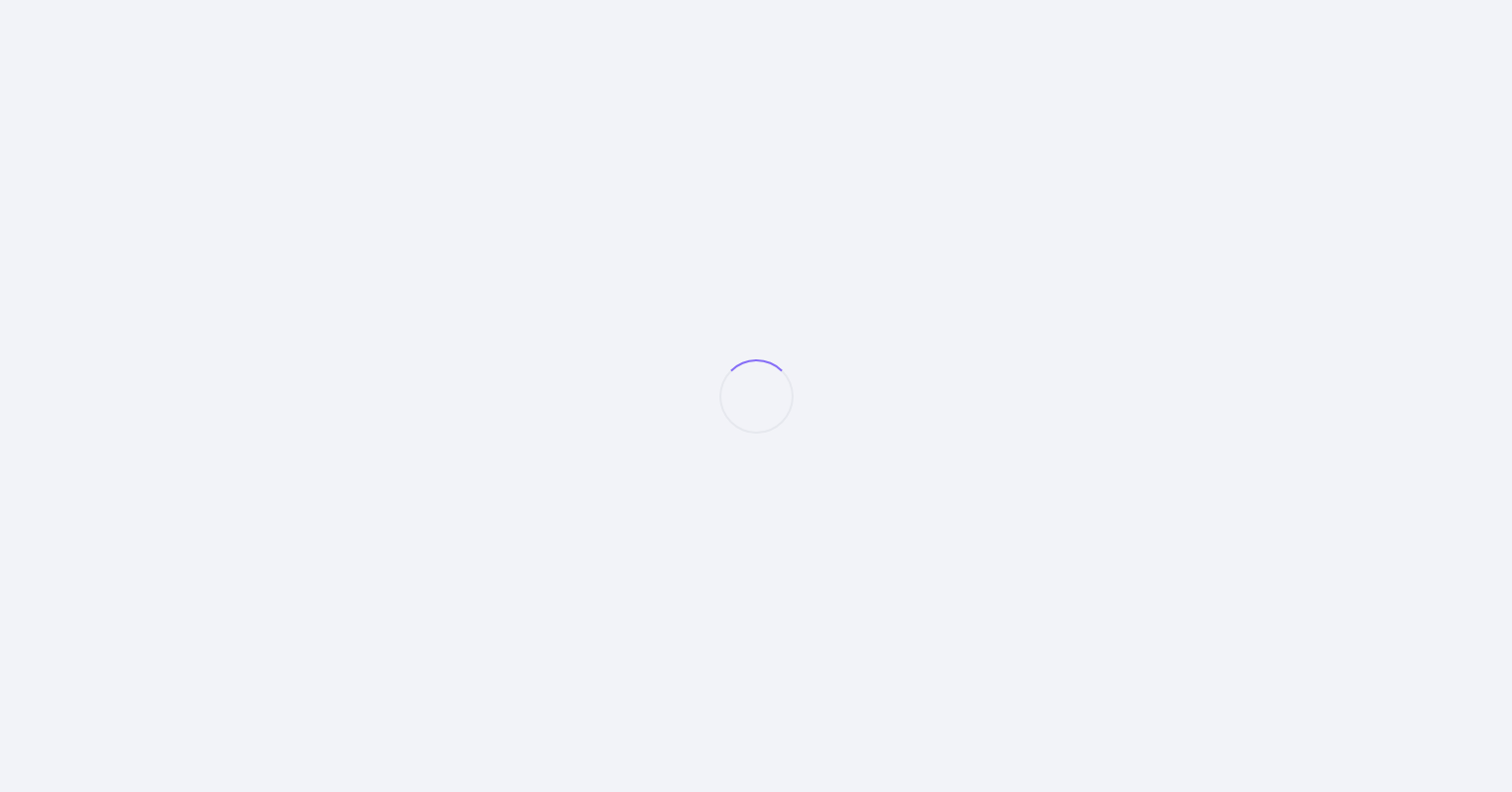 scroll, scrollTop: 0, scrollLeft: 0, axis: both 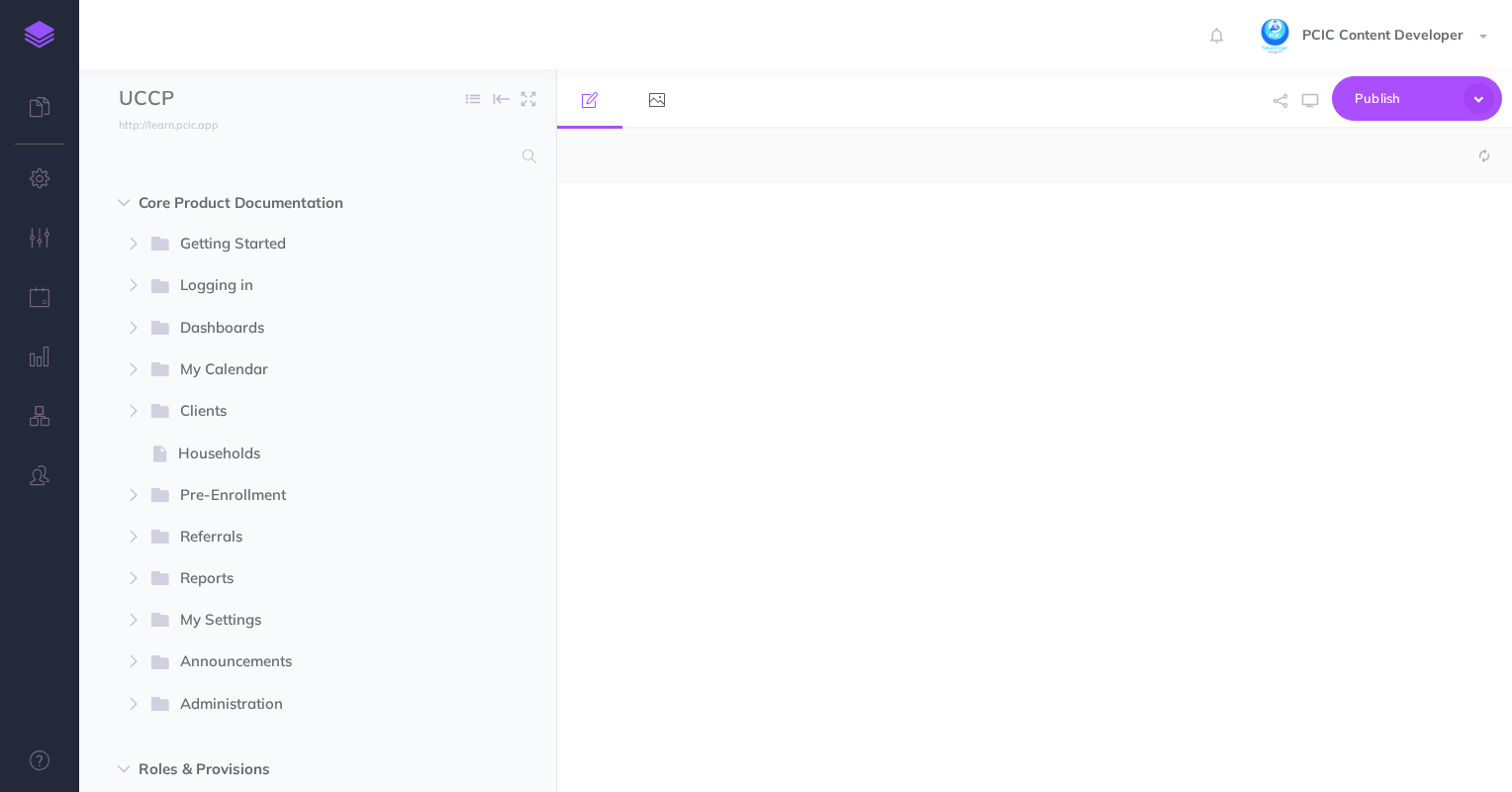 select on "null" 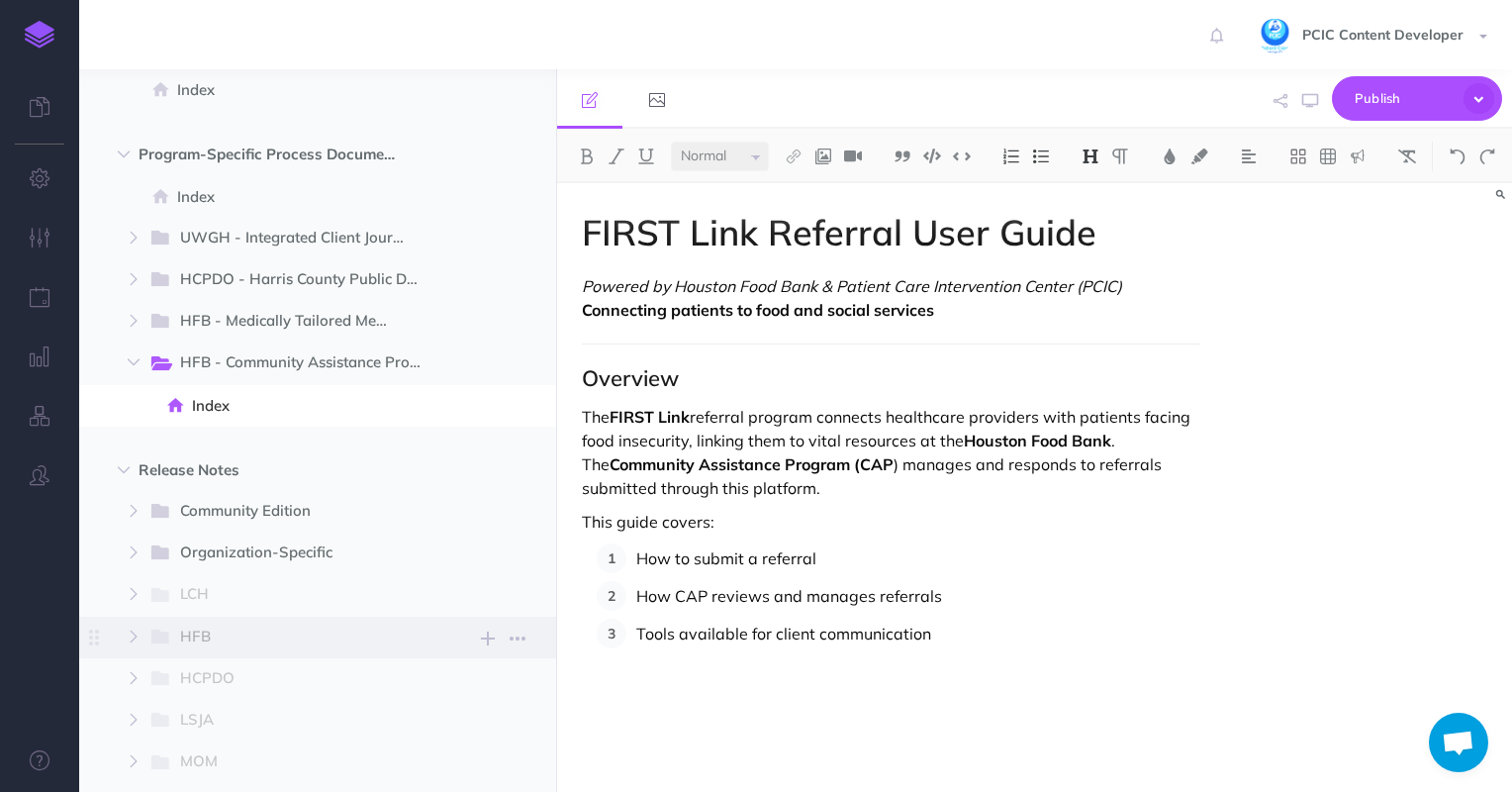 scroll, scrollTop: 792, scrollLeft: 0, axis: vertical 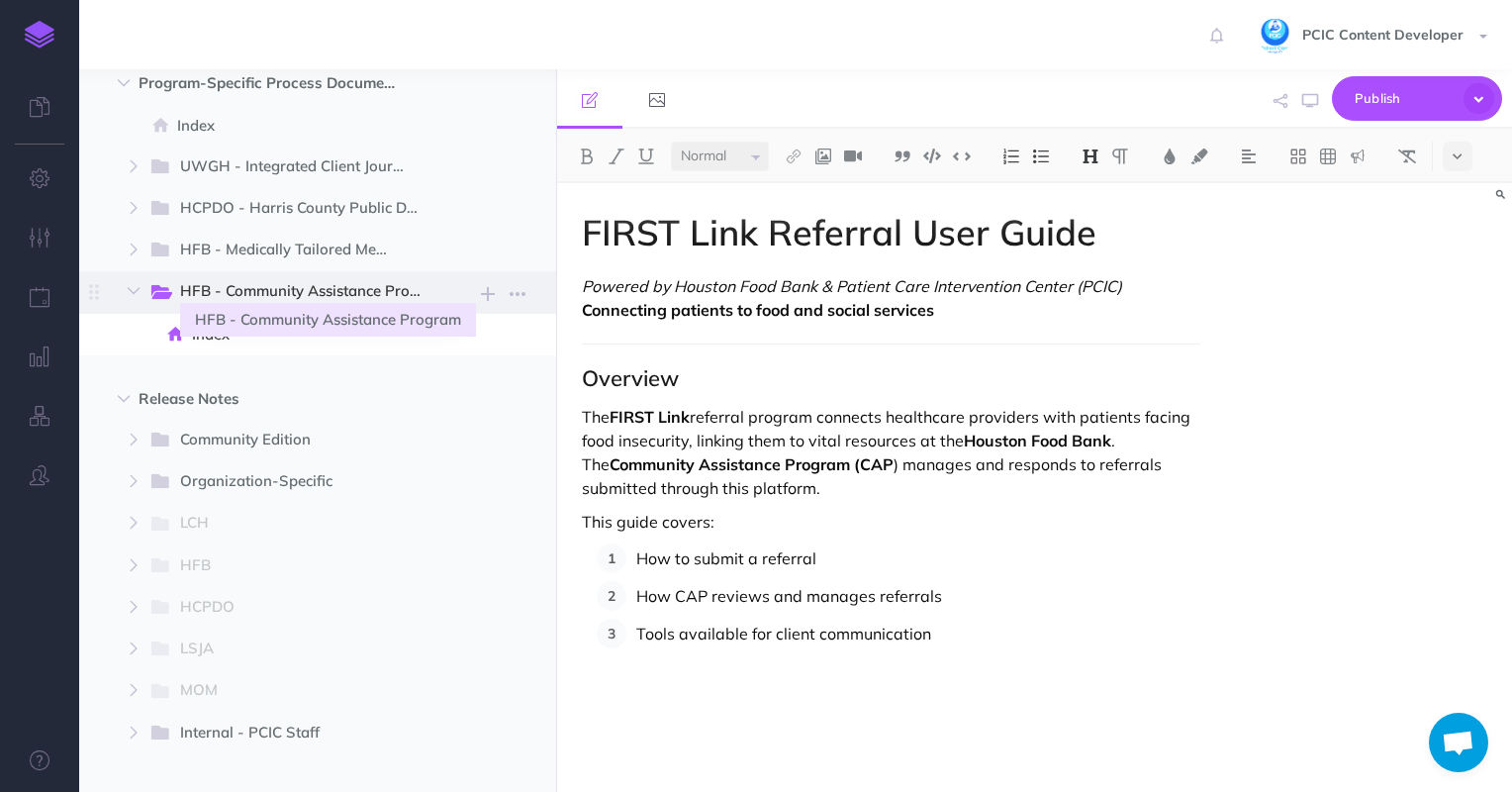 click on "HFB - Community Assistance Program" at bounding box center (310, 292) 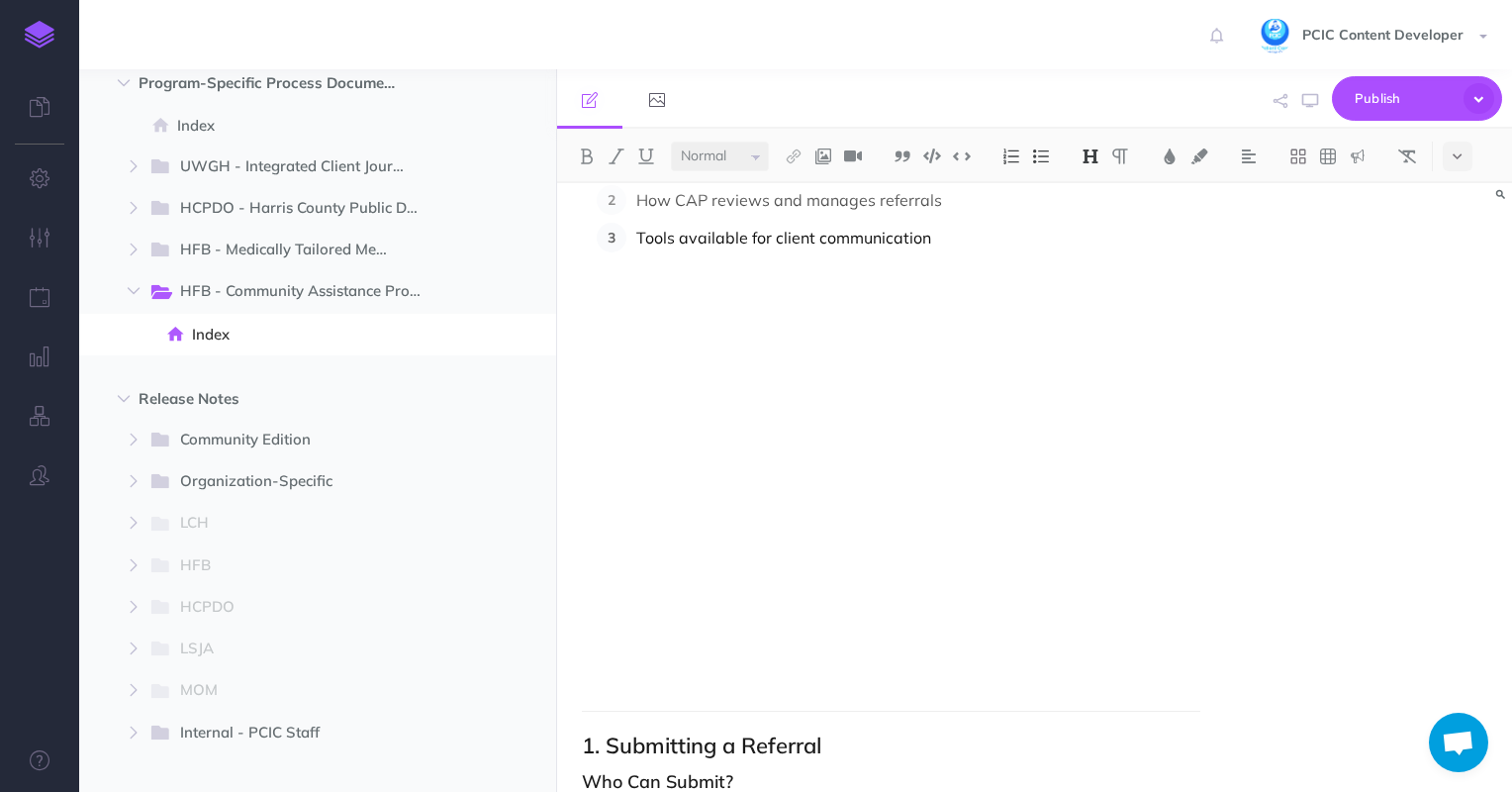 scroll, scrollTop: 396, scrollLeft: 0, axis: vertical 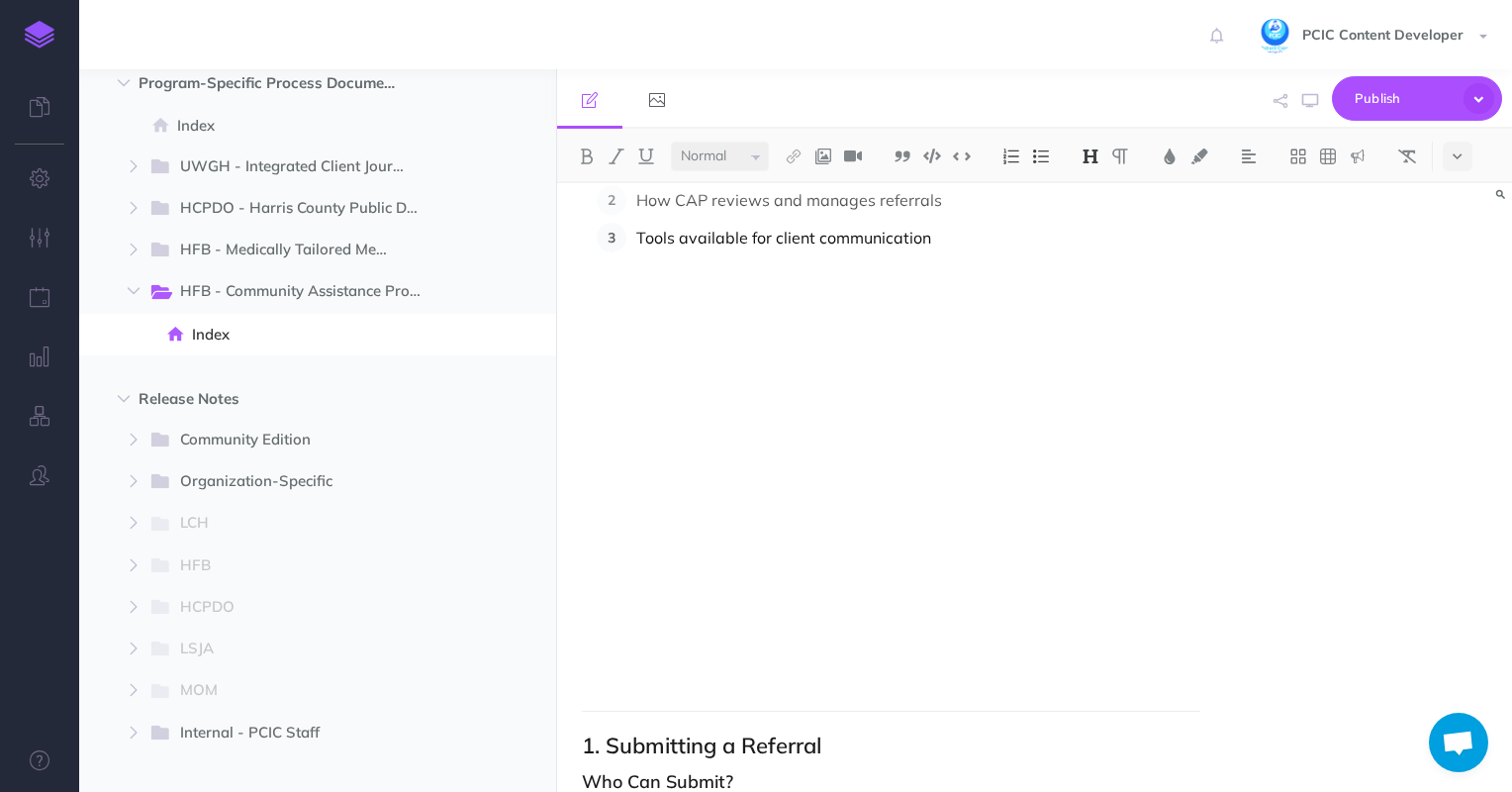 click on "FIRST Link Referral User Guide Powered by Houston Food Bank & Patient Care Intervention Center (PCIC) Connecting patients to food and social services Overview The  FIRST Link  referral program connects healthcare providers with patients facing food insecurity, linking them to vital resources at the  Houston Food Bank . The  Community Assistance Program (CAP ) manages and responds to referrals submitted through this platform. This guide covers: How to submit a referral How CAP reviews and manages referrals Tools available for client communication 1. Submitting a Referral Who Can Submit? Houston Food Bank partners submit referrals on behalf of clients using the online referral form.                           How to Complete the Form: Required Fields:  Marked with a red asterisk (*) Client’s full name Phone number Preferred language Date of birth Address Requested services Resource List: Use the dropdown menu with checkboxes to select one or more resources. Additional Notes: Client Consent: Navigate to the" at bounding box center [892, 2971] 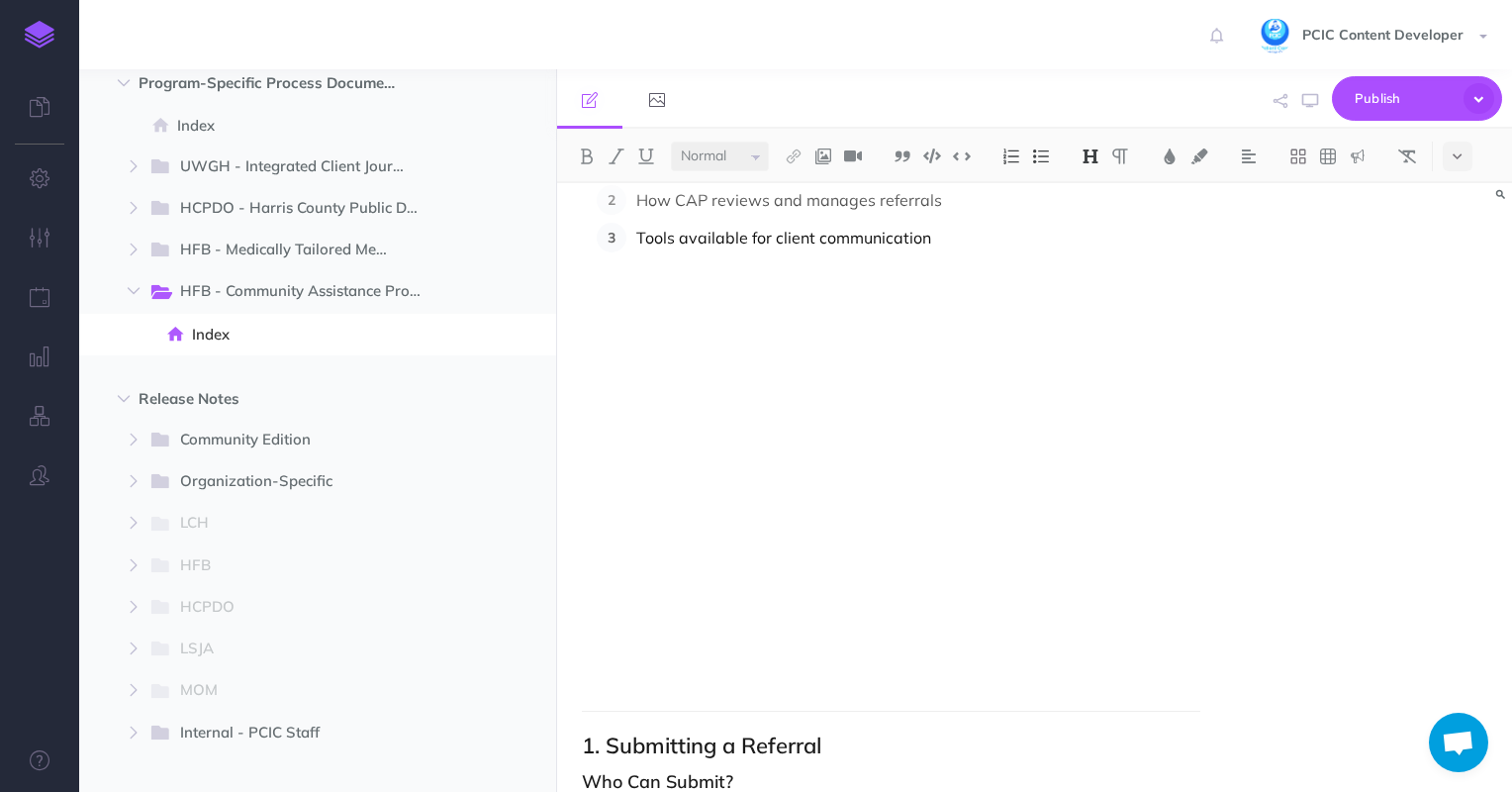 click on "FIRST Link Referral User Guide Powered by Houston Food Bank & Patient Care Intervention Center (PCIC) Connecting patients to food and social services Overview The  FIRST Link  referral program connects healthcare providers with patients facing food insecurity, linking them to vital resources at the  Houston Food Bank . The  Community Assistance Program (CAP ) manages and responds to referrals submitted through this platform. This guide covers: How to submit a referral How CAP reviews and manages referrals Tools available for client communication 1. Submitting a Referral Who Can Submit? Houston Food Bank partners submit referrals on behalf of clients using the online referral form.                           How to Complete the Form: Required Fields:  Marked with a red asterisk (*) Client’s full name Phone number Preferred language Date of birth Address Requested services Resource List: Use the dropdown menu with checkboxes to select one or more resources. Additional Notes: Client Consent: Navigate to the" at bounding box center (892, 2971) 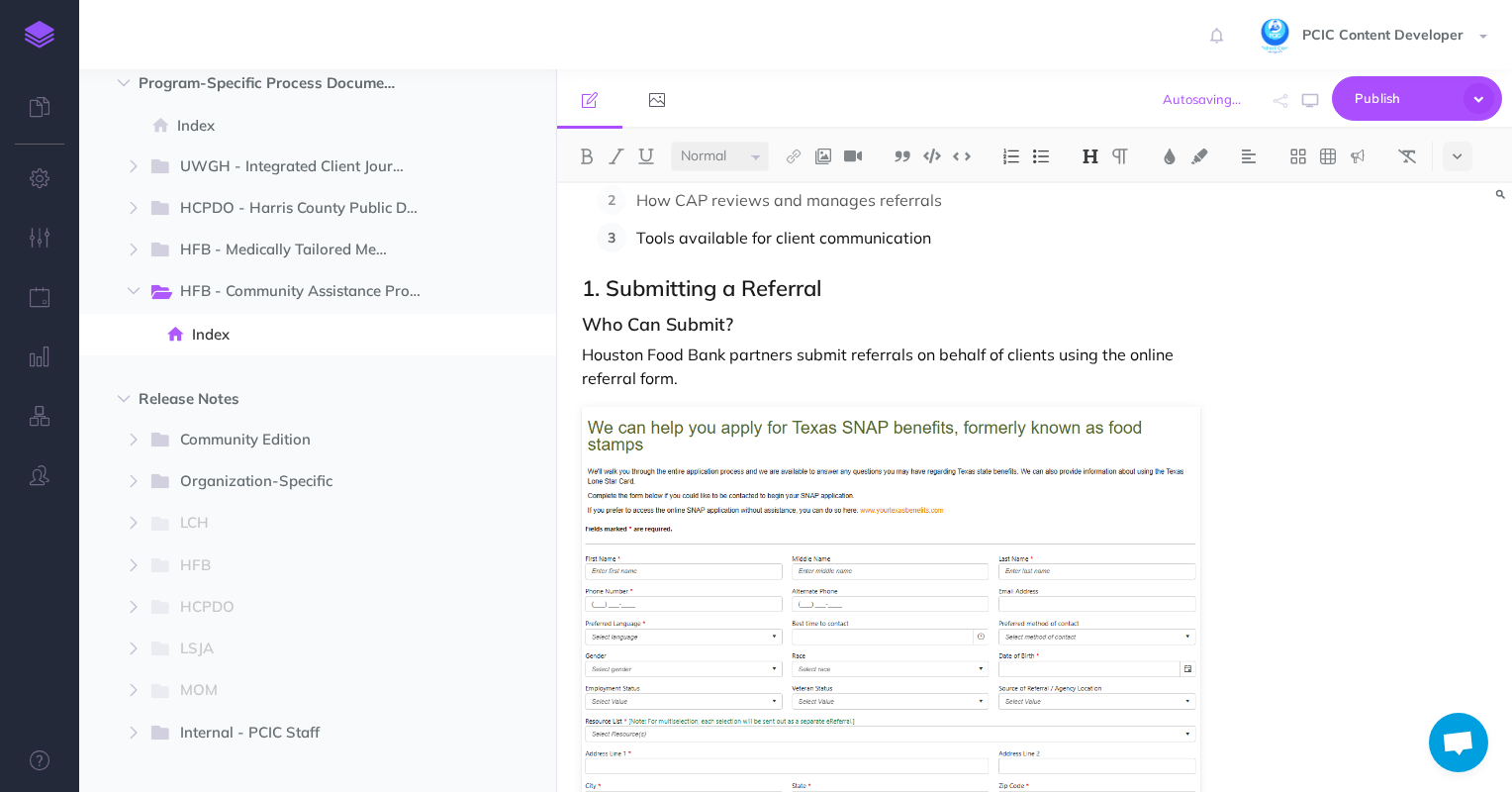 type 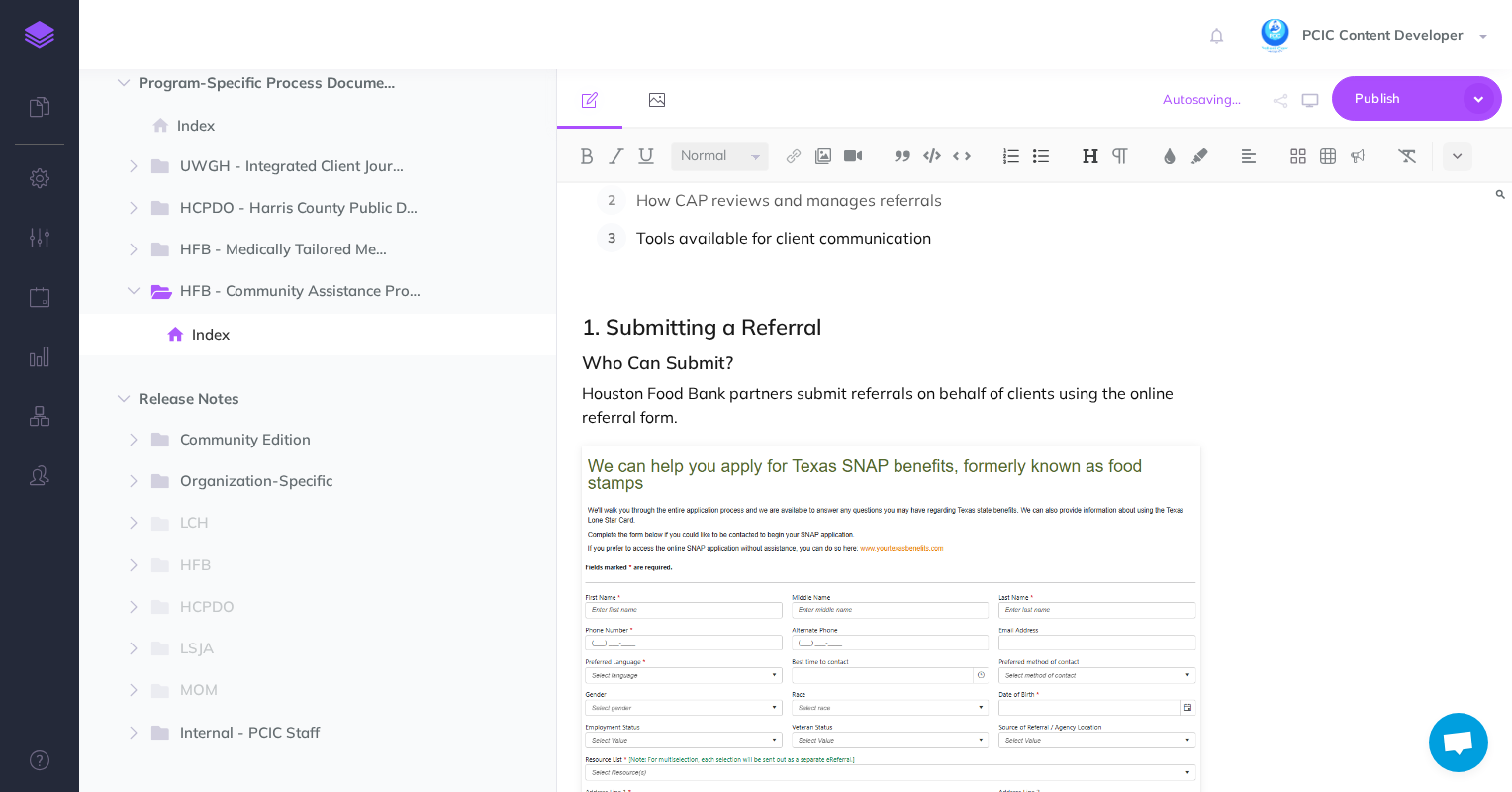 click at bounding box center (892, 288) 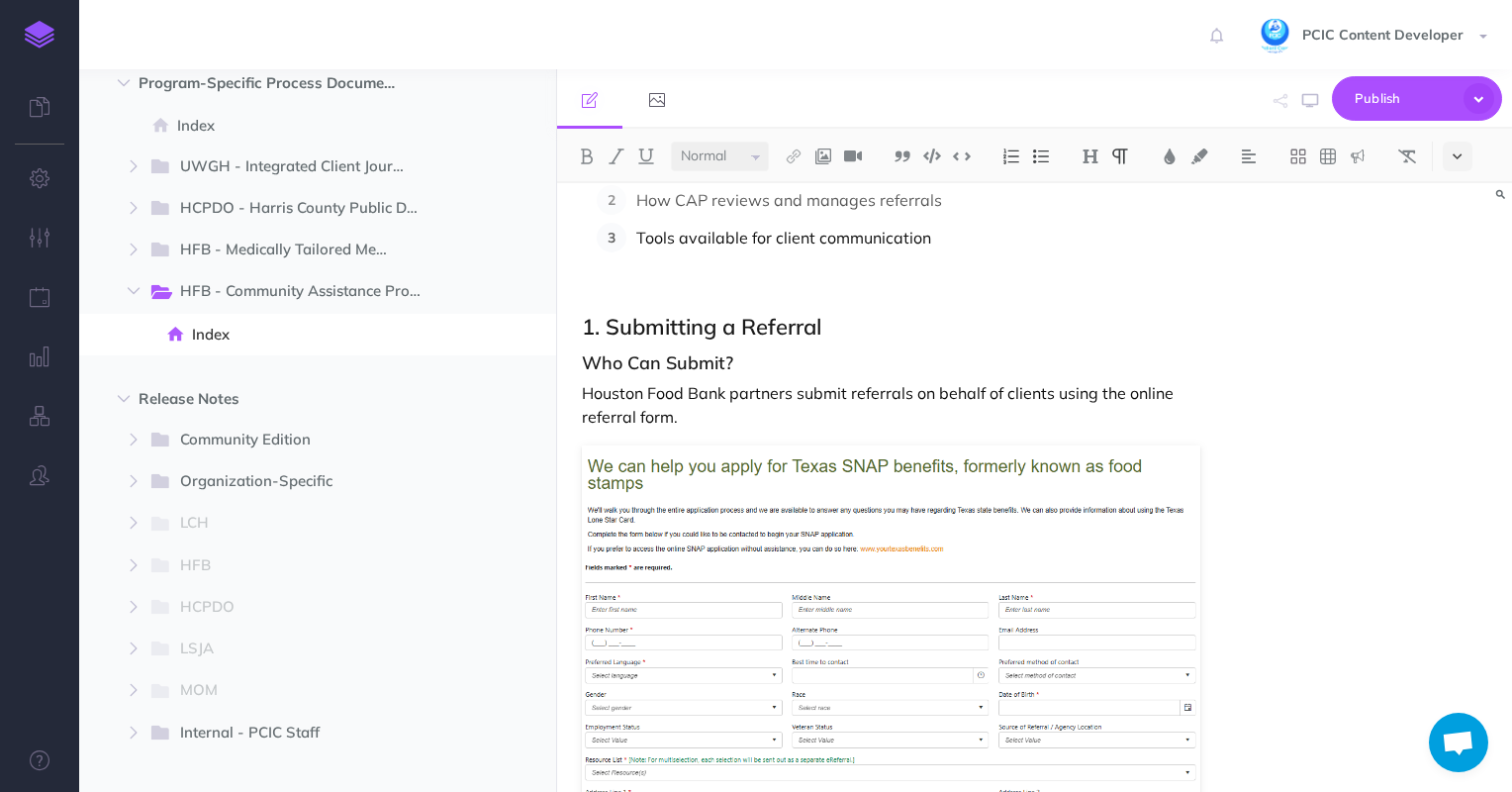 click at bounding box center [1457, 156] 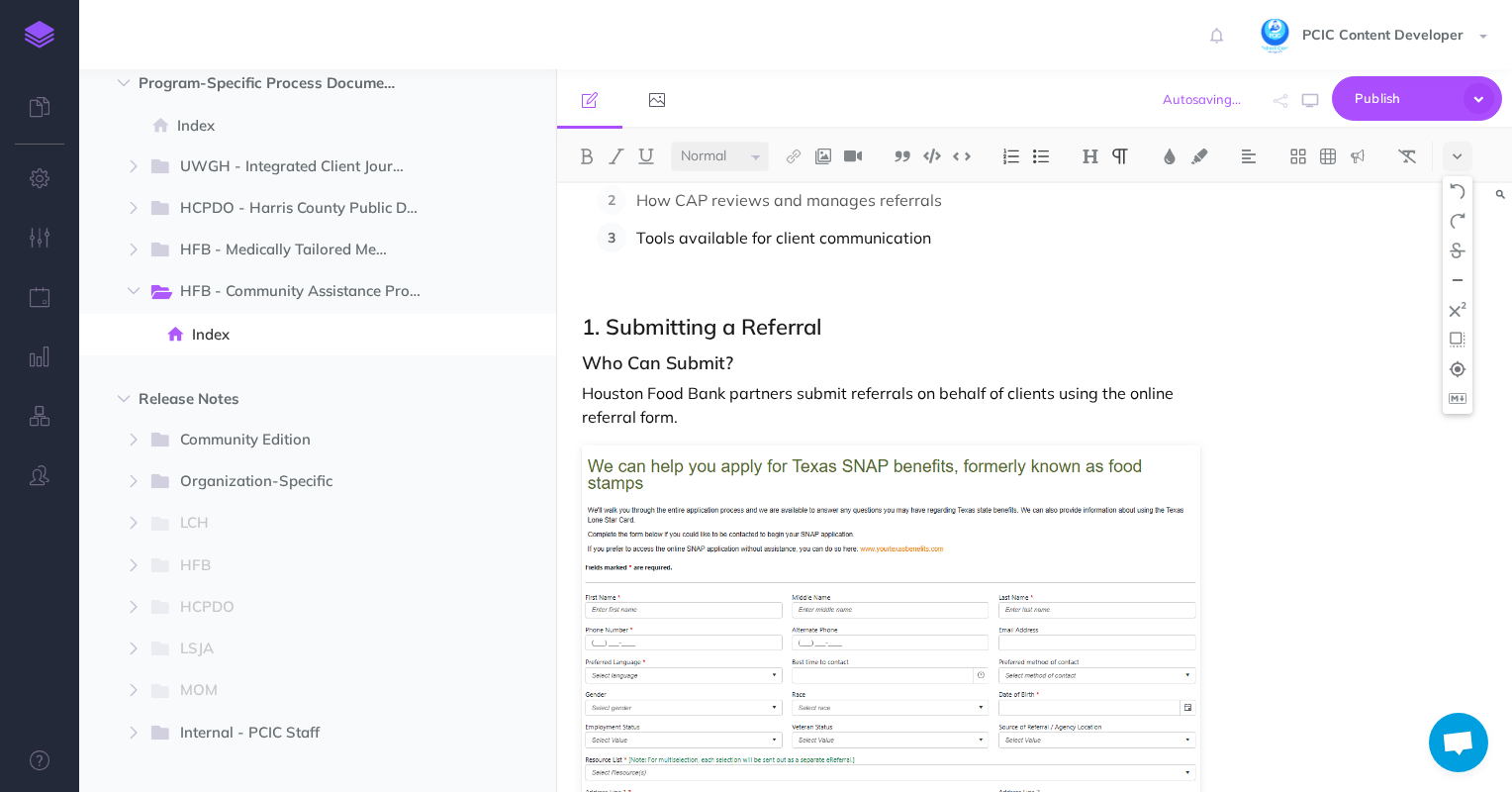 click at bounding box center (1458, 280) 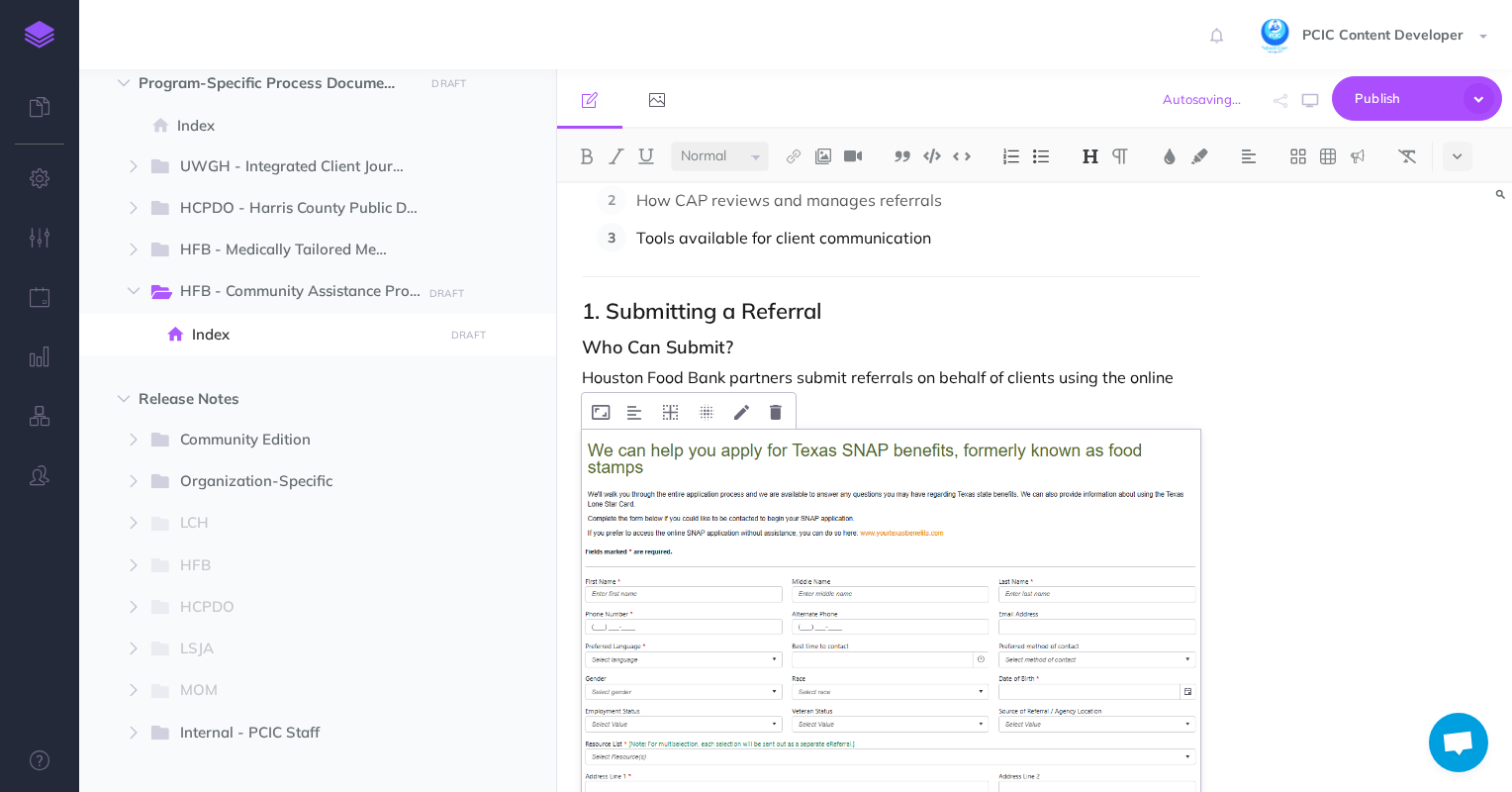 scroll, scrollTop: 495, scrollLeft: 0, axis: vertical 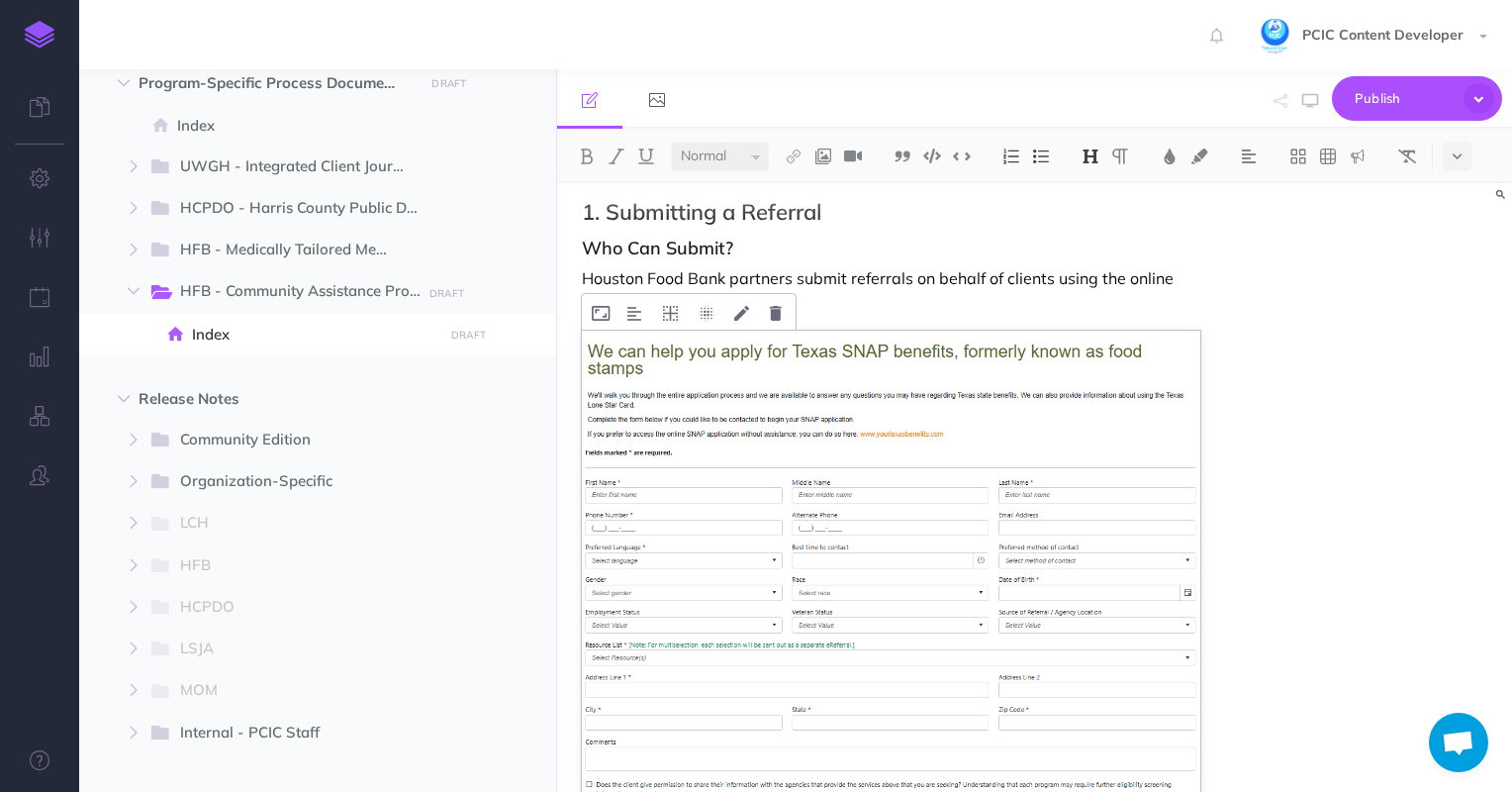click at bounding box center (892, 578) 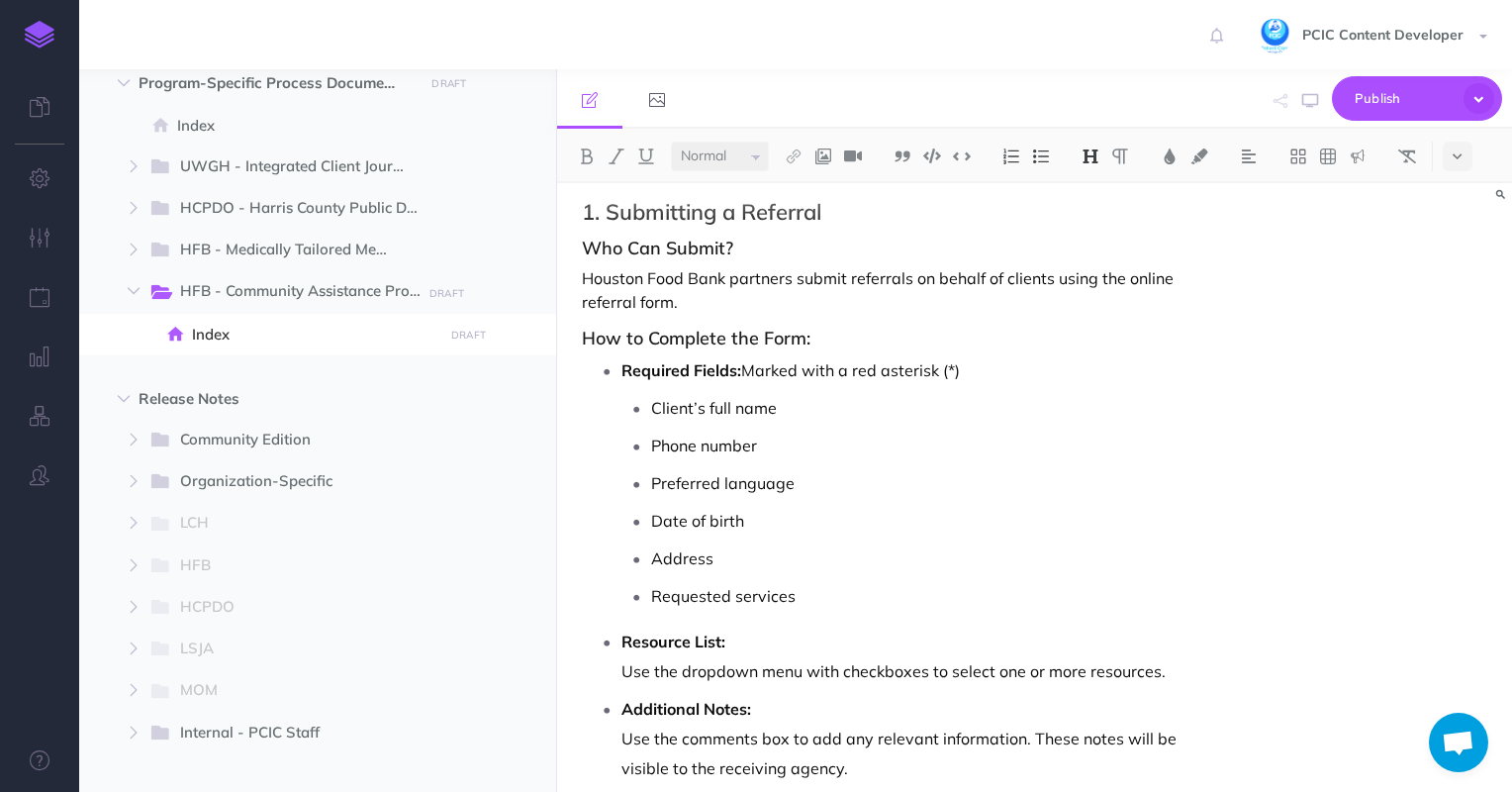 click on "Houston Food Bank partners submit referrals on behalf of clients using the online referral form." at bounding box center (892, 290) 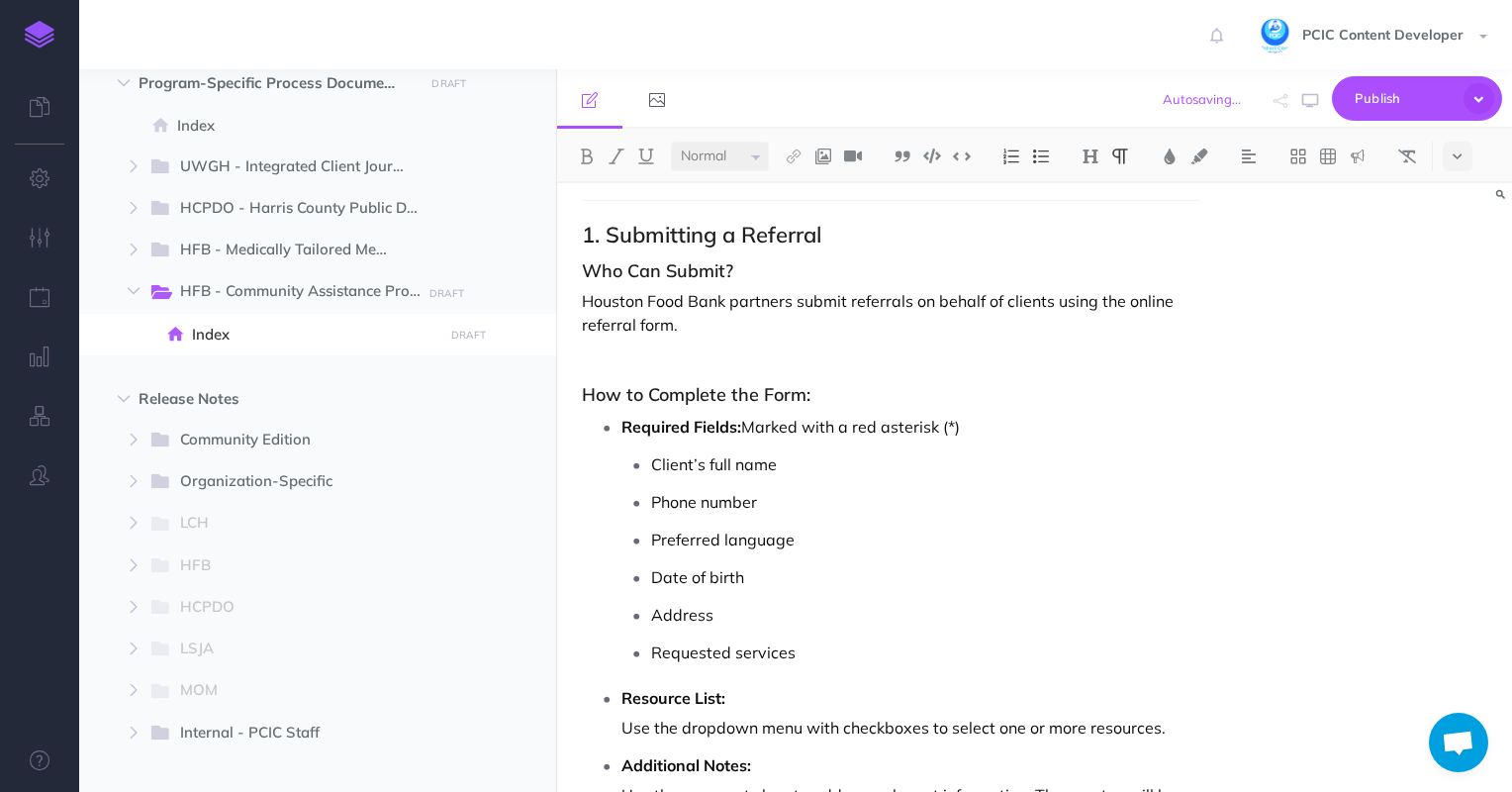 scroll, scrollTop: 594, scrollLeft: 0, axis: vertical 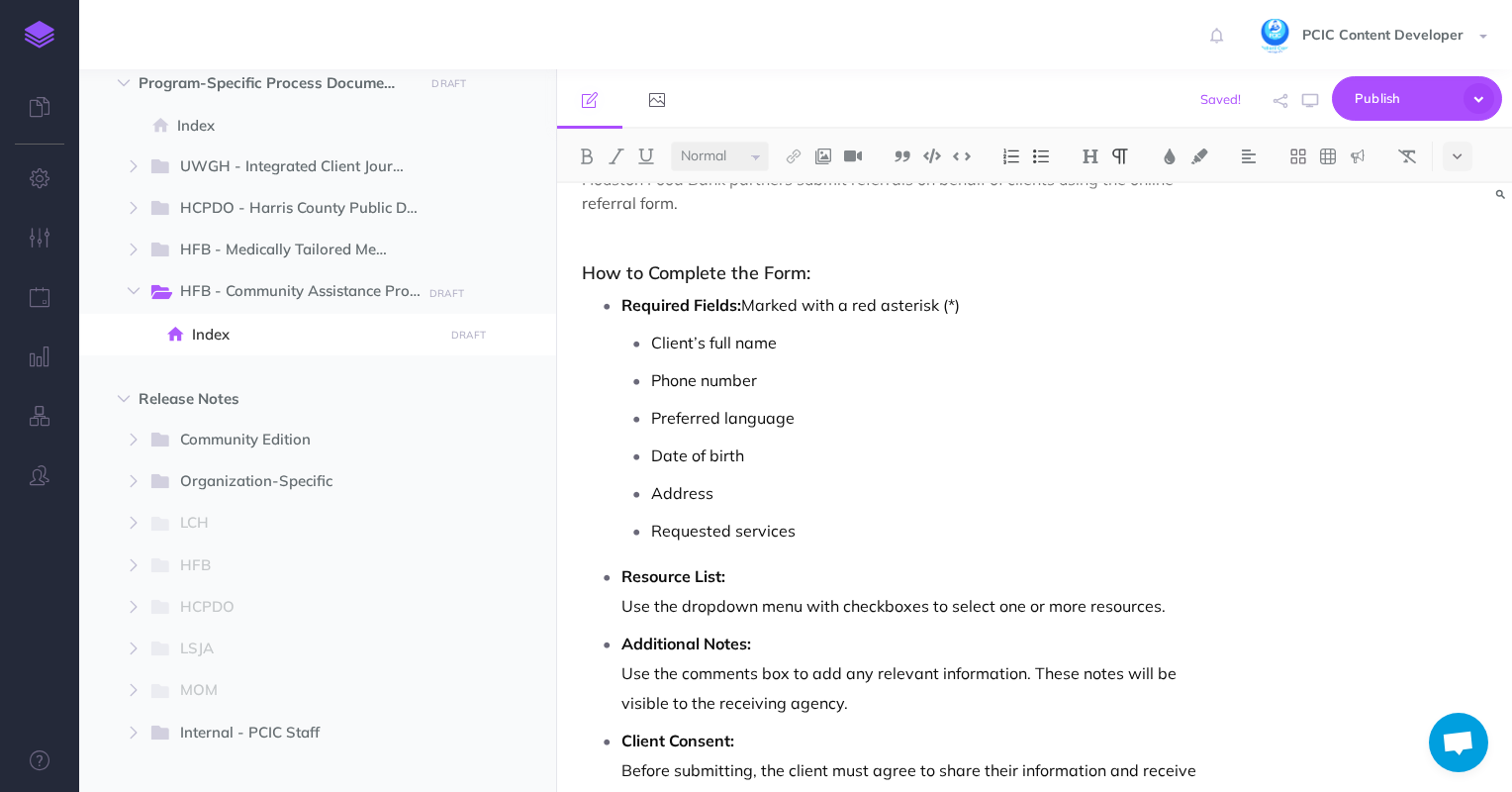 click on "Resource List:" at bounding box center [673, 576] 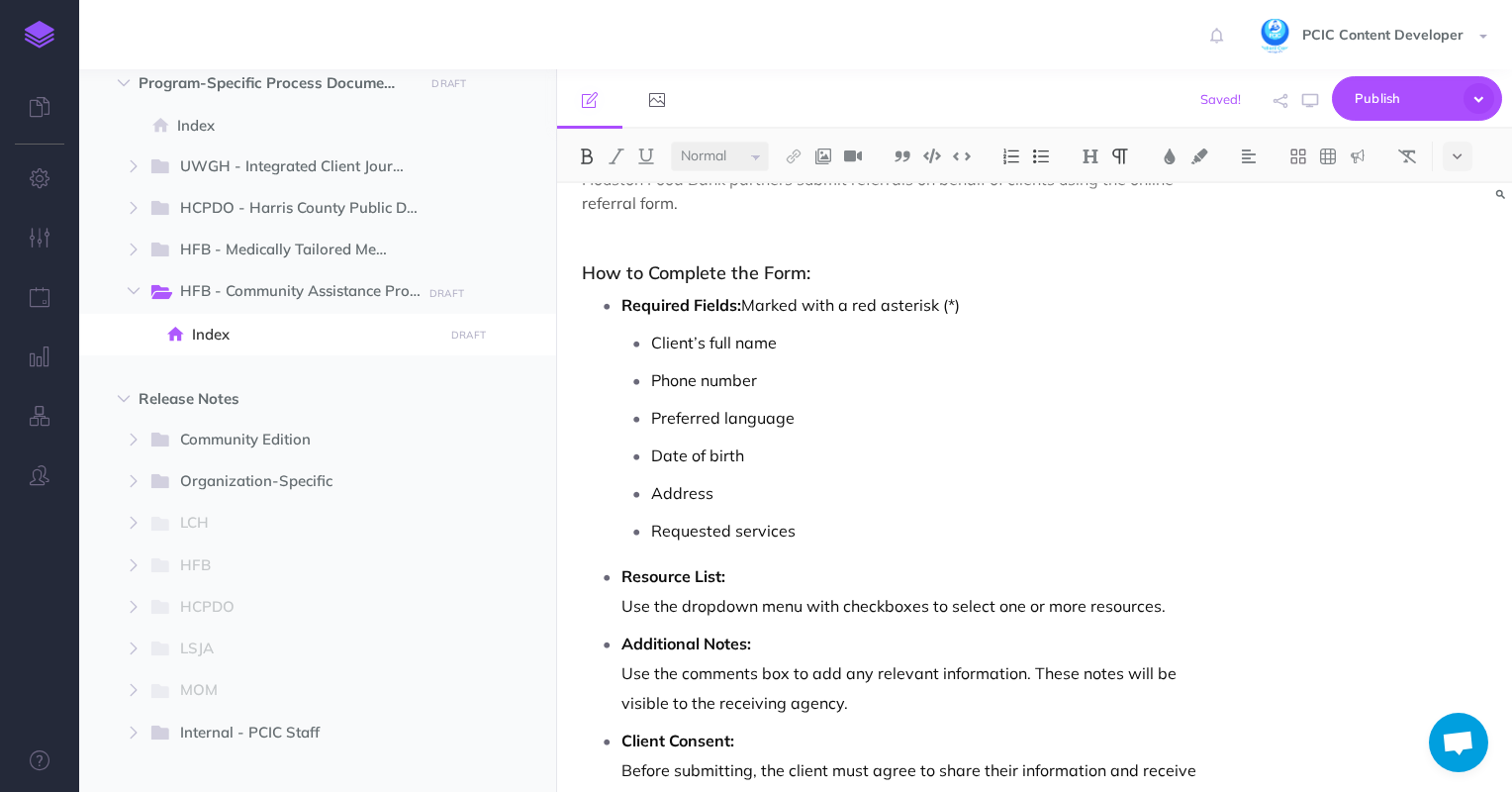 click on "Resource List:" at bounding box center [673, 576] 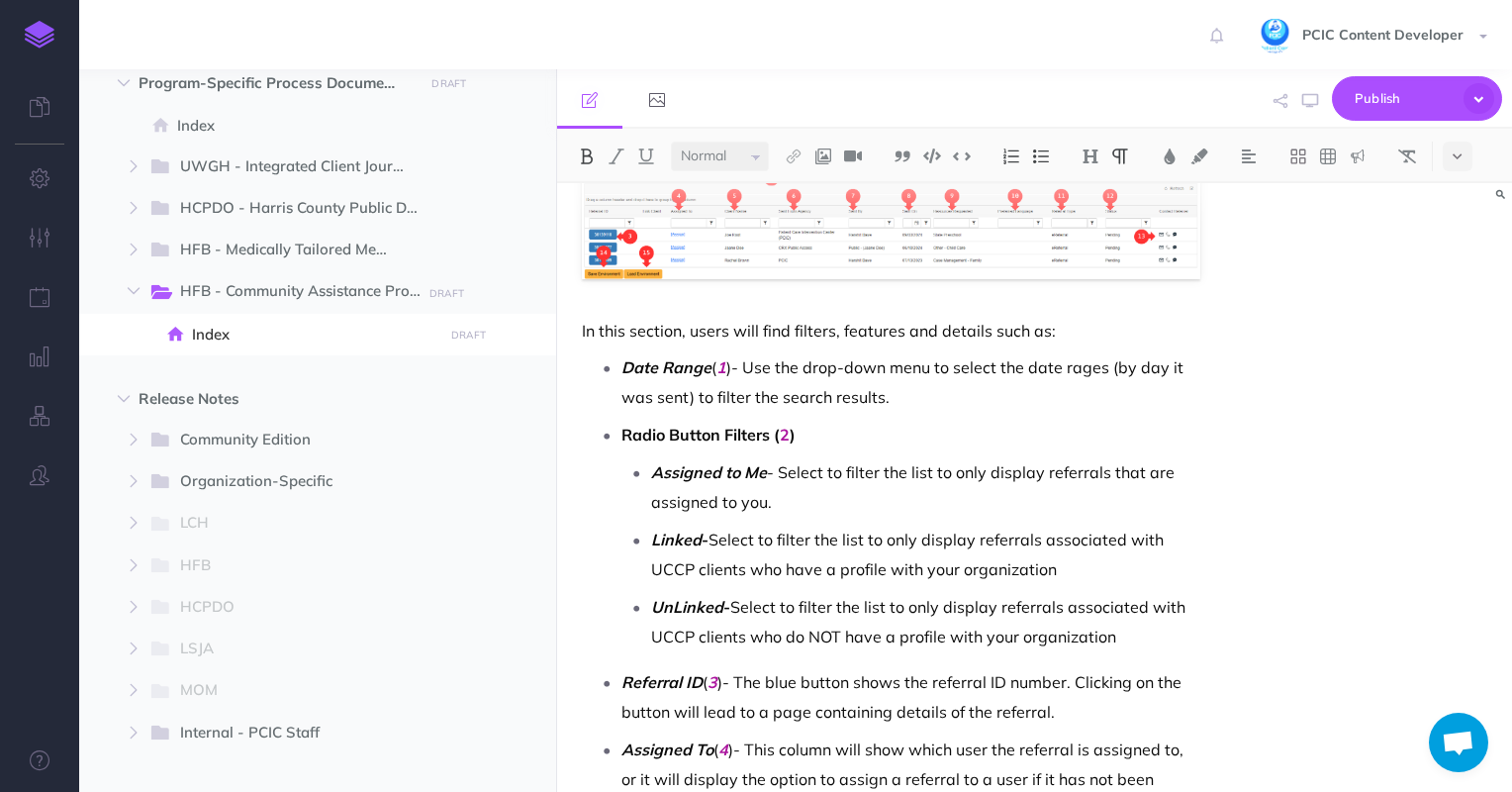 scroll, scrollTop: 1782, scrollLeft: 0, axis: vertical 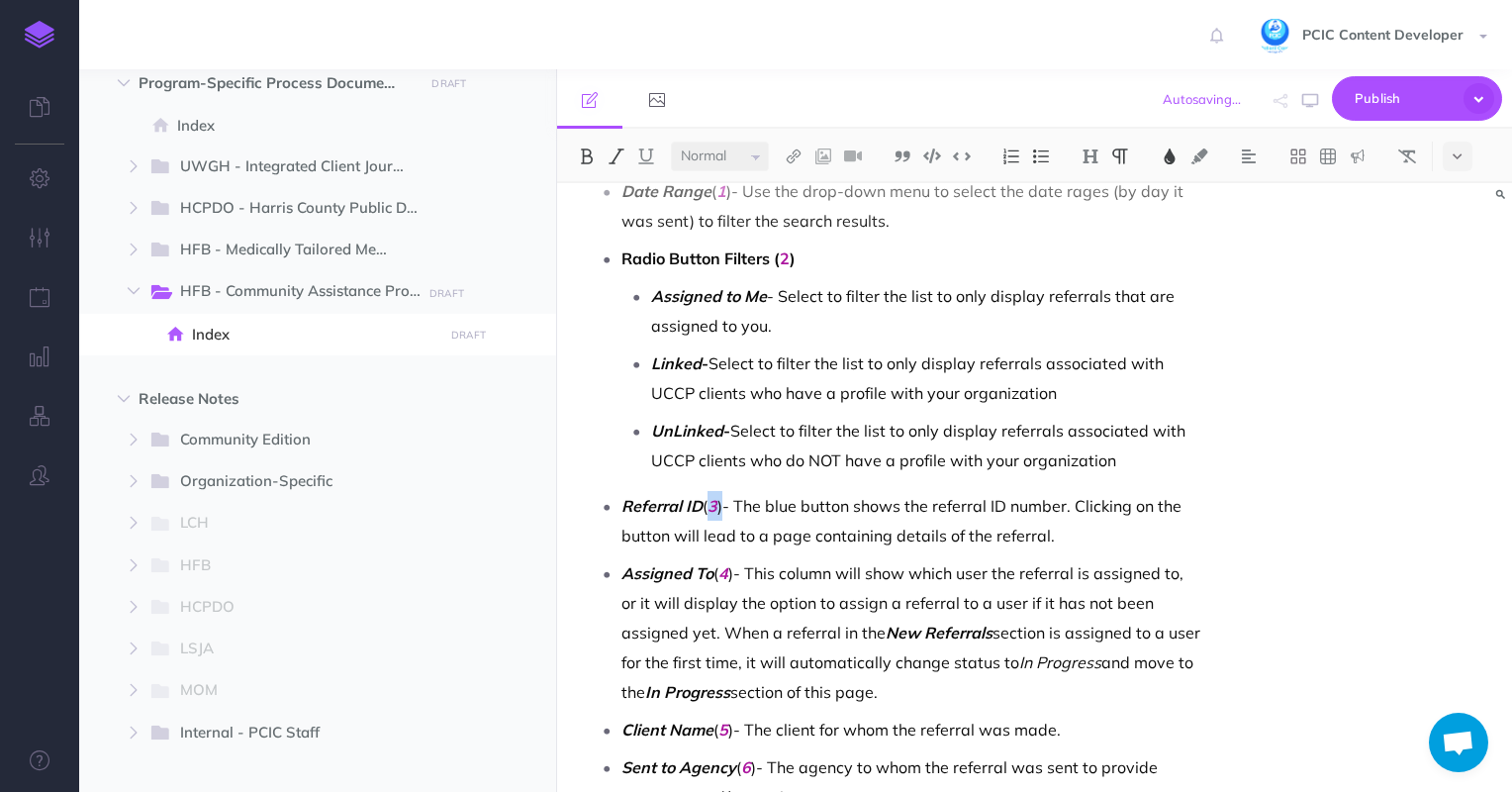 drag, startPoint x: 724, startPoint y: 503, endPoint x: 708, endPoint y: 501, distance: 16.124515 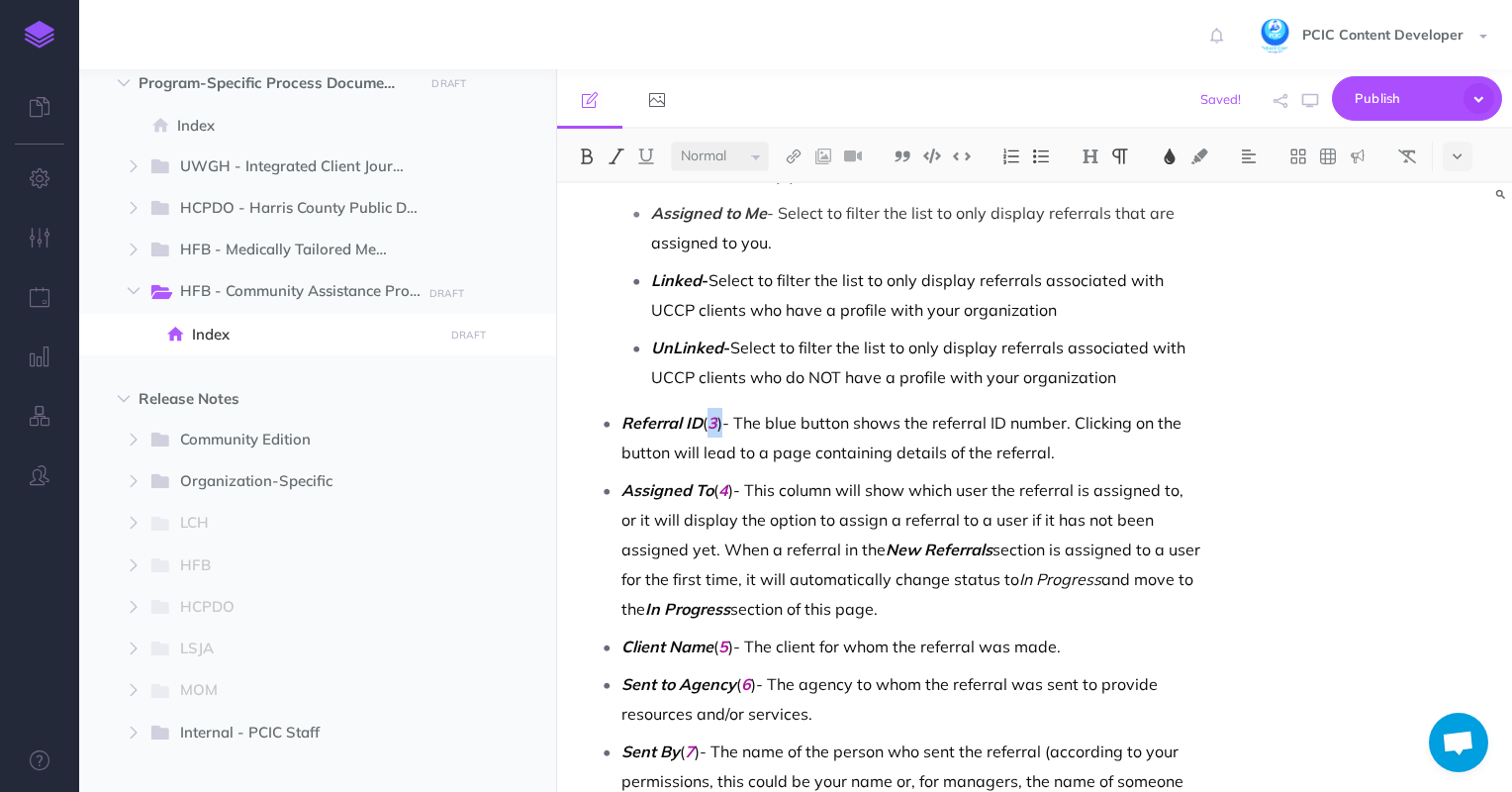 scroll, scrollTop: 1782, scrollLeft: 0, axis: vertical 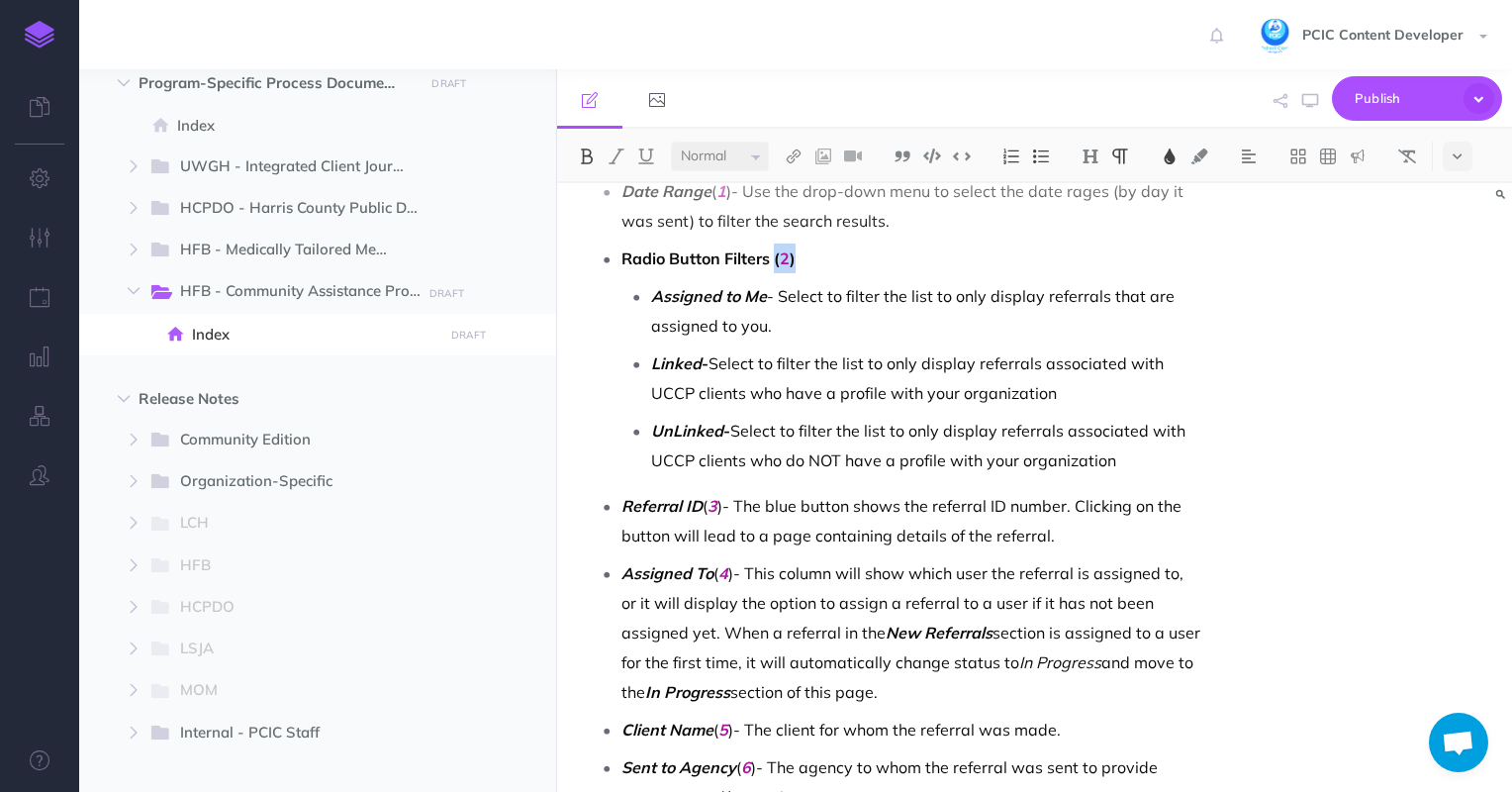 drag, startPoint x: 798, startPoint y: 261, endPoint x: 773, endPoint y: 255, distance: 25.70992 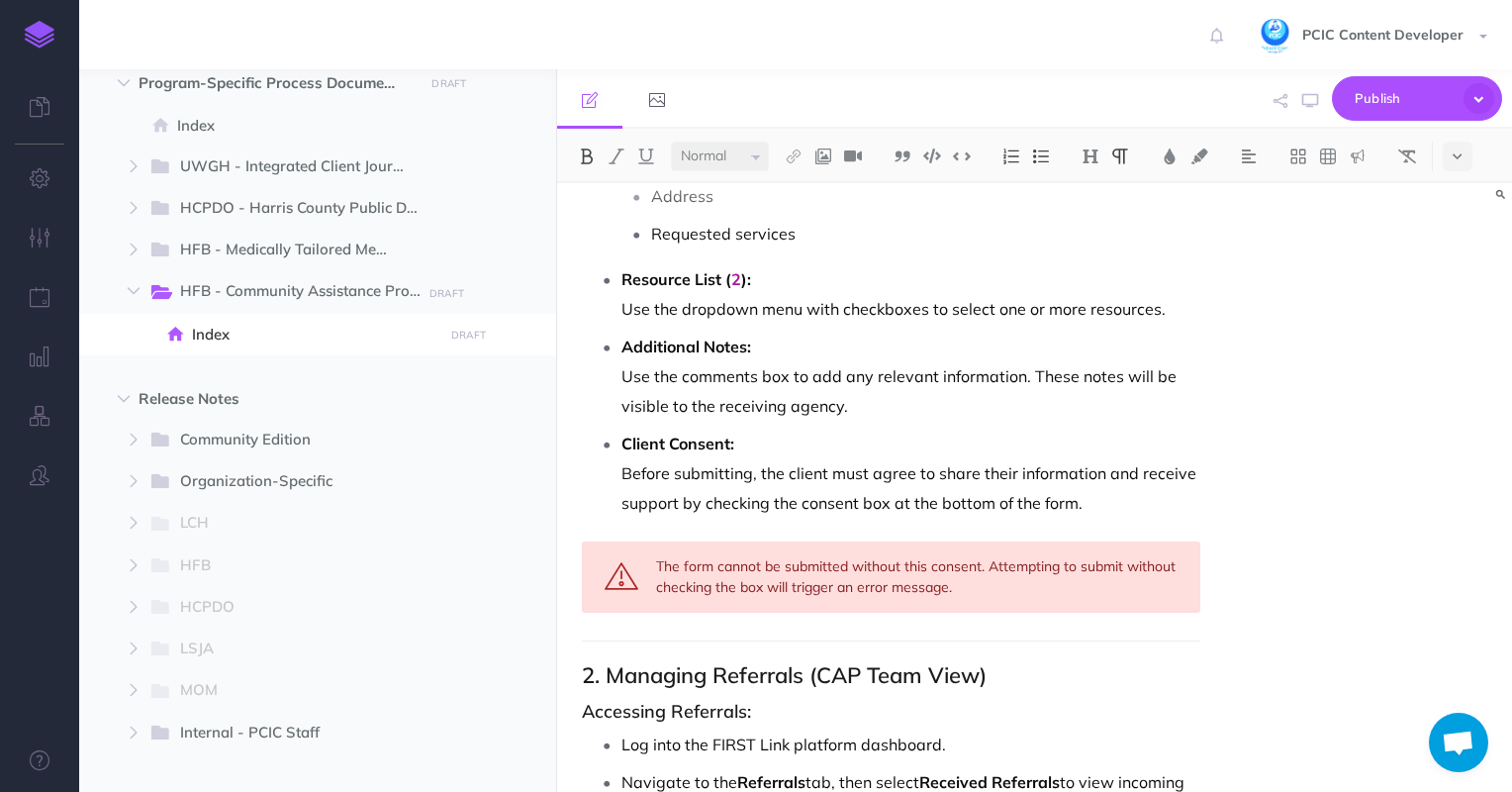 scroll, scrollTop: 693, scrollLeft: 0, axis: vertical 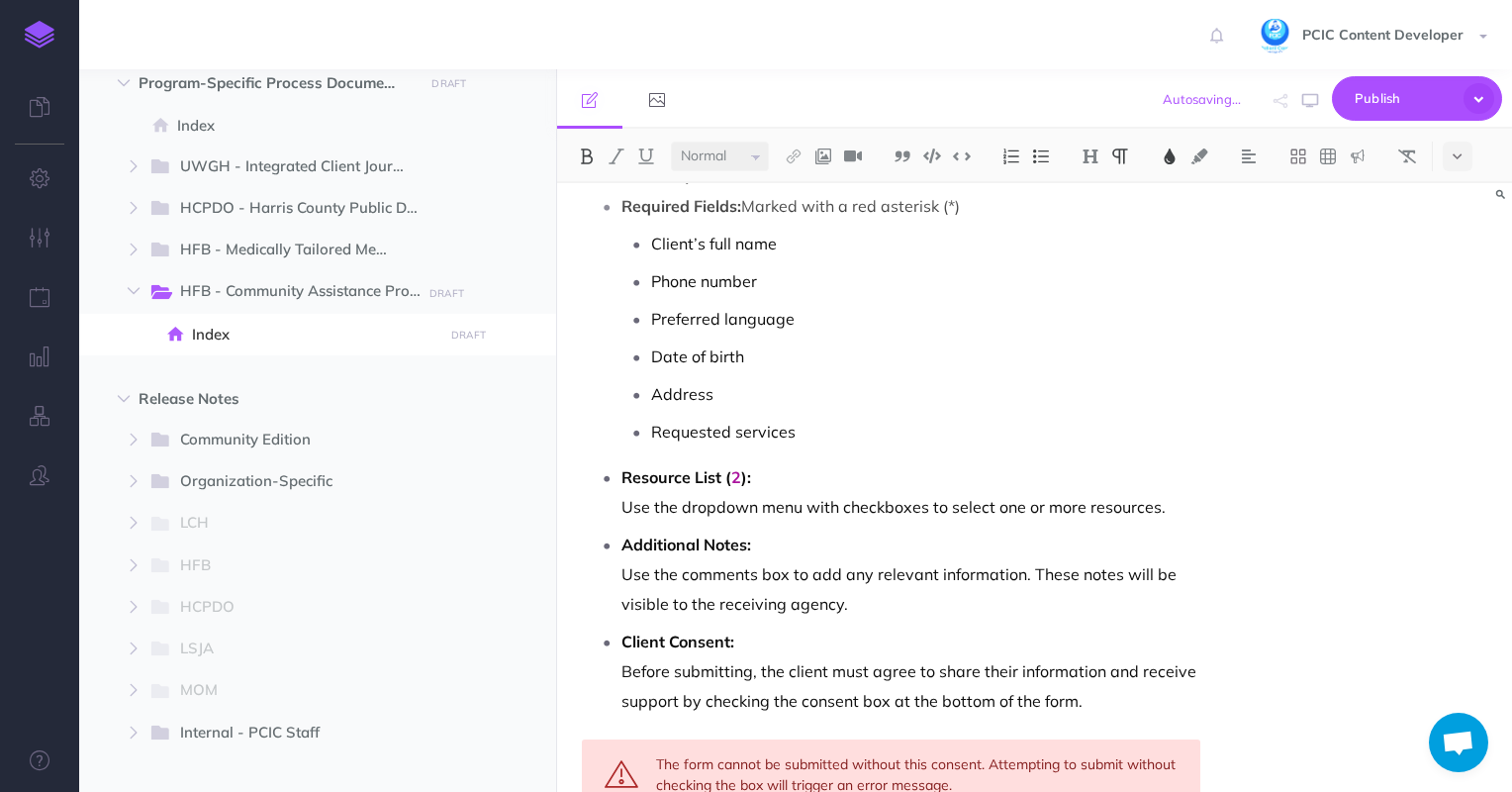 click on "2" at bounding box center [736, 477] 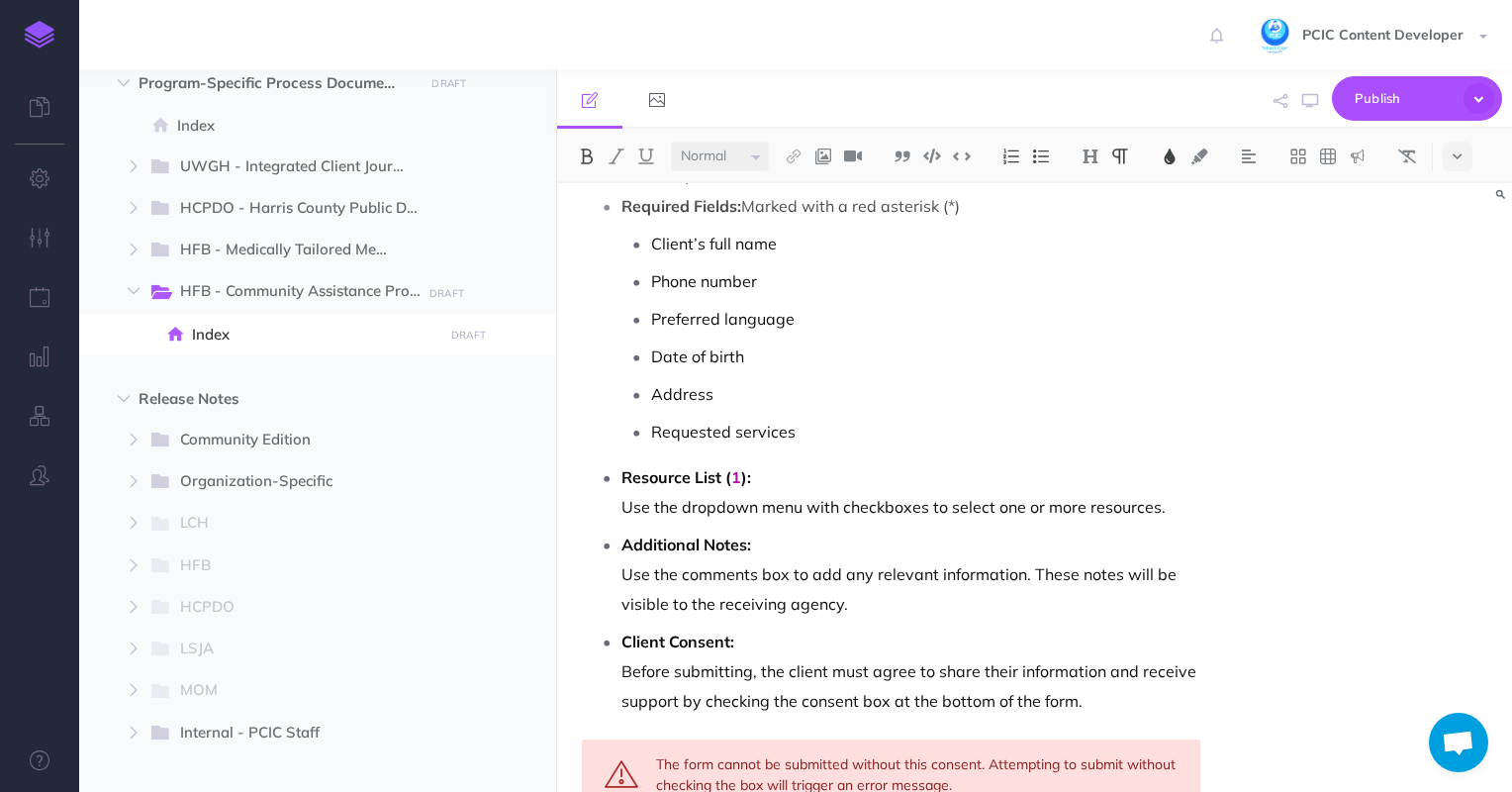 click on "Resource List ( 1 ):" at bounding box center (686, 477) 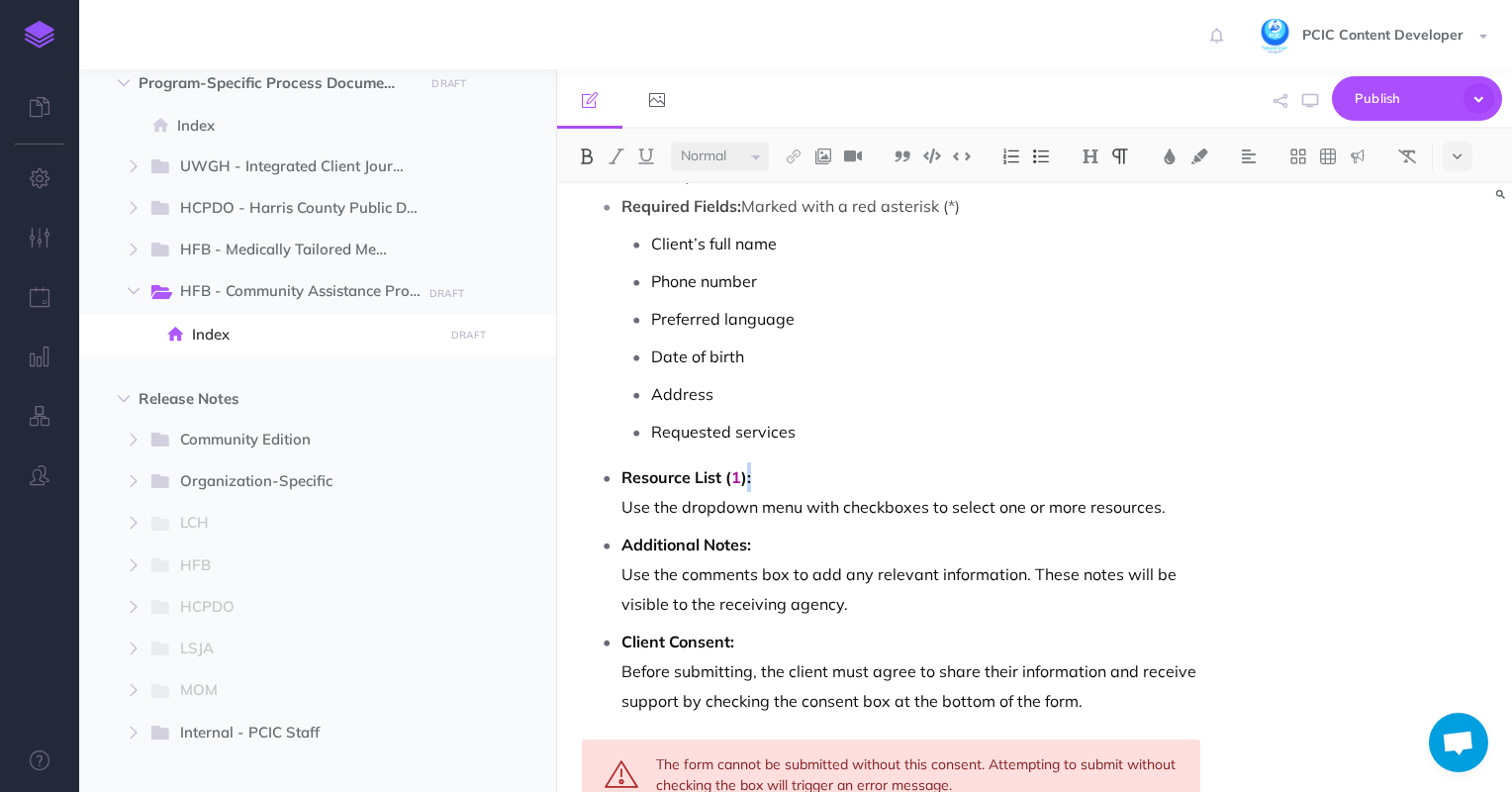 click on "Resource List ( 1 ):" at bounding box center (686, 477) 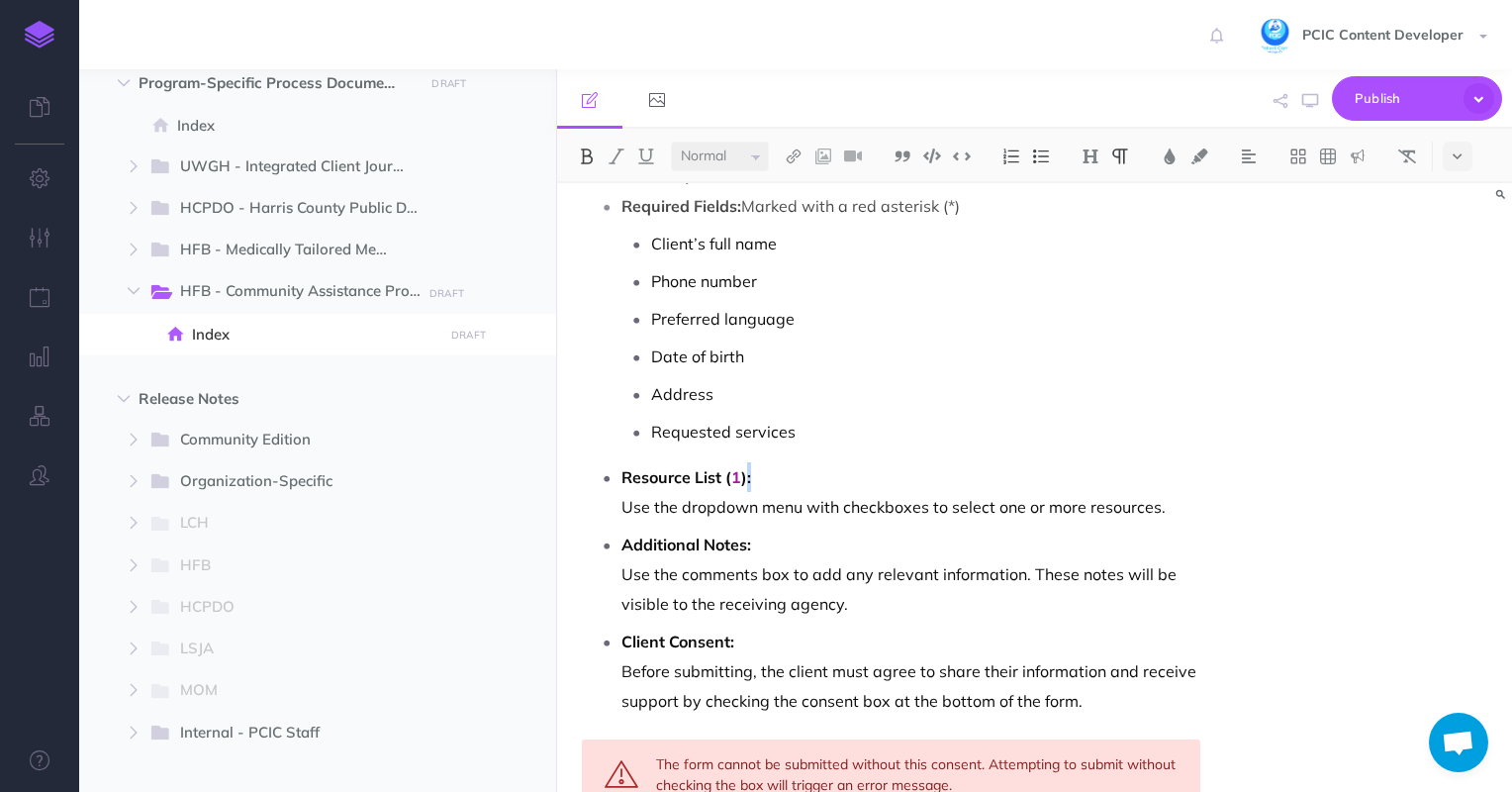 click on "Resource List ( 1 ):" at bounding box center (686, 477) 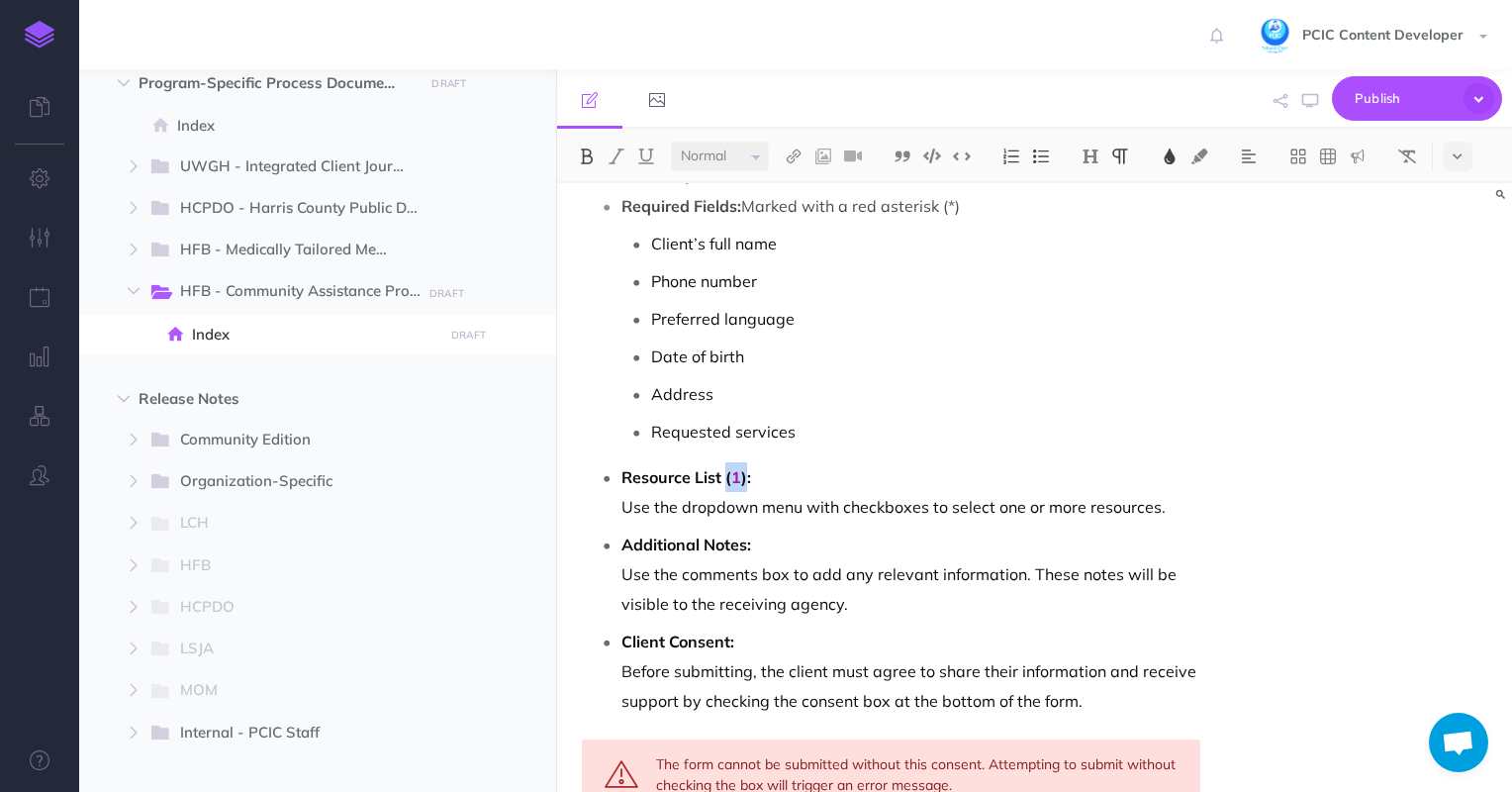 click on "Resource List ( 1 ):" at bounding box center (686, 477) 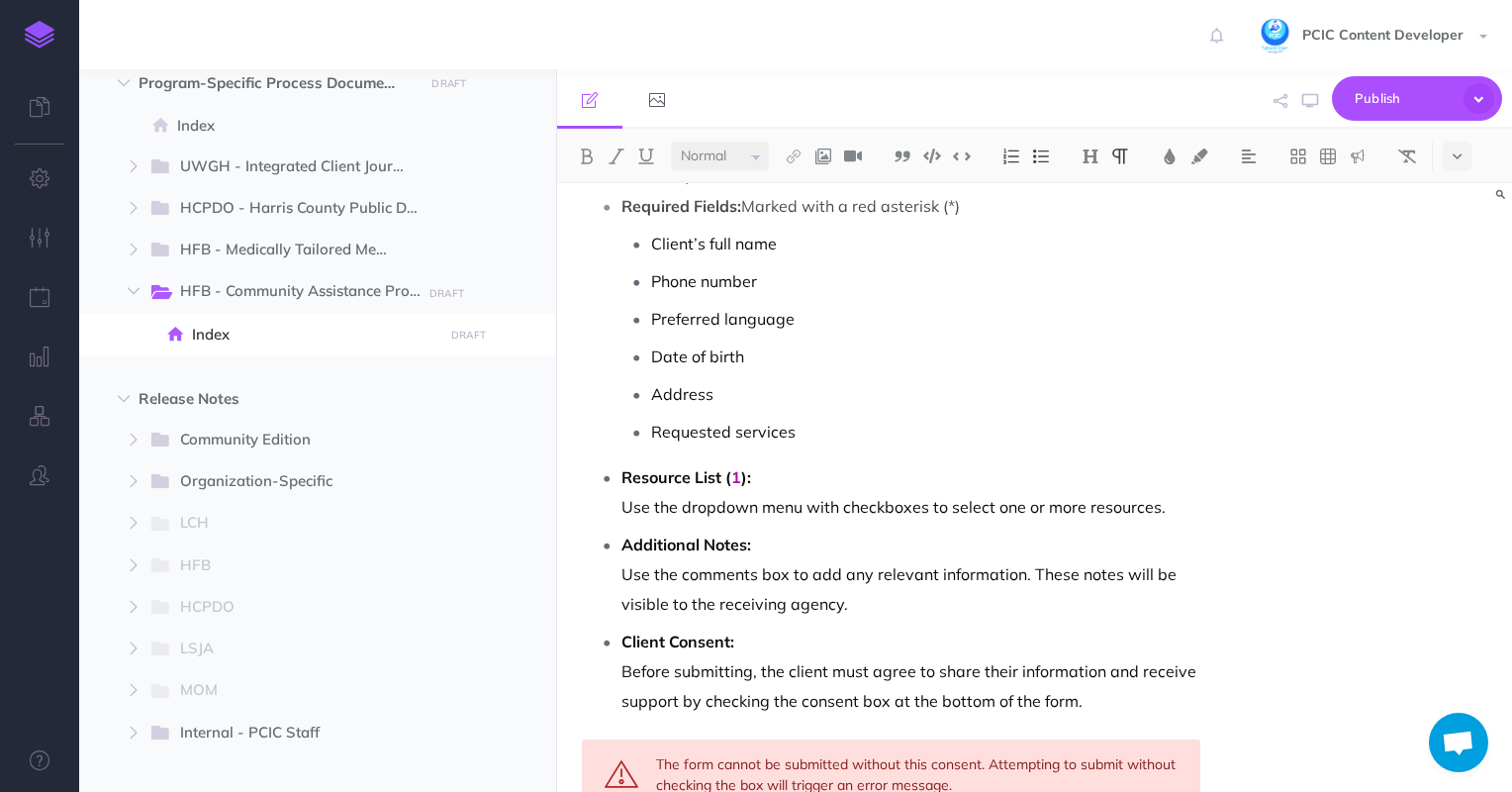 click on "Additional Notes: Use the comments box to add any relevant information. These notes will be visible to the receiving agency." at bounding box center [911, 574] 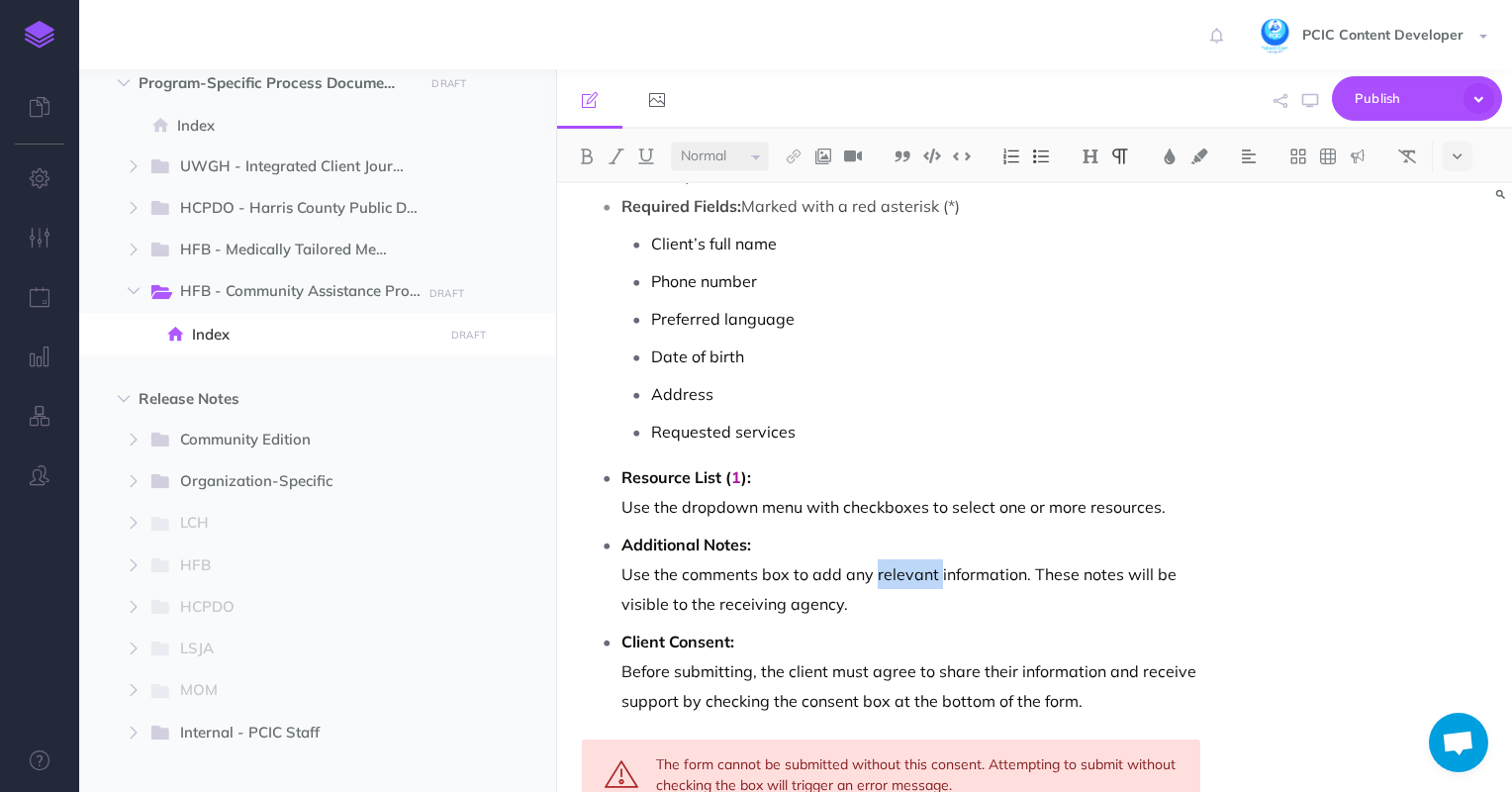 click on "Additional Notes: Use the comments box to add any relevant information. These notes will be visible to the receiving agency." at bounding box center [911, 574] 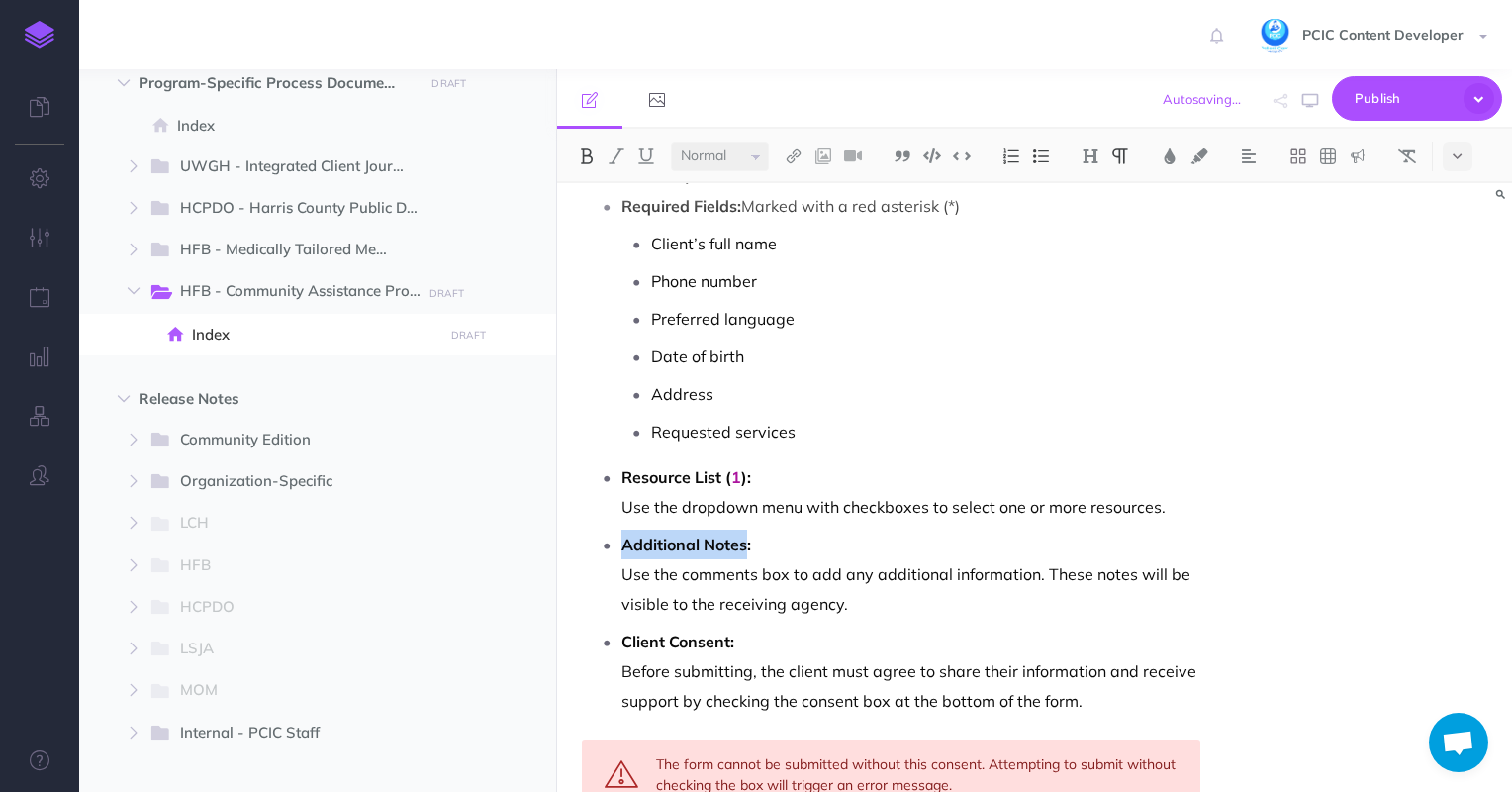 drag, startPoint x: 744, startPoint y: 541, endPoint x: 621, endPoint y: 542, distance: 123.004065 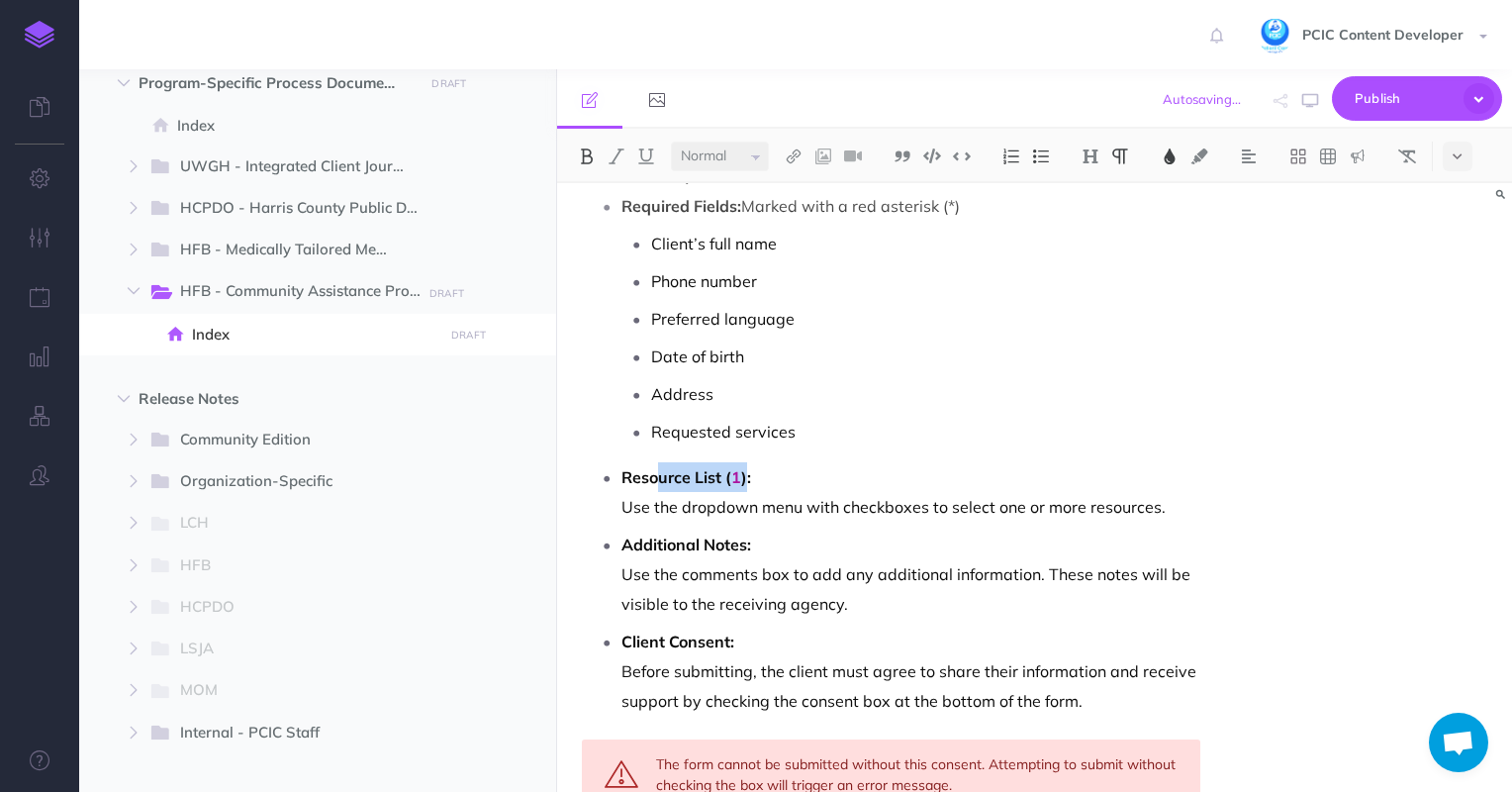 drag, startPoint x: 744, startPoint y: 477, endPoint x: 659, endPoint y: 482, distance: 85.146932 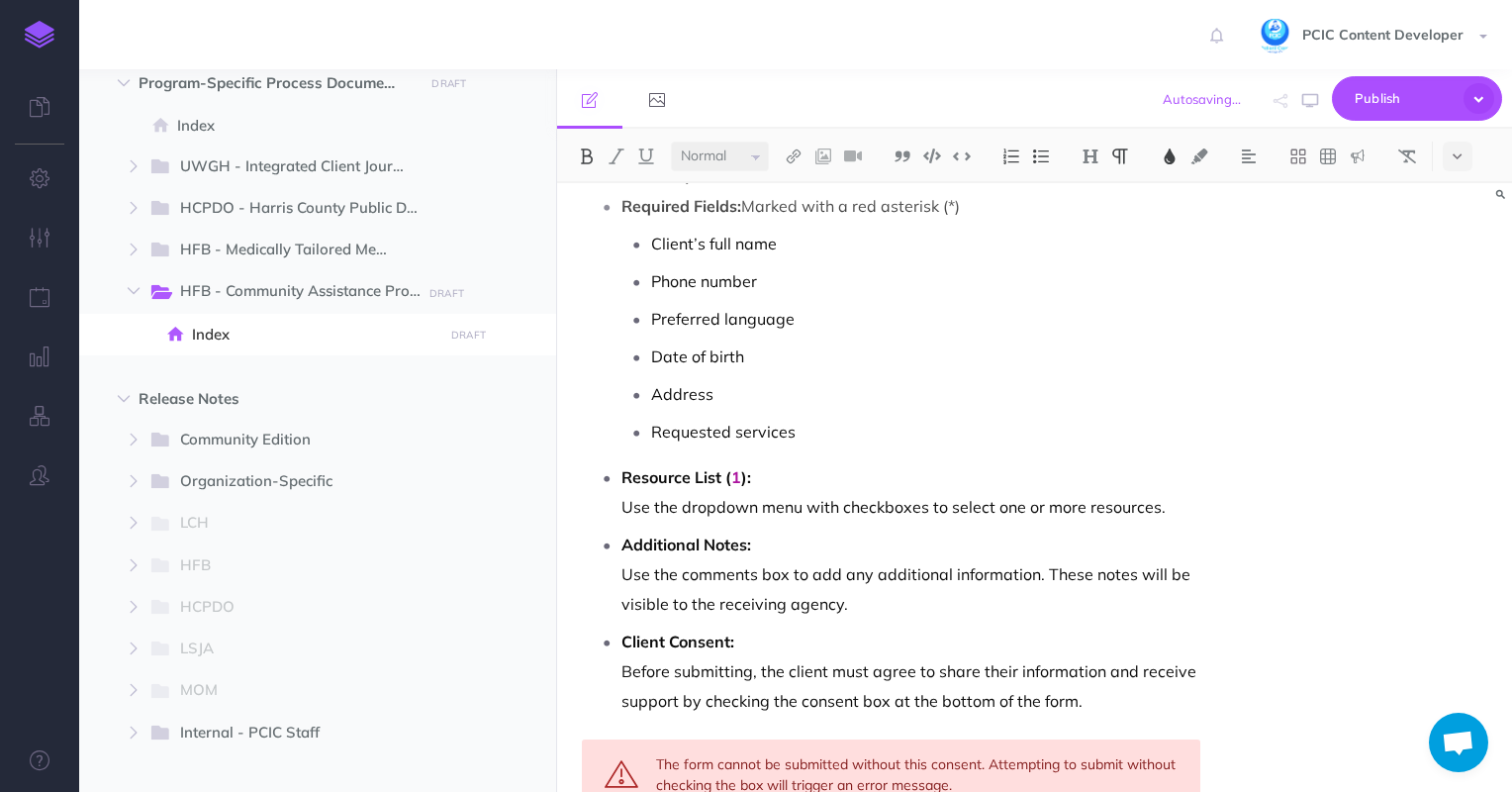 click on "Additional Notes:" at bounding box center [686, 544] 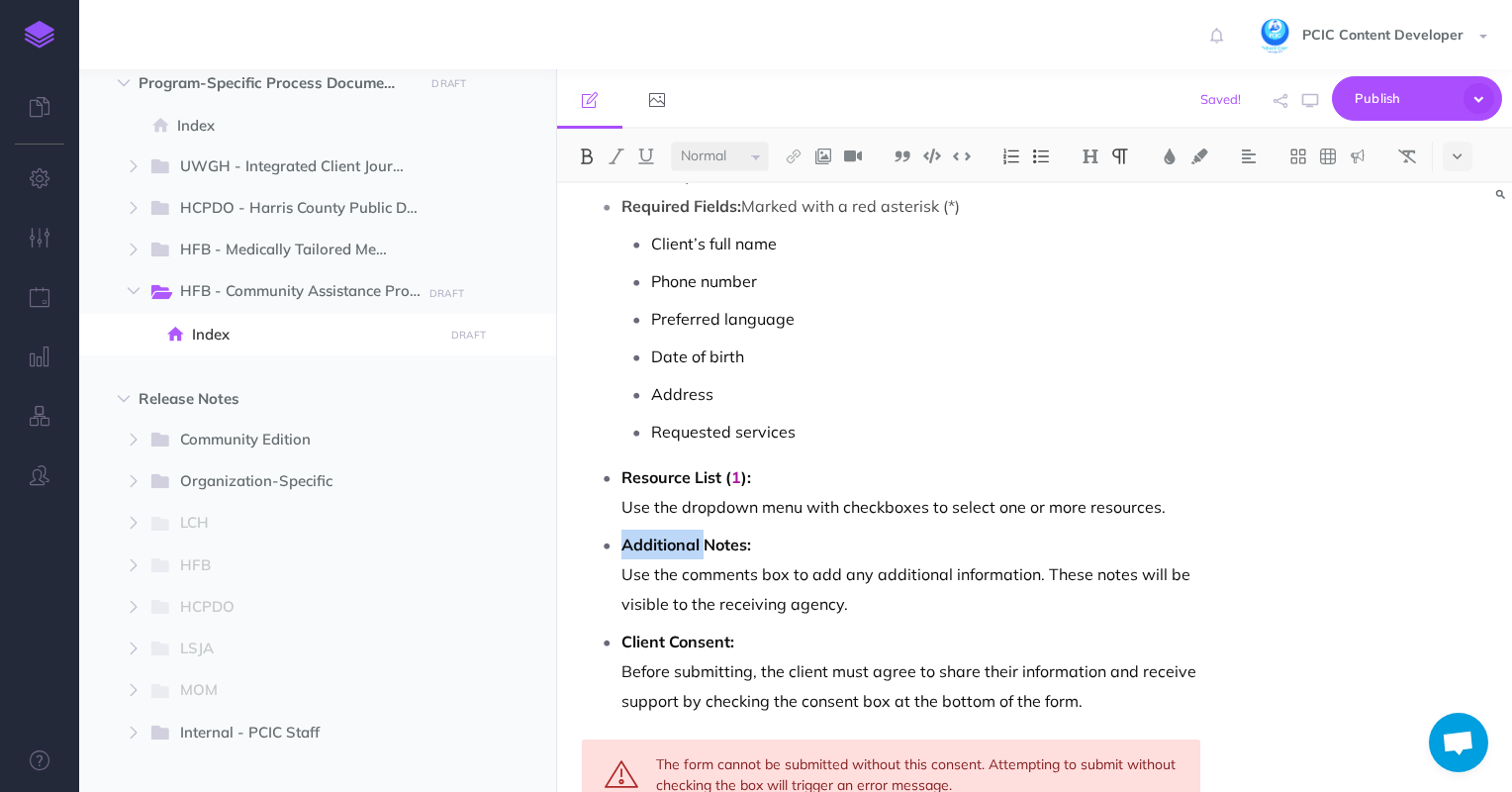 click on "Additional Notes:" at bounding box center (686, 544) 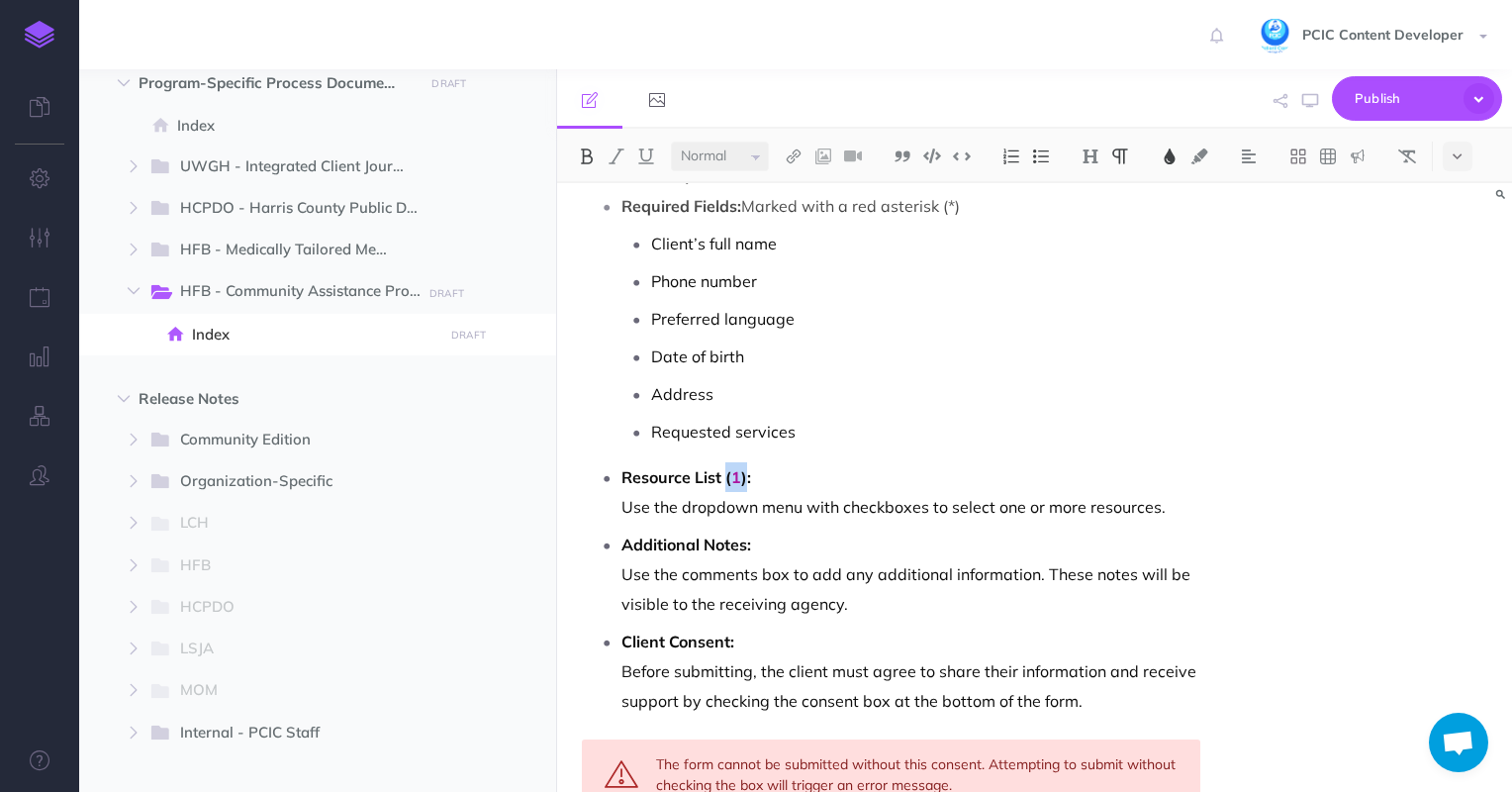 drag, startPoint x: 747, startPoint y: 479, endPoint x: 726, endPoint y: 476, distance: 21.213203 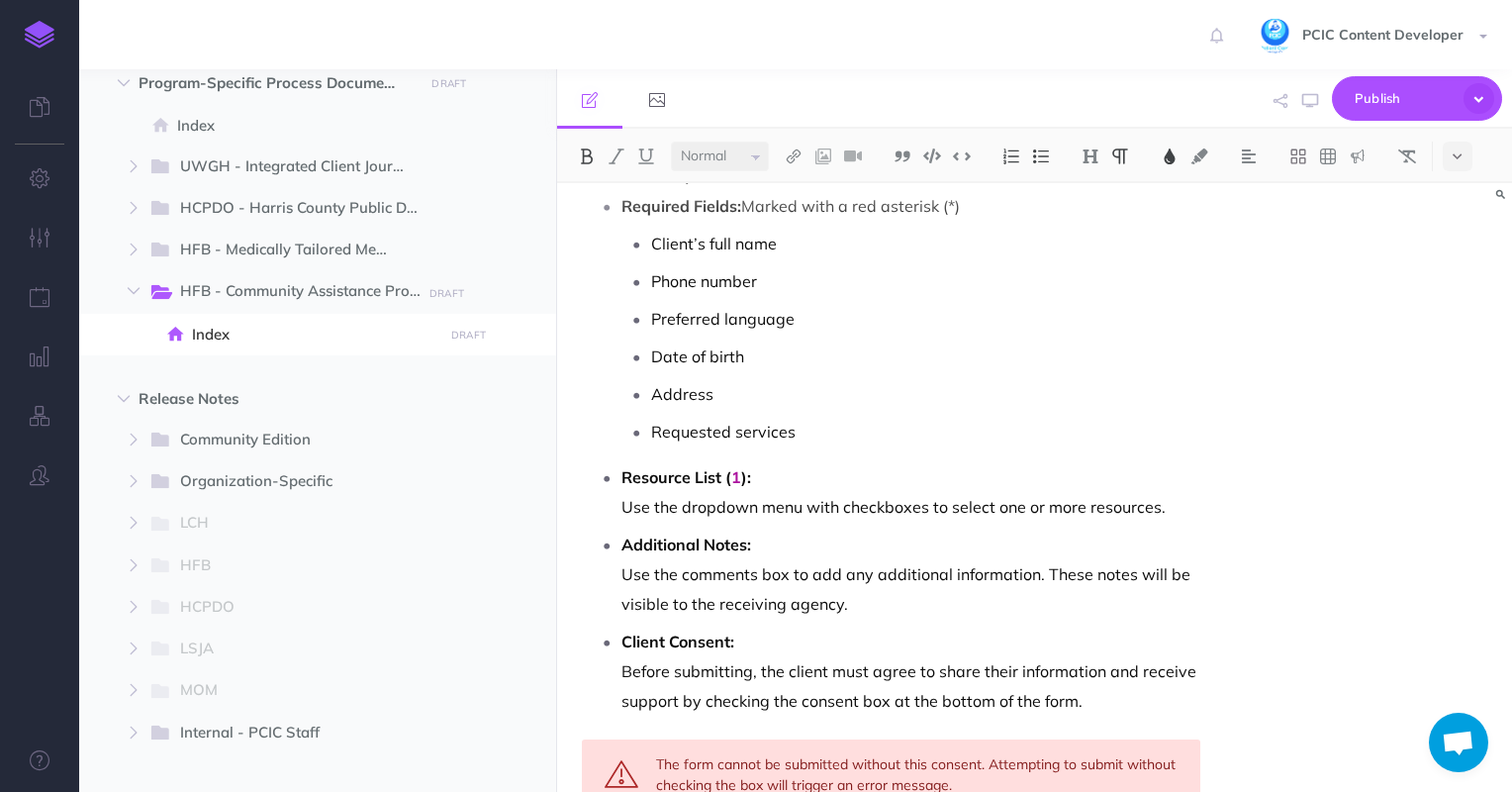 click on "Additional Notes:" at bounding box center (686, 544) 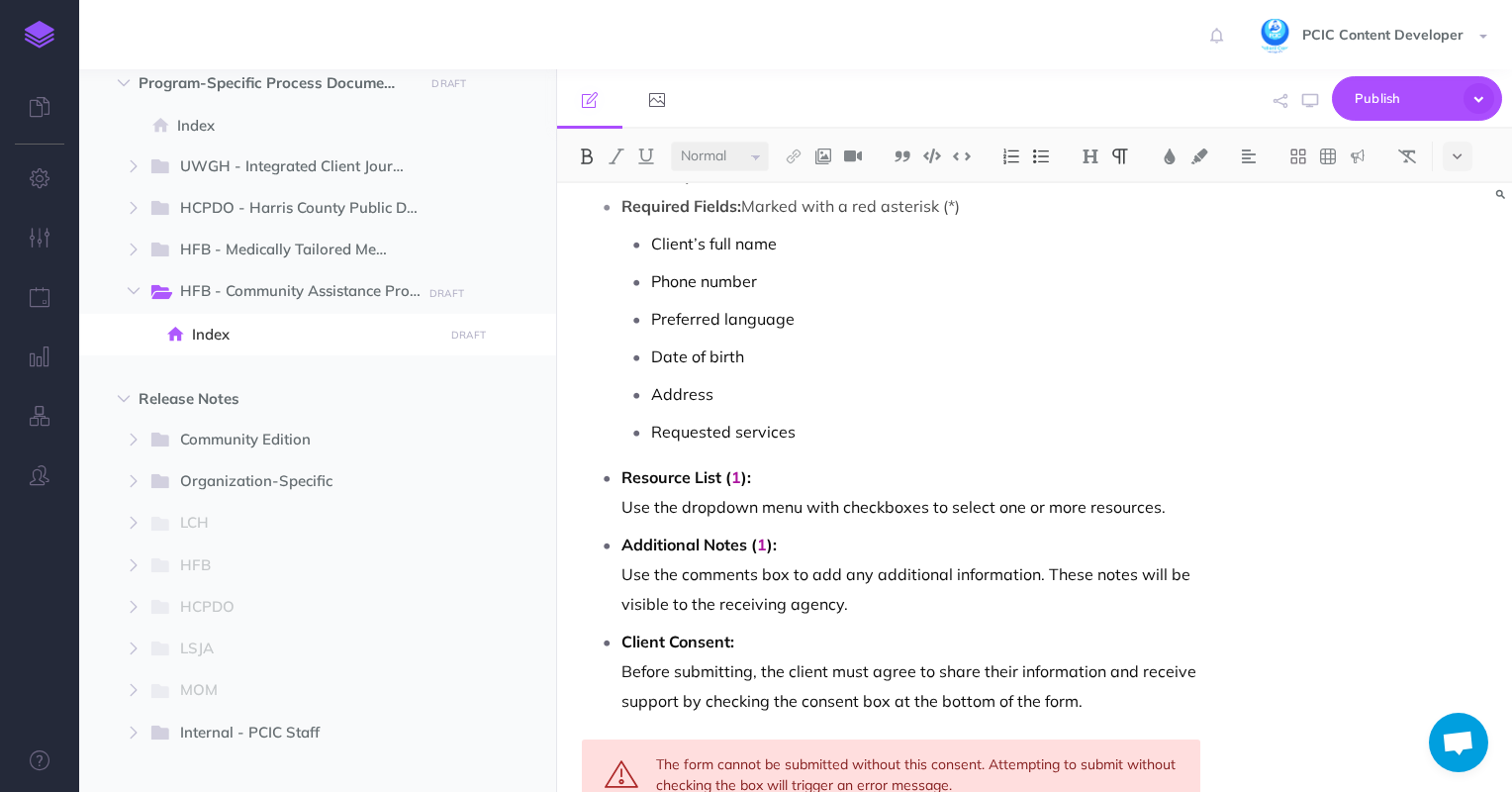 click on "1" at bounding box center (762, 544) 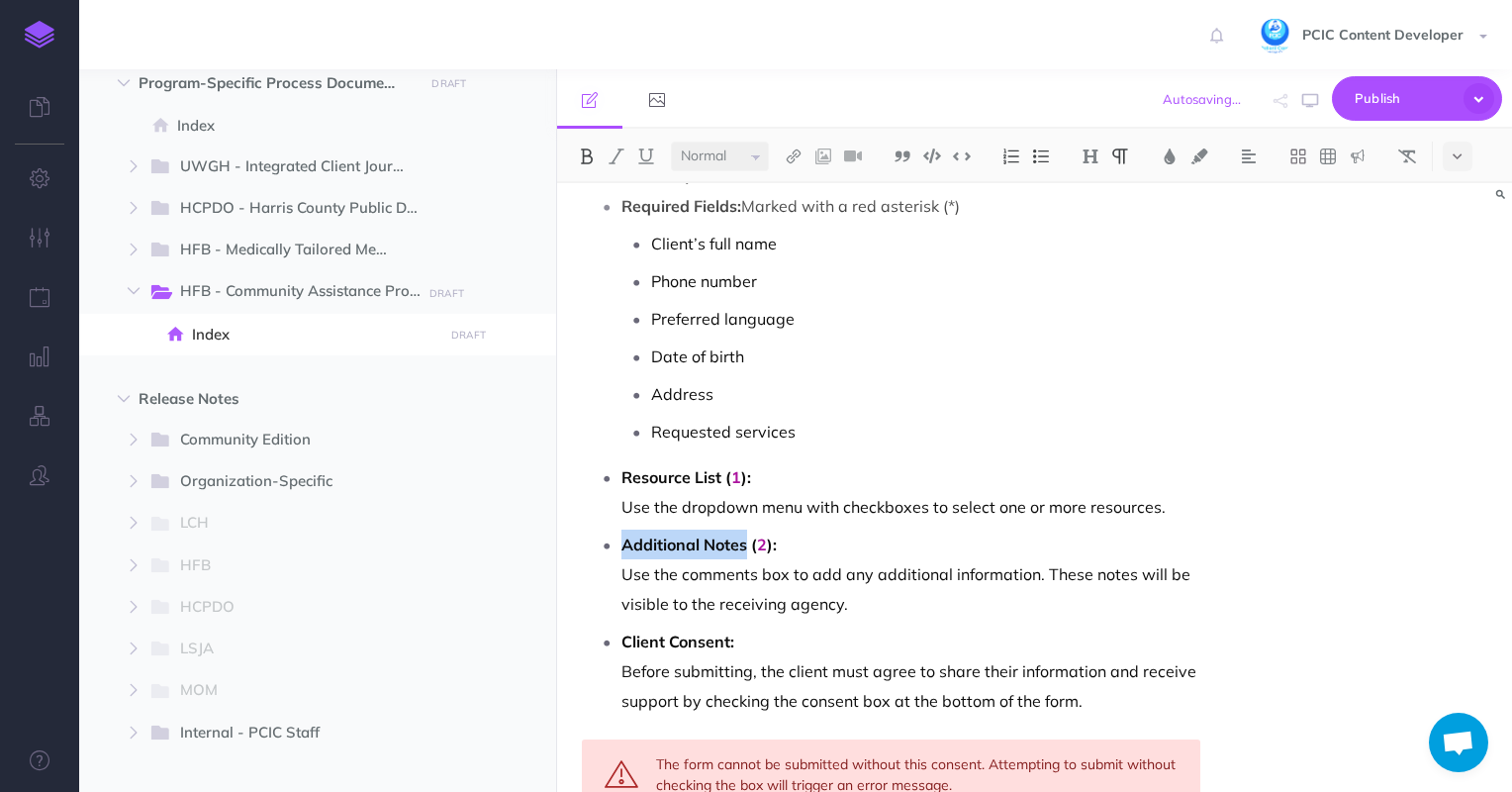drag, startPoint x: 745, startPoint y: 544, endPoint x: 625, endPoint y: 535, distance: 120.33703 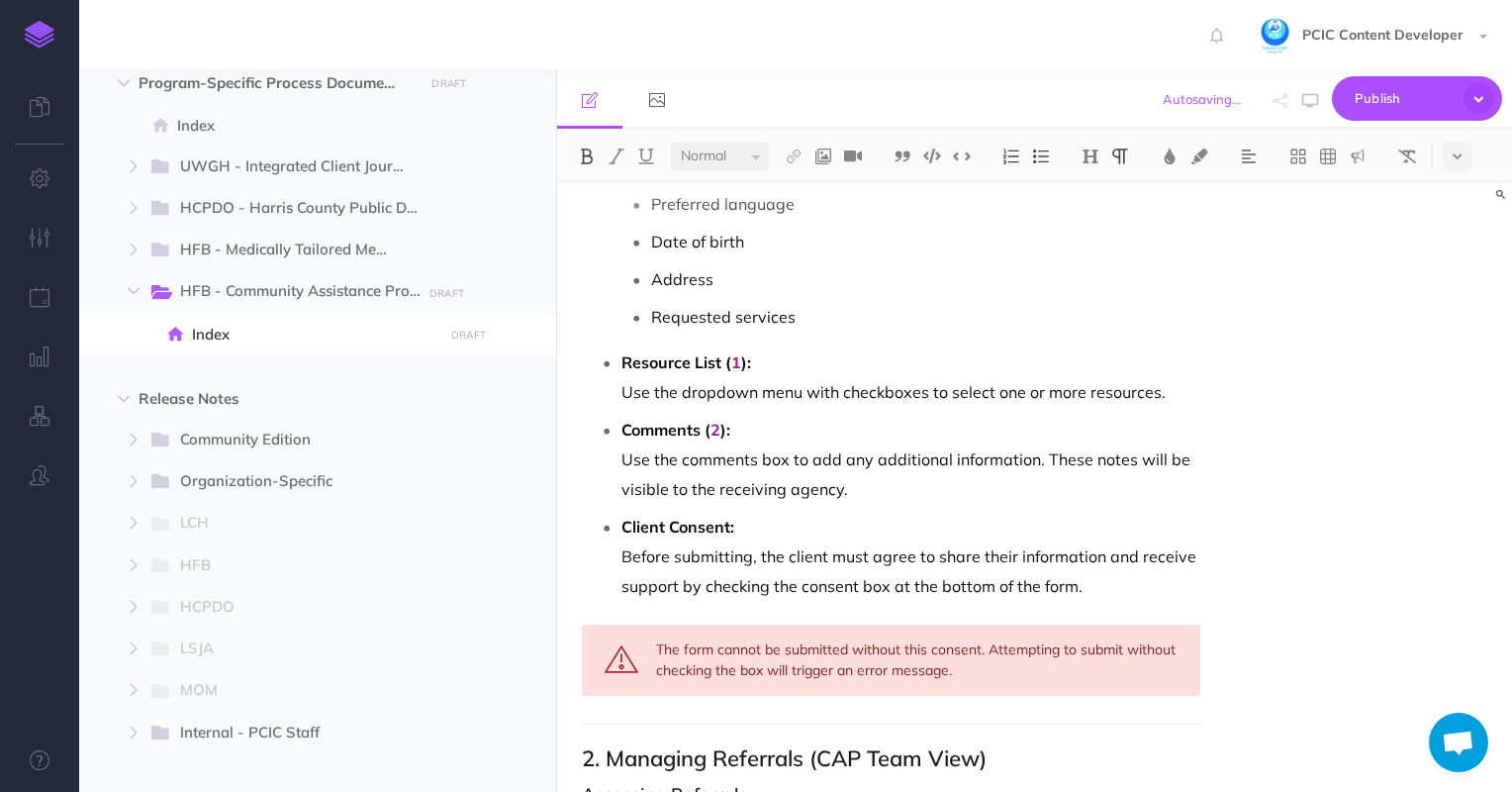 scroll, scrollTop: 891, scrollLeft: 0, axis: vertical 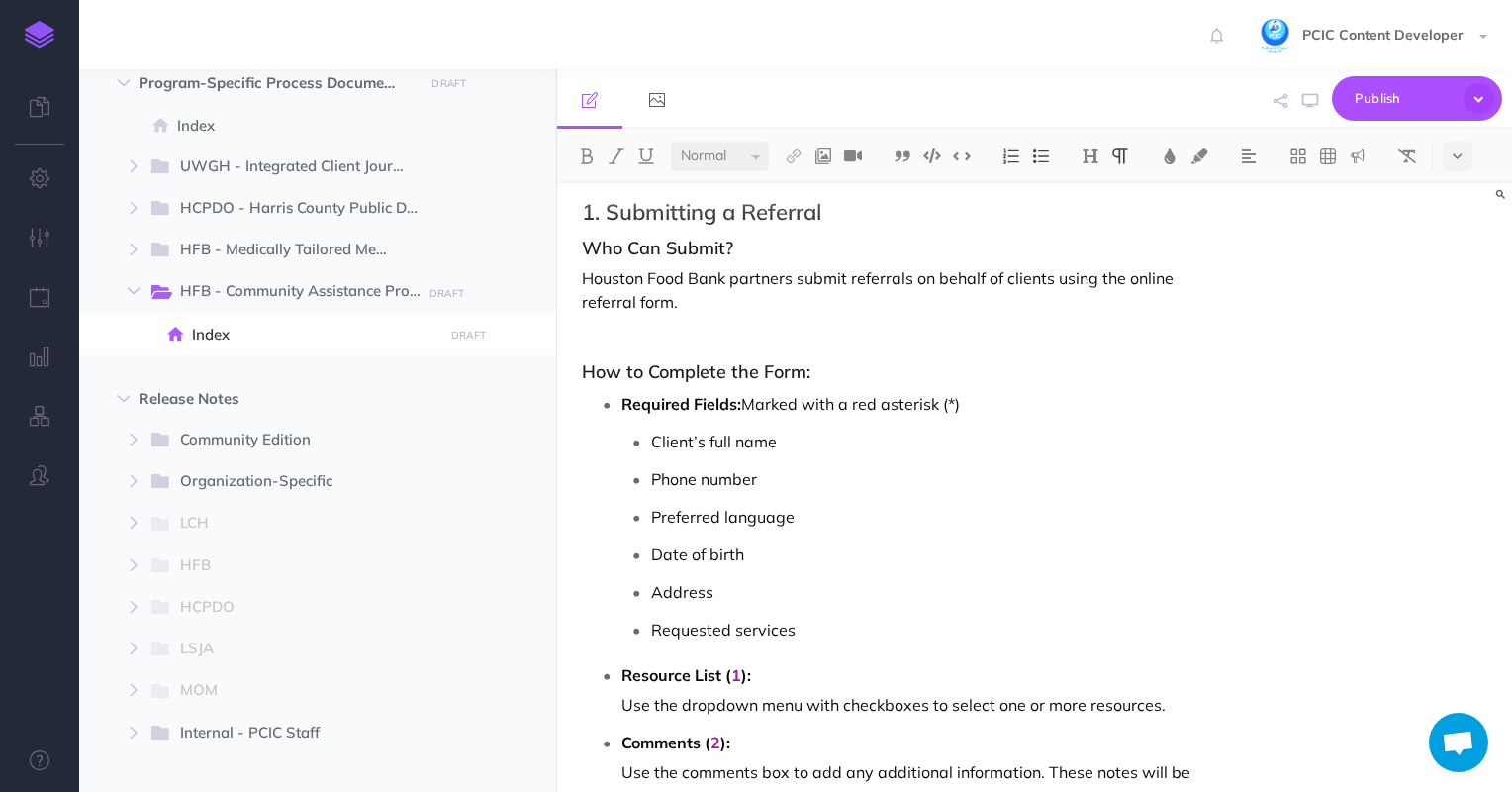 click on "Required Fields:  Marked with a red asterisk (*)" at bounding box center (911, 404) 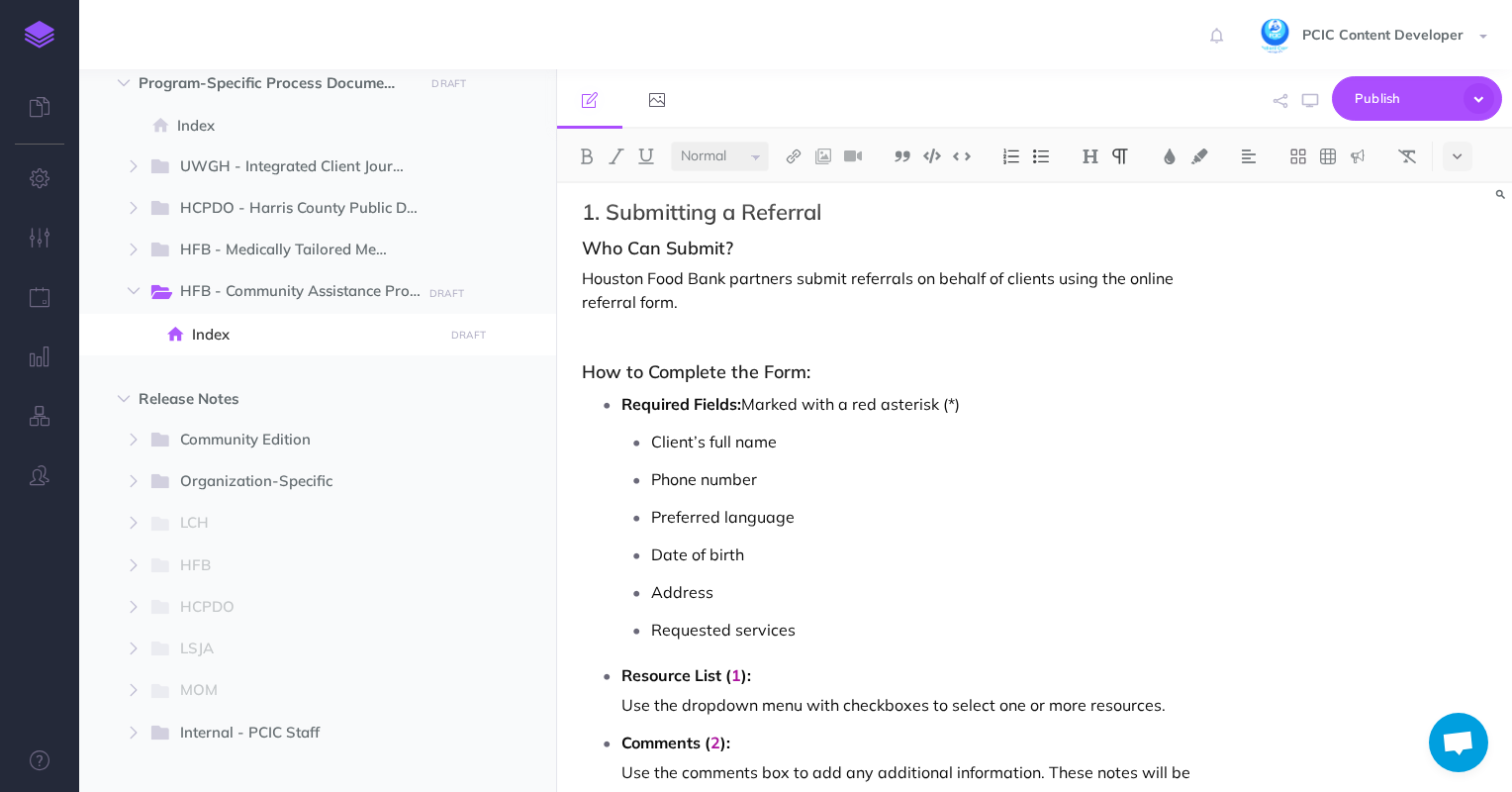 drag, startPoint x: 962, startPoint y: 404, endPoint x: 942, endPoint y: 404, distance: 20 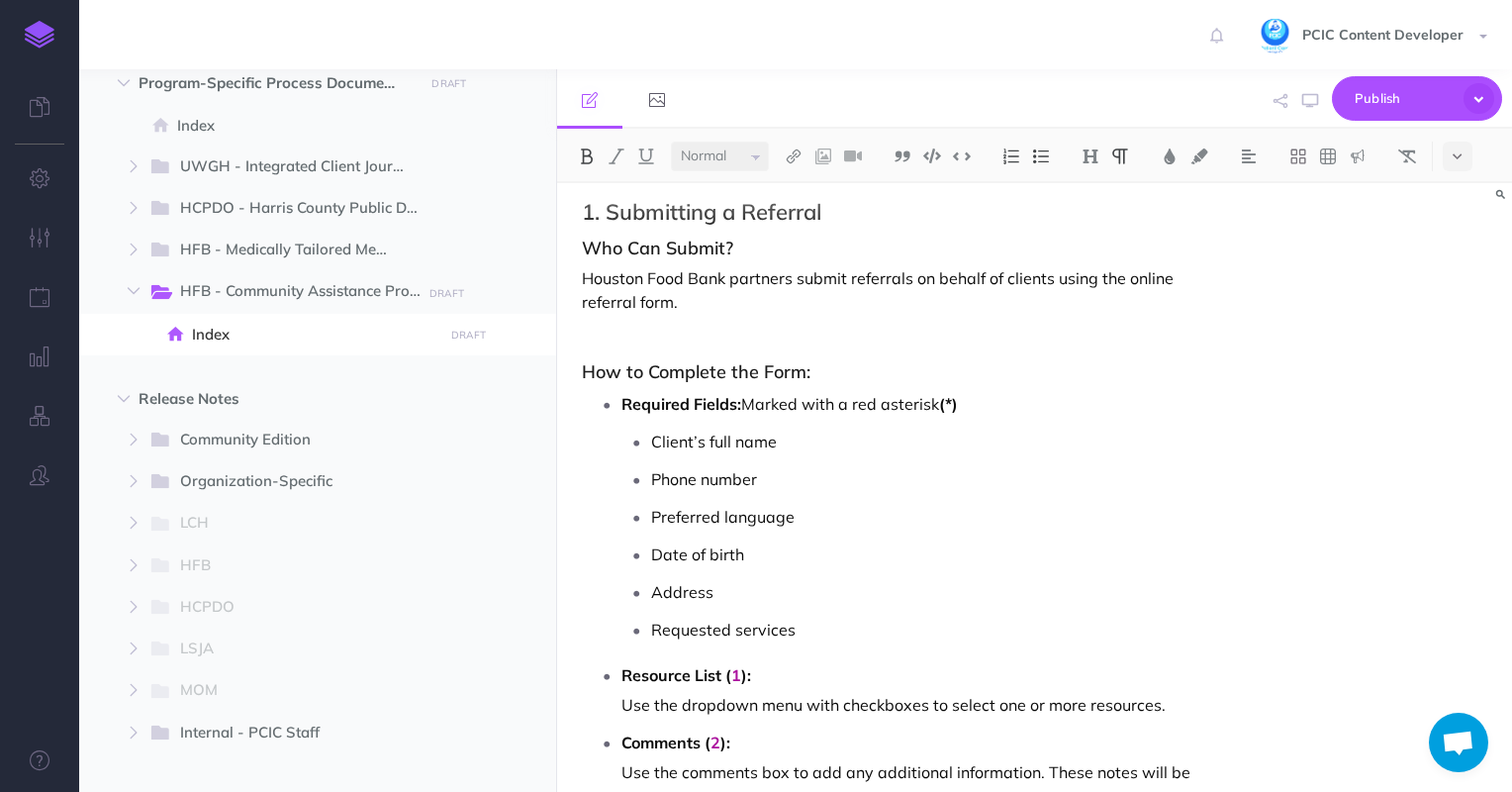 click on "(*)" at bounding box center [948, 404] 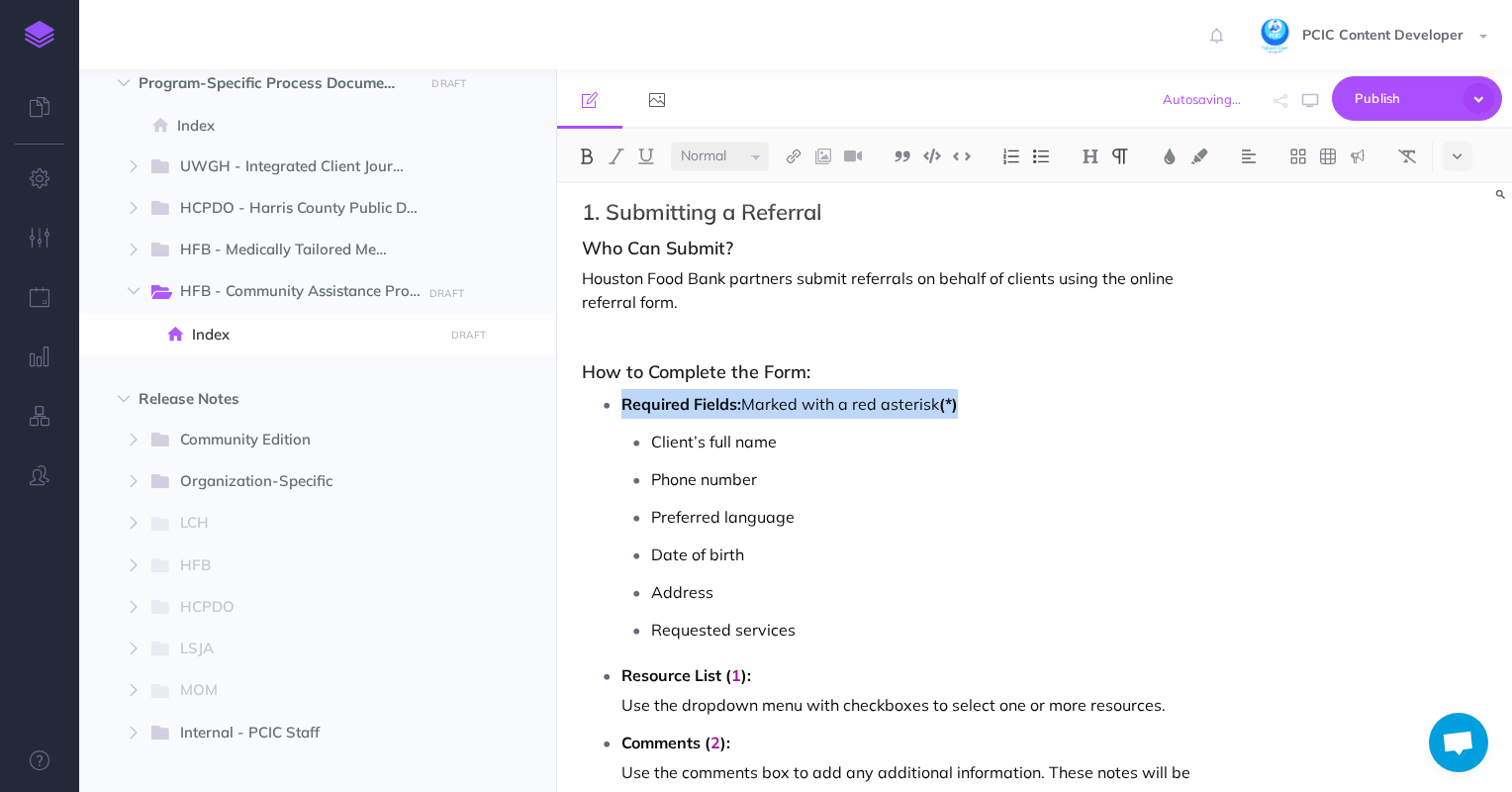click on "(*)" at bounding box center (948, 404) 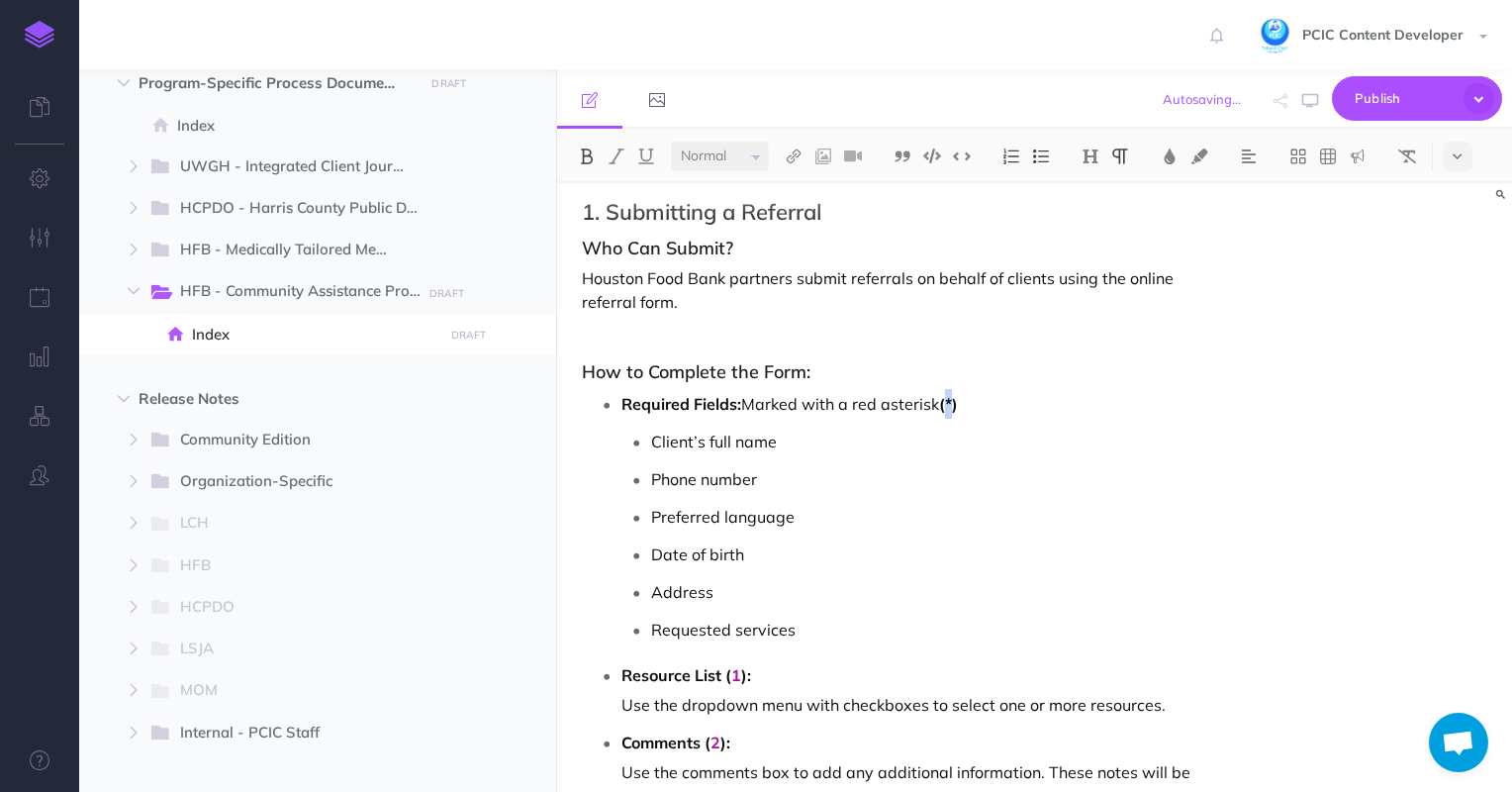 click on "(*)" at bounding box center (948, 404) 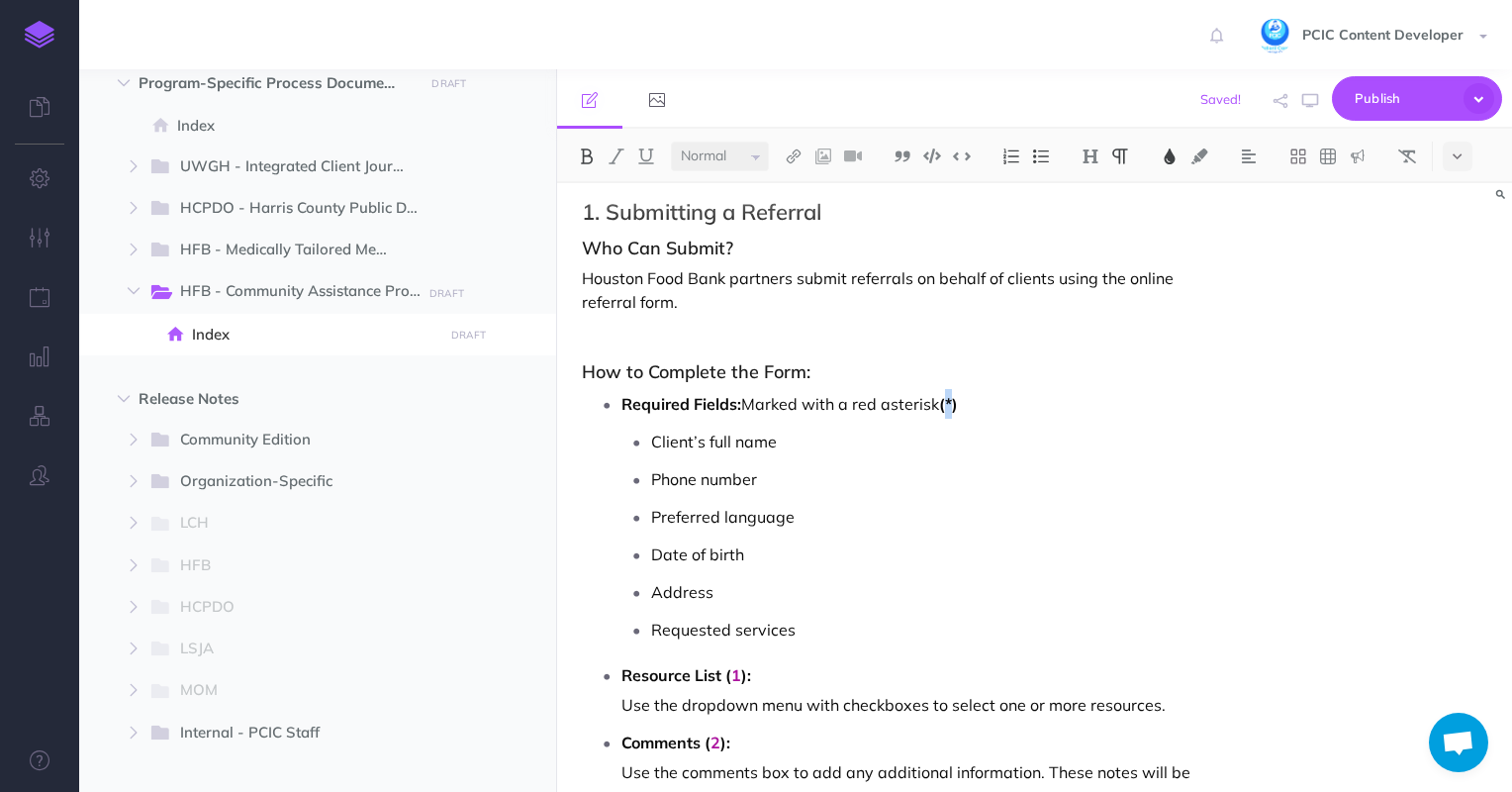 click at bounding box center (1170, 156) 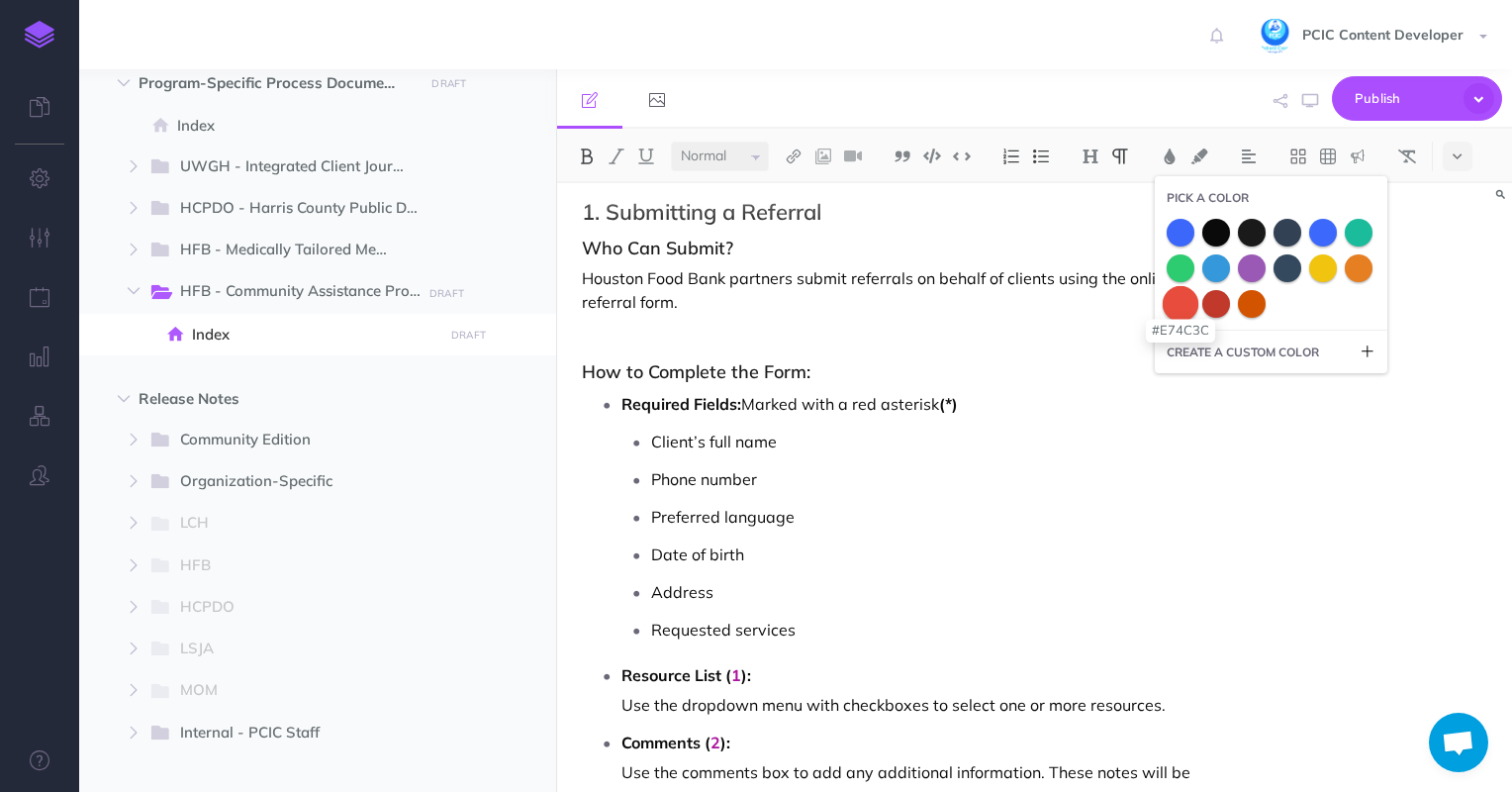click at bounding box center (1181, 303) 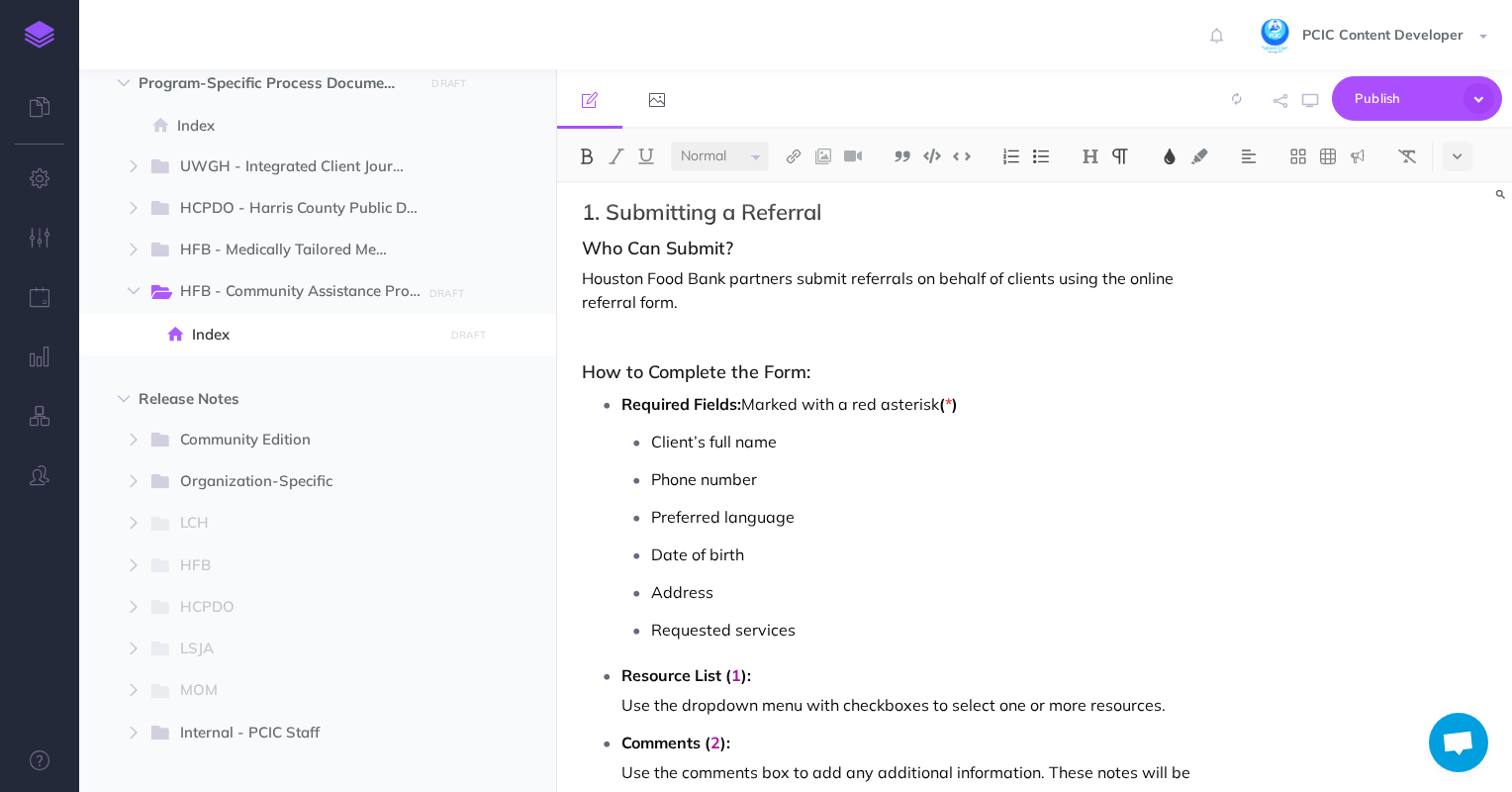 click on "Required Fields:  Marked with a red asterisk  ( * )" at bounding box center (911, 404) 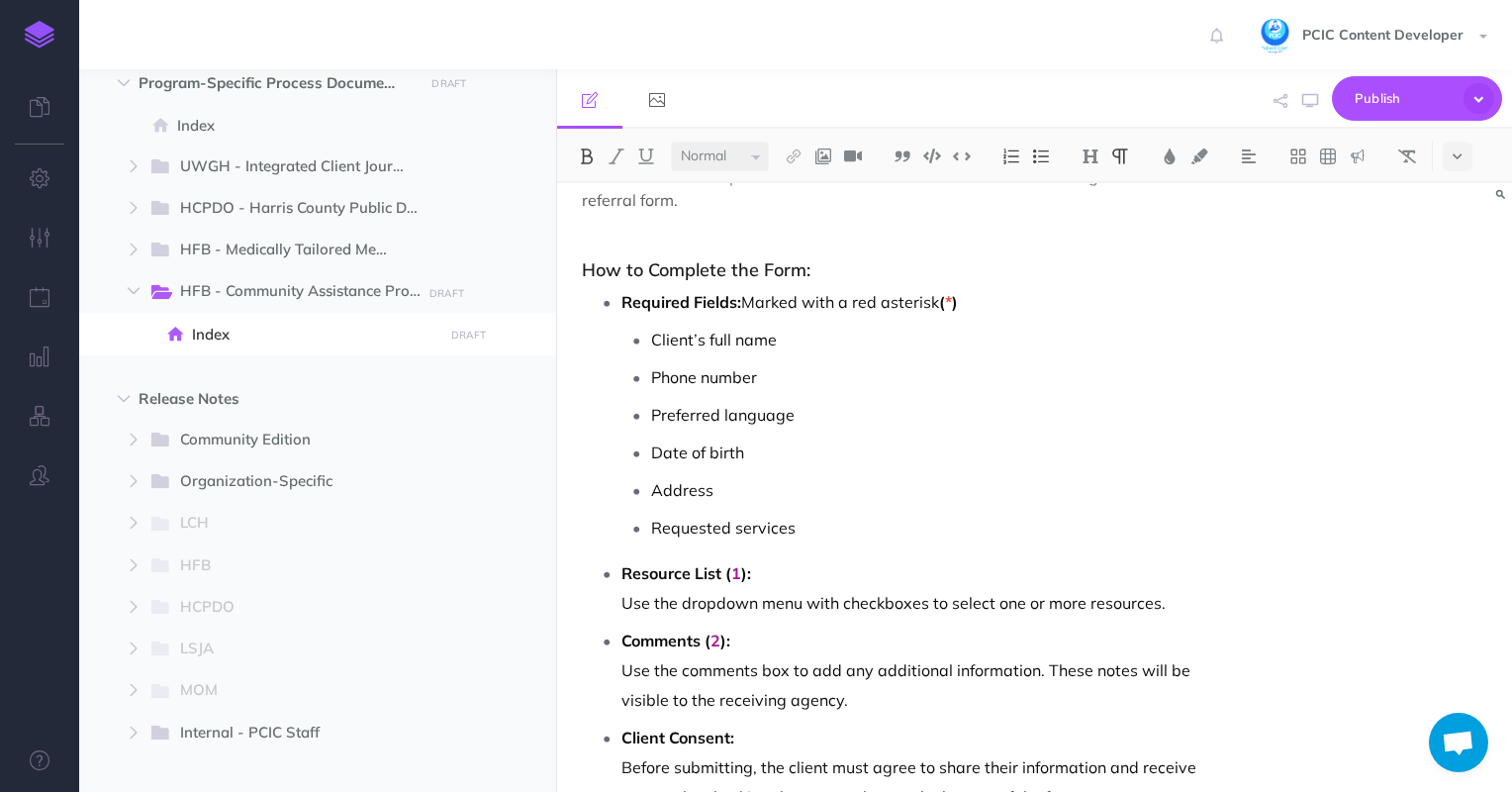 scroll, scrollTop: 693, scrollLeft: 0, axis: vertical 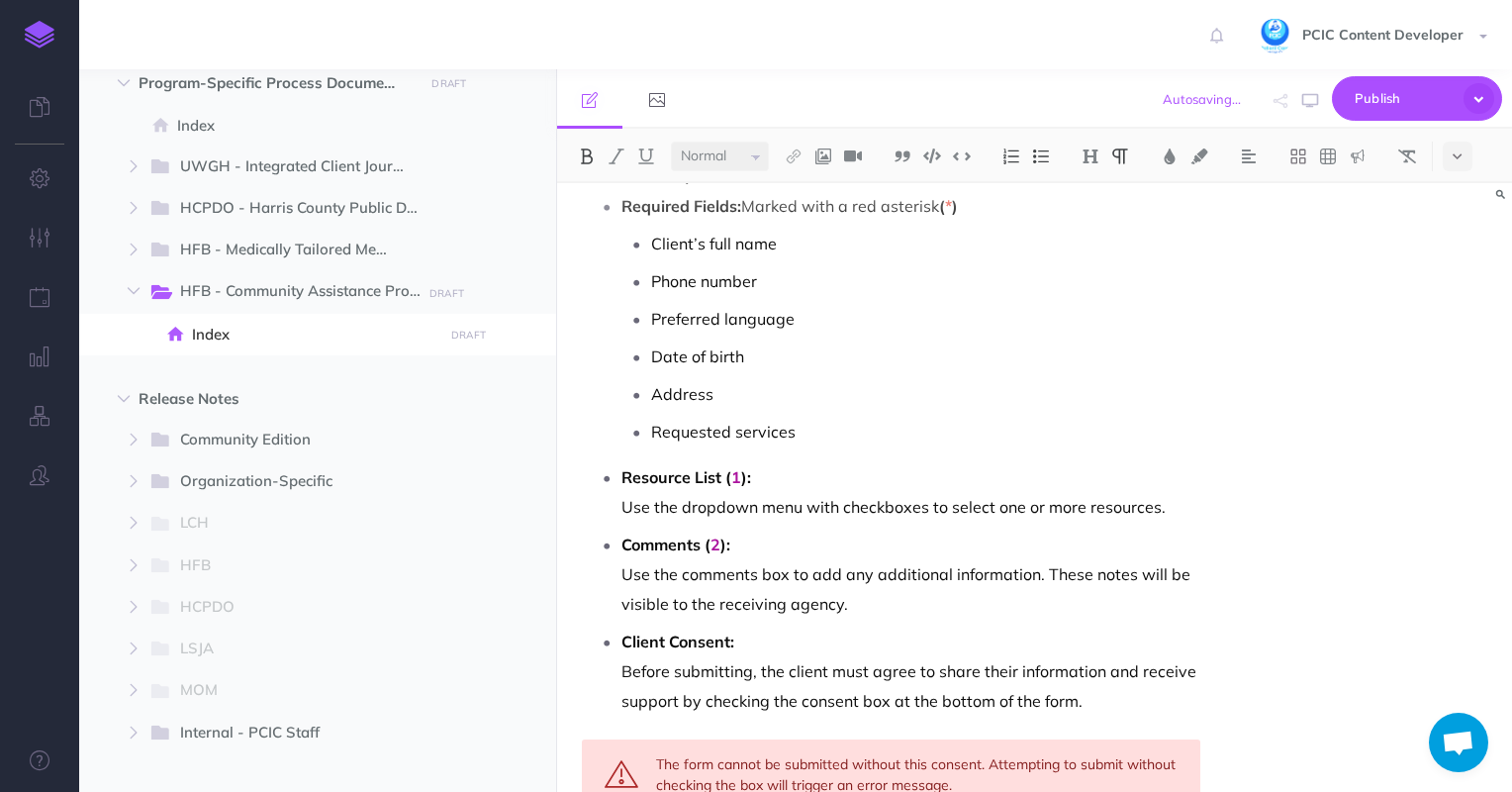 click on "Comments ( 2 ): Use the comments box to add any additional information. These notes will be visible to the receiving agency." at bounding box center (911, 574) 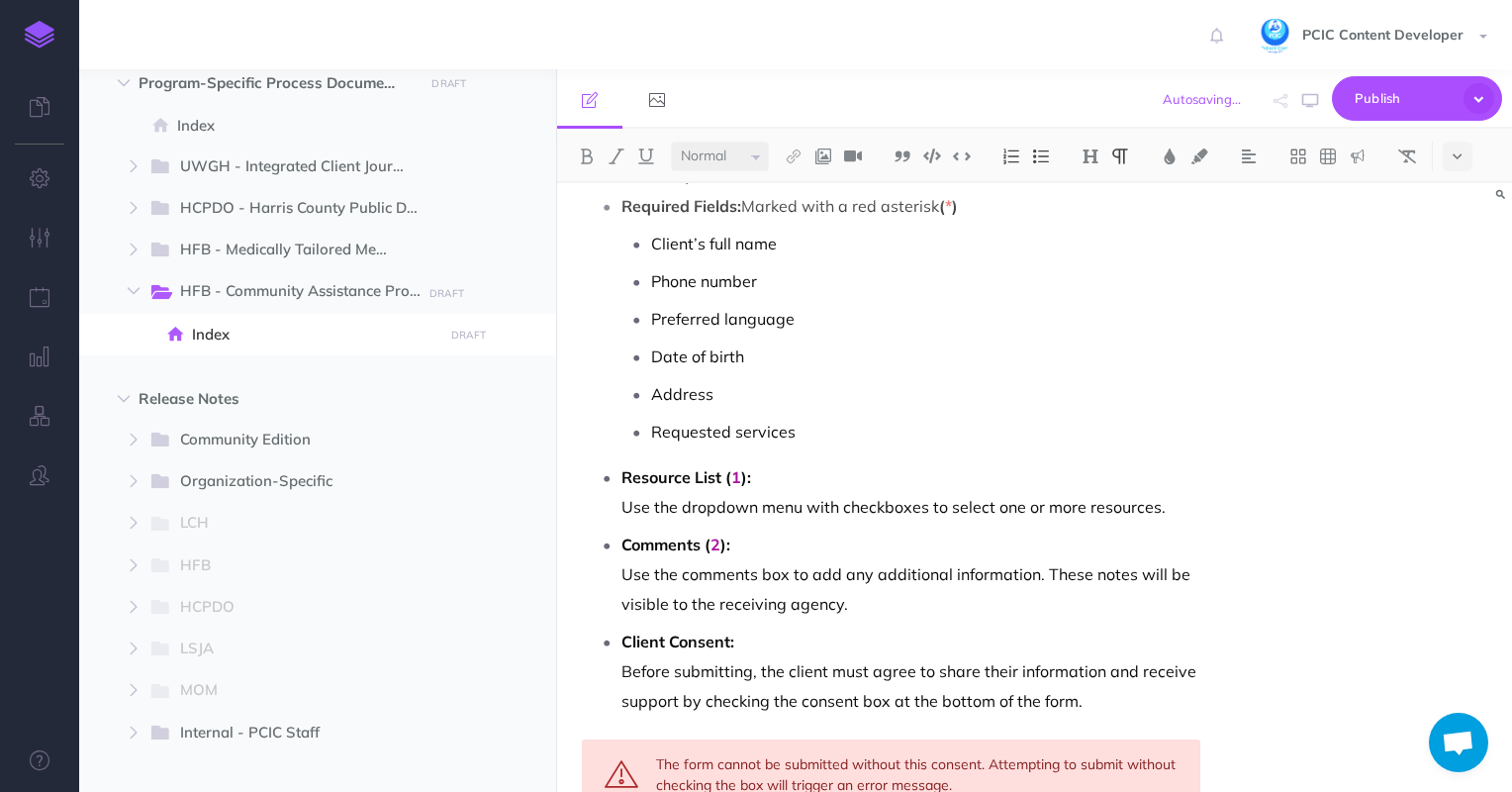 click on "Client Consent:" at bounding box center [678, 642] 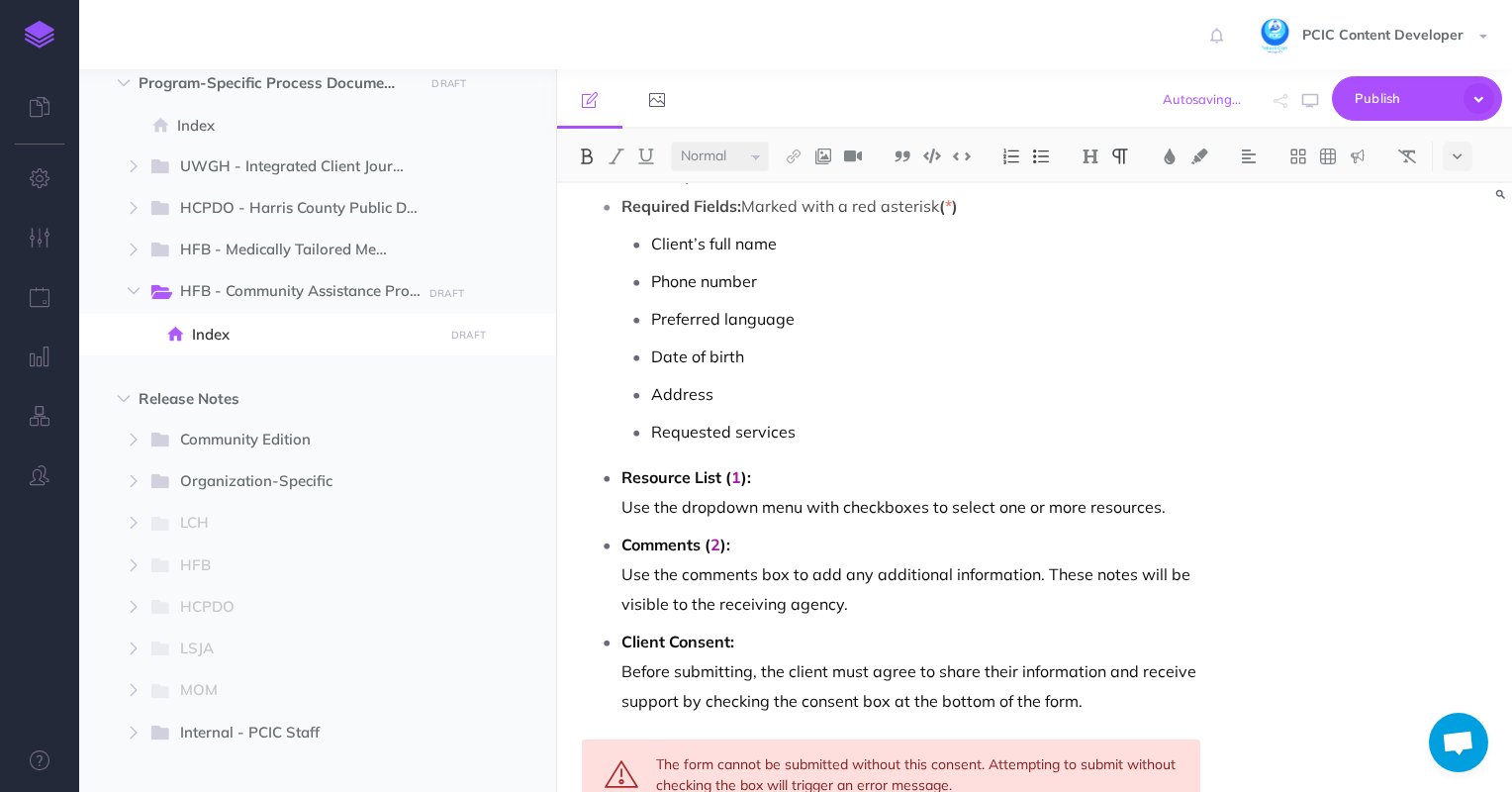 click on "Client Consent:" at bounding box center (678, 642) 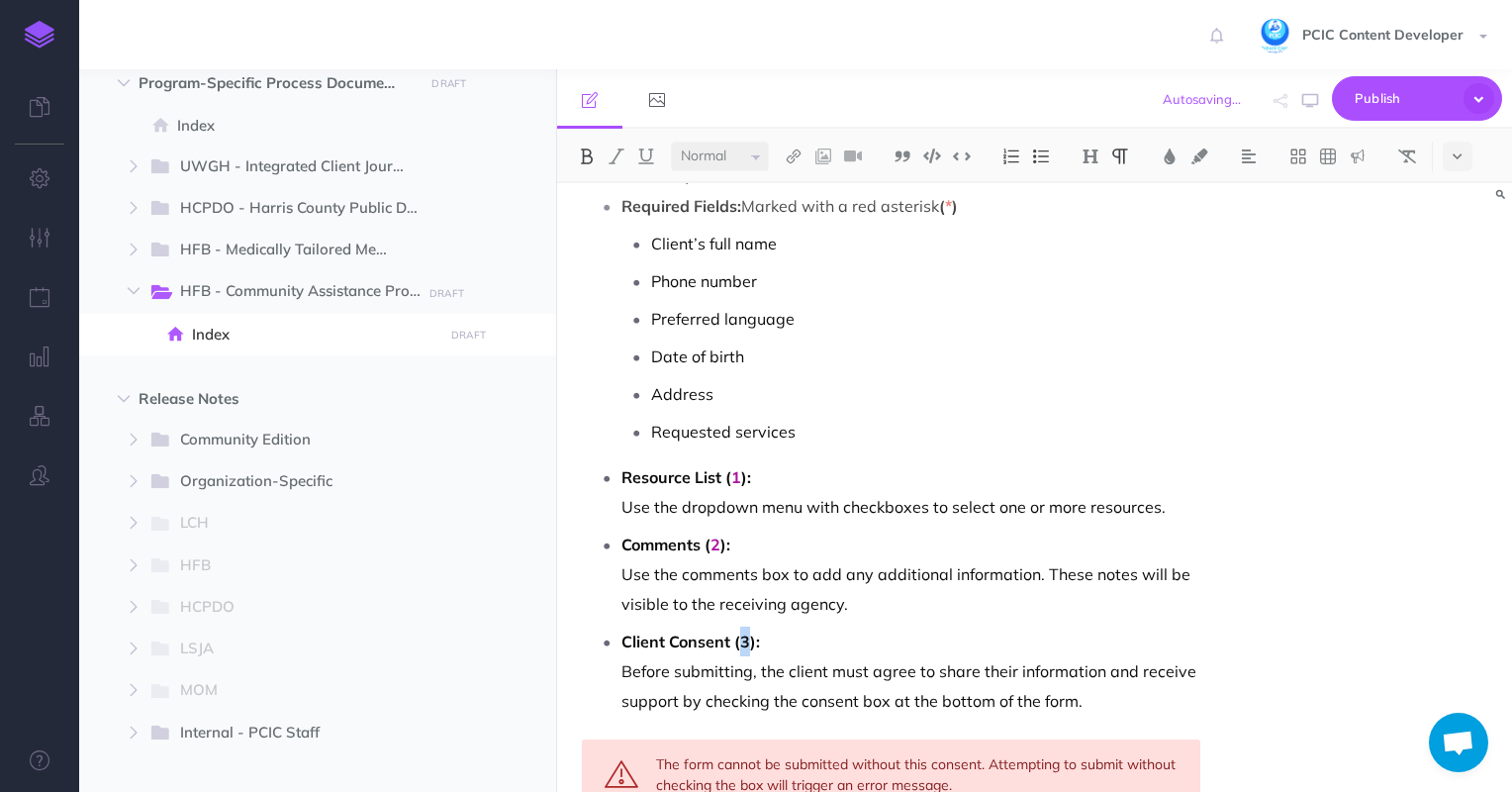 click on "Client Consent (3):" at bounding box center [691, 642] 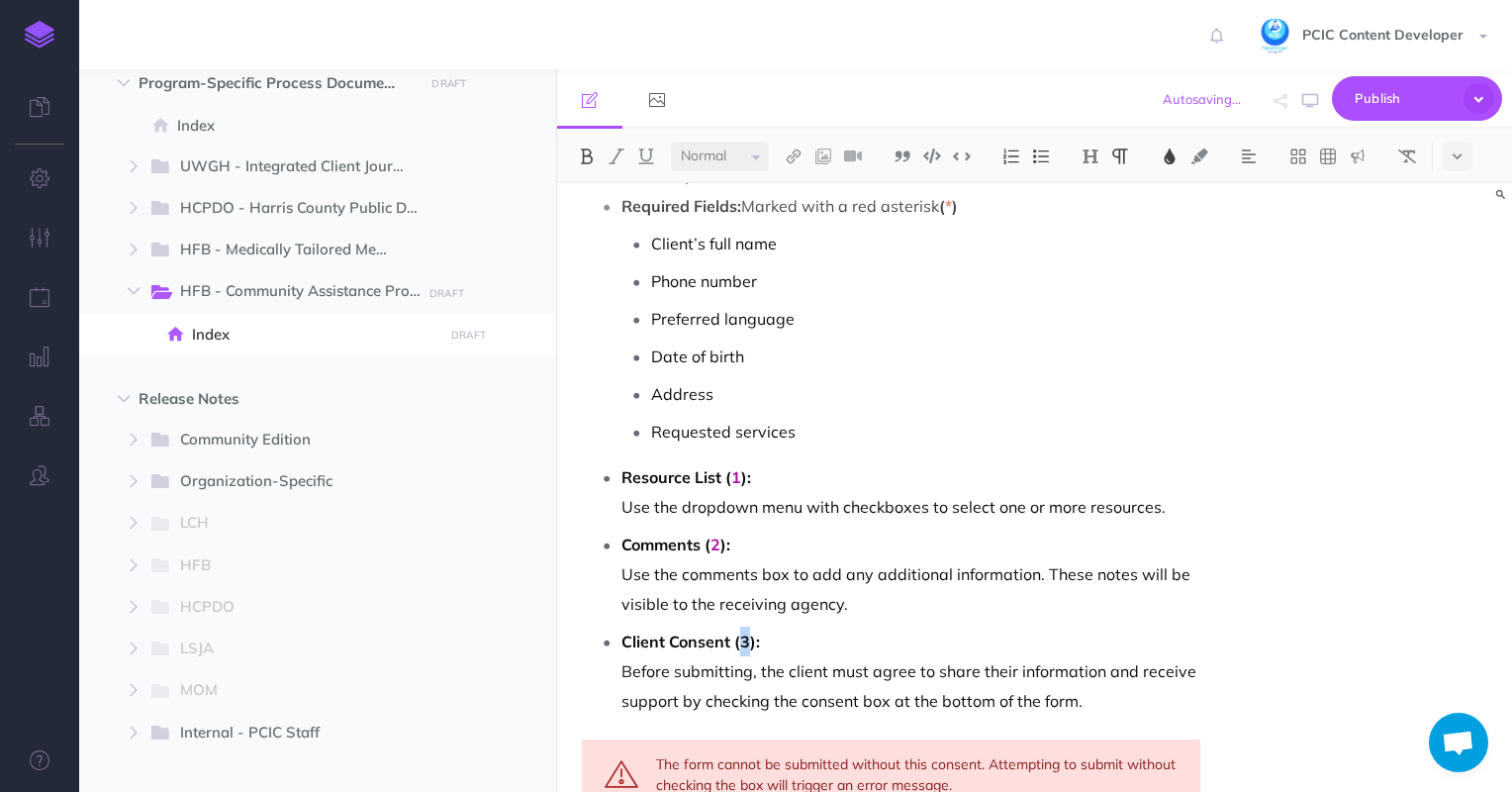 click at bounding box center [1170, 156] 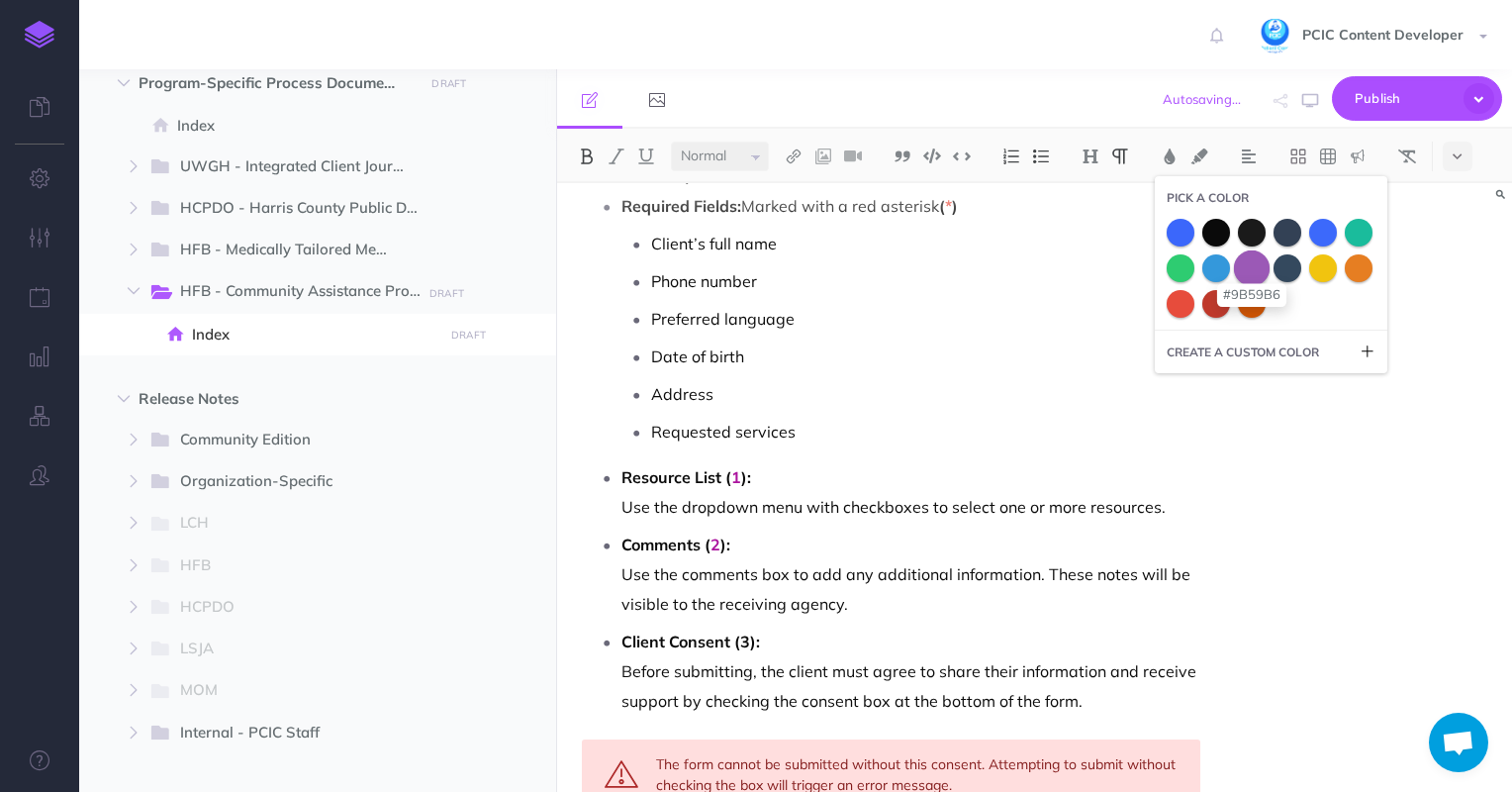 click at bounding box center (1252, 267) 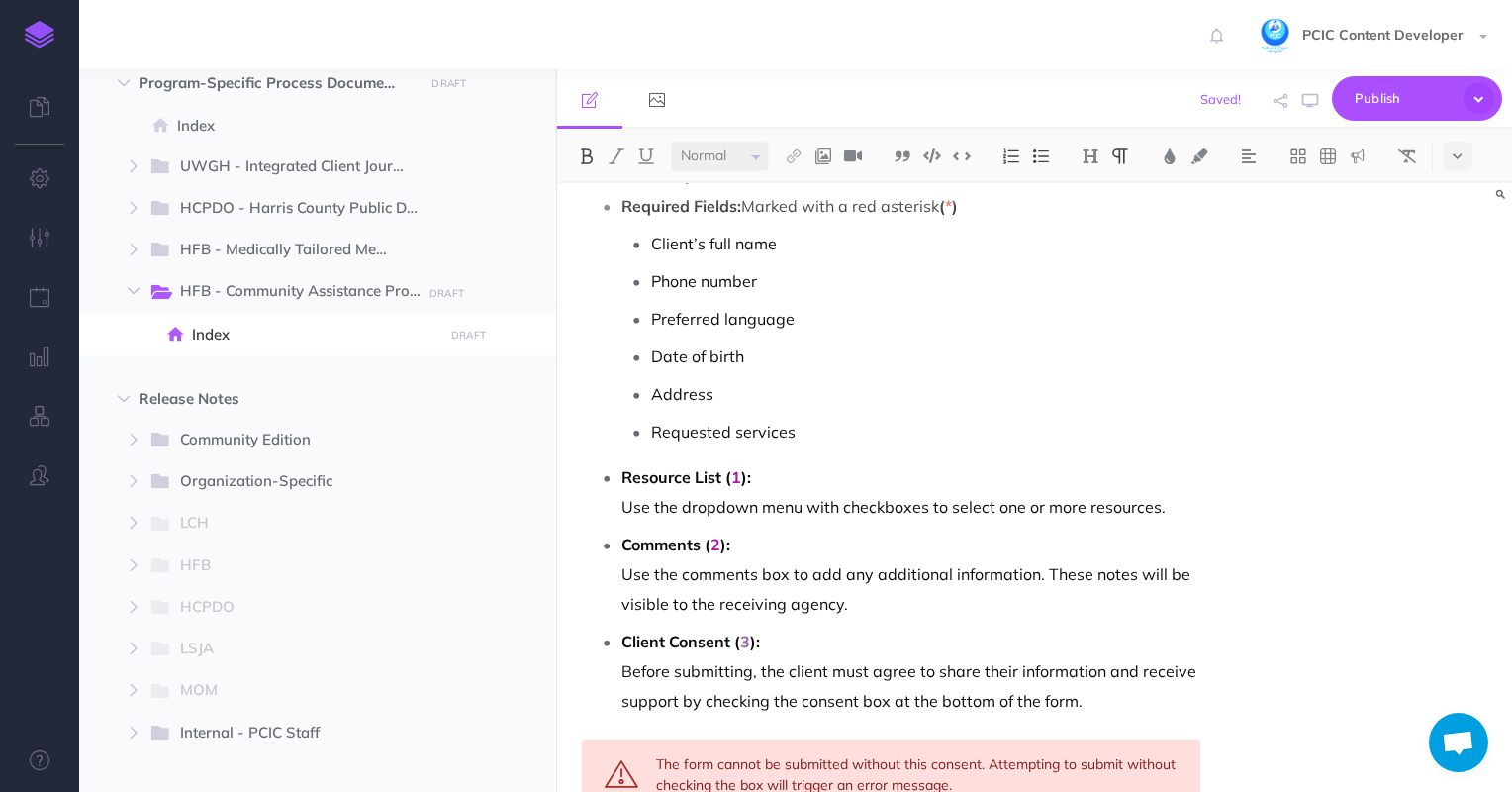 click on "Comments ( 2 ): Use the comments box to add any additional information. These notes will be visible to the receiving agency." at bounding box center (911, 574) 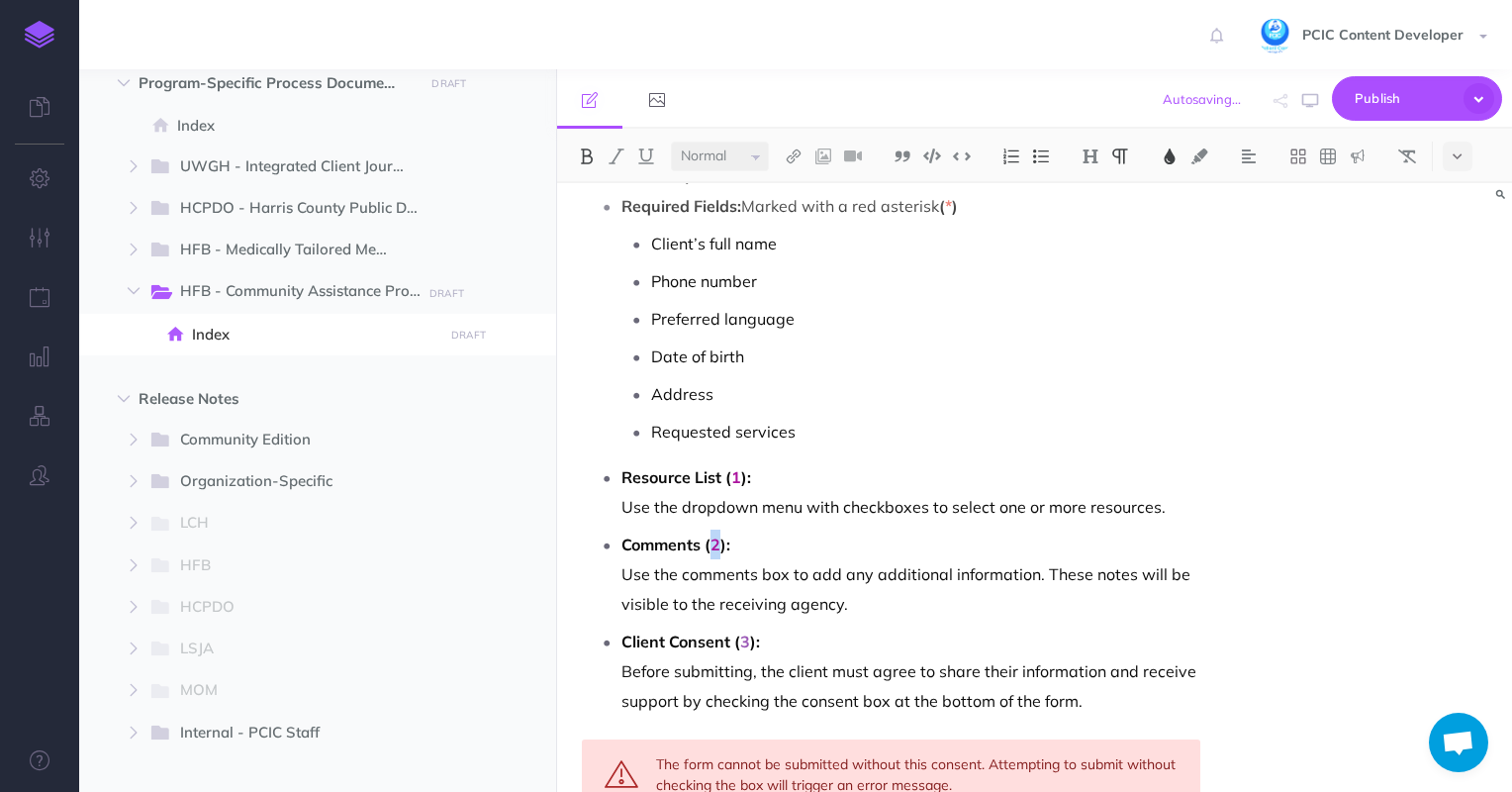 click on "2" at bounding box center (715, 544) 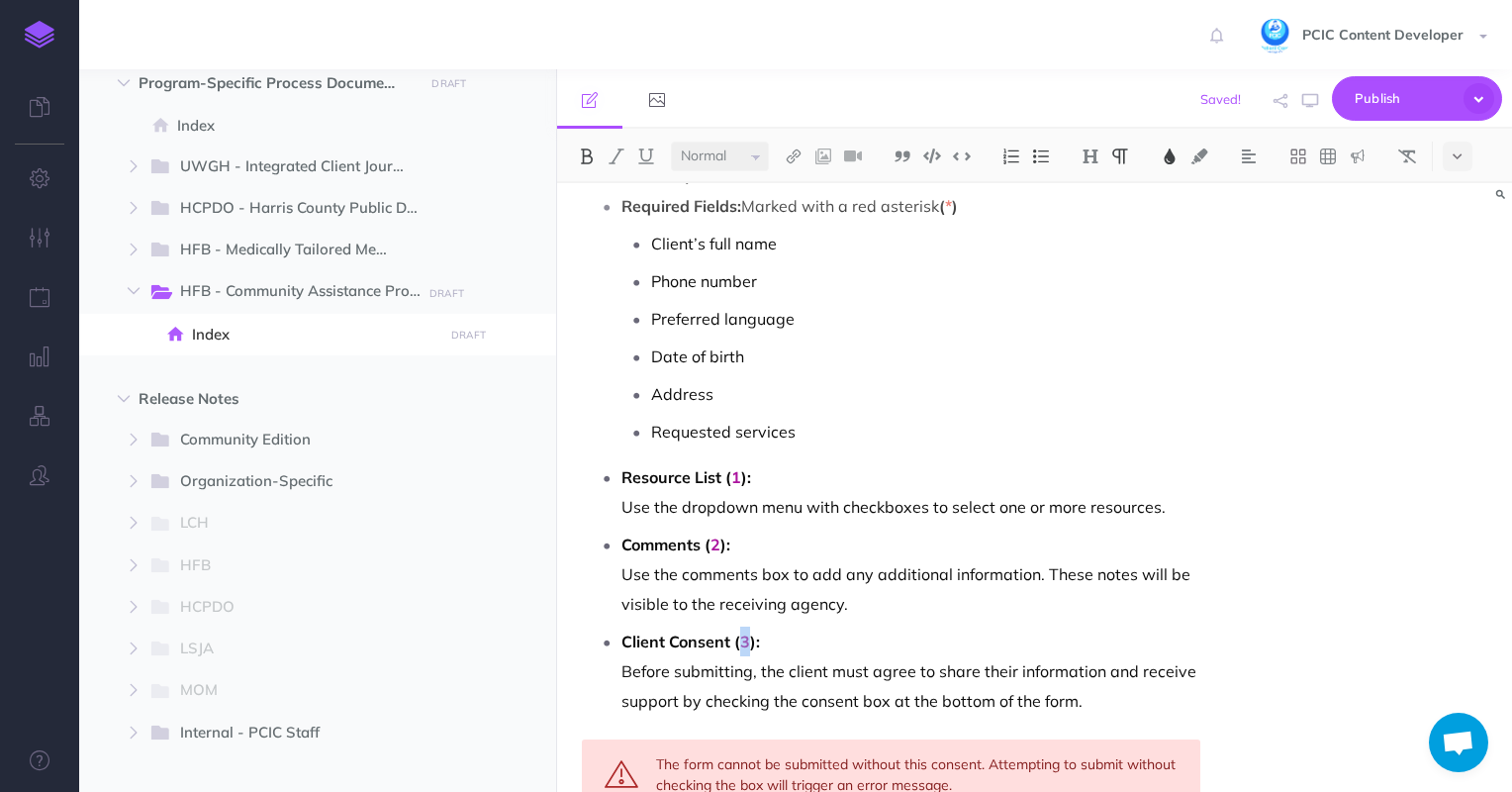 click on "3" at bounding box center (745, 642) 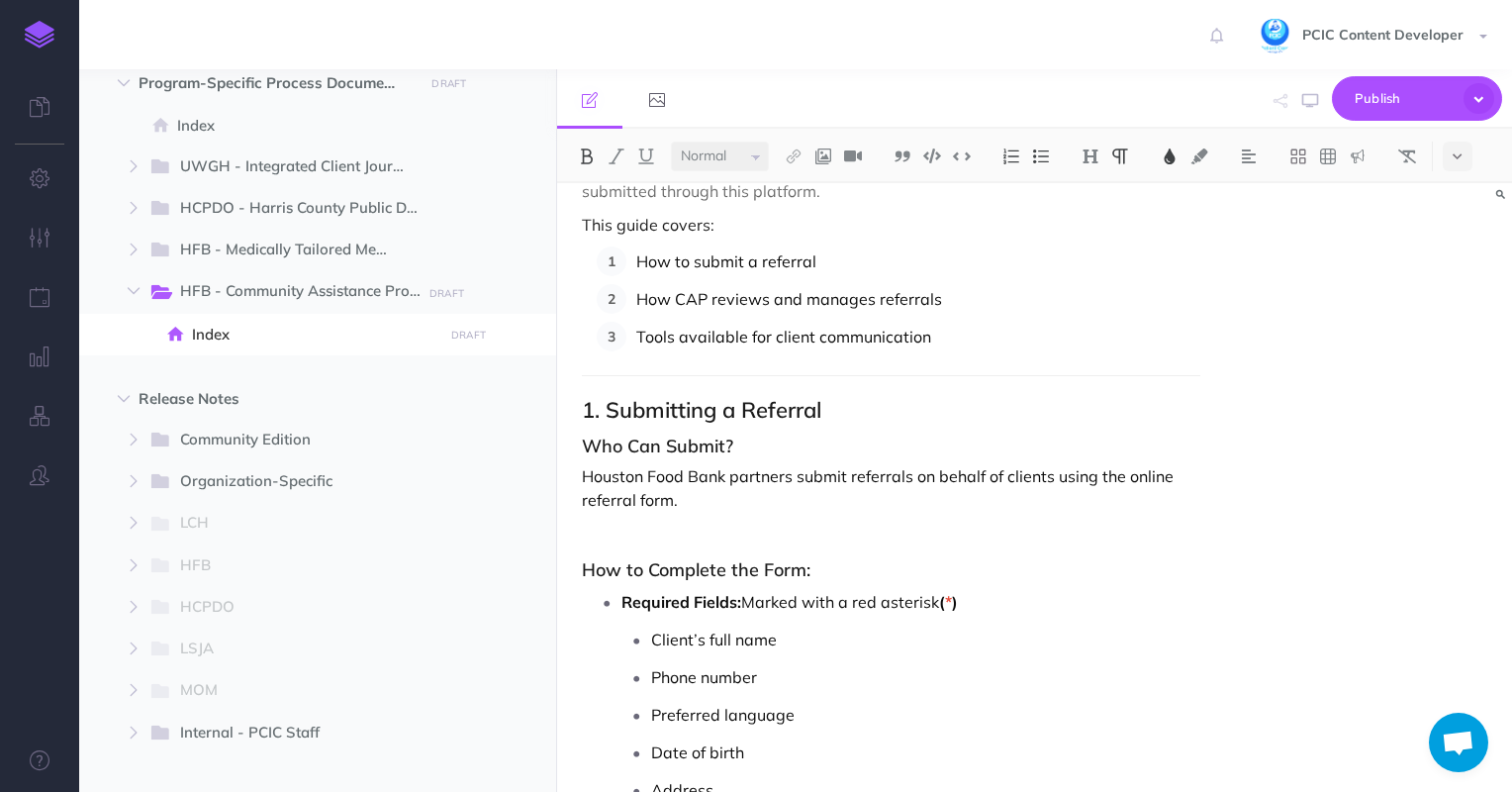 scroll, scrollTop: 198, scrollLeft: 0, axis: vertical 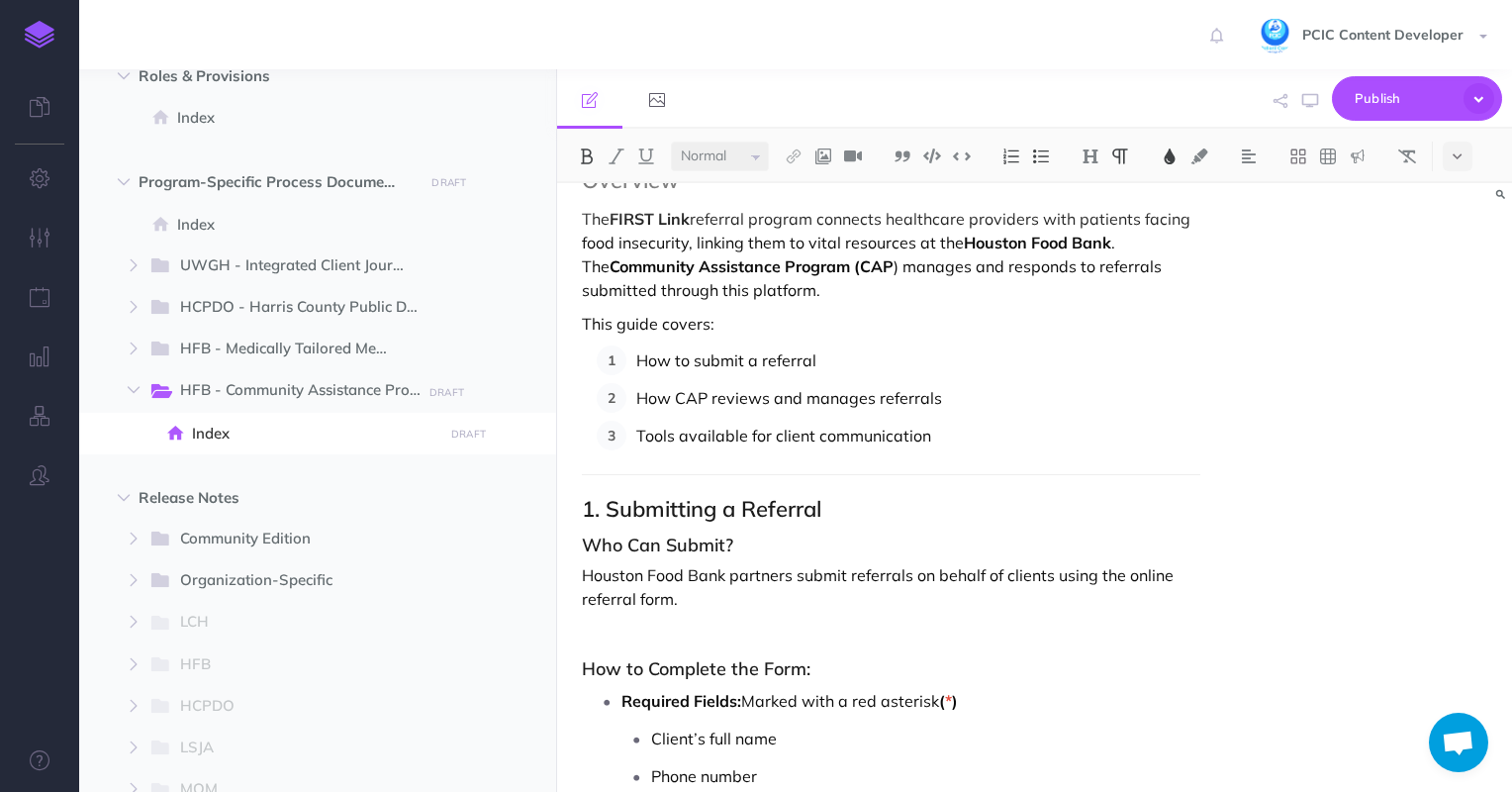 click on "This guide covers:" at bounding box center (892, 324) 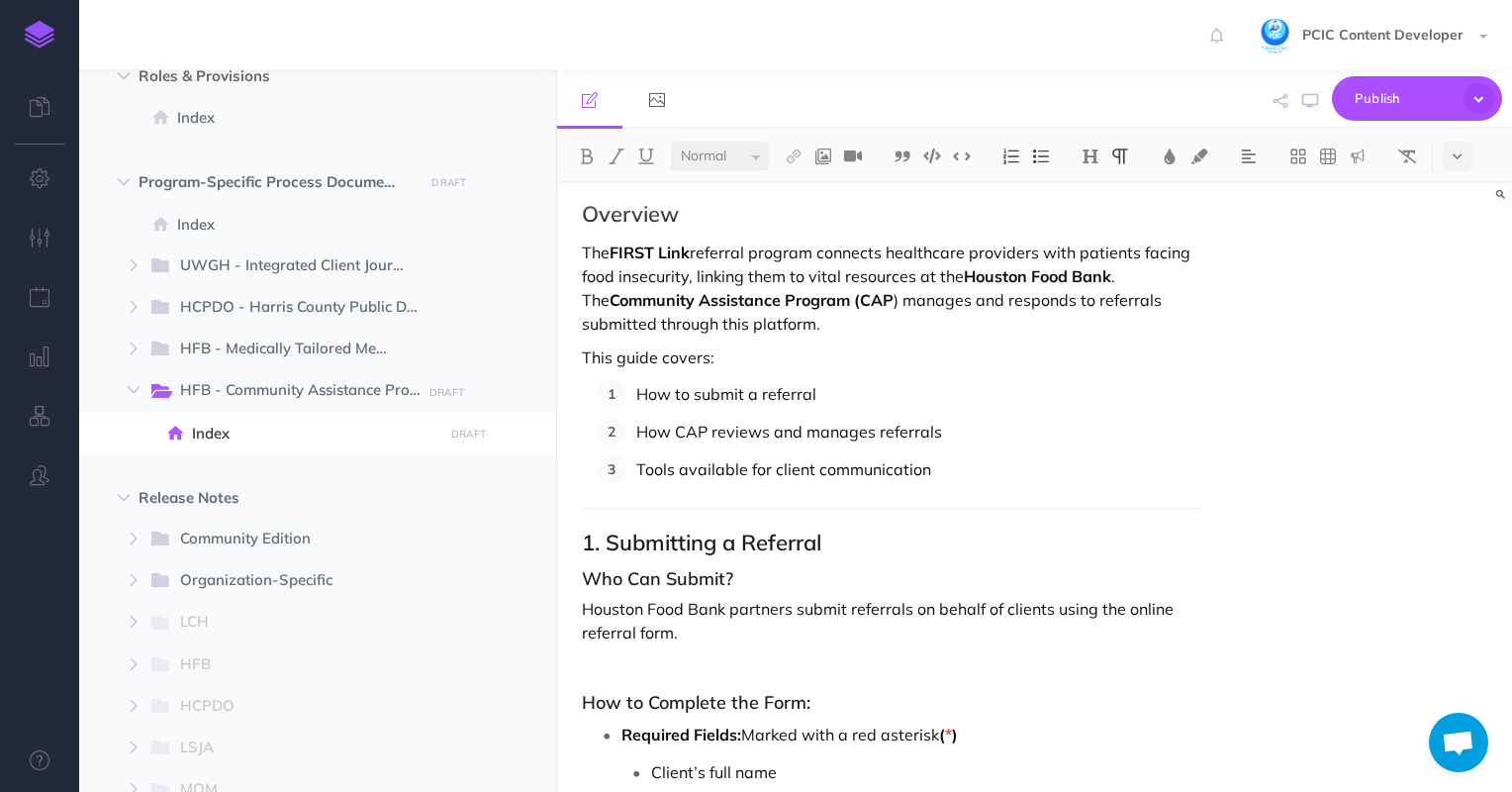 scroll, scrollTop: 0, scrollLeft: 0, axis: both 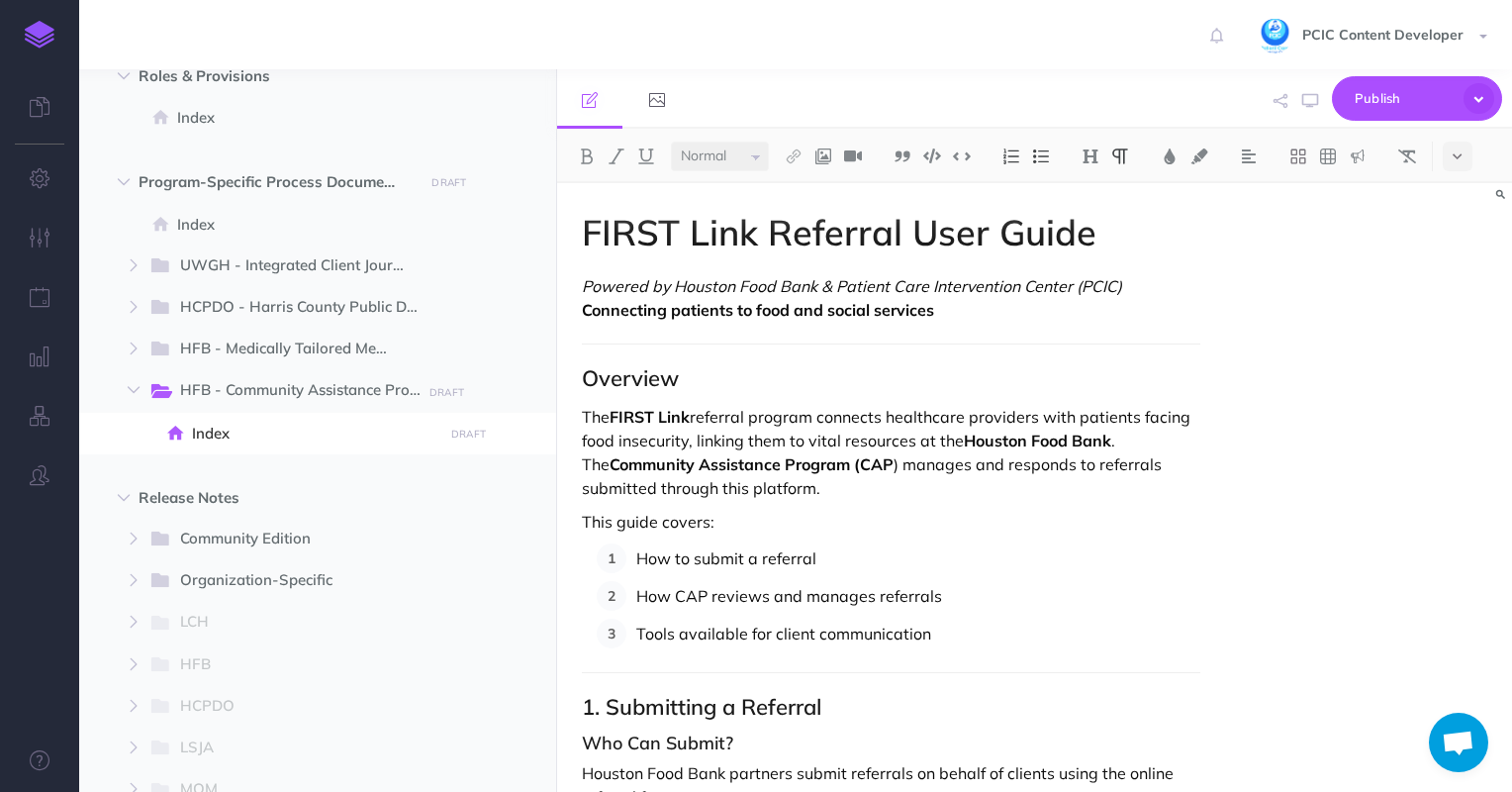 drag, startPoint x: 764, startPoint y: 402, endPoint x: 764, endPoint y: 415, distance: 13 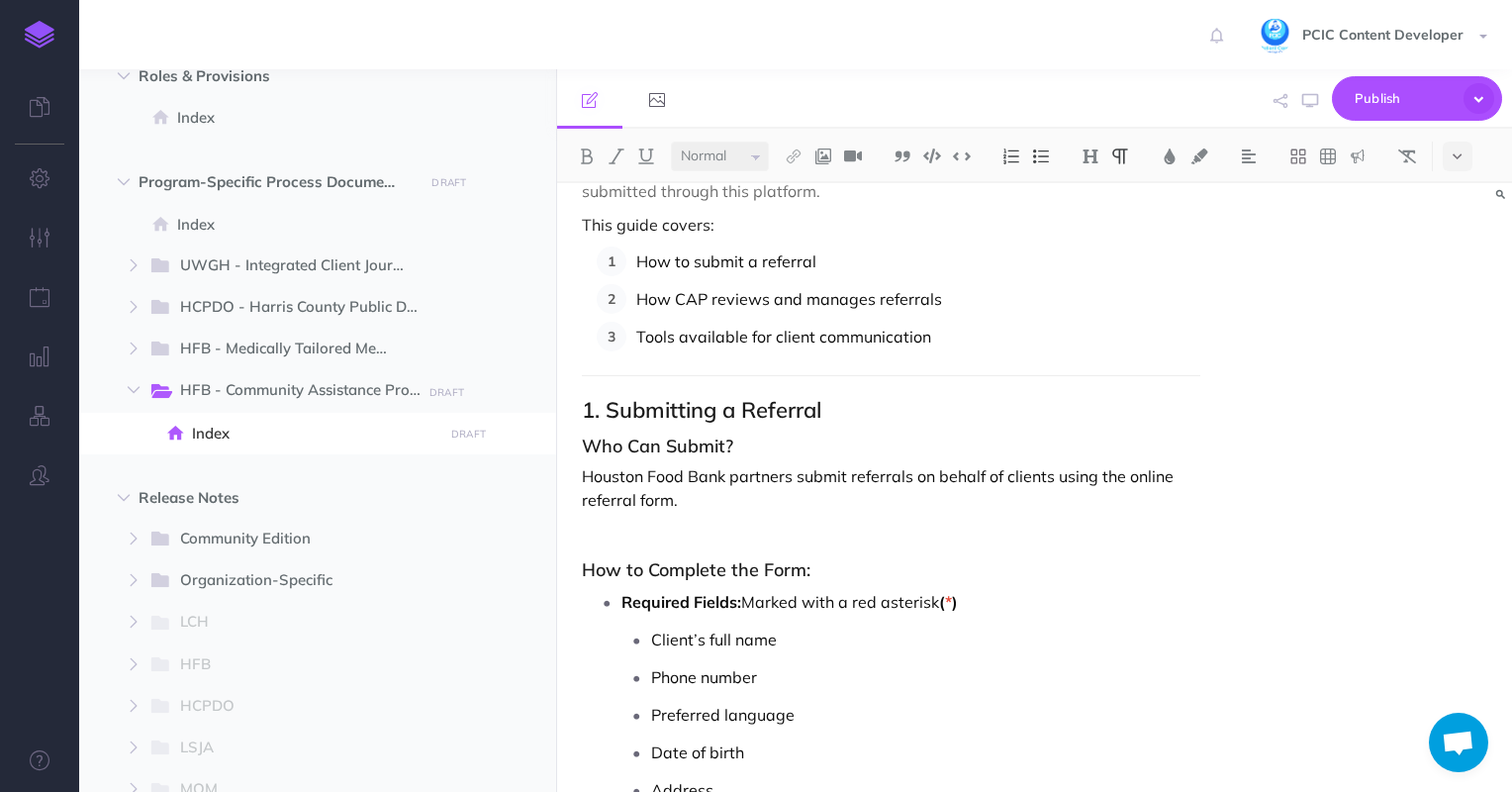 scroll, scrollTop: 297, scrollLeft: 0, axis: vertical 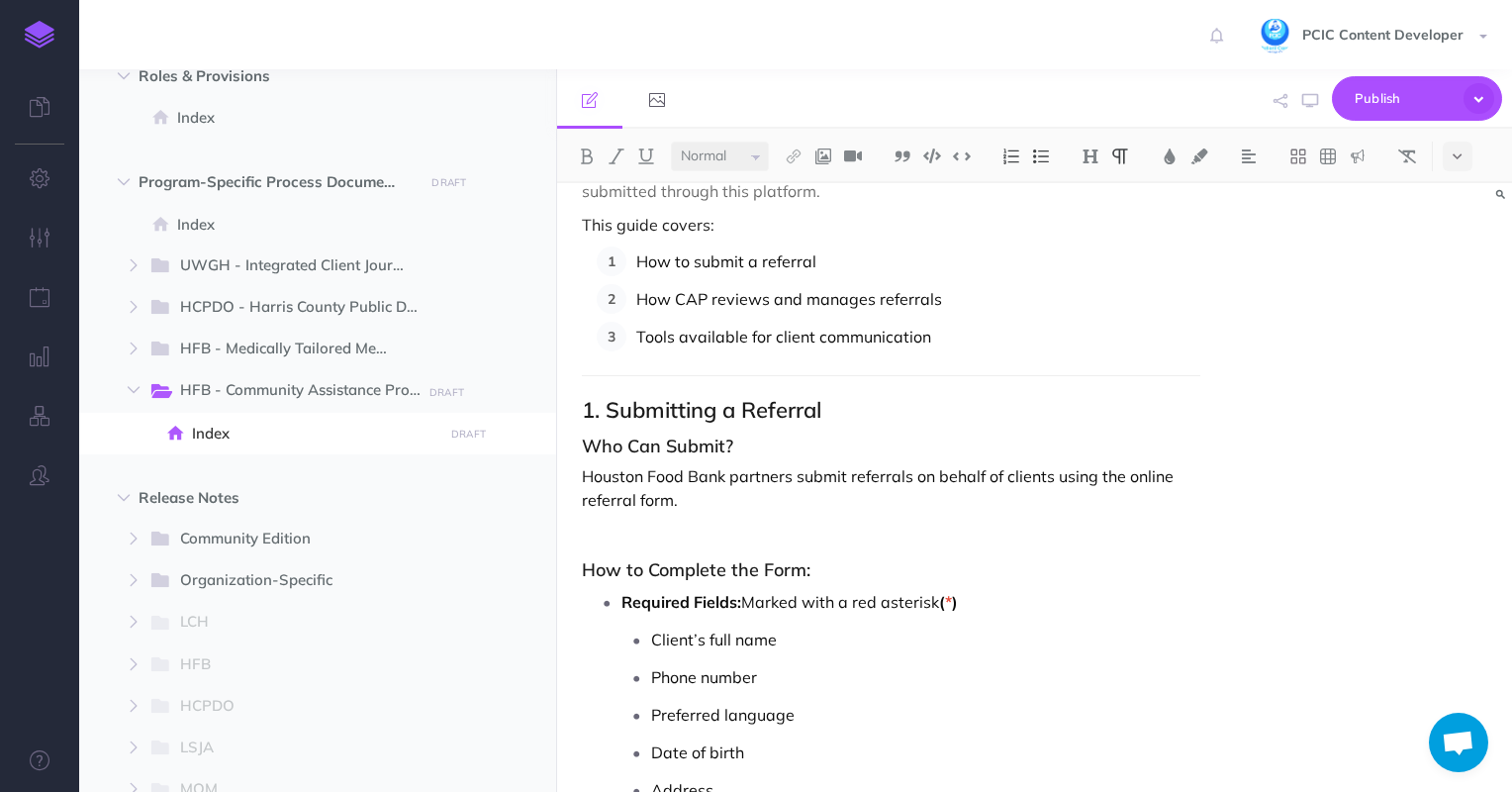 click at bounding box center (892, 534) 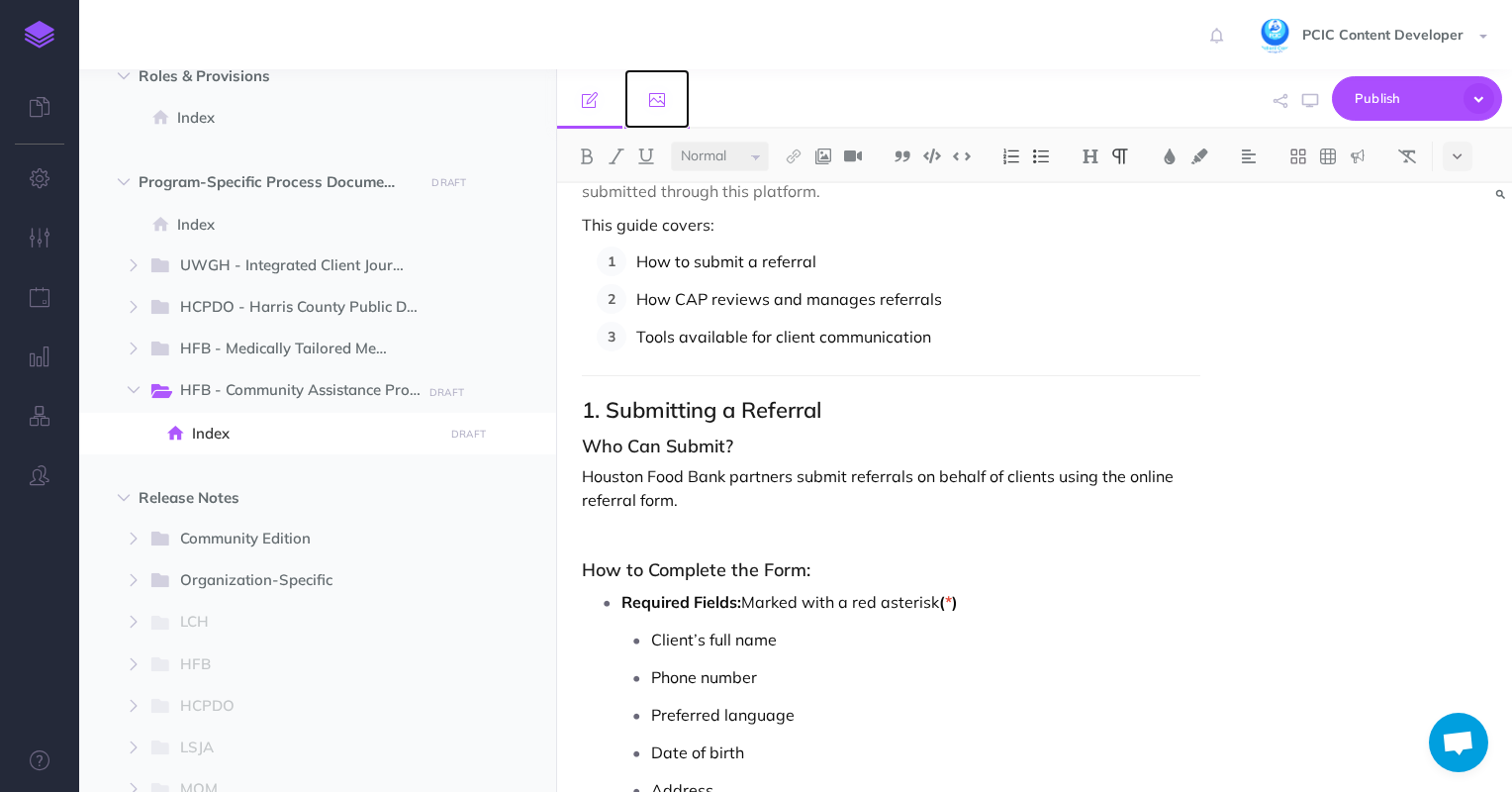 click at bounding box center [657, 99] 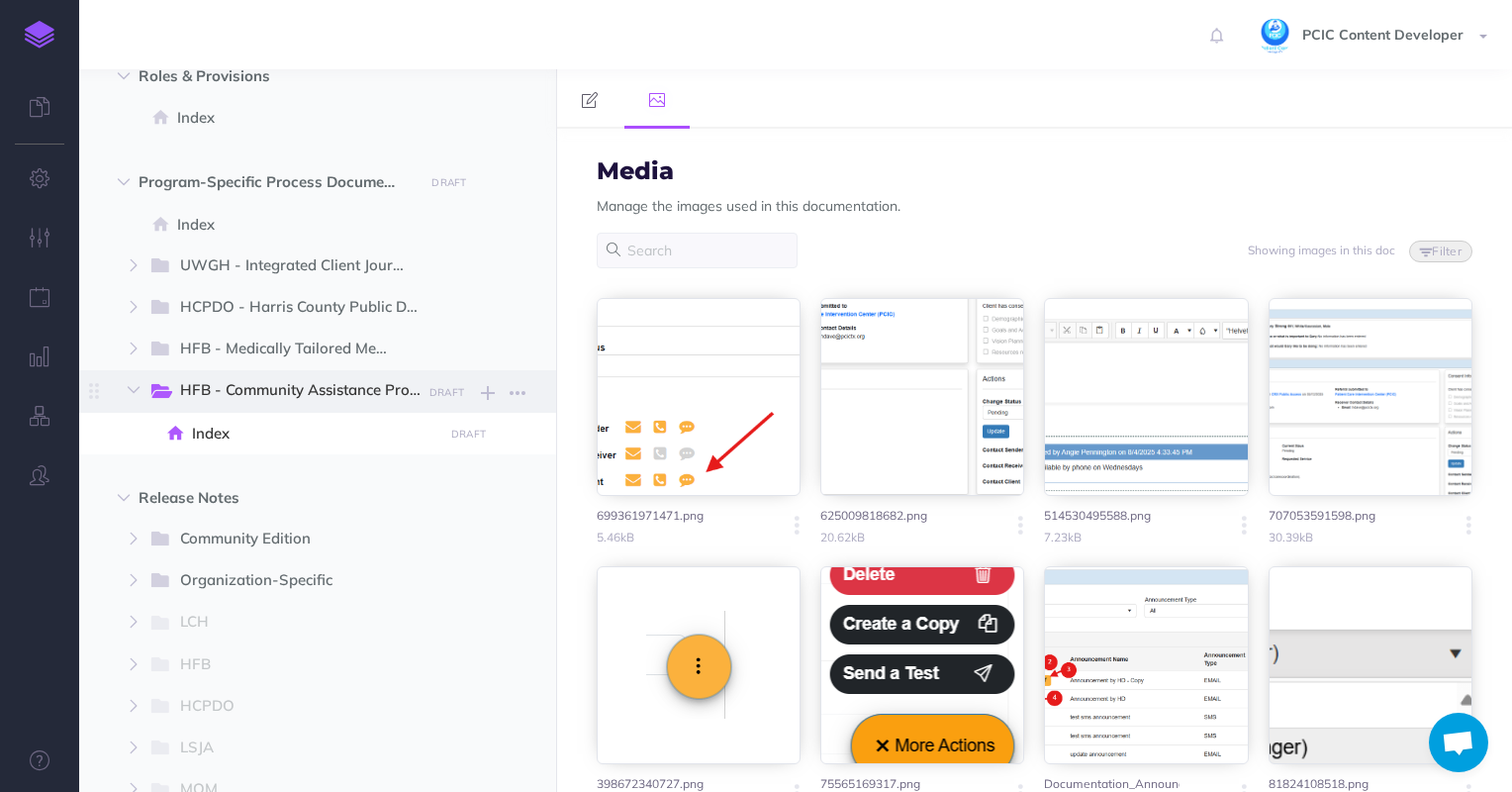 click on "HFB - Community Assistance Program" at bounding box center [310, 391] 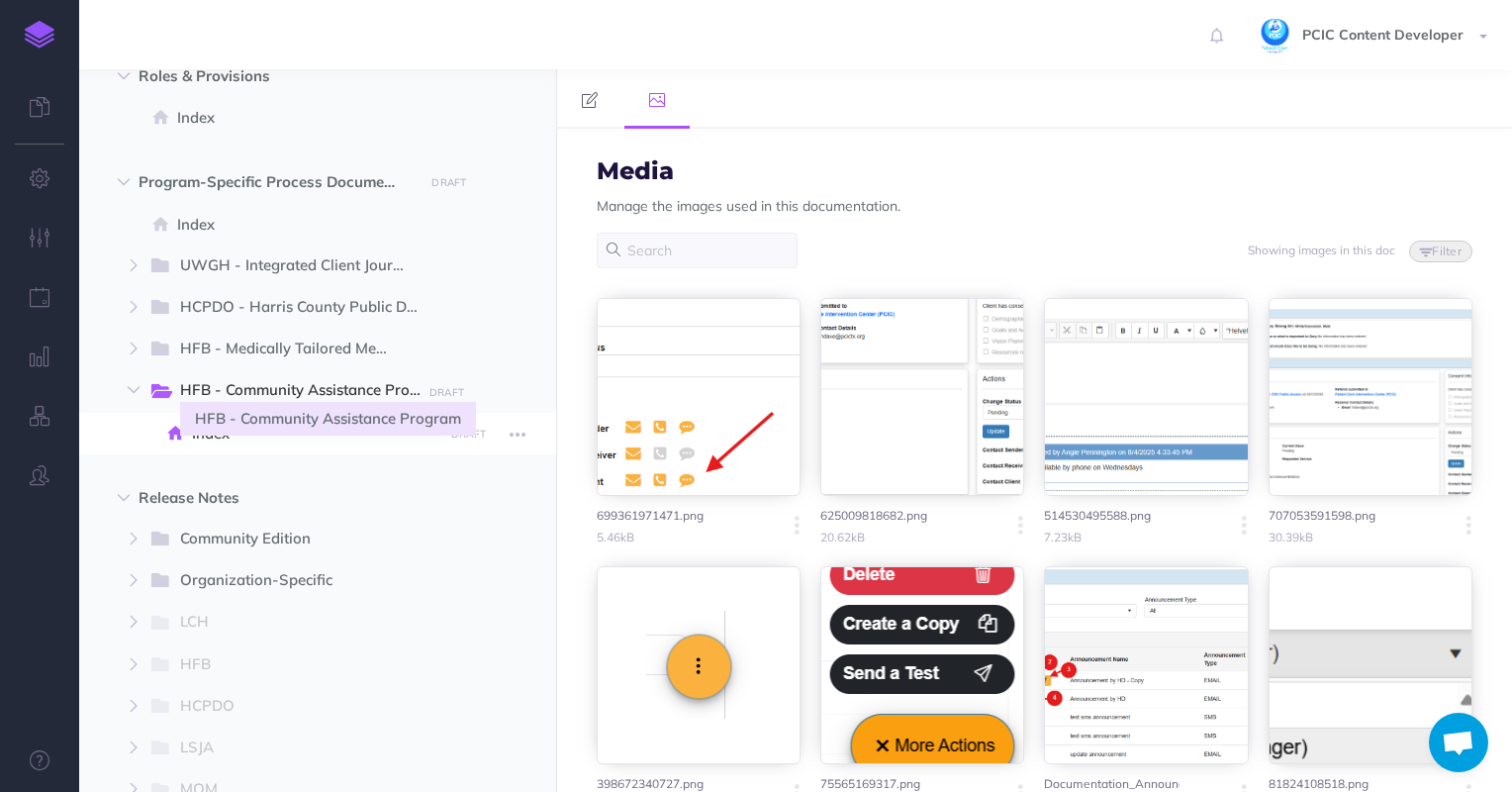 click on "Index" at bounding box center [315, 434] 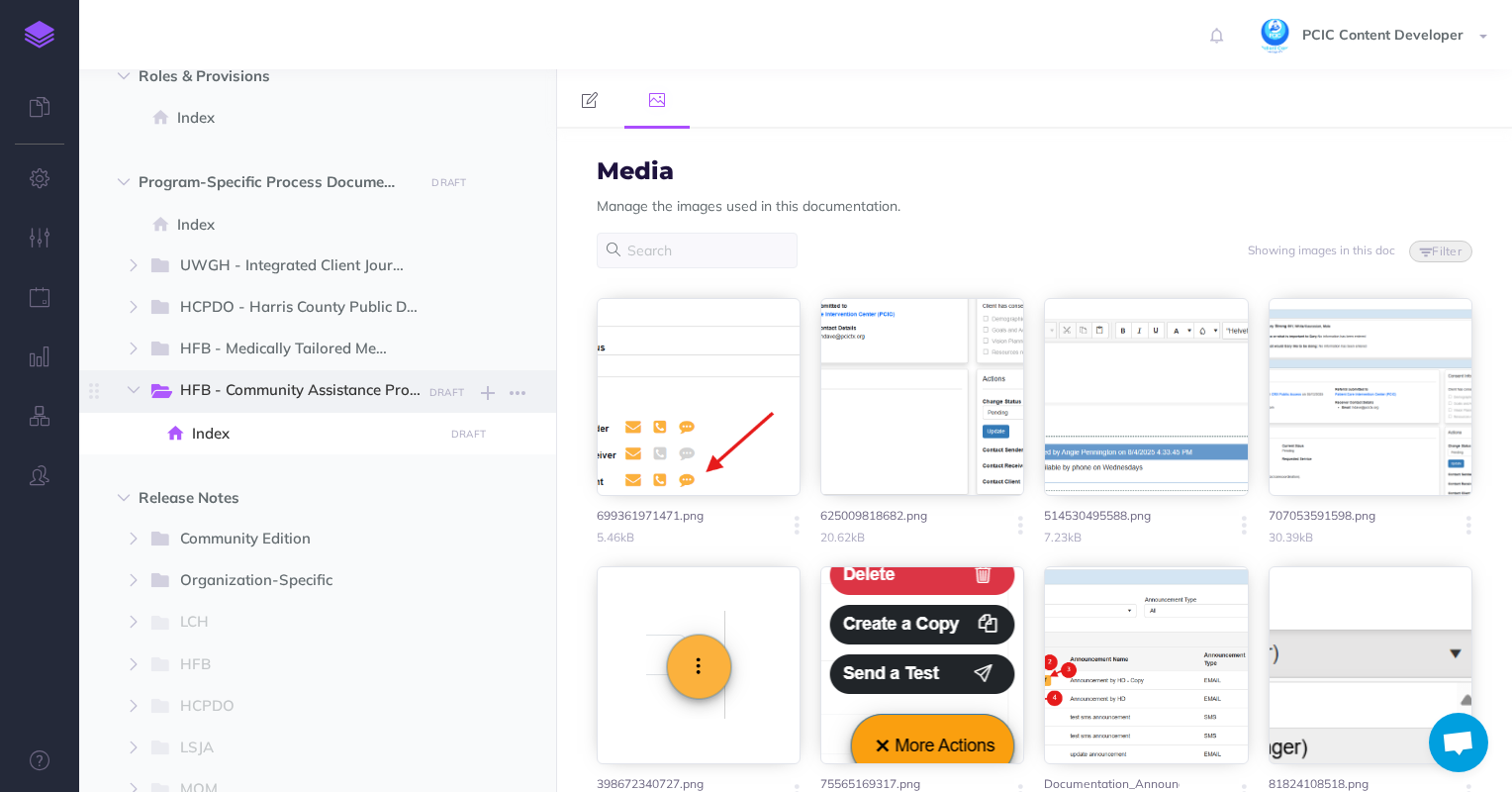 click on "HFB - Community Assistance Program" at bounding box center (310, 391) 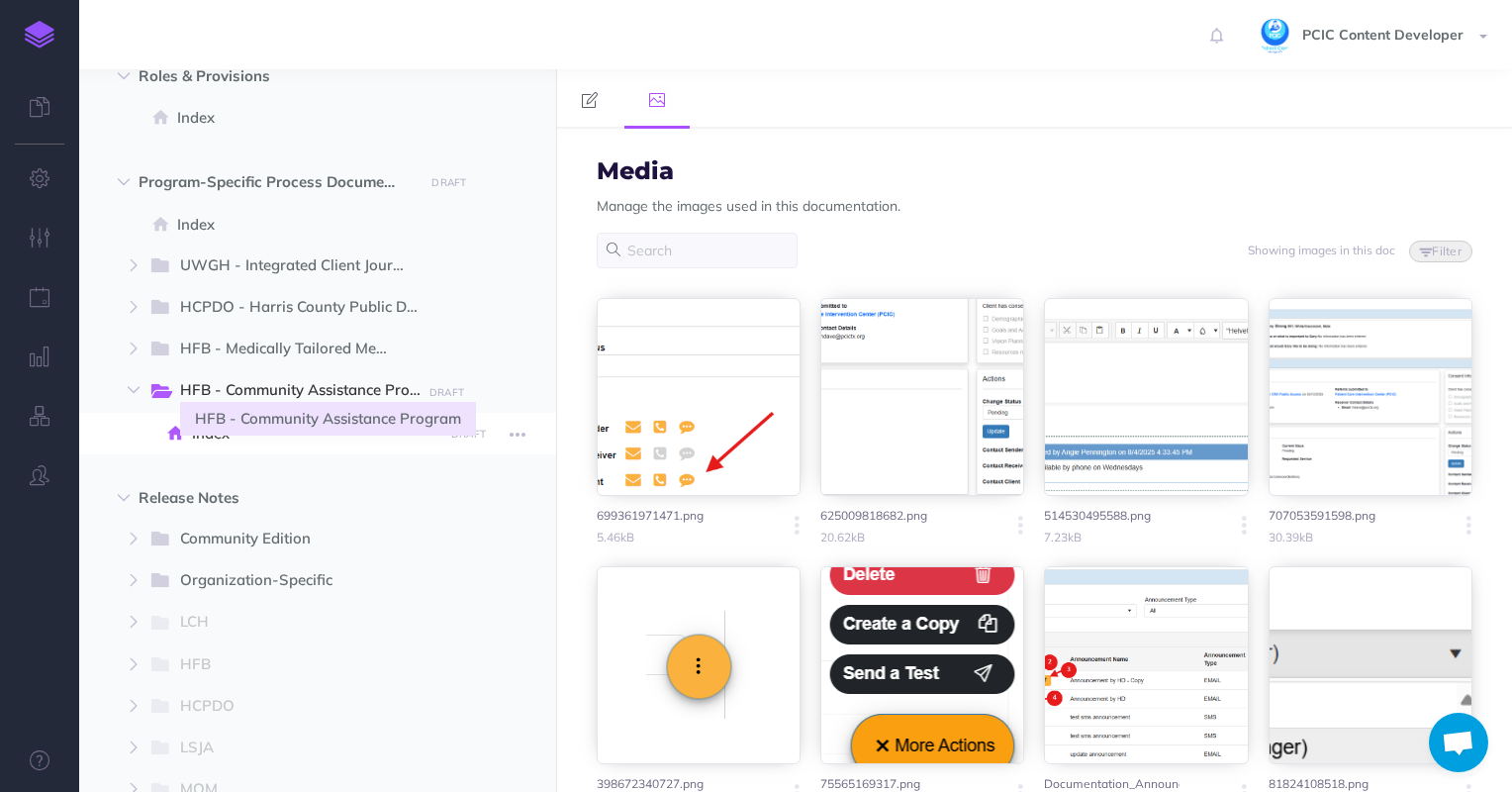 click on "Index" at bounding box center [315, 434] 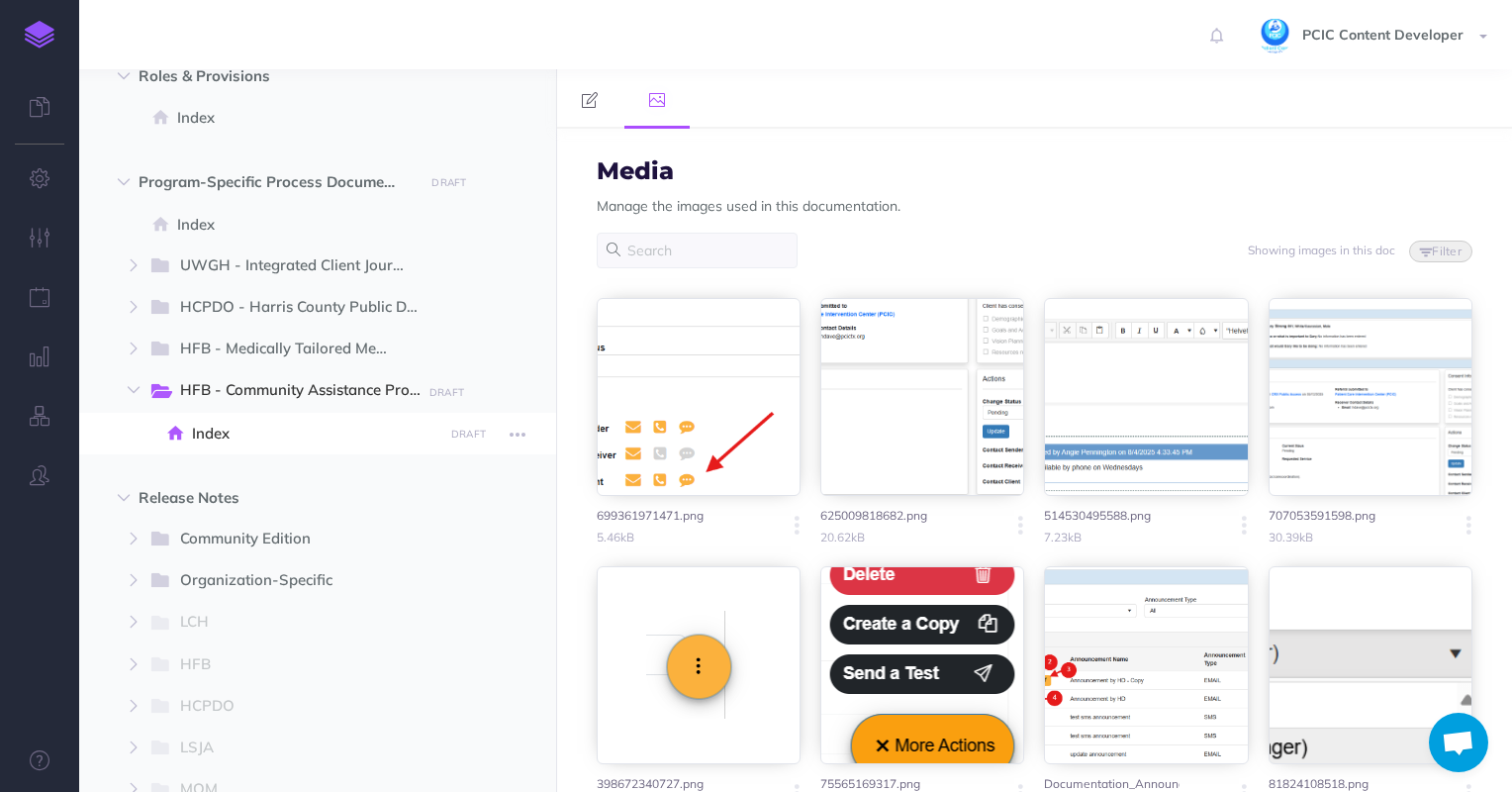 click on "Index" at bounding box center (315, 434) 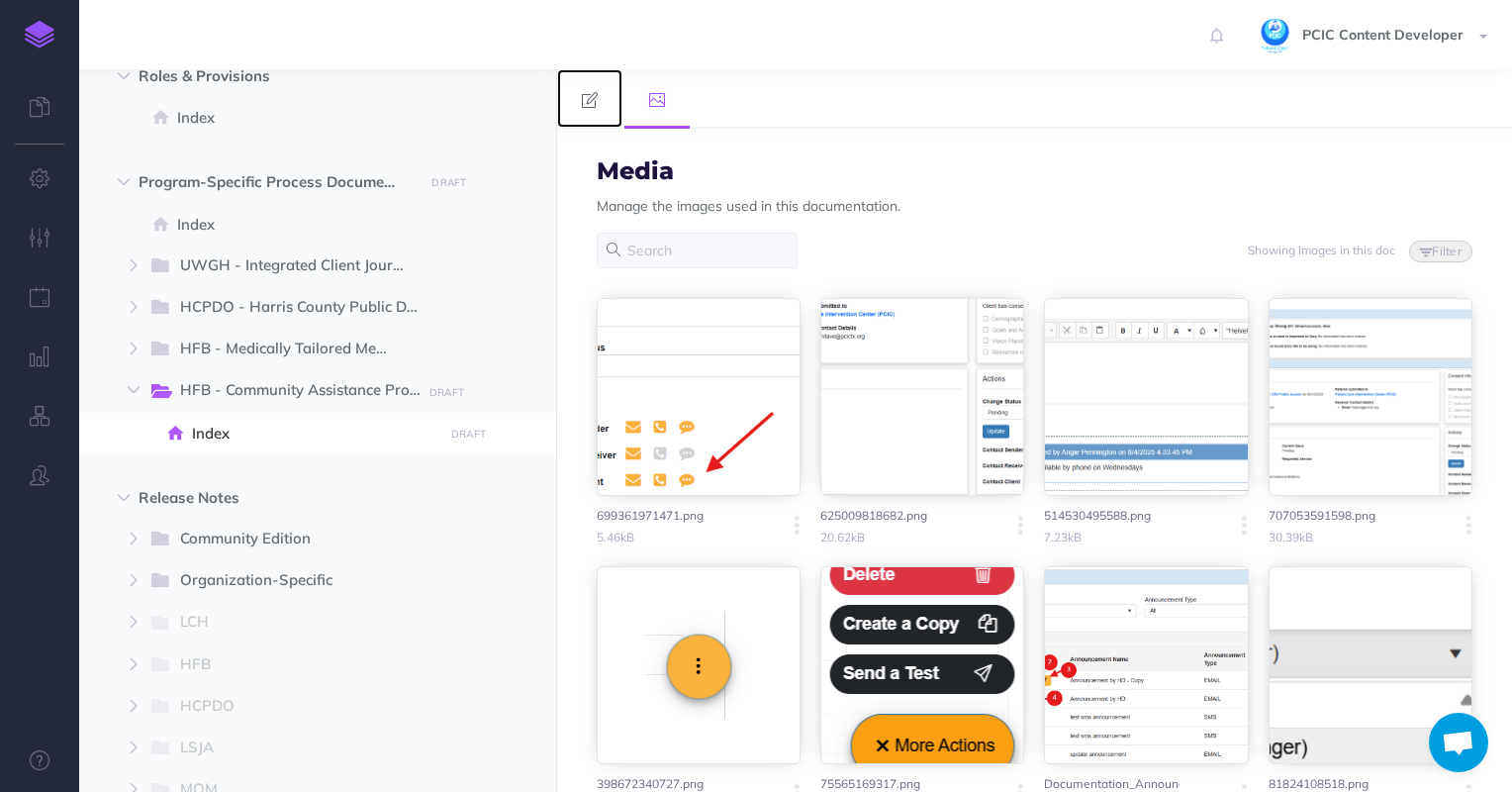 click at bounding box center [590, 98] 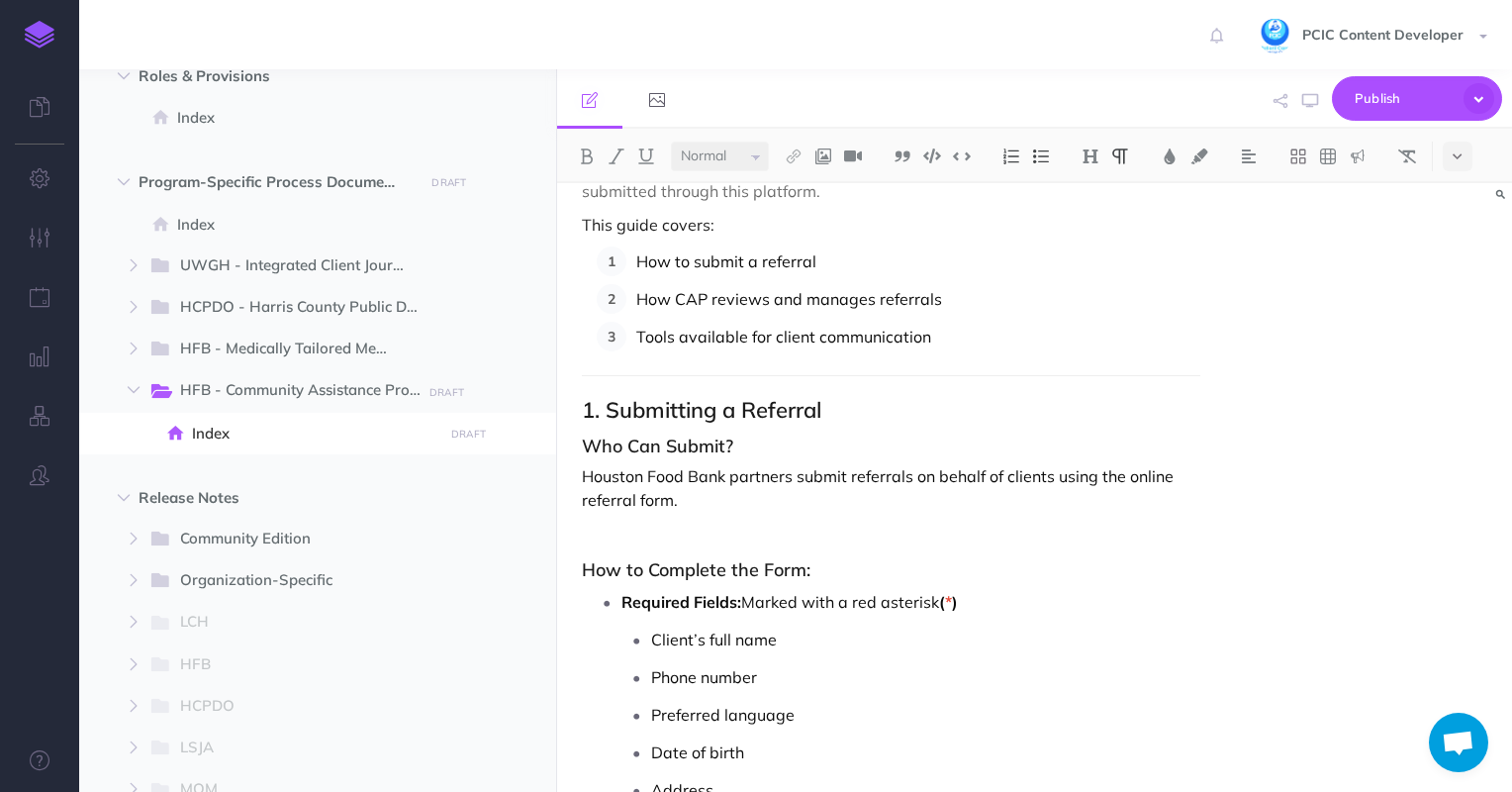 drag, startPoint x: 638, startPoint y: 538, endPoint x: 654, endPoint y: 535, distance: 16.27882 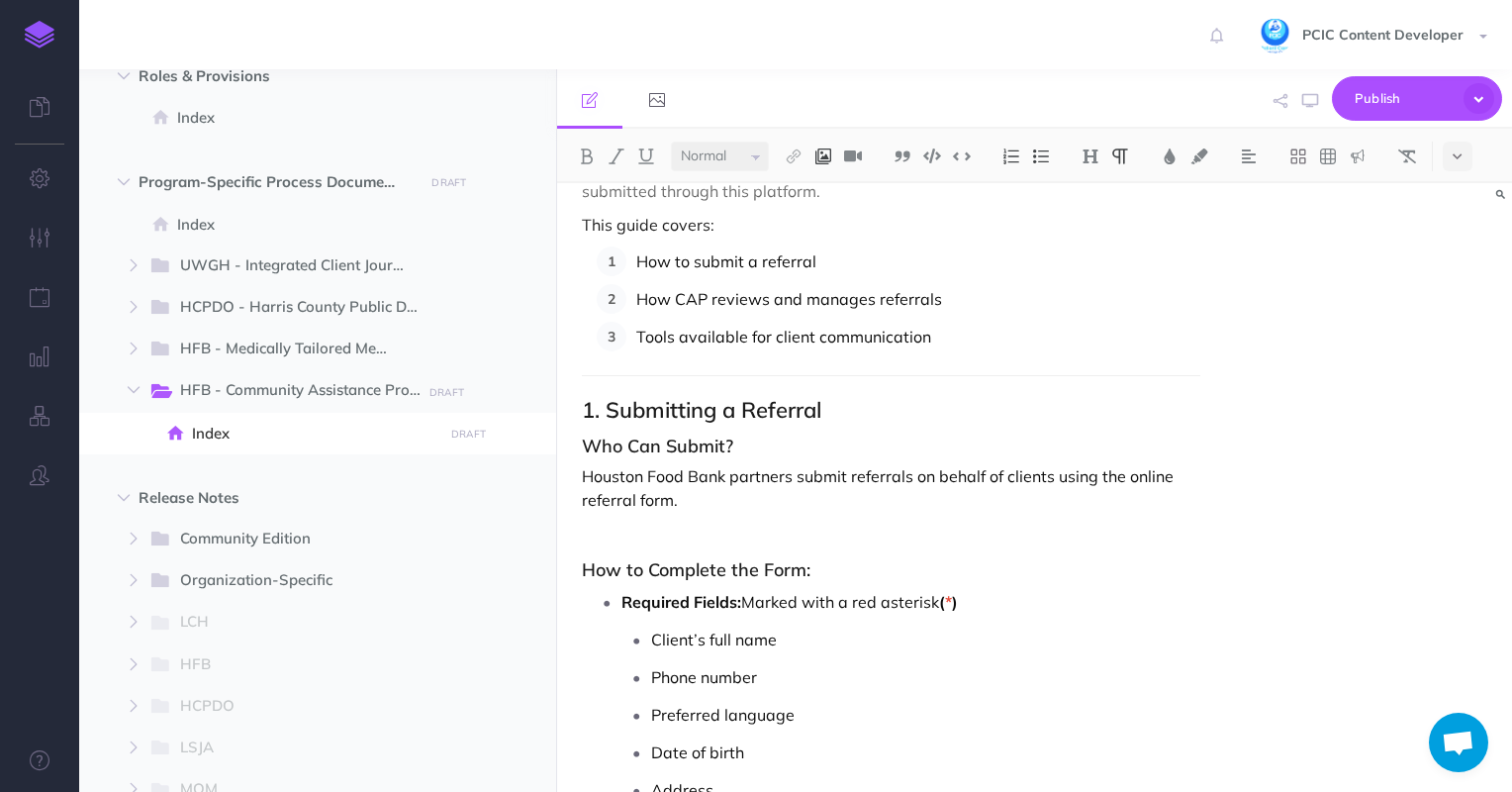 click at bounding box center (823, 156) 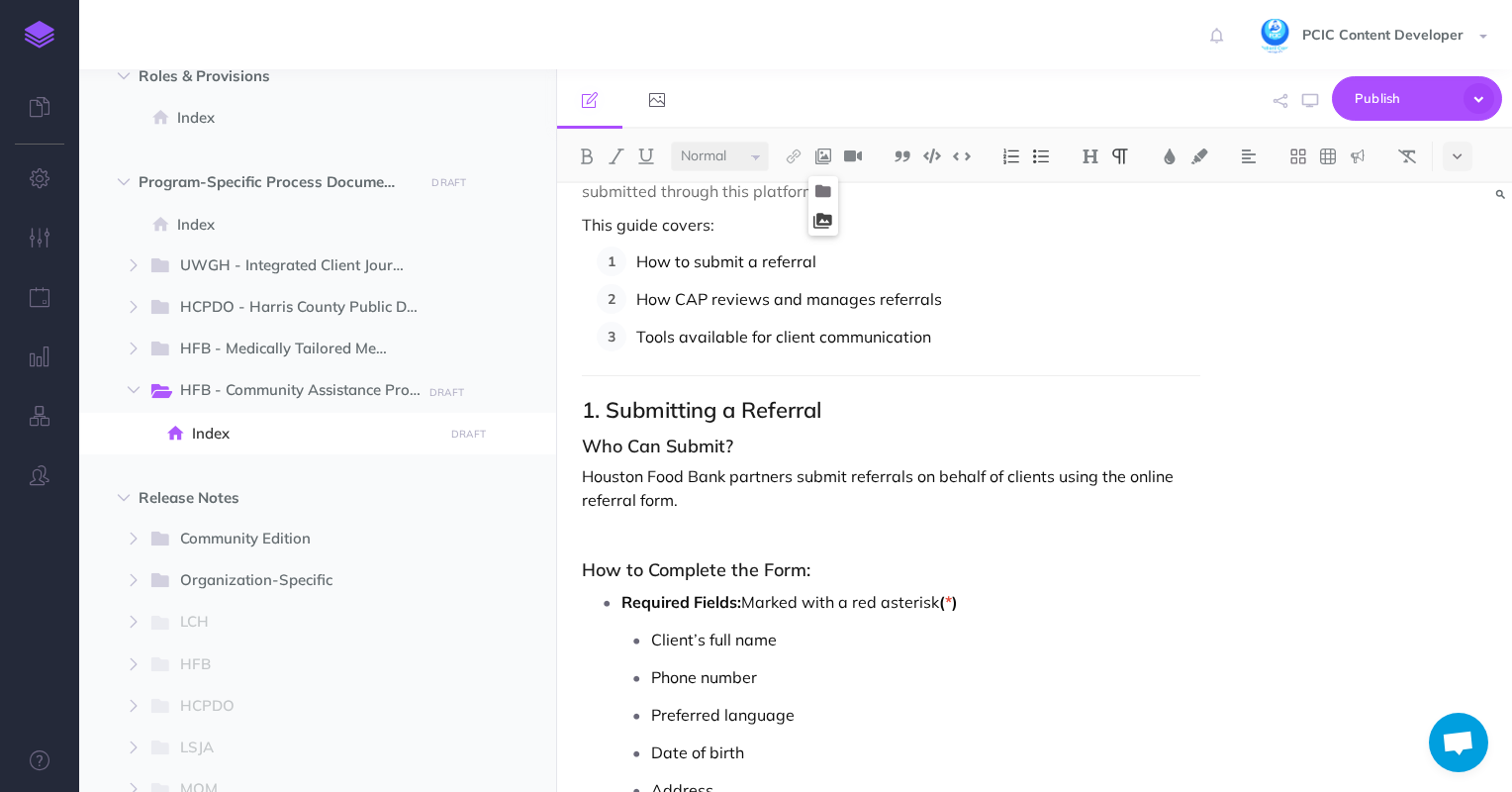 click at bounding box center [822, 221] 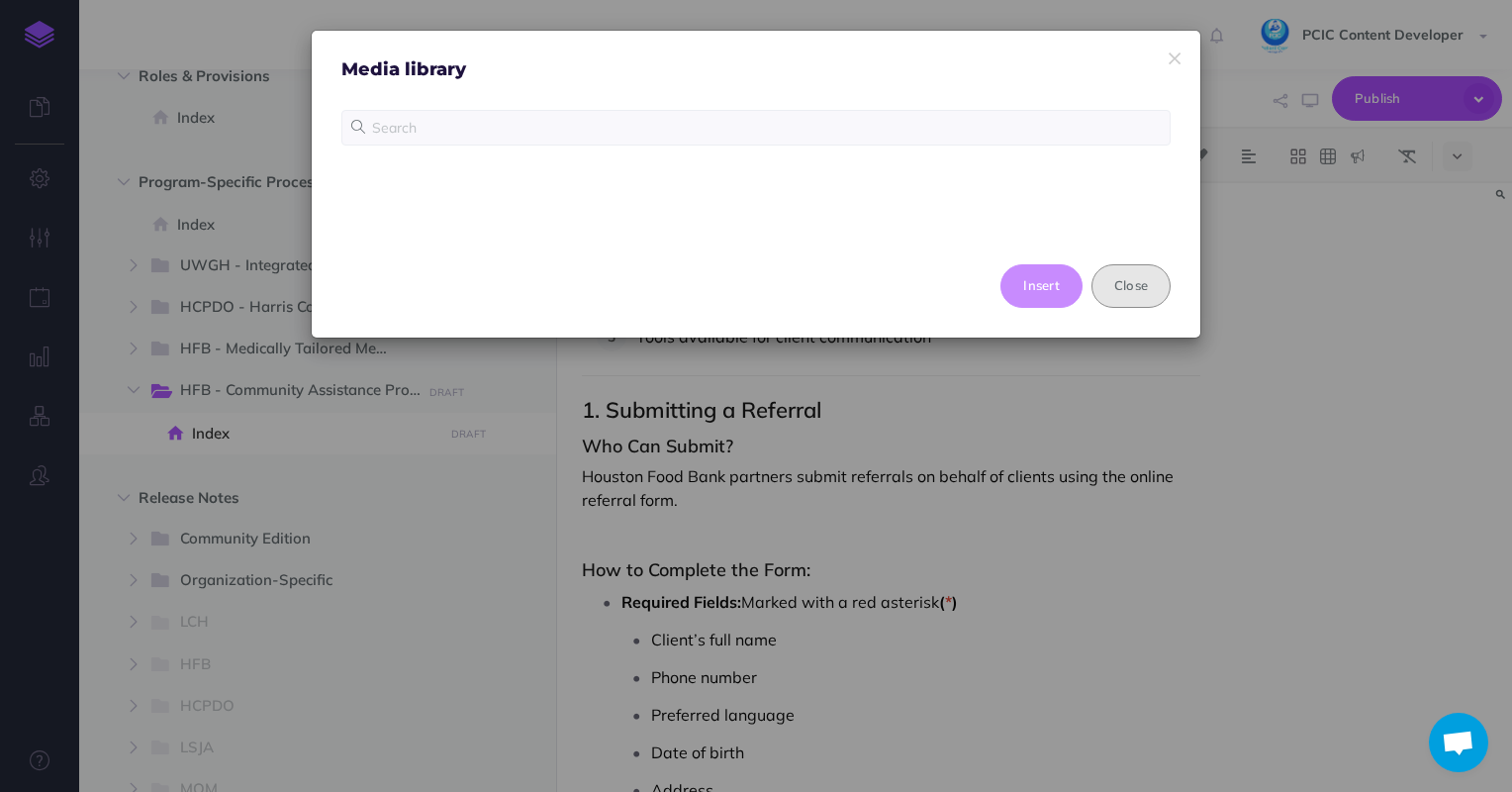 click on "Close" at bounding box center [1131, 286] 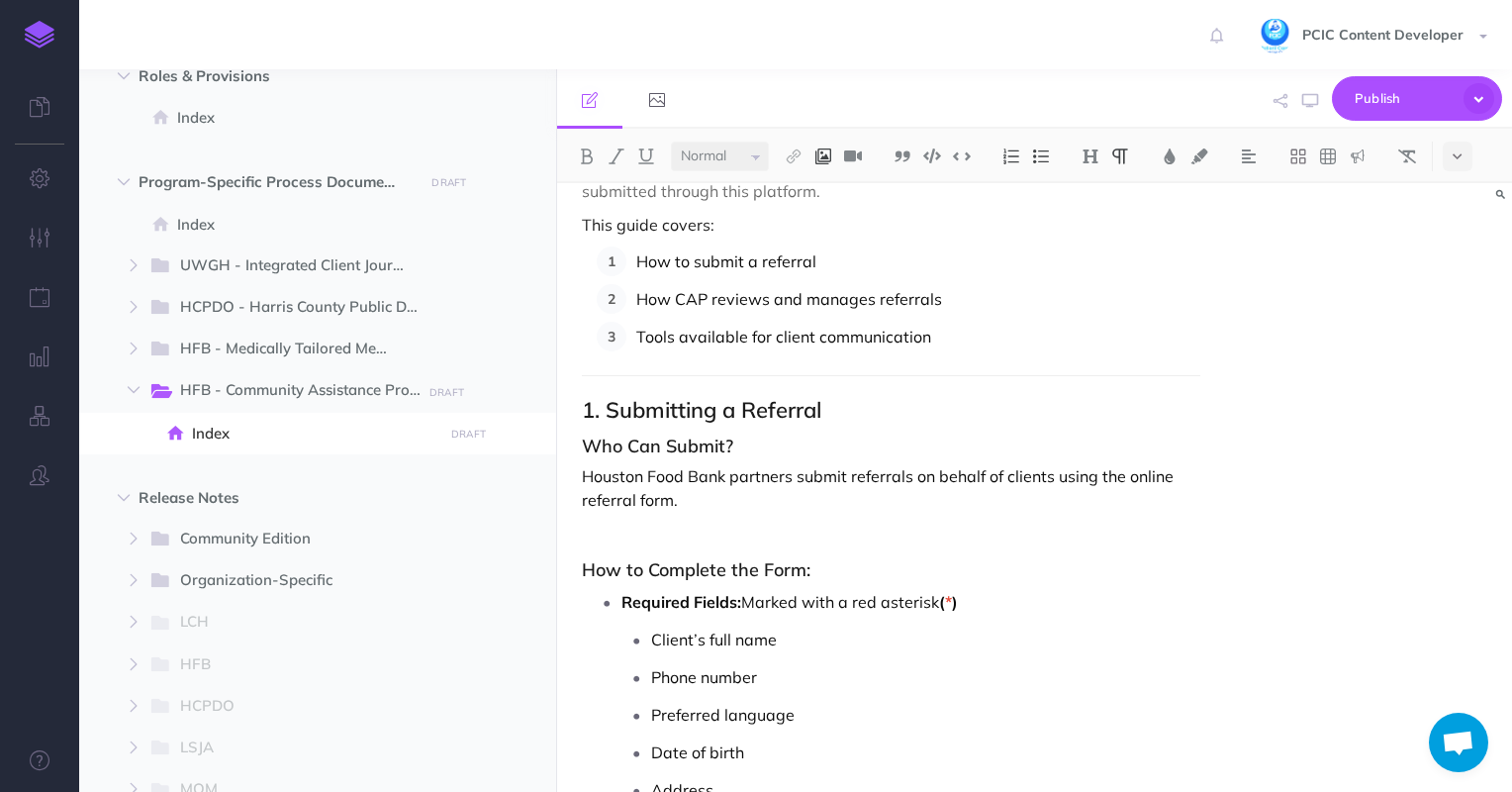 click at bounding box center [823, 156] 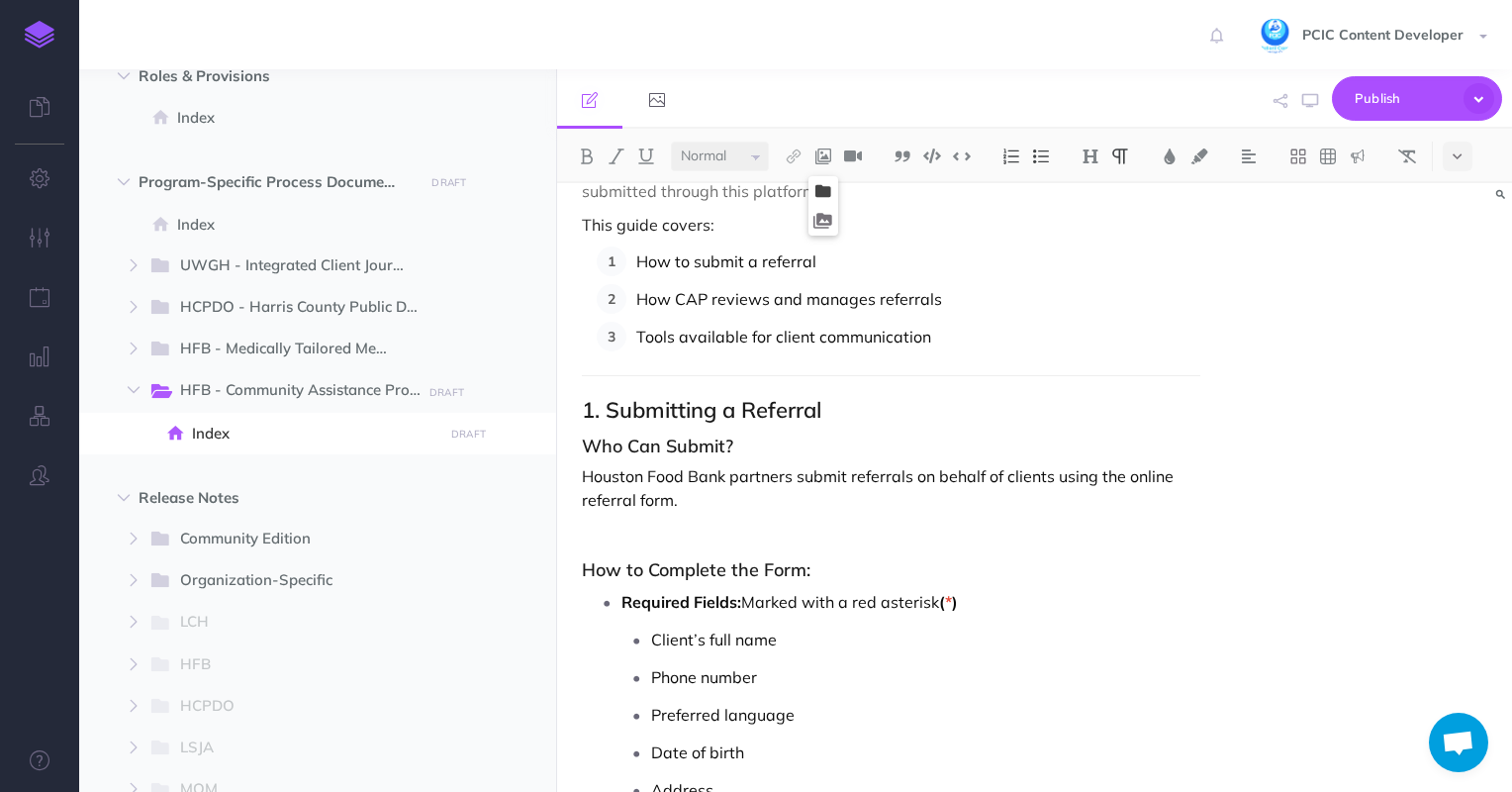 click at bounding box center [823, 191] 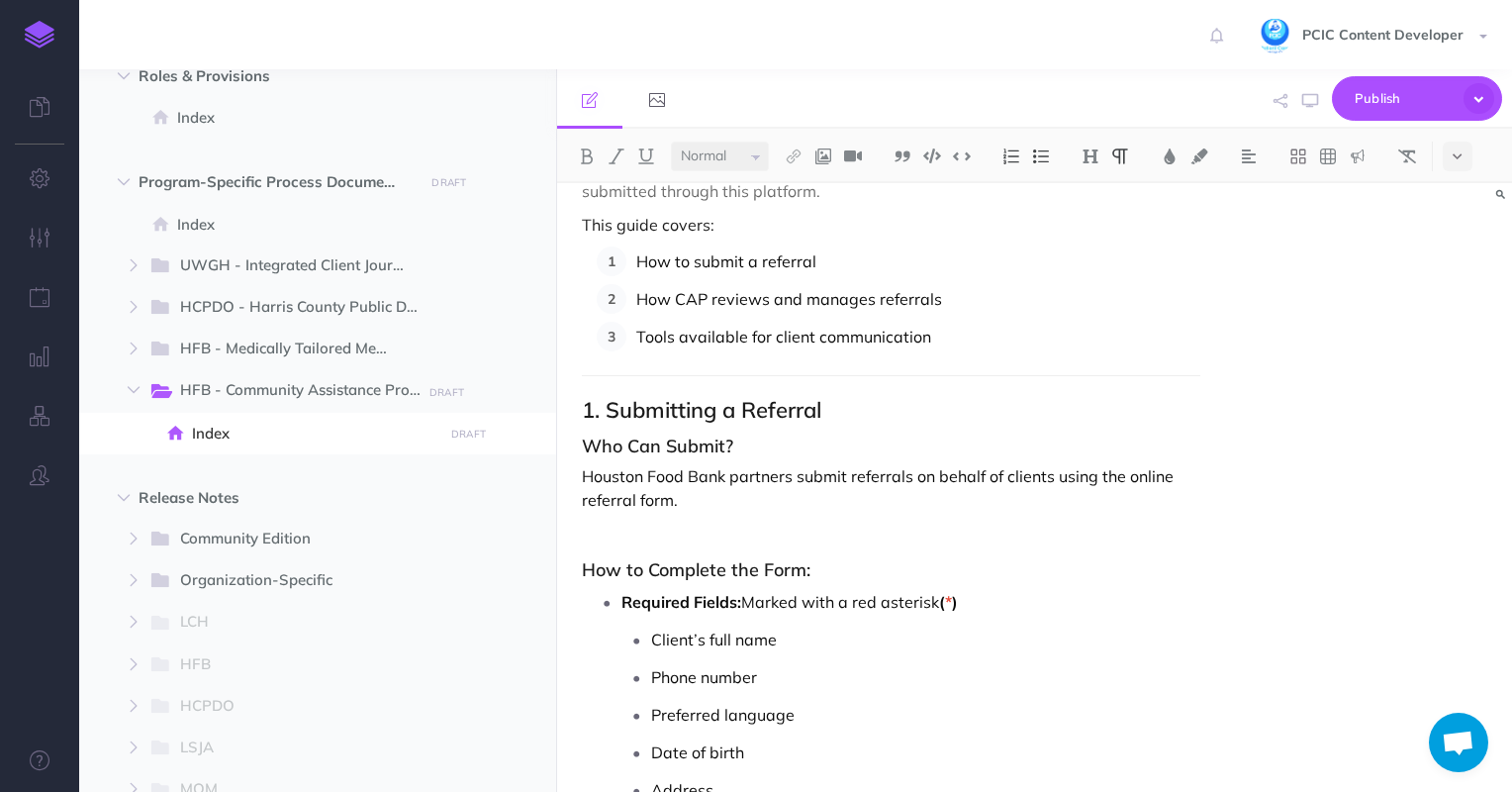 click on "Who Can Submit?" at bounding box center [892, 446] 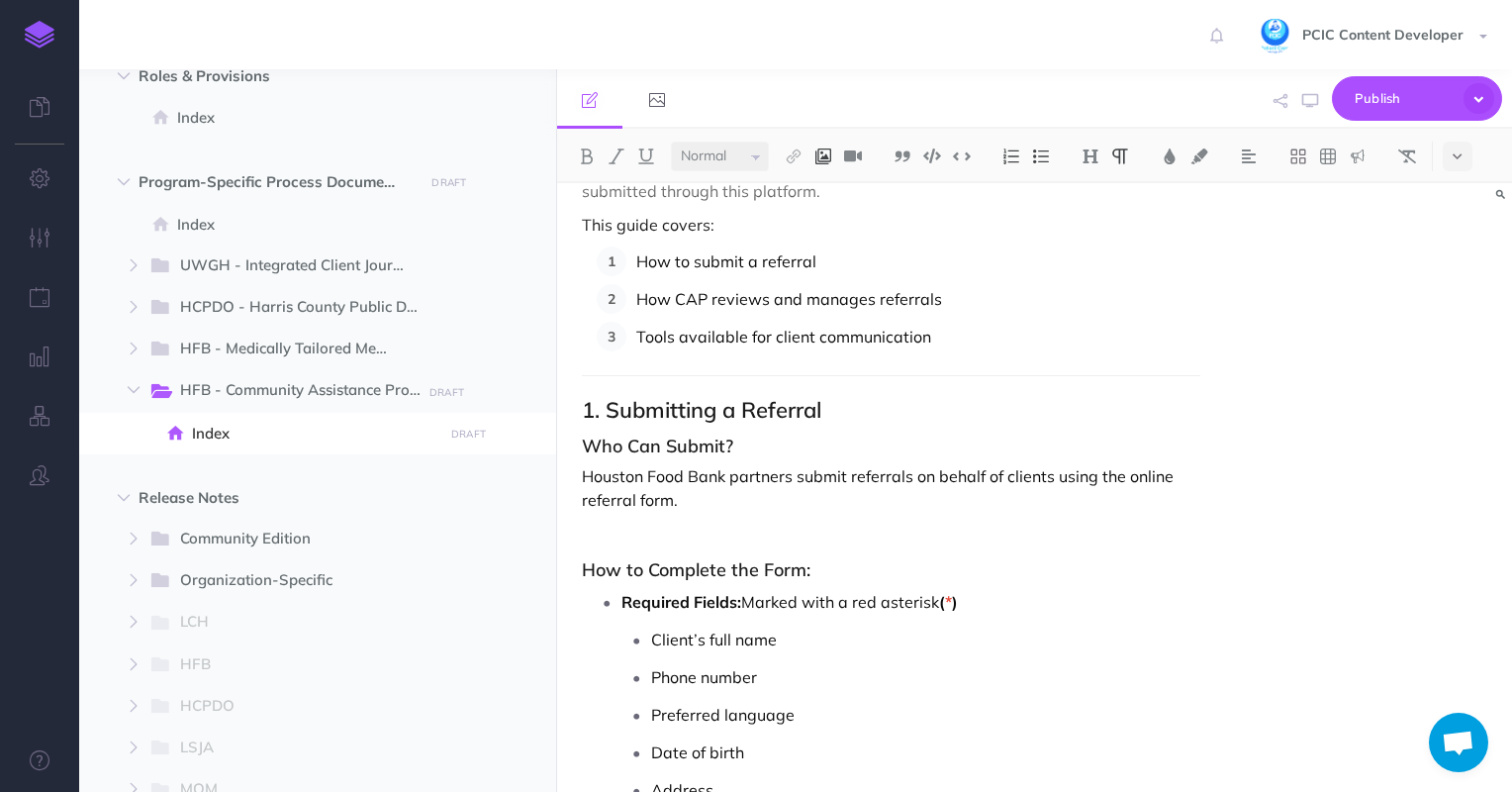 click at bounding box center (823, 156) 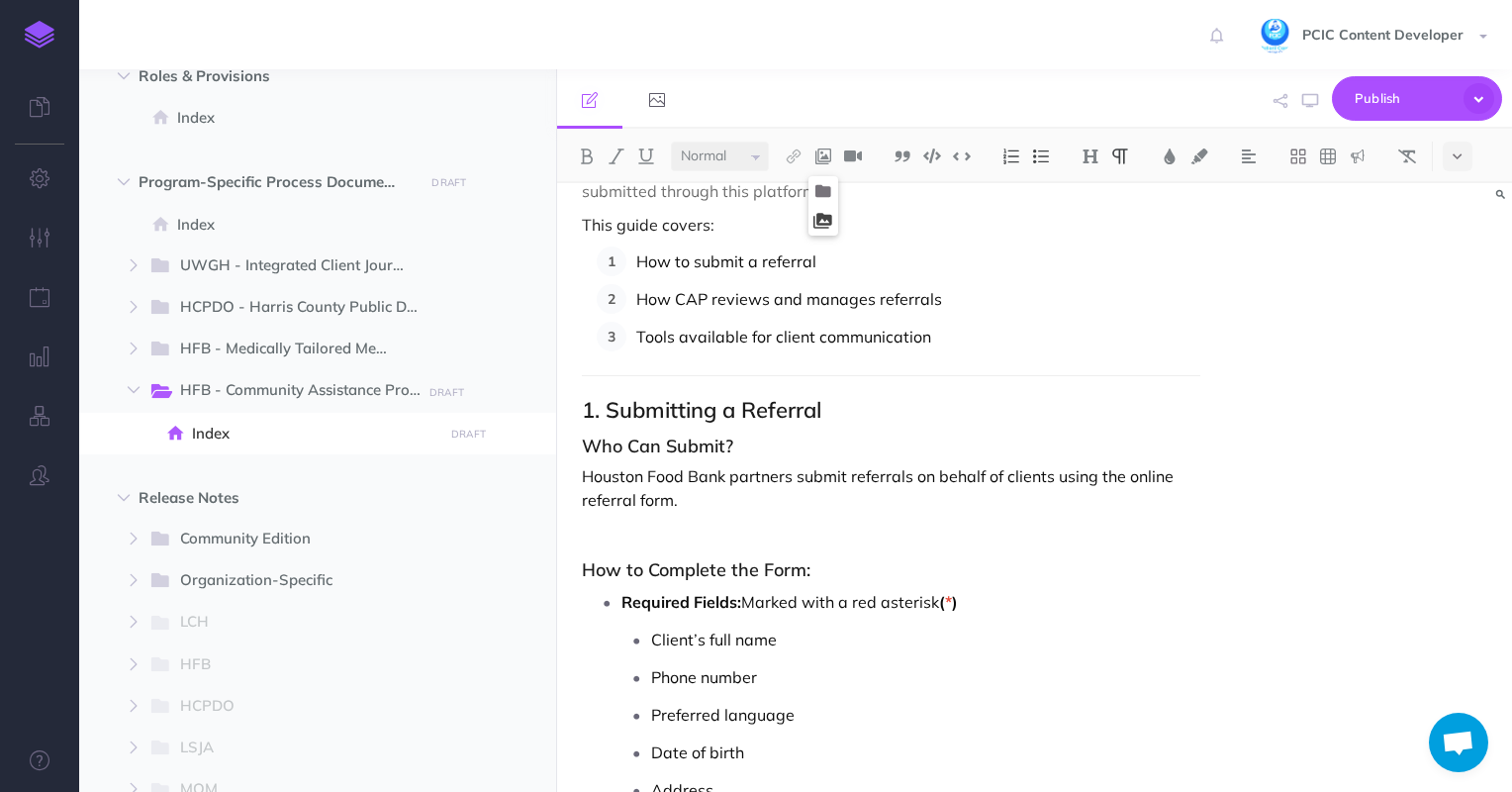 click at bounding box center (822, 221) 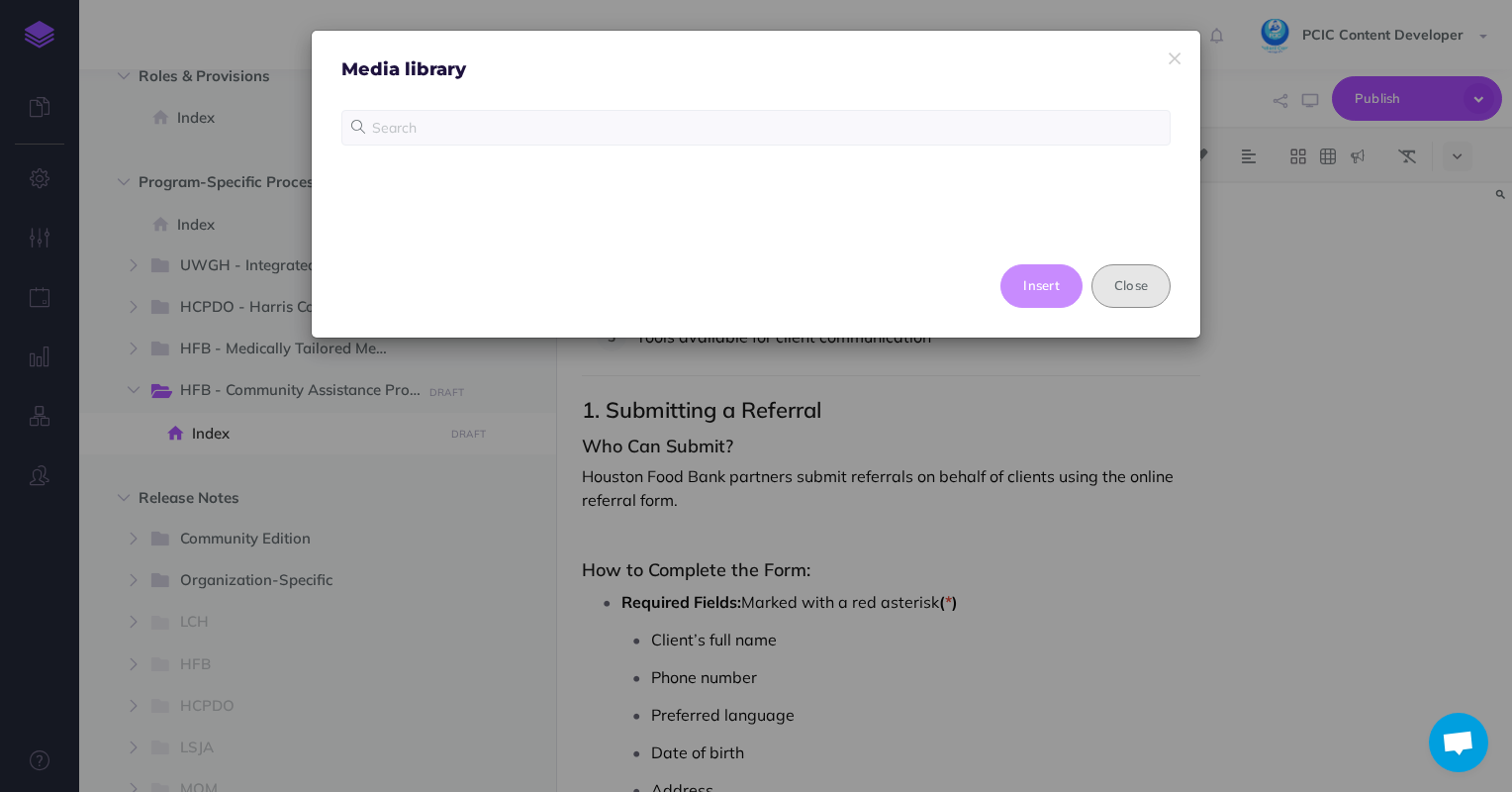 click on "Close" at bounding box center (1131, 286) 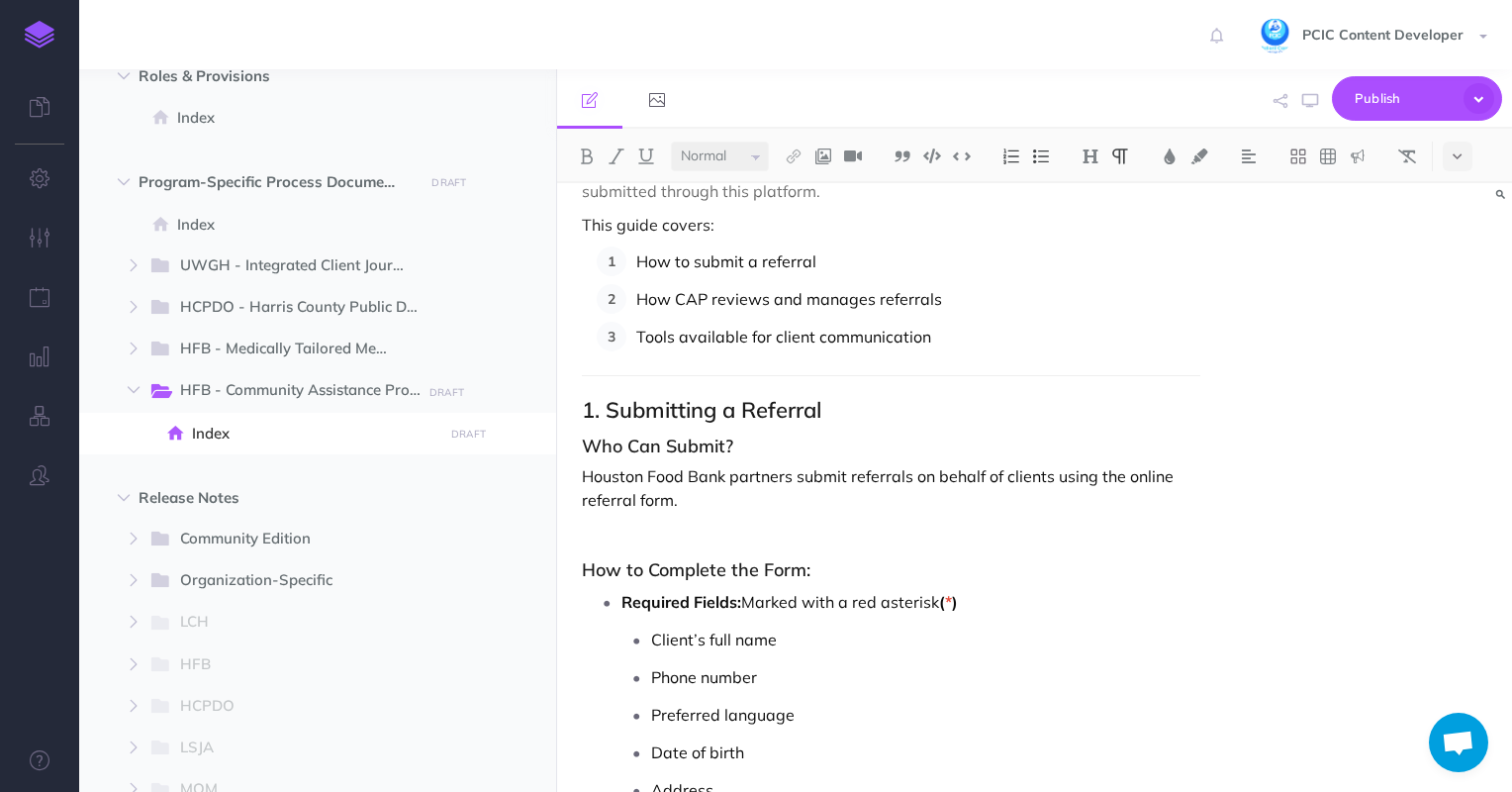 click on "FIRST Link Referral User Guide Powered by Houston Food Bank & Patient Care Intervention Center (PCIC) Connecting patients to food and social services Overview The  FIRST Link  referral program connects healthcare providers with patients facing food insecurity, linking them to vital resources at the  Houston Food Bank . The  Community Assistance Program (CAP ) manages and responds to referrals submitted through this platform. This guide covers: How to submit a referral How CAP reviews and manages referrals Tools available for client communication 1. Submitting a Referral Who Can Submit? Houston Food Bank partners submit referrals on behalf of clients using the online referral form. How to Complete the Form: Required Fields:  Marked with a red asterisk  ( * ) Client’s full name Phone number Preferred language Date of birth Address Requested services Resource List ( 1 ): Use the dropdown menu with checkboxes to select one or more resources. Comments ( 2 ): Client Consent ( 3 ): Accessing Referrals: Referrals" at bounding box center (892, 2602) 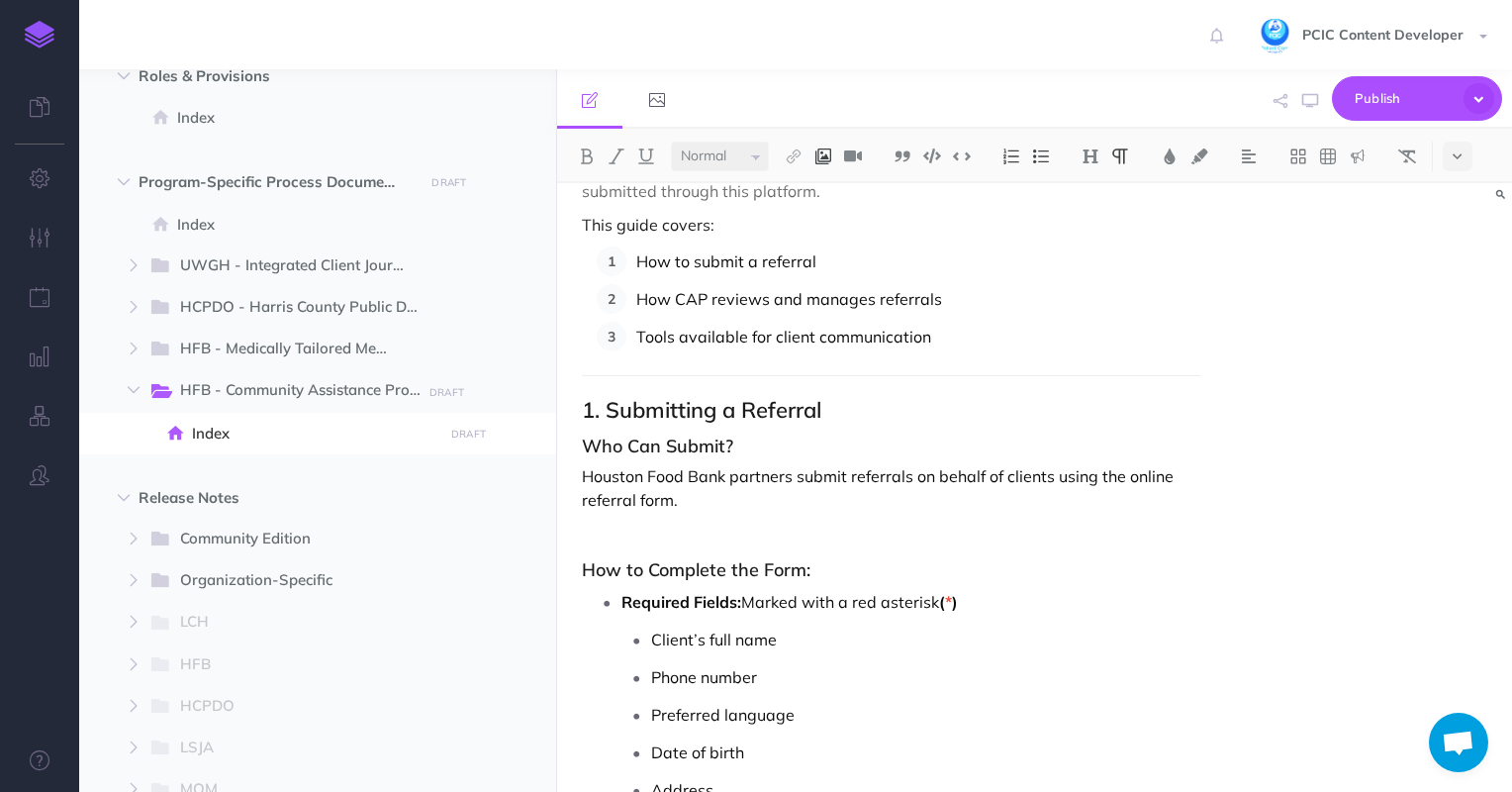 click at bounding box center (823, 156) 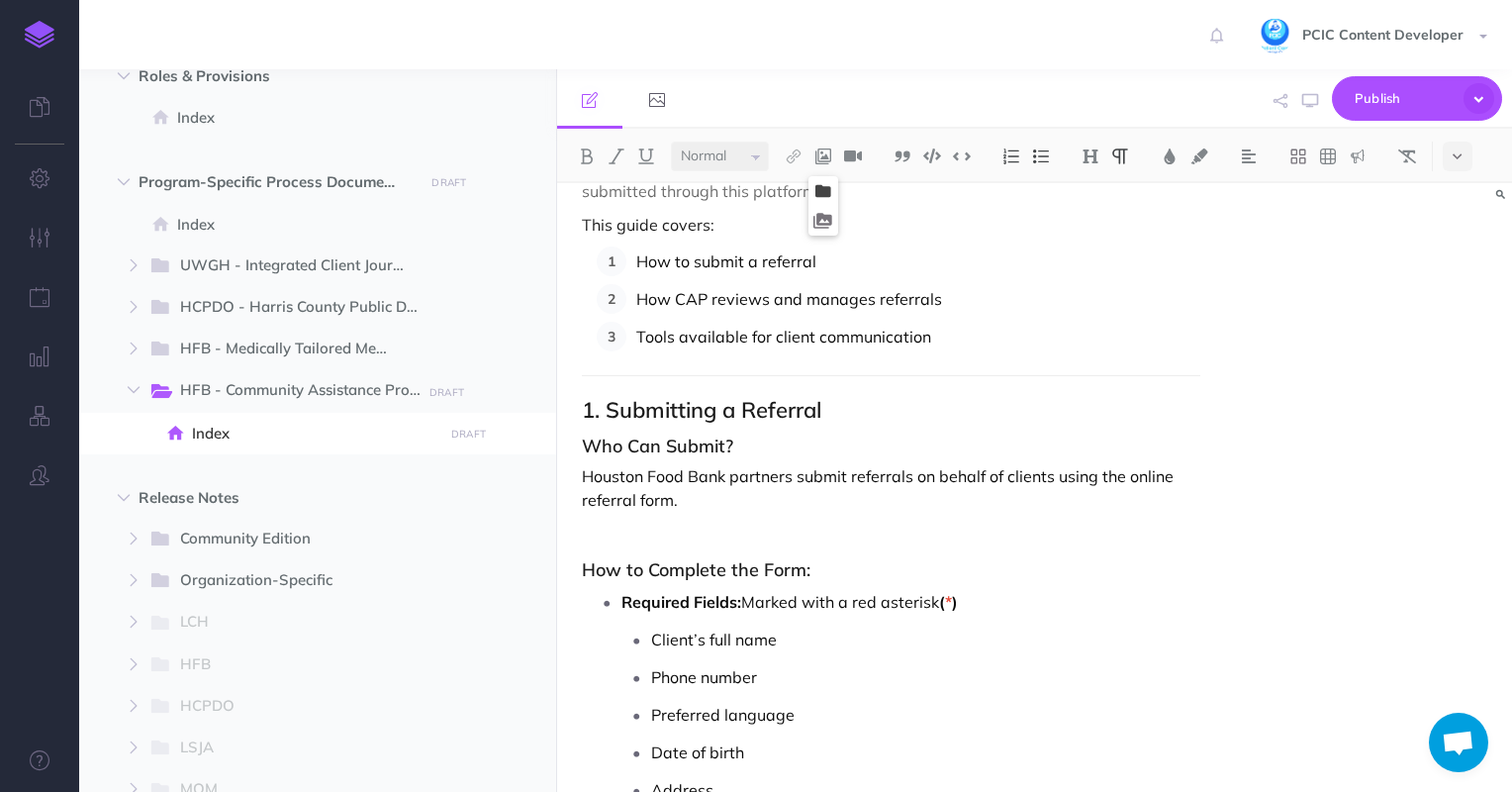click at bounding box center (823, 191) 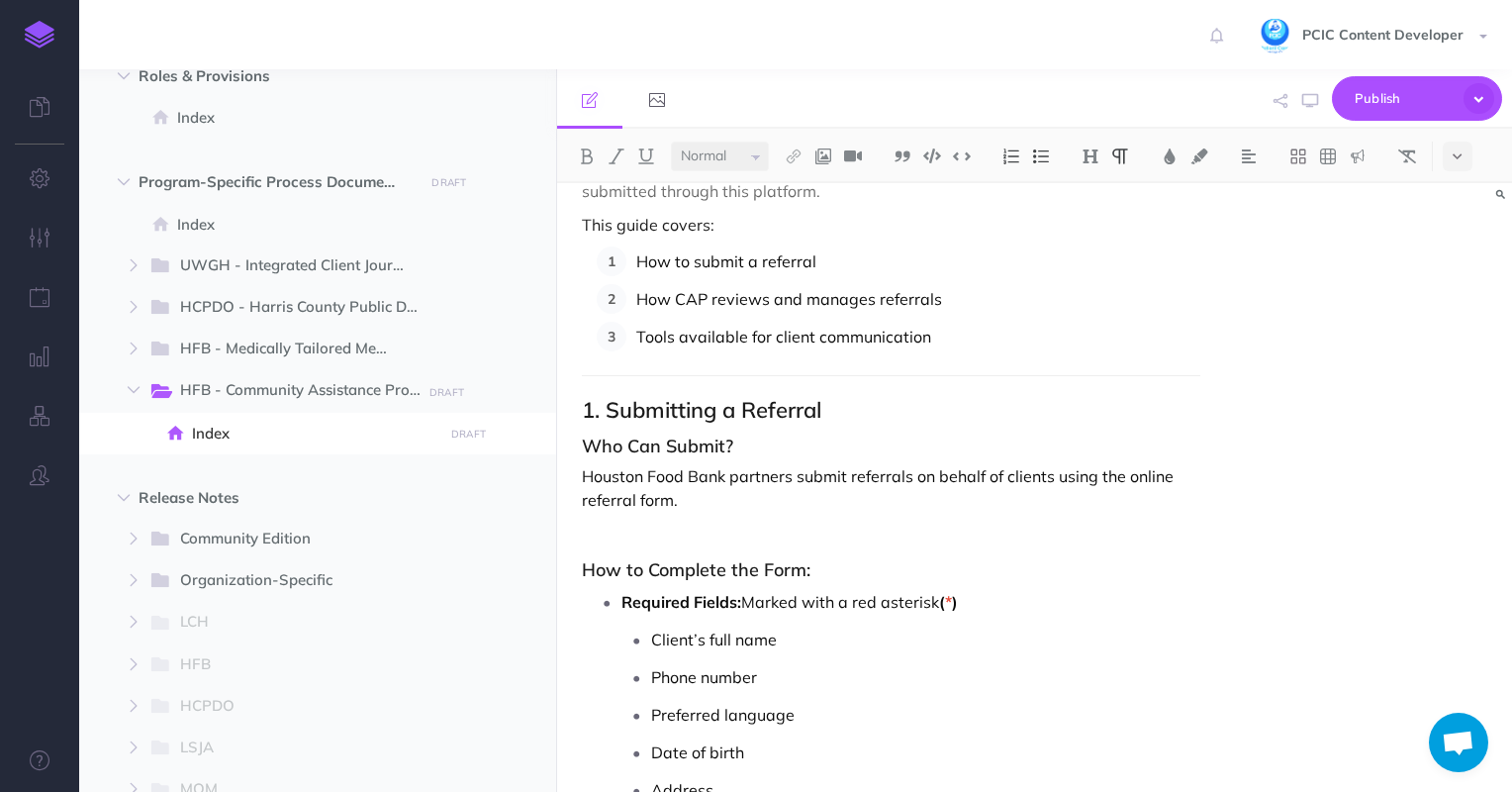 click on "Preferred language" at bounding box center [926, 715] 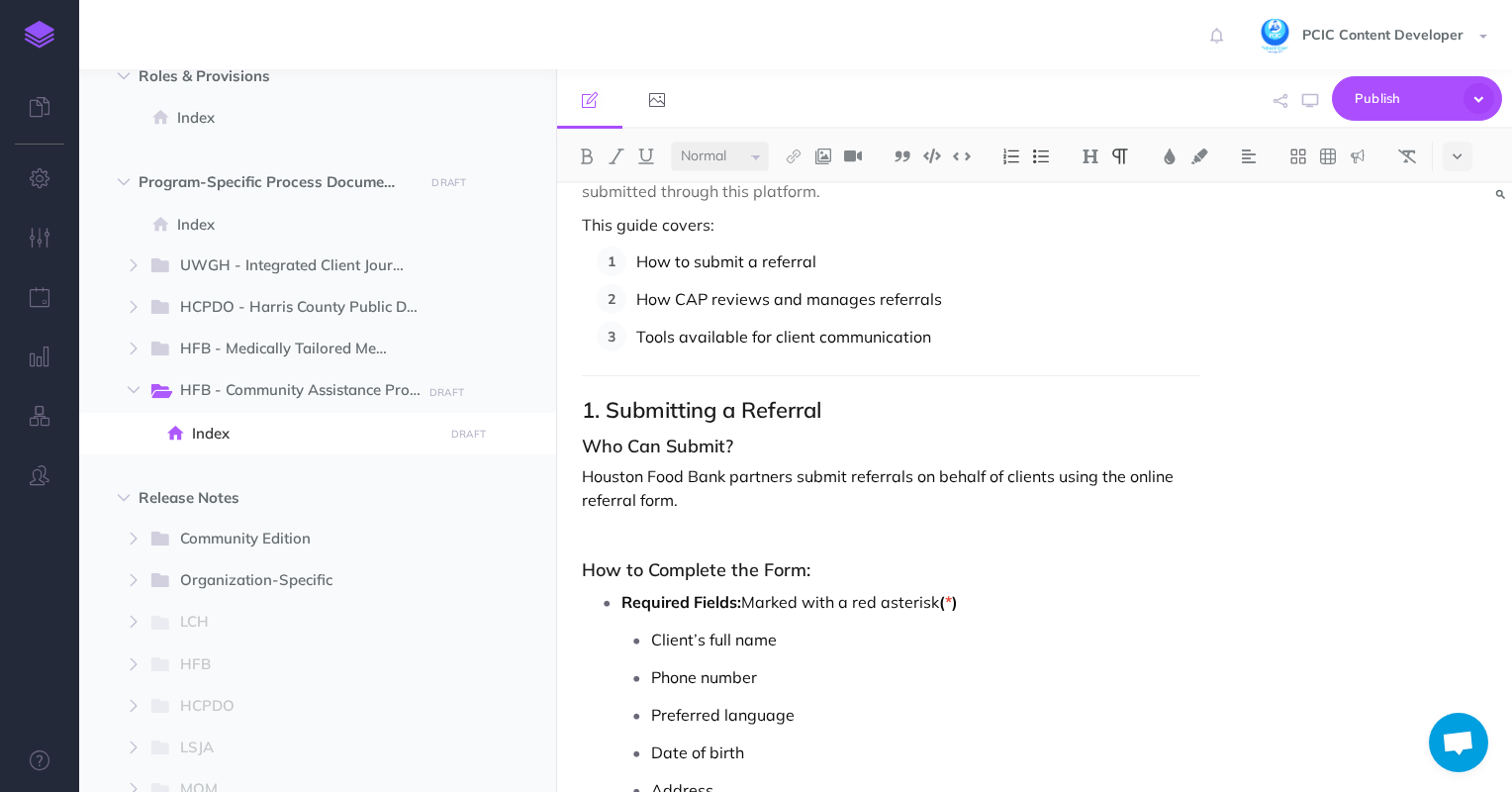 click on "Accessing Referrals:" at bounding box center (892, 1306) 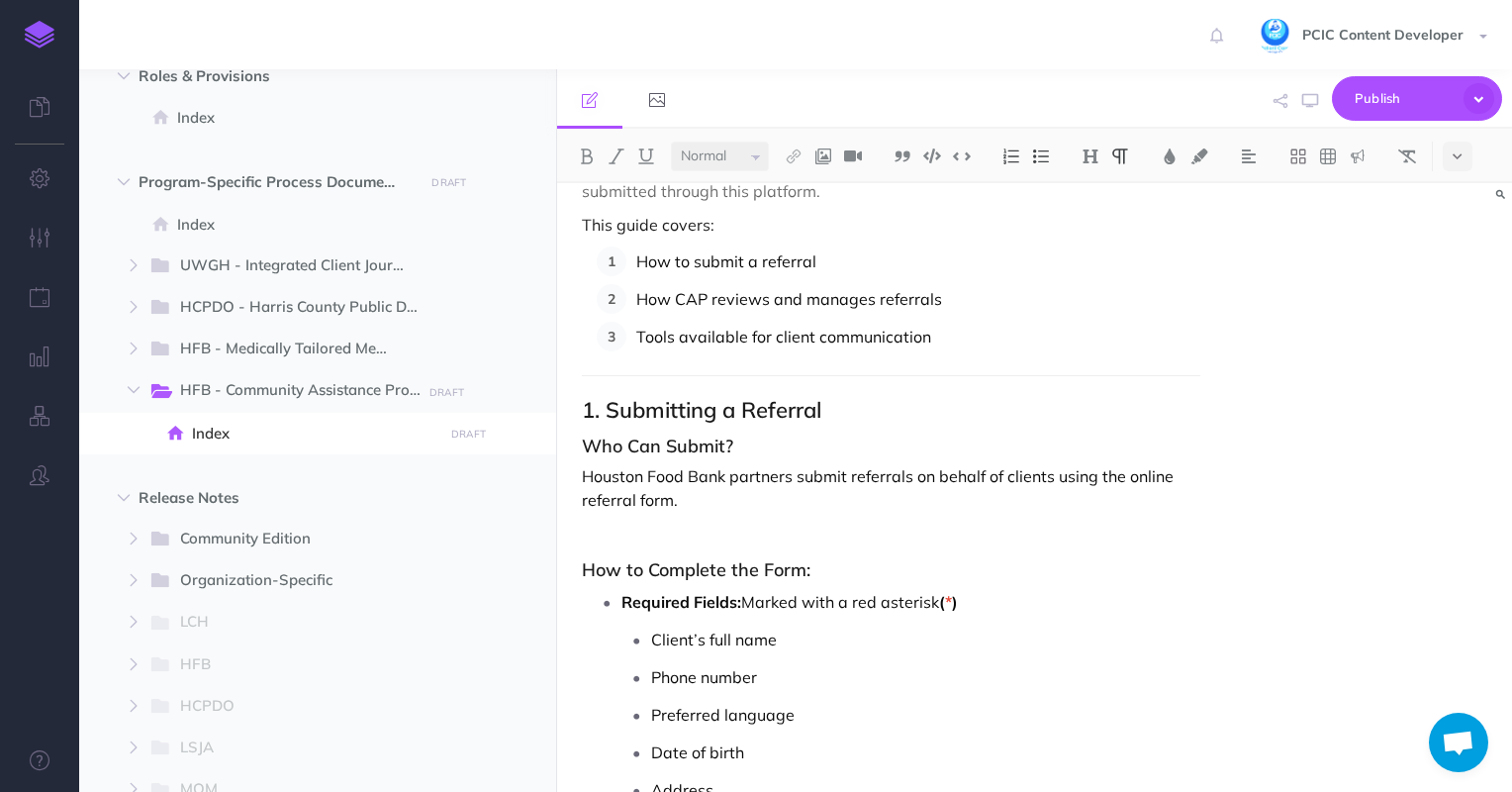 click at bounding box center [892, 534] 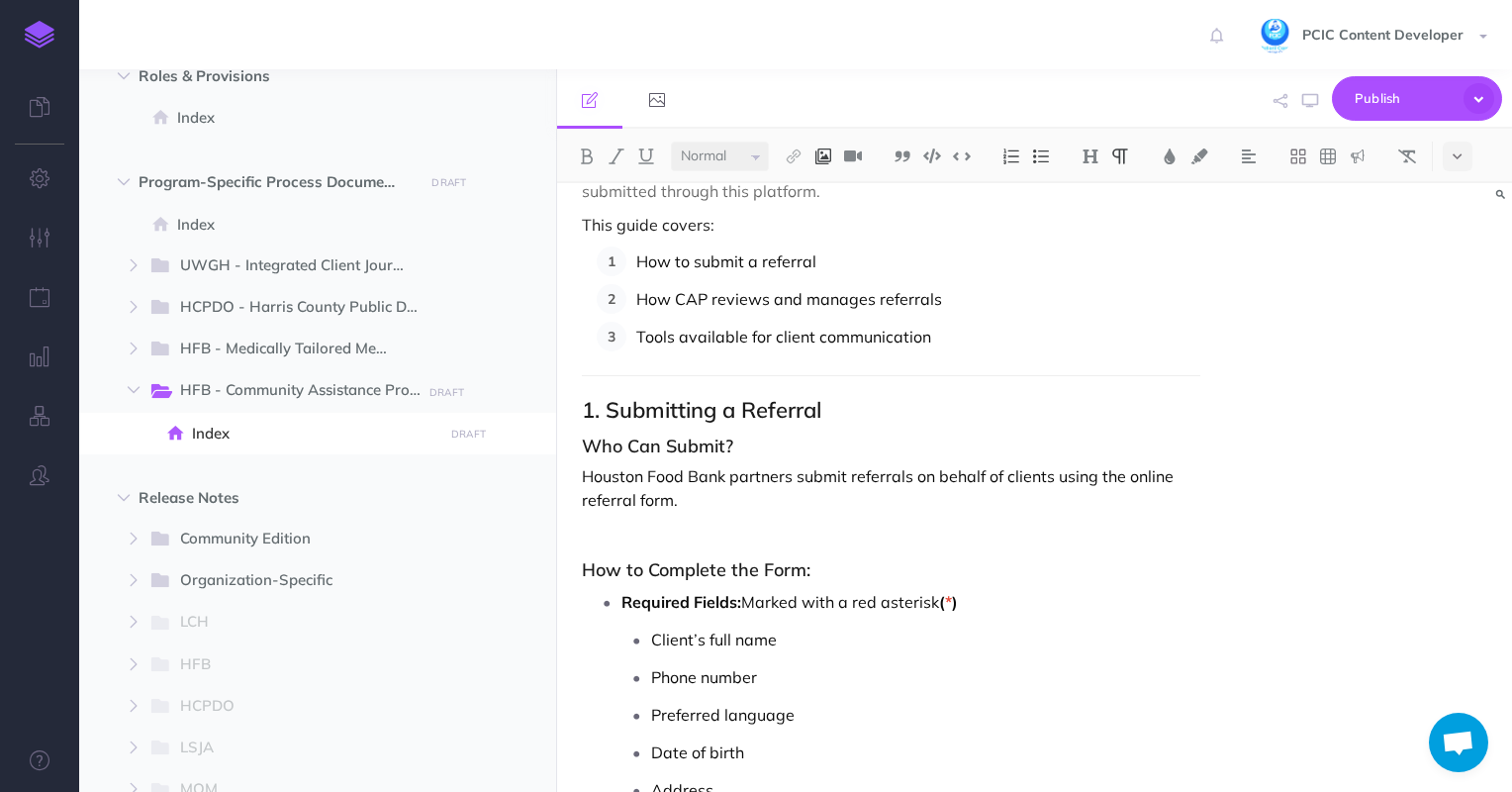 click at bounding box center [823, 156] 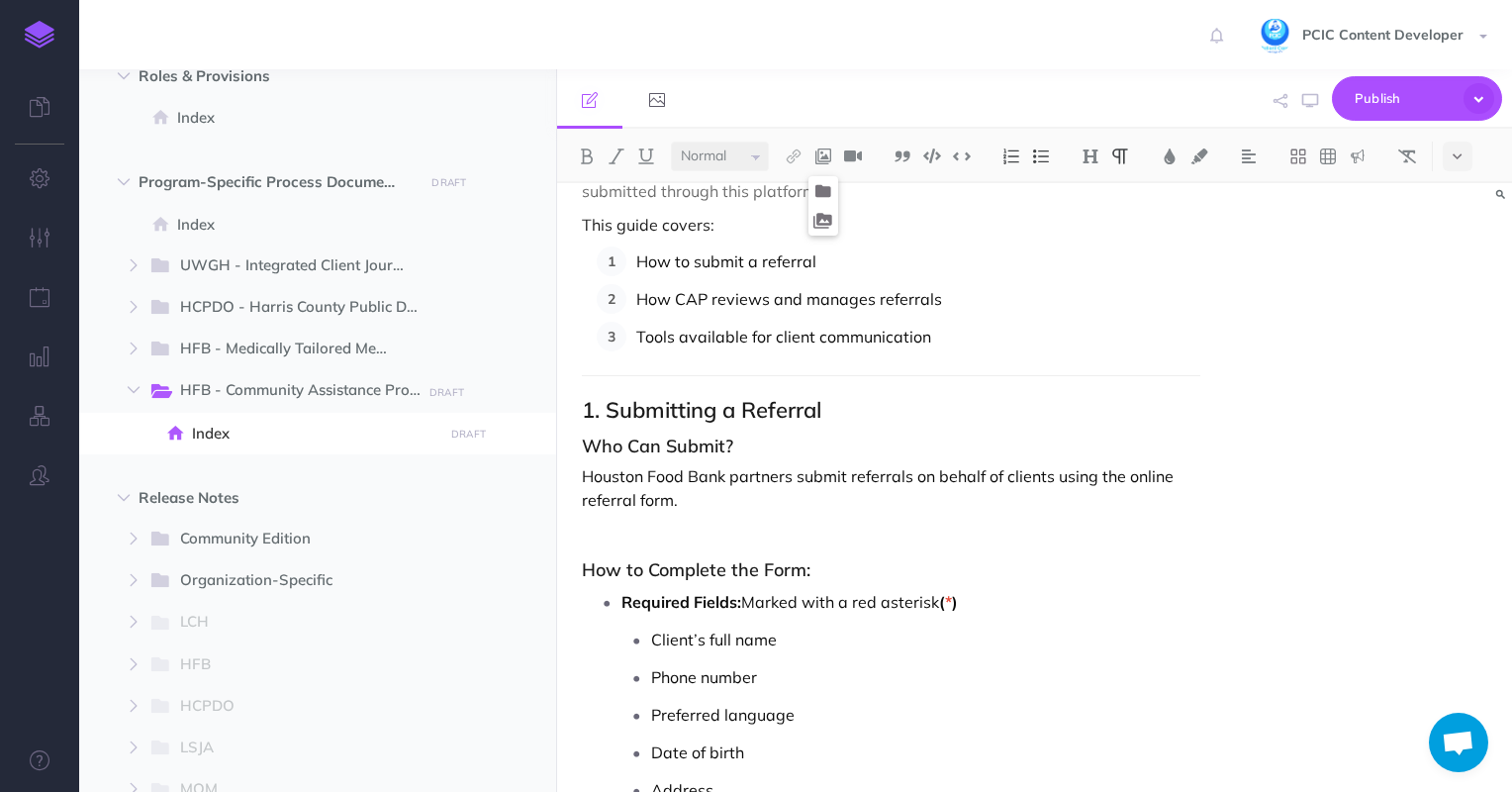 click at bounding box center (892, 534) 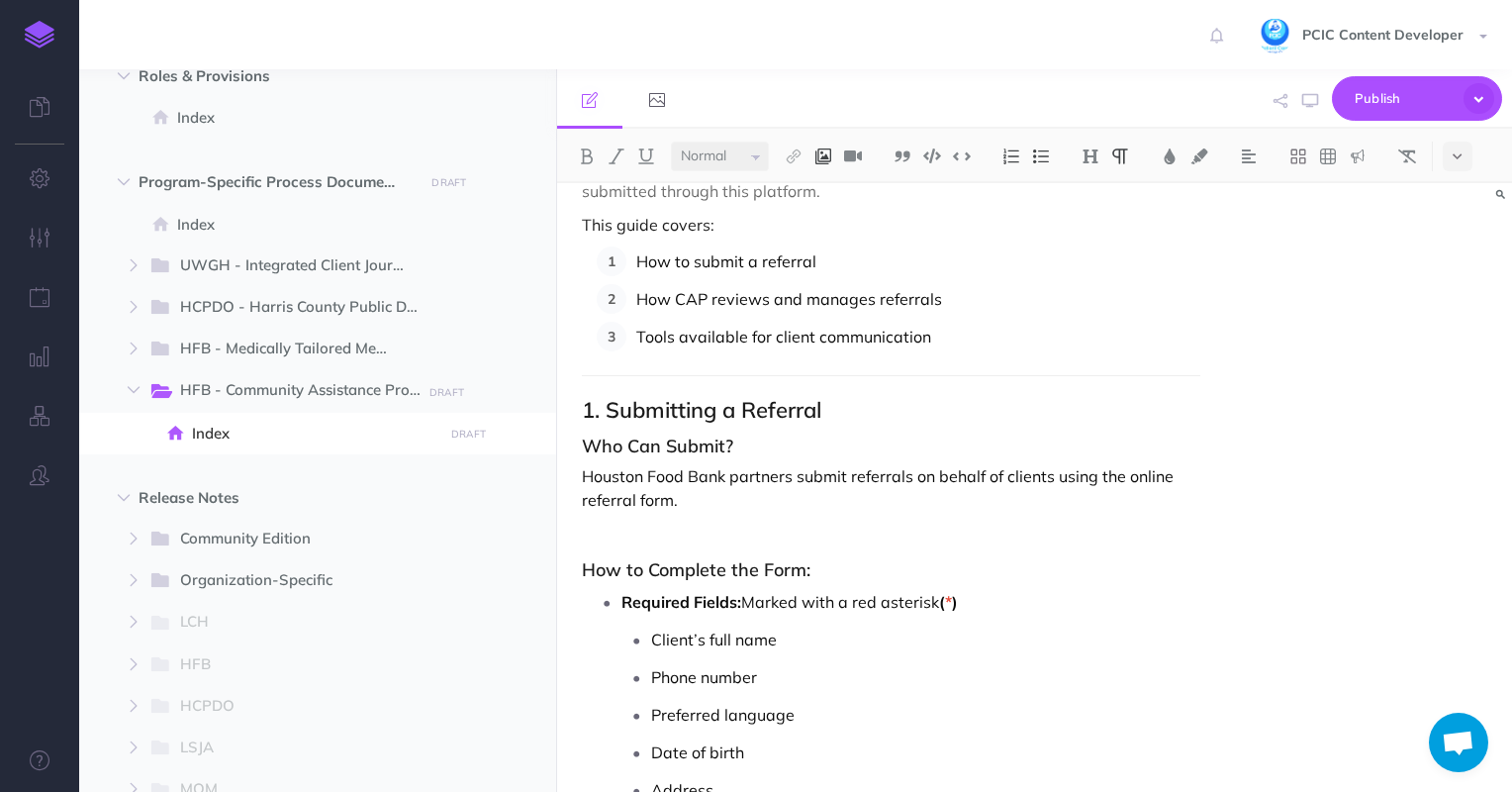 click at bounding box center [823, 156] 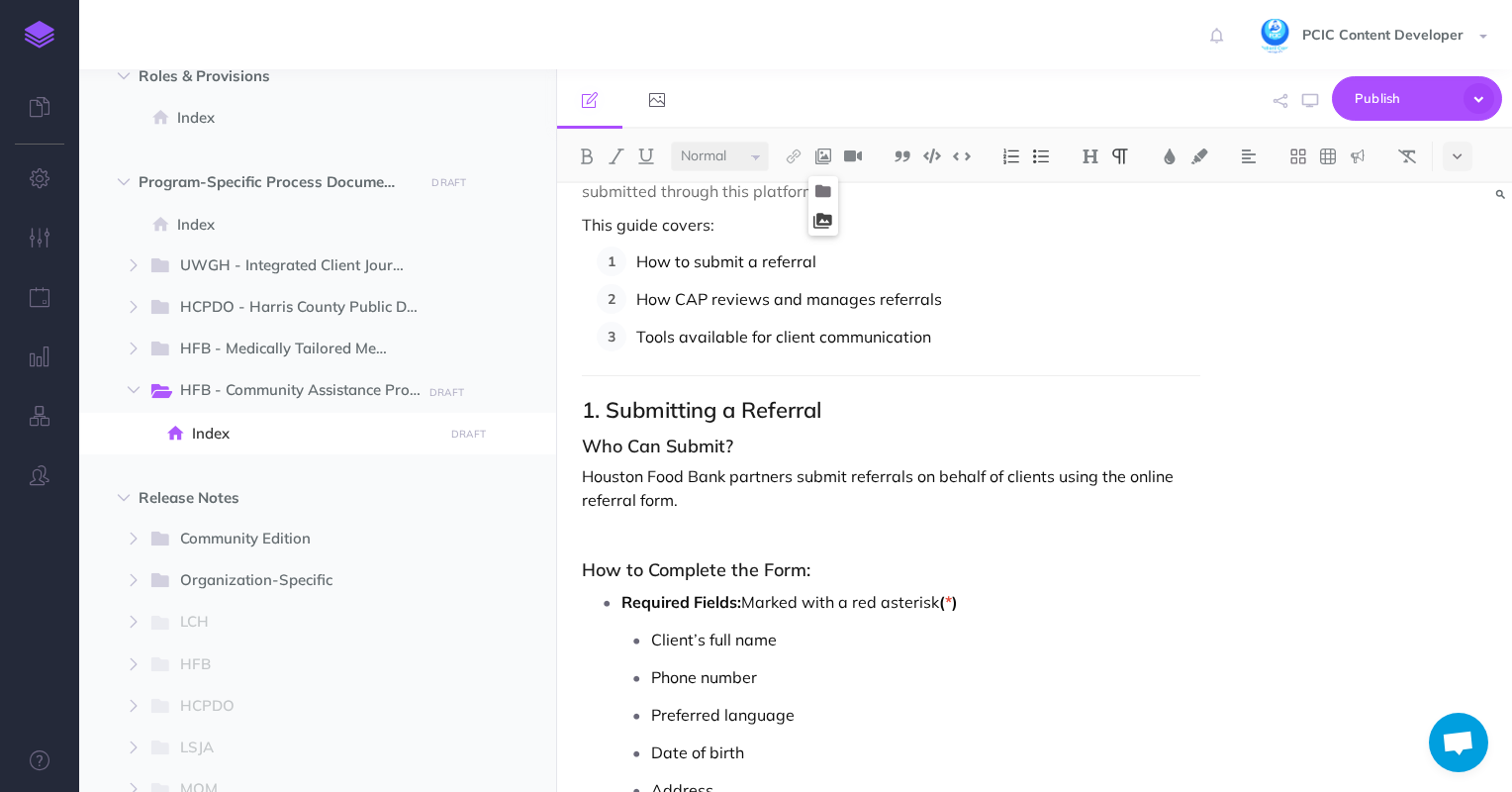 click at bounding box center [822, 221] 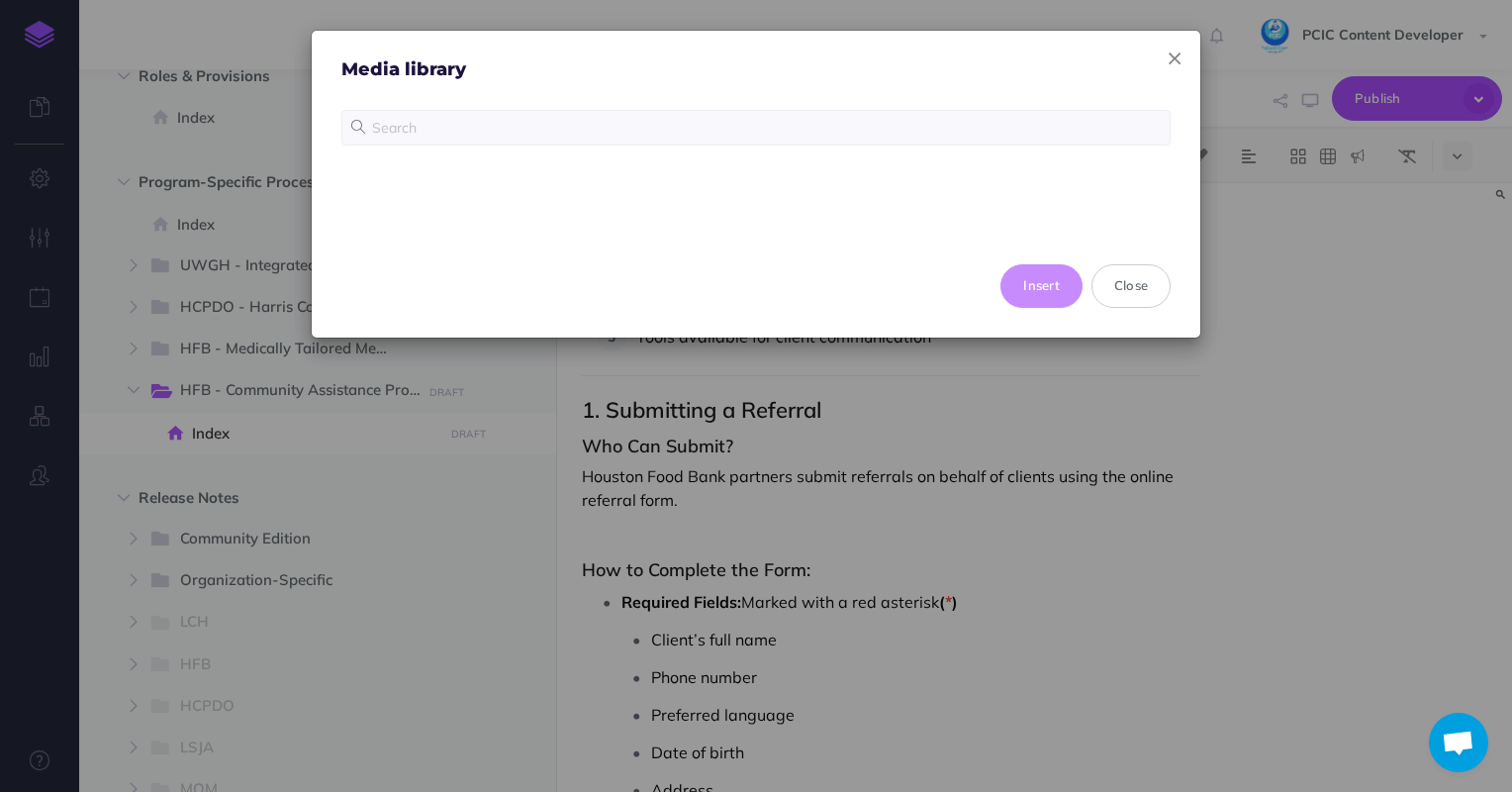click at bounding box center [1175, 58] 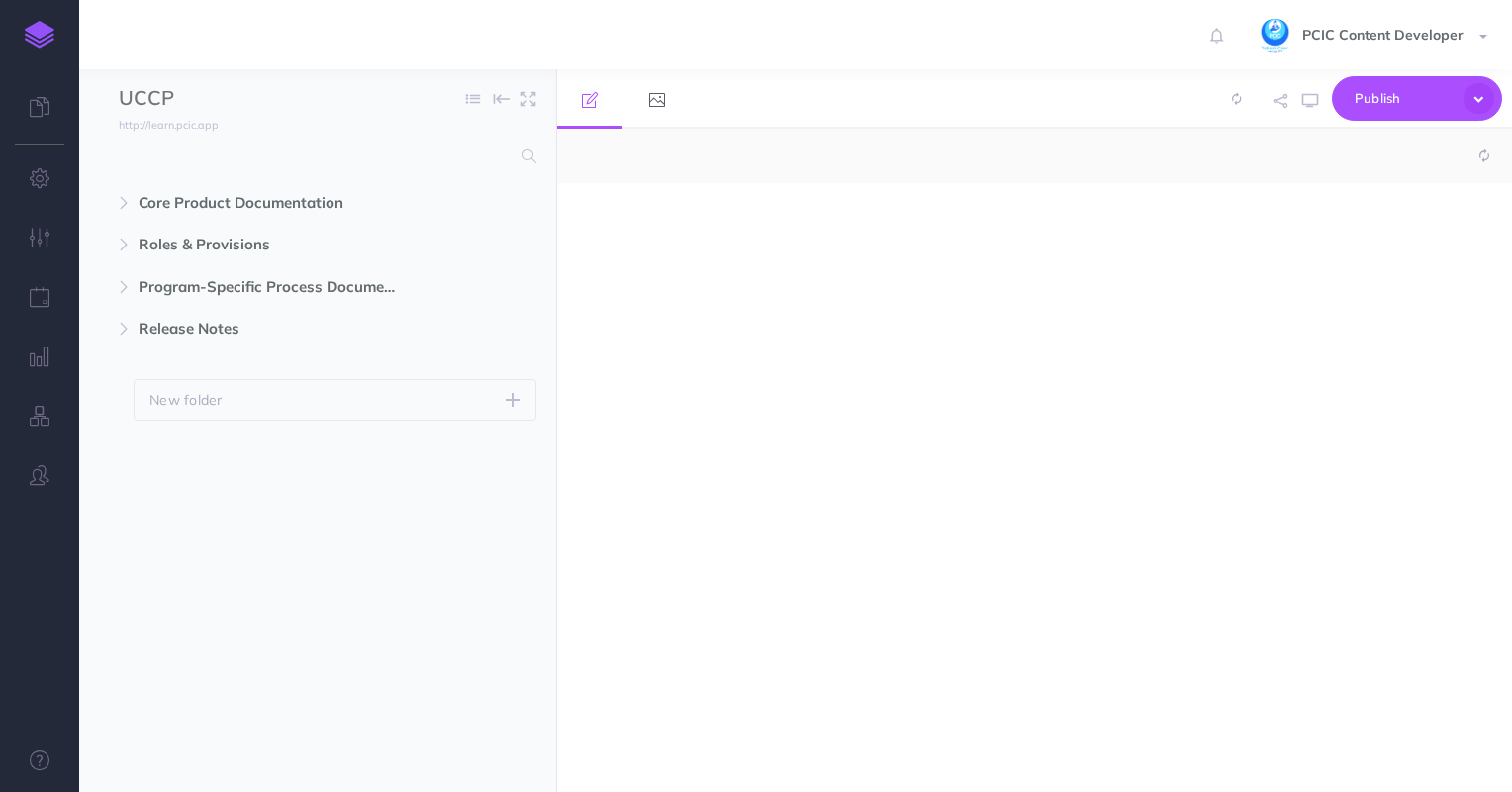 scroll, scrollTop: 0, scrollLeft: 0, axis: both 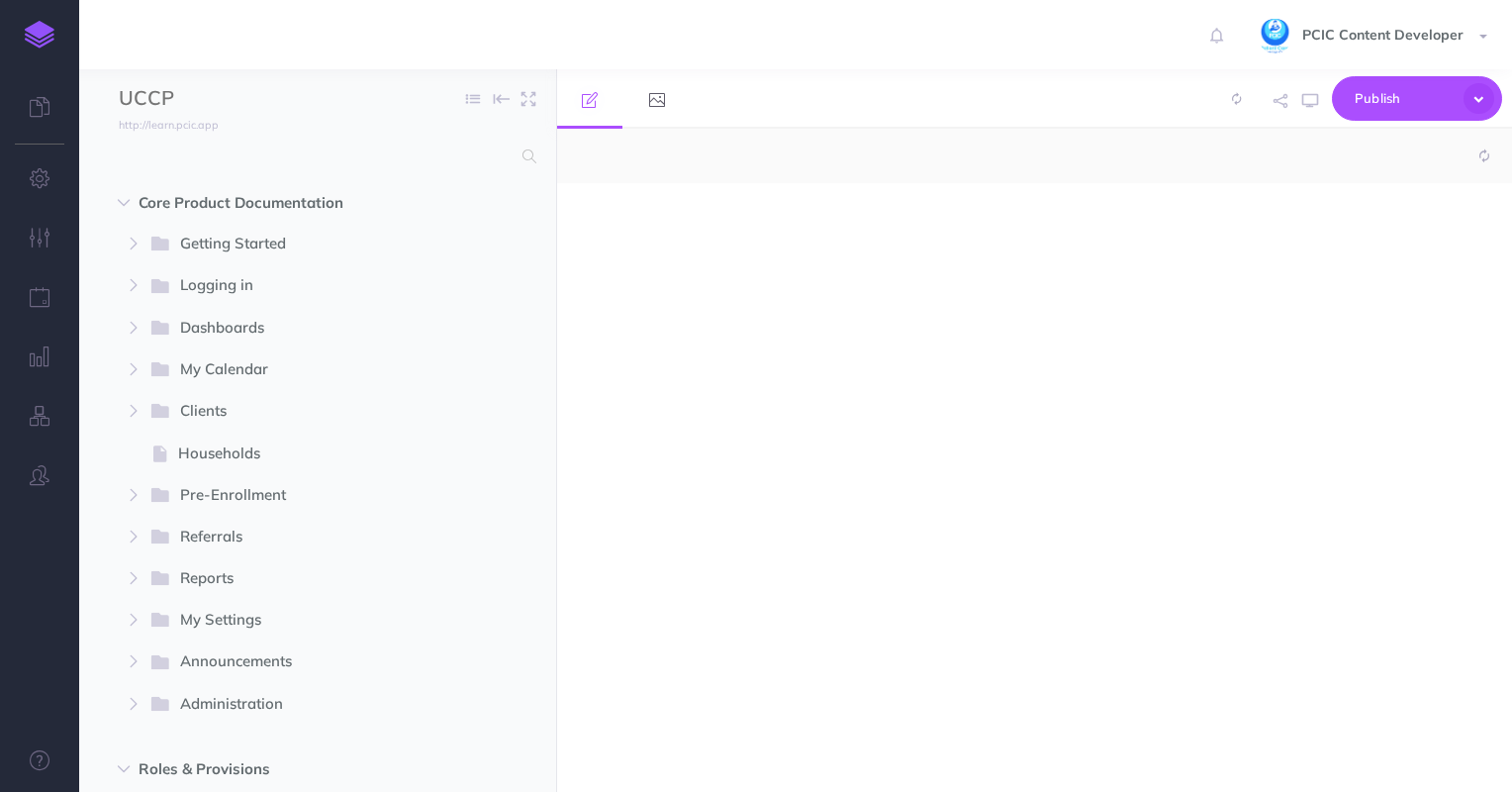 select on "null" 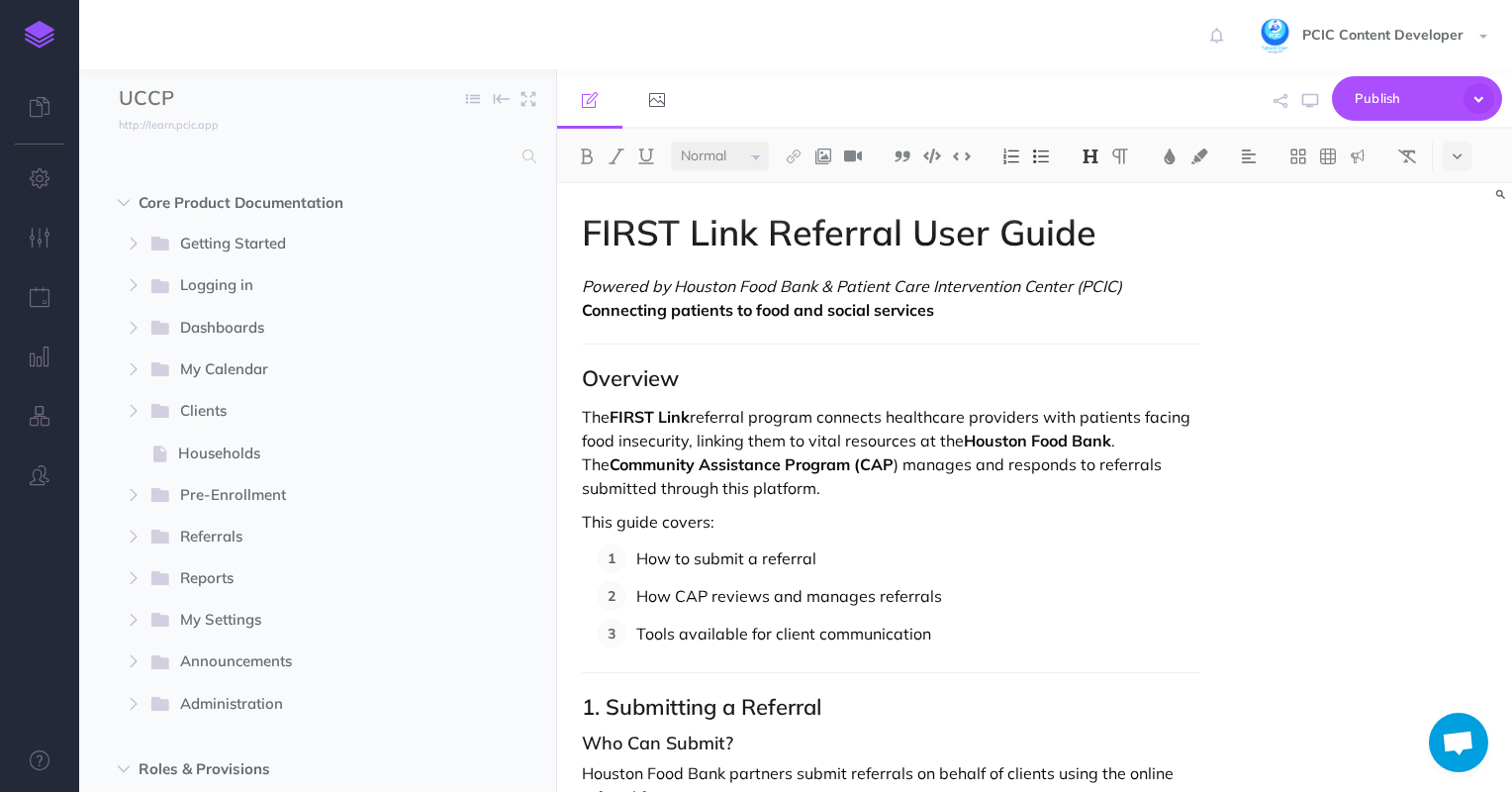 click on "This guide covers:" at bounding box center [892, 522] 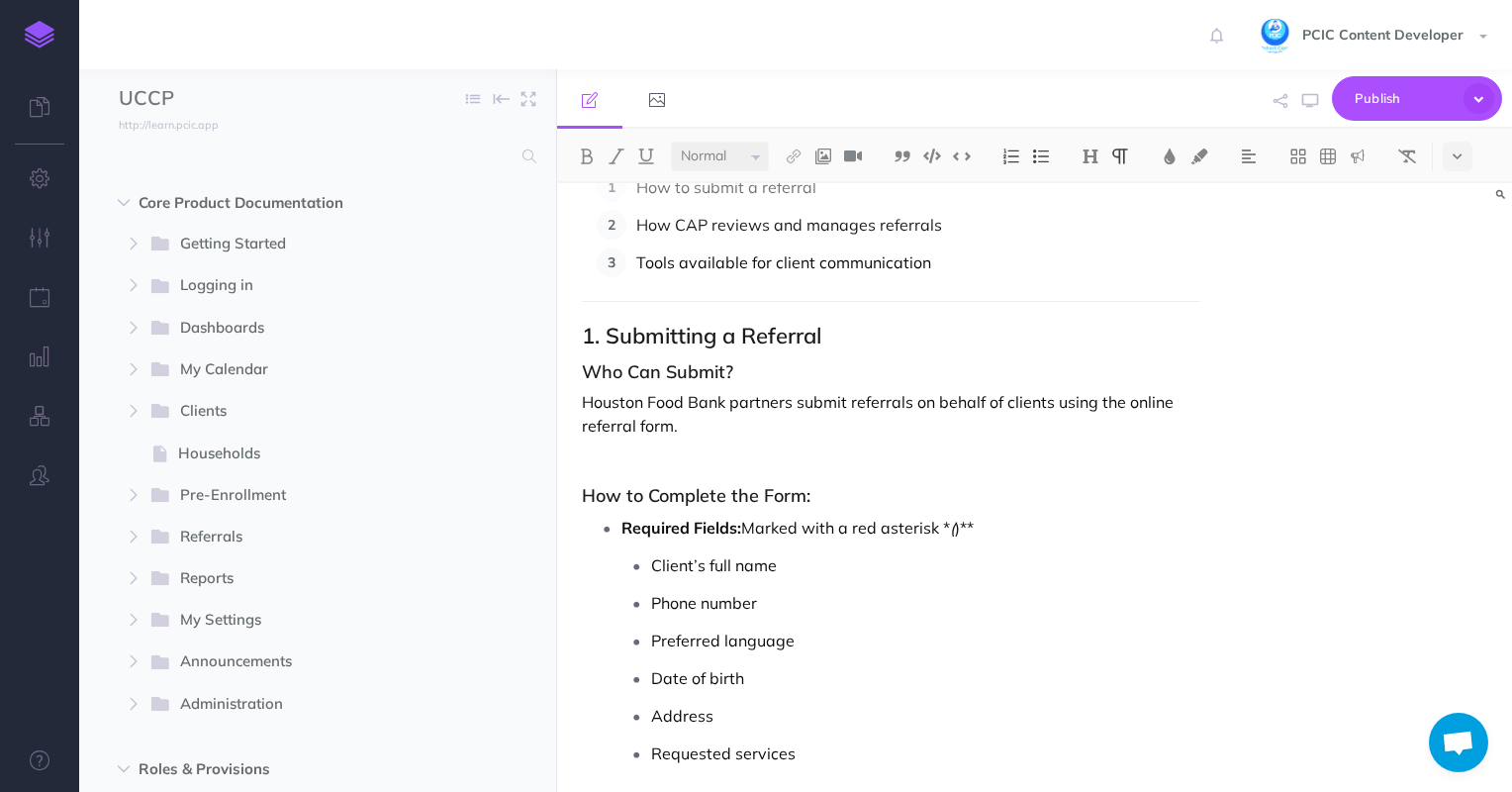 scroll, scrollTop: 495, scrollLeft: 0, axis: vertical 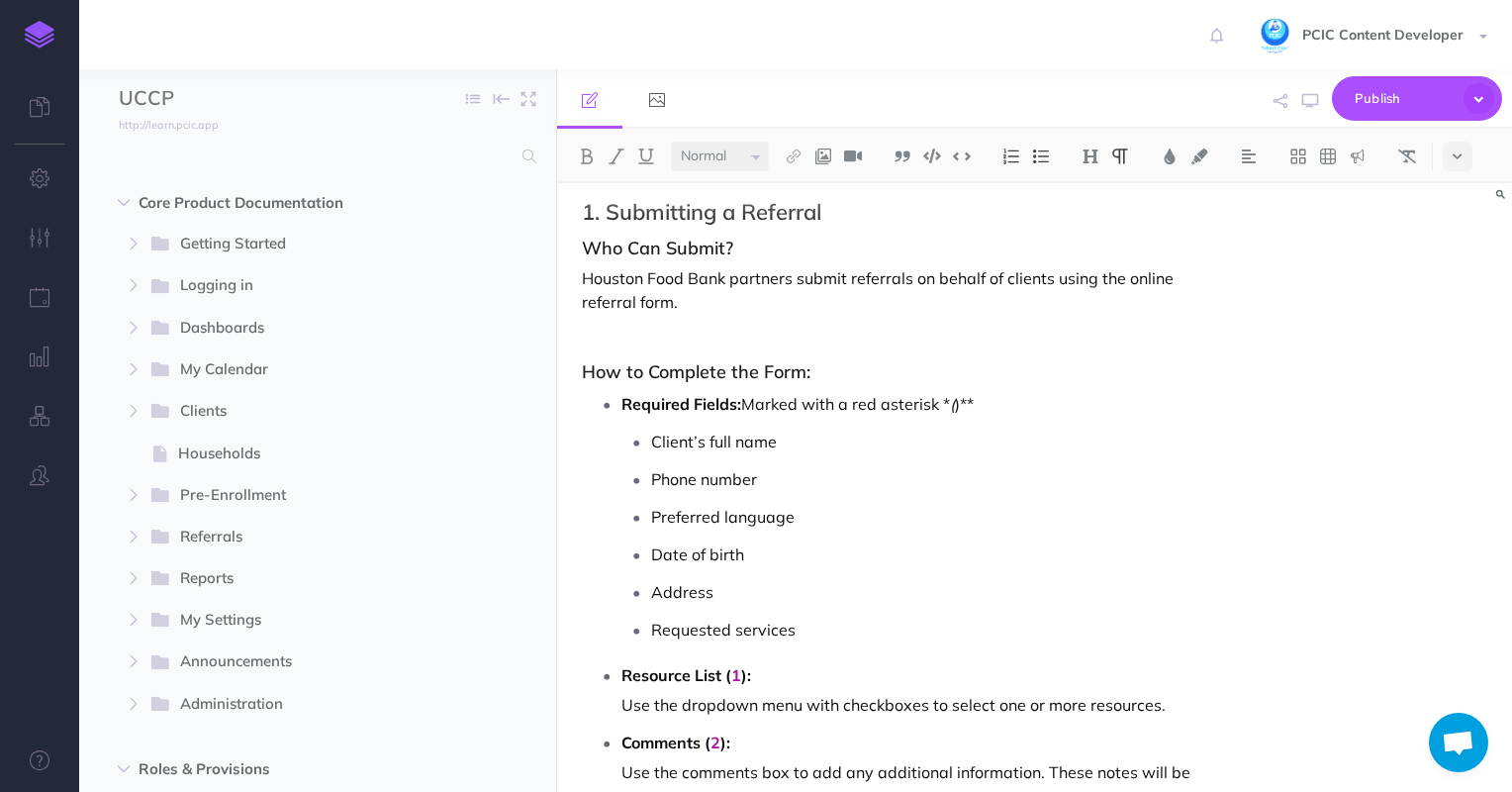 click at bounding box center [892, 336] 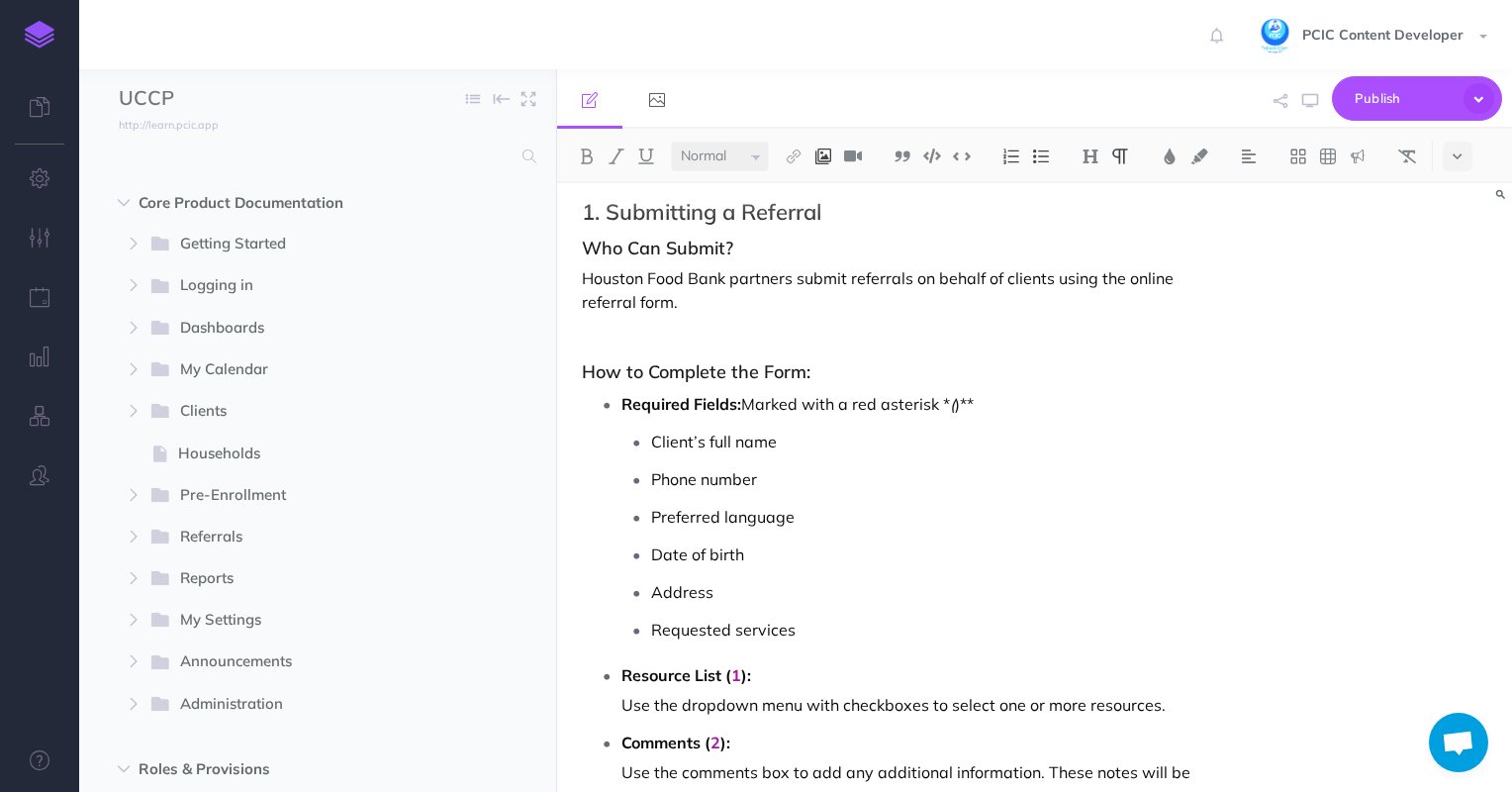 click at bounding box center [823, 156] 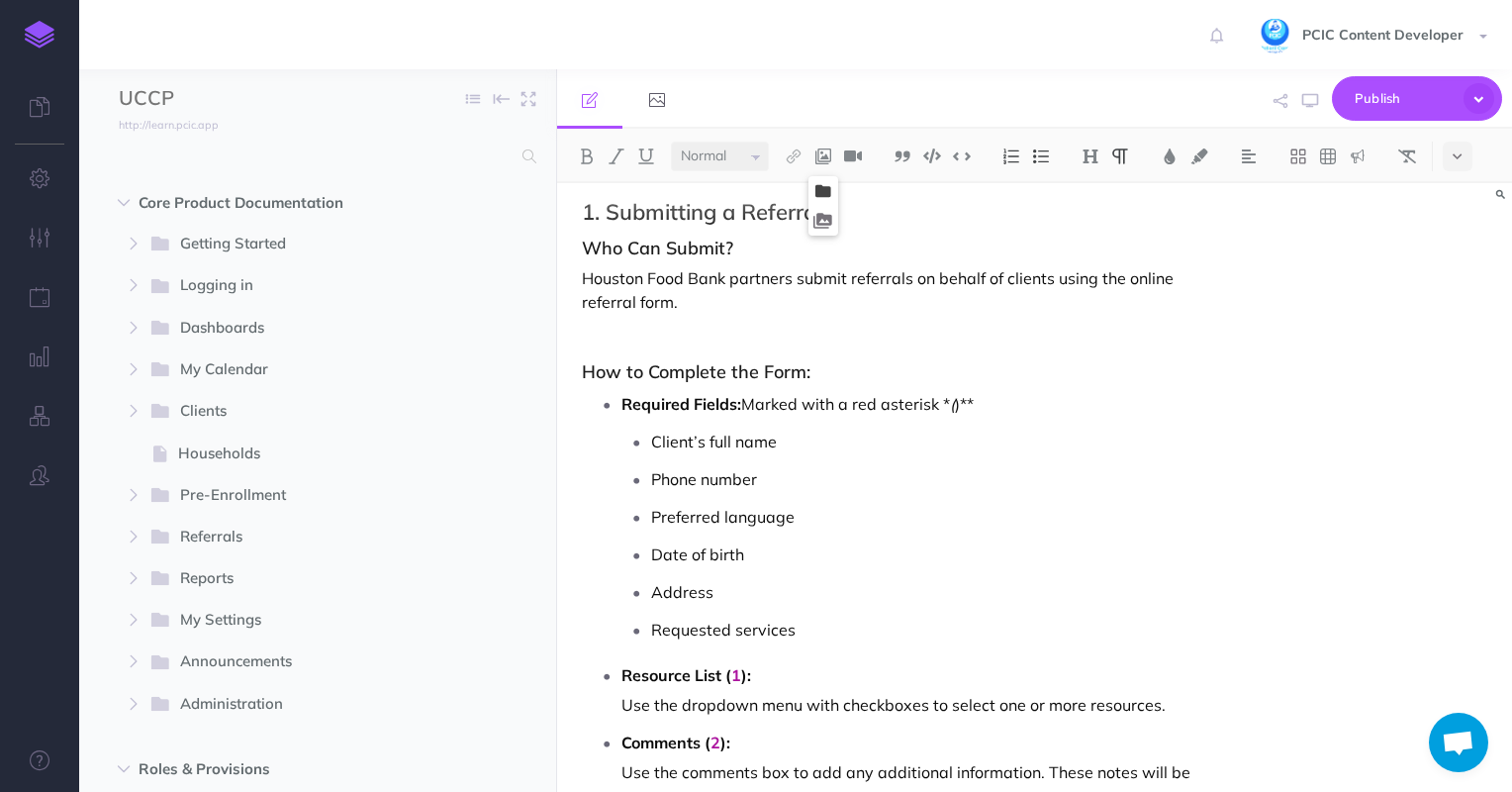 click at bounding box center (823, 191) 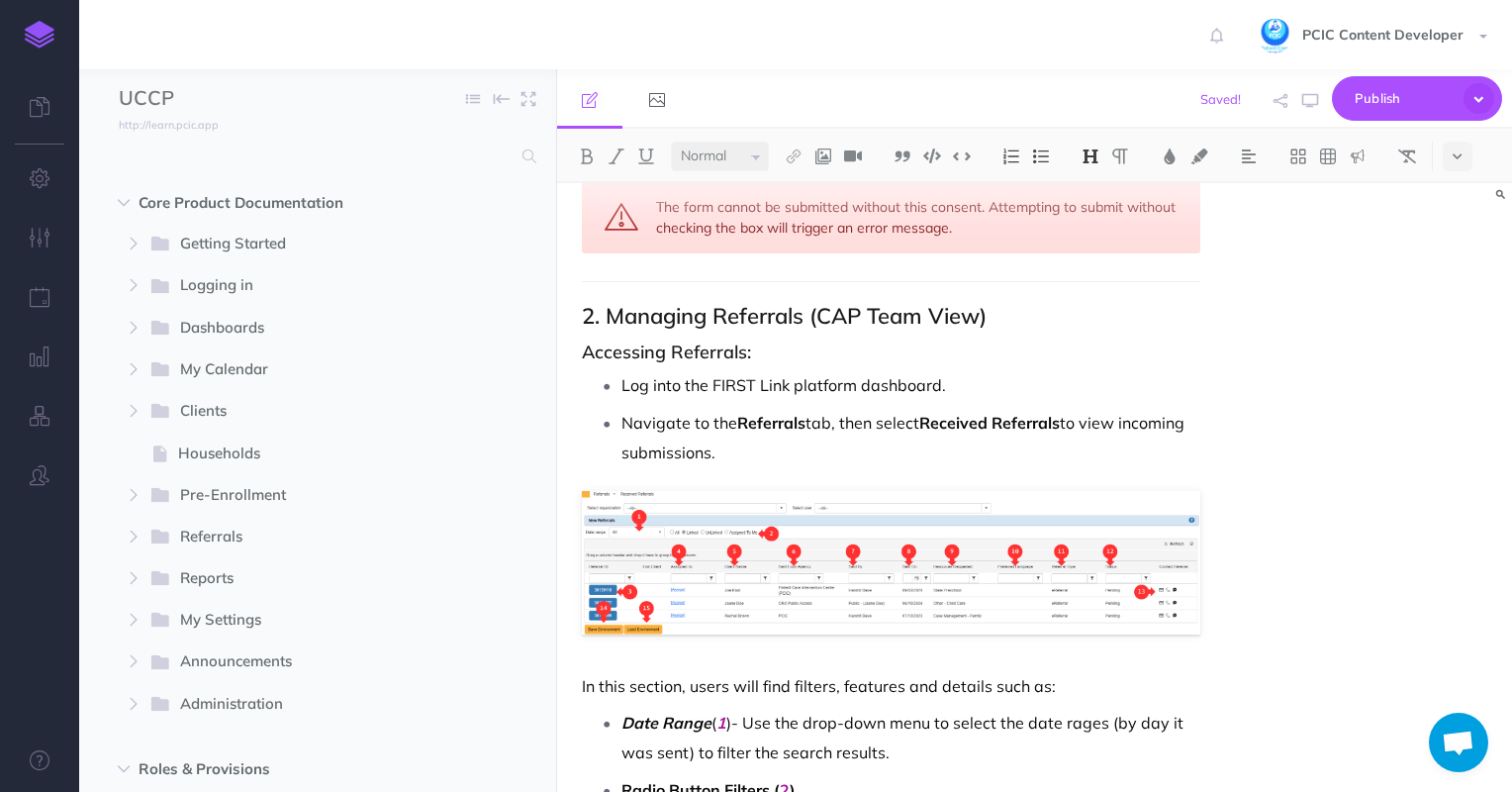 scroll, scrollTop: 1980, scrollLeft: 0, axis: vertical 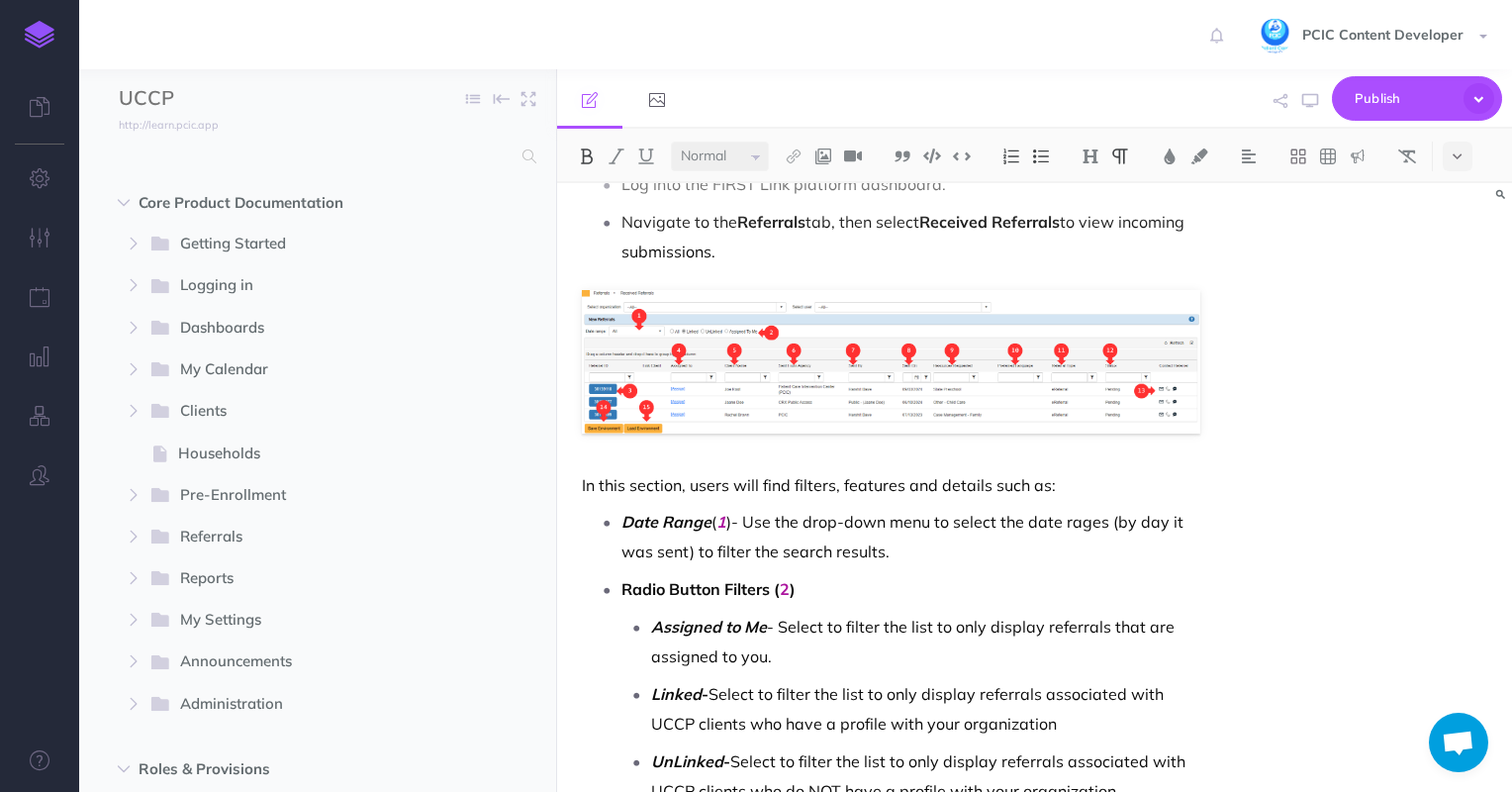 click on "Radio Button Filters ( 2 )" at bounding box center [911, 589] 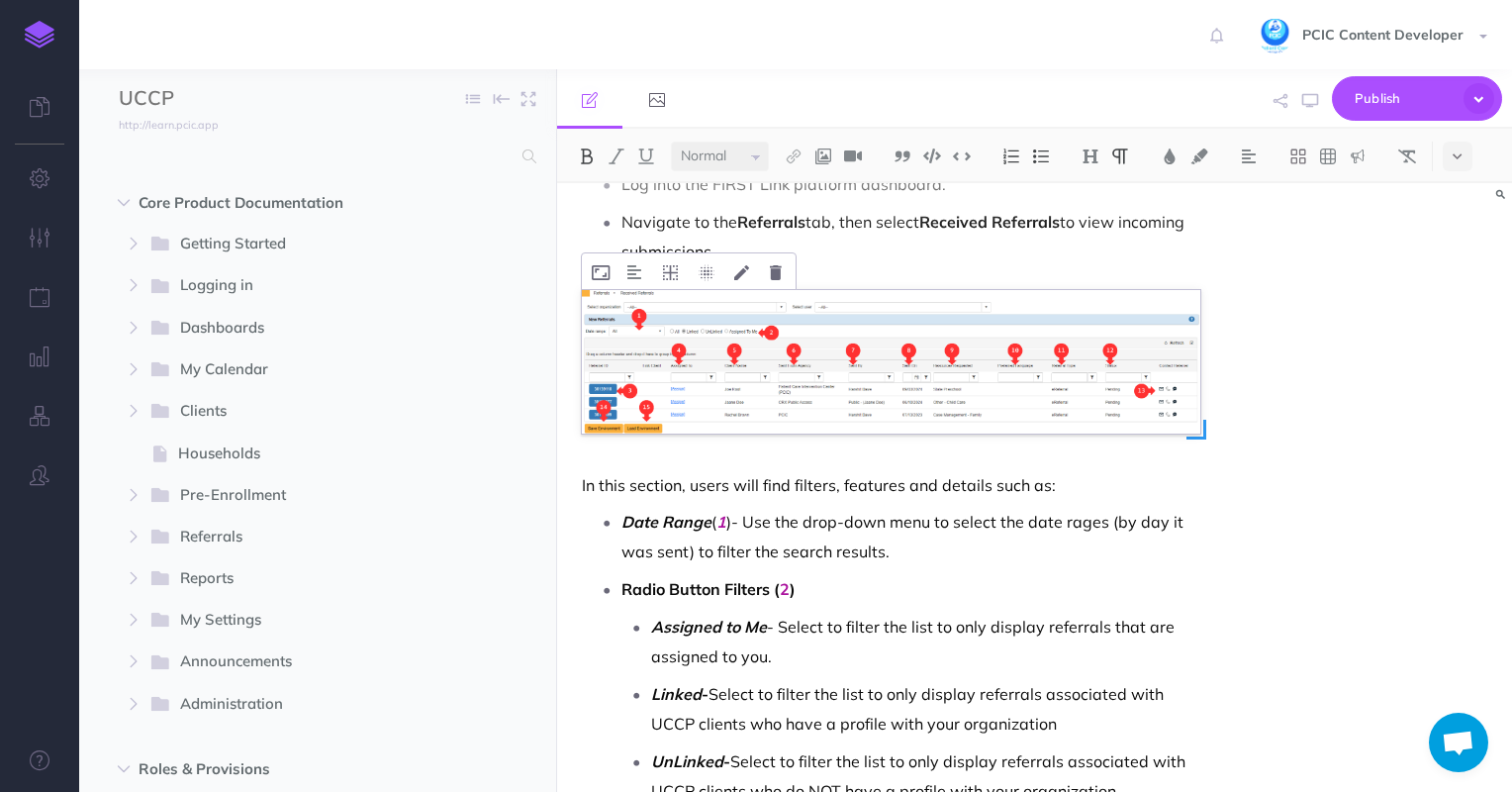 click at bounding box center (892, 361) 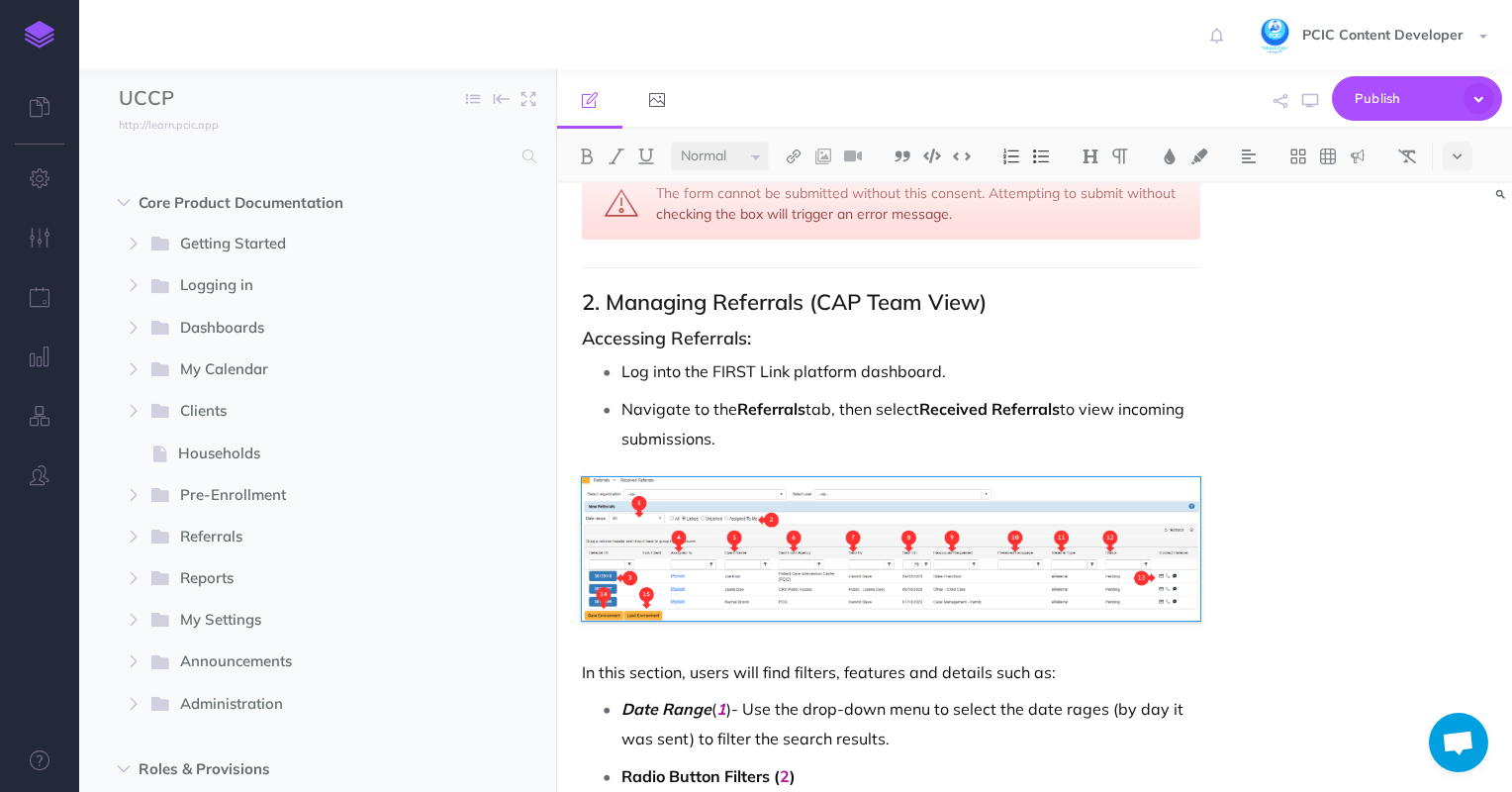 scroll, scrollTop: 1881, scrollLeft: 0, axis: vertical 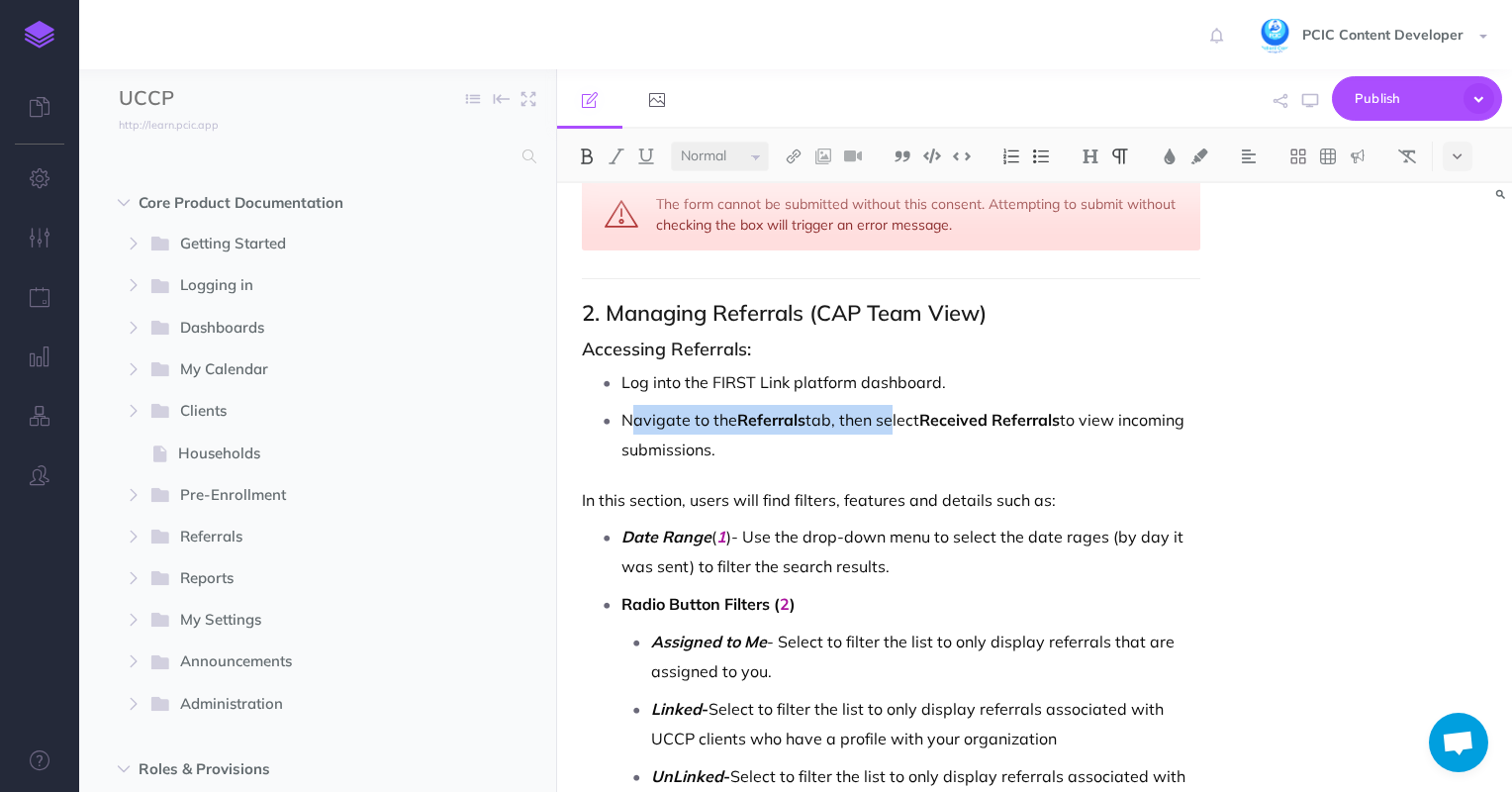 drag, startPoint x: 890, startPoint y: 423, endPoint x: 628, endPoint y: 424, distance: 262.0019 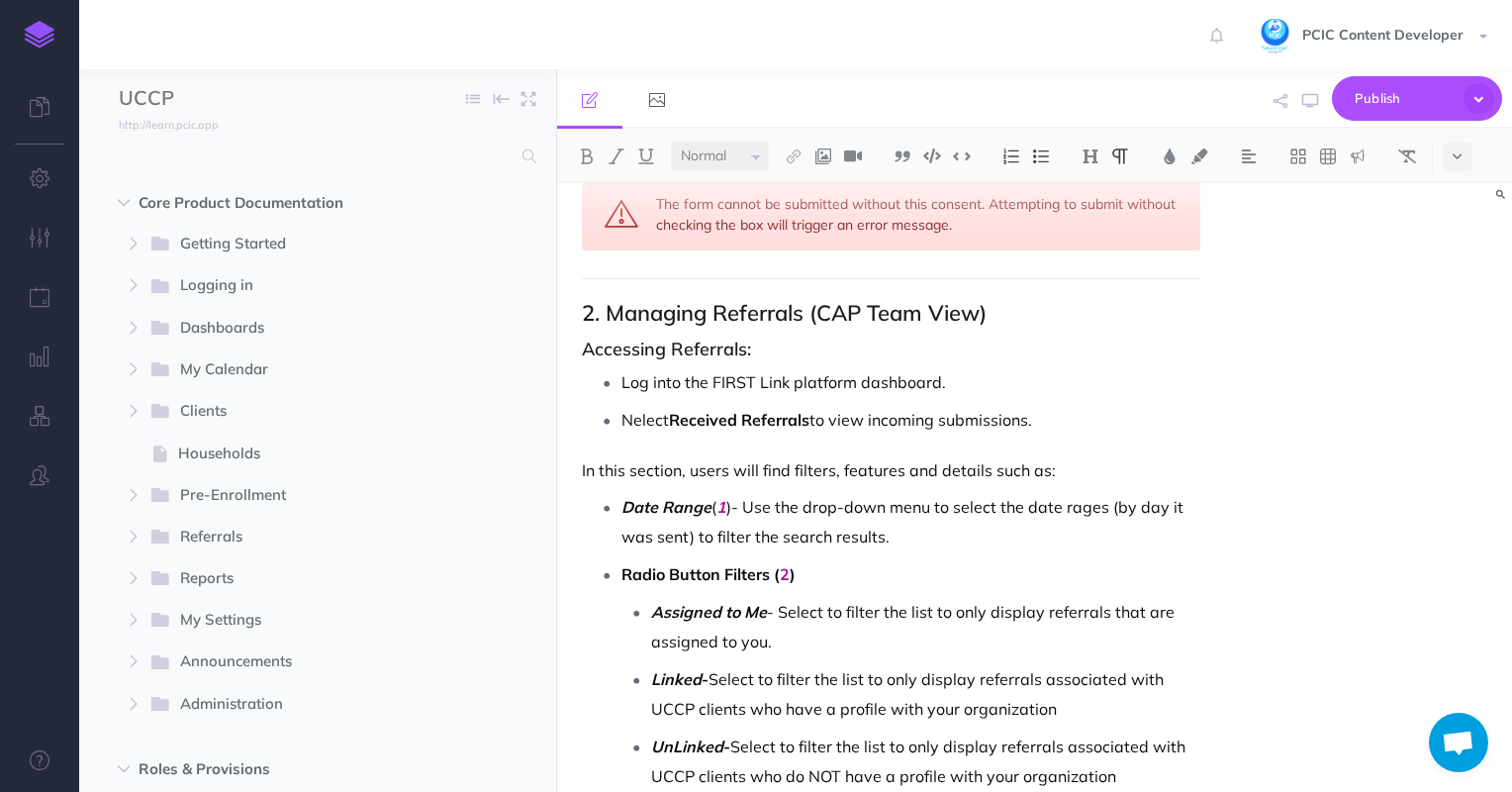 type 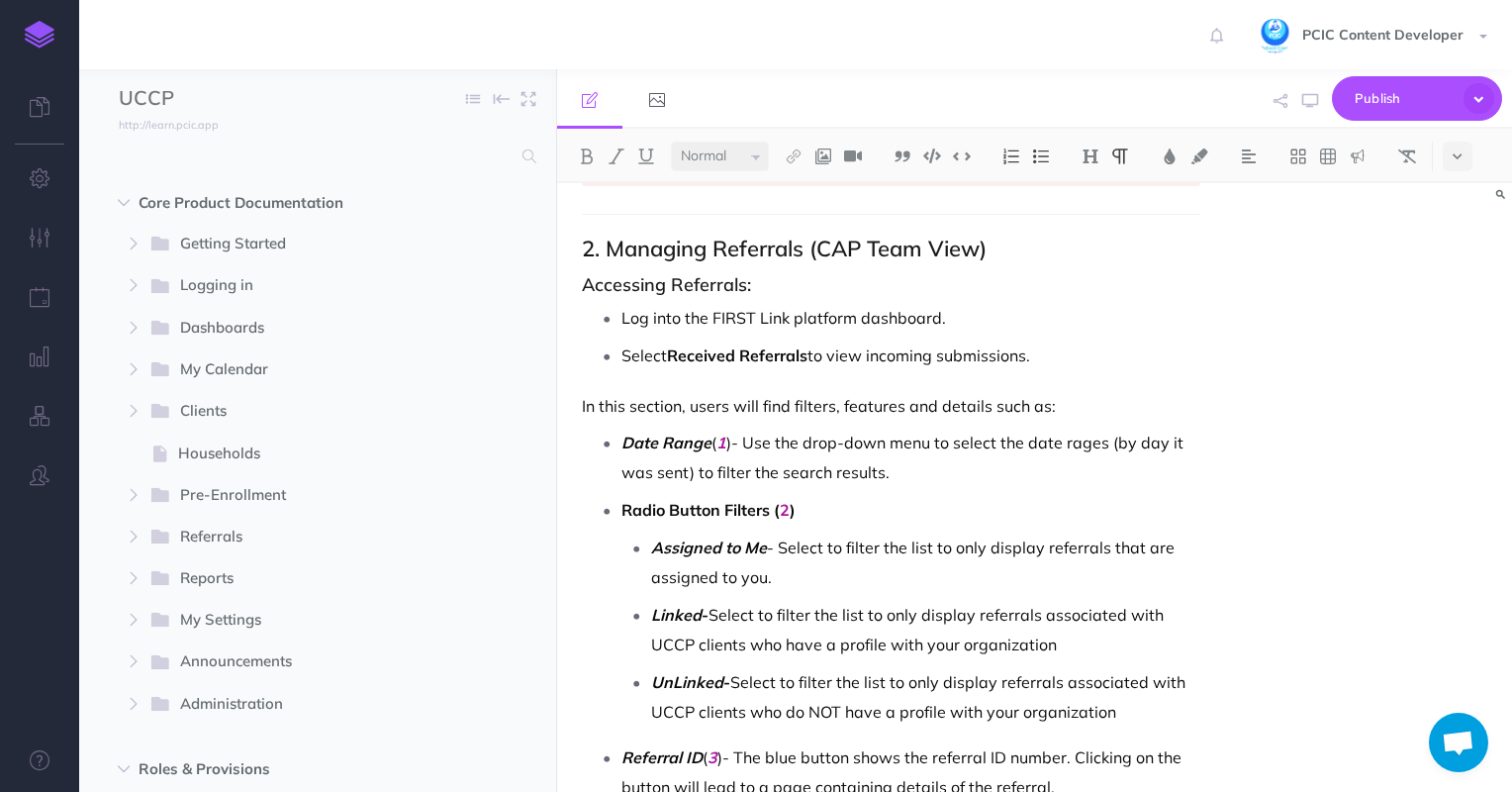 scroll, scrollTop: 1980, scrollLeft: 0, axis: vertical 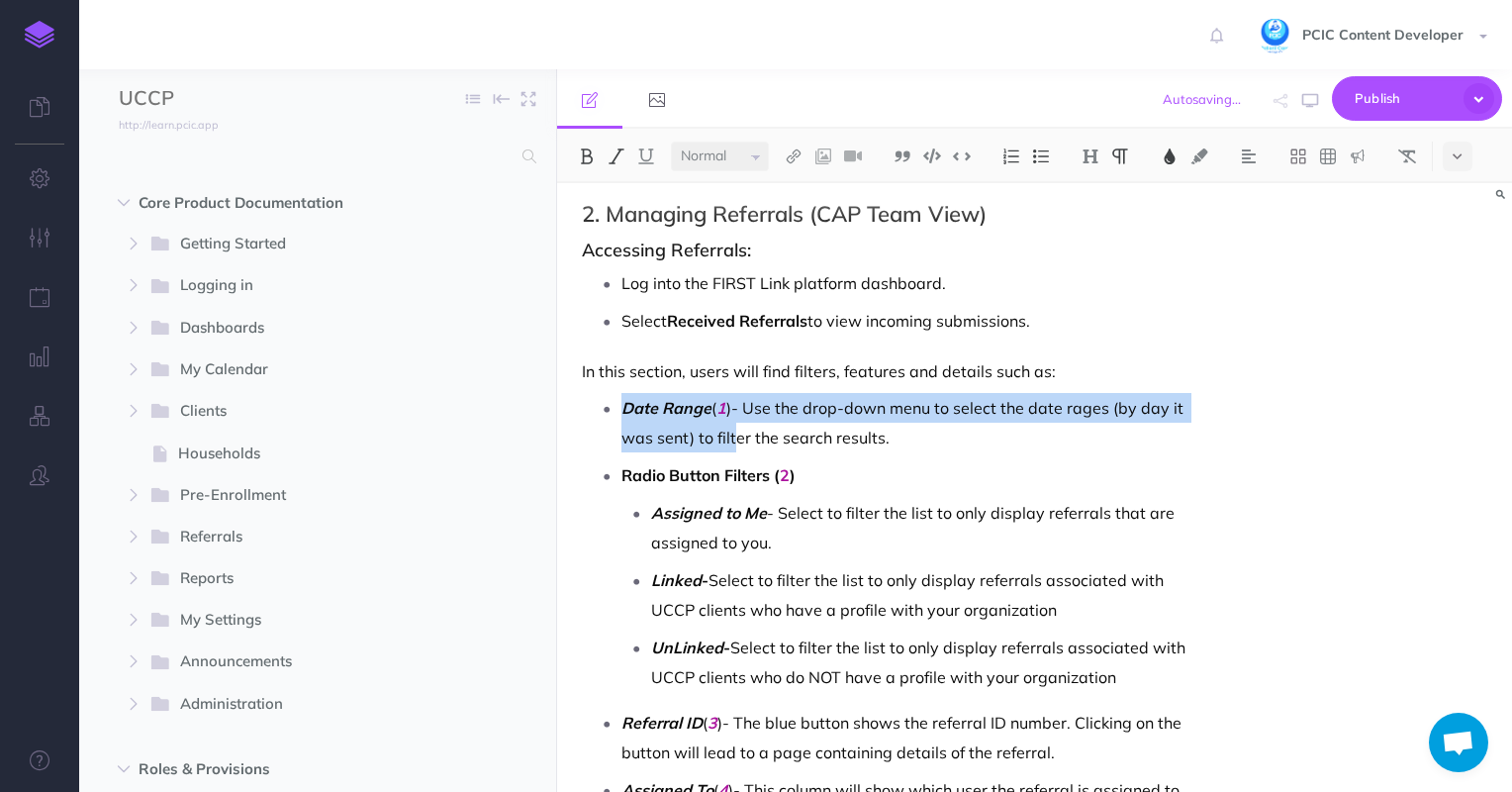 drag, startPoint x: 626, startPoint y: 408, endPoint x: 734, endPoint y: 447, distance: 114.82596 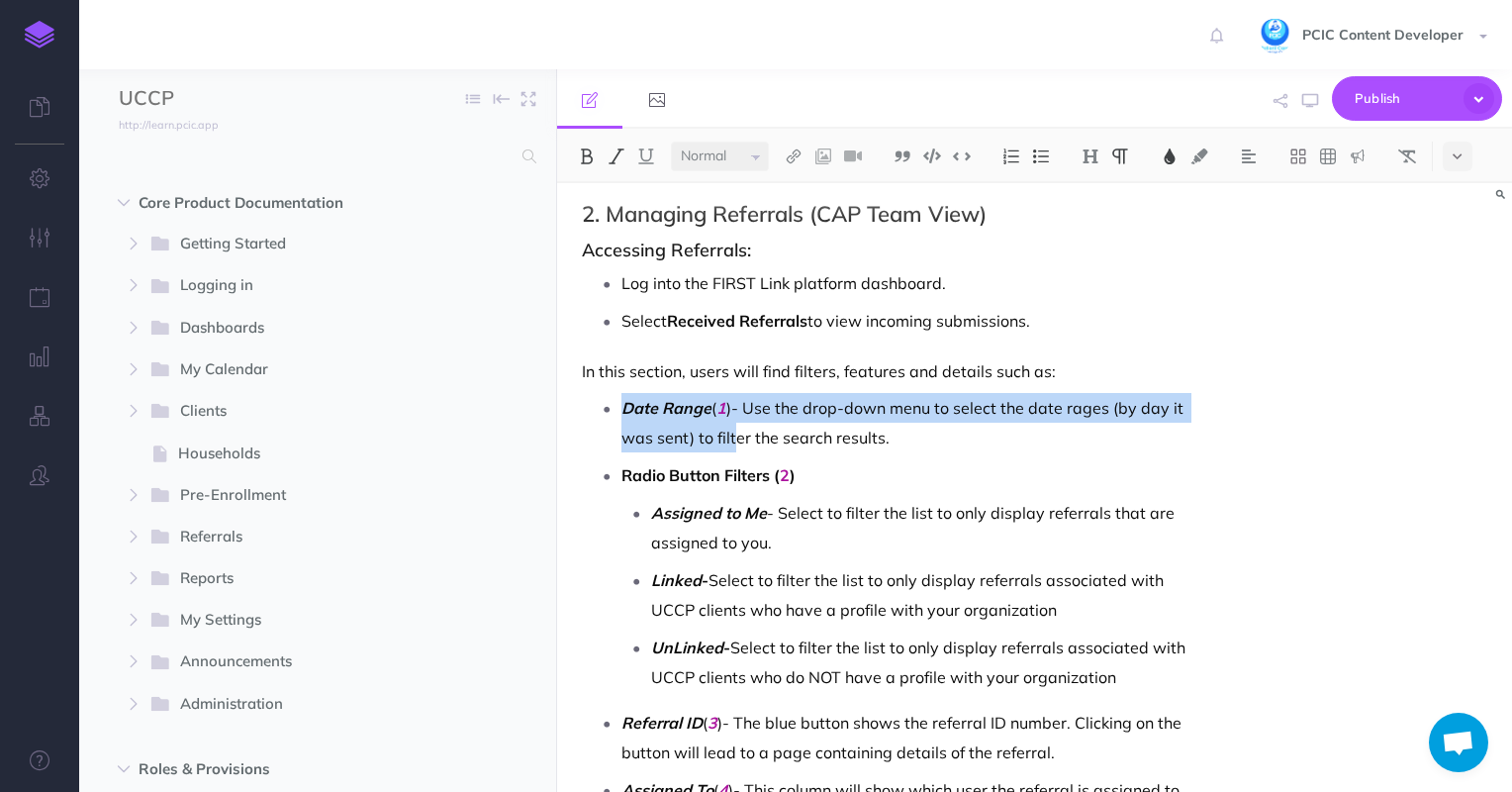 scroll, scrollTop: 2178, scrollLeft: 0, axis: vertical 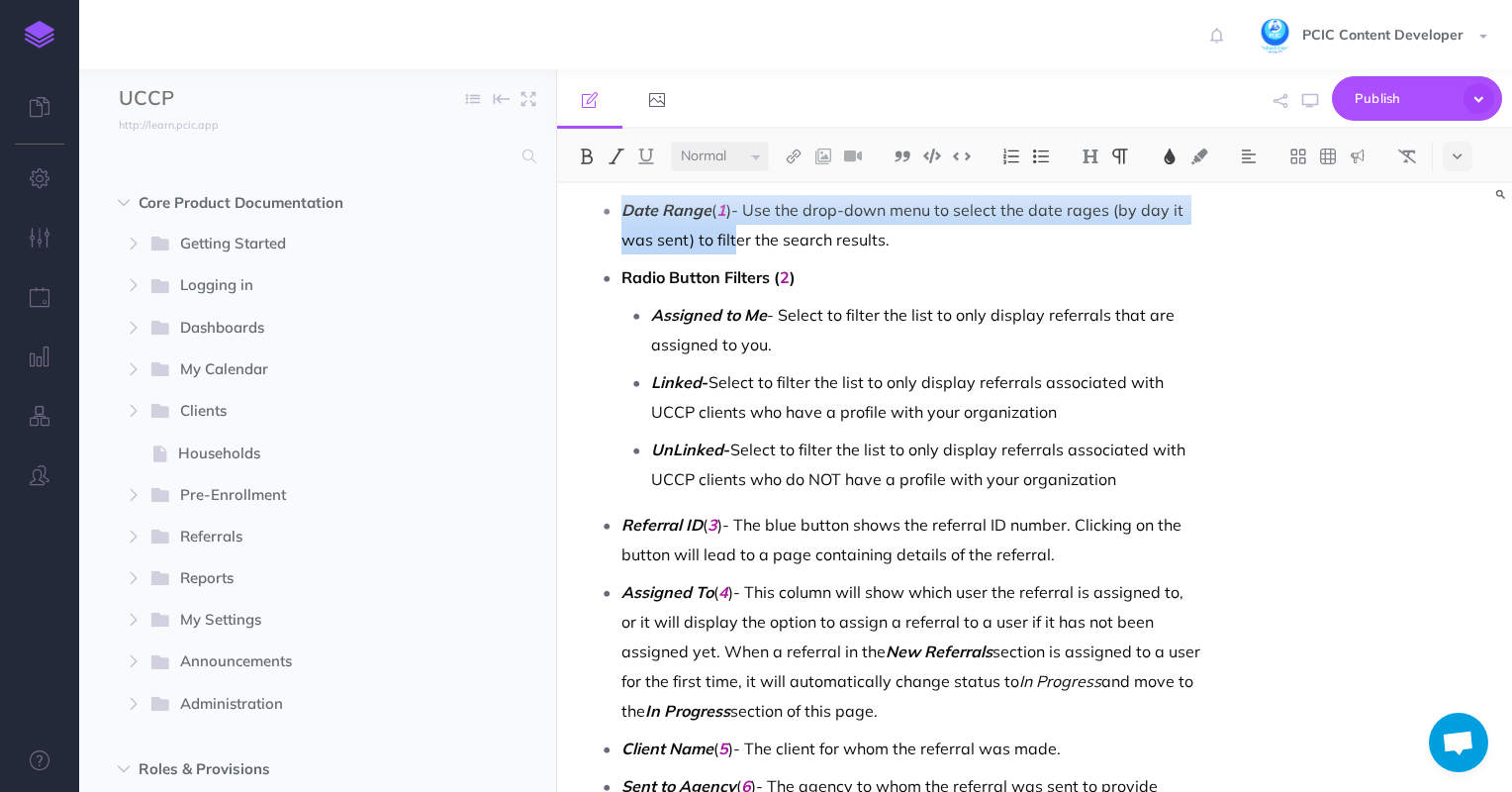 click on "UnLinked - Select to filter the list to only display referrals associated with UCCP clients who do NOT have a profile with your organization" at bounding box center (926, 464) 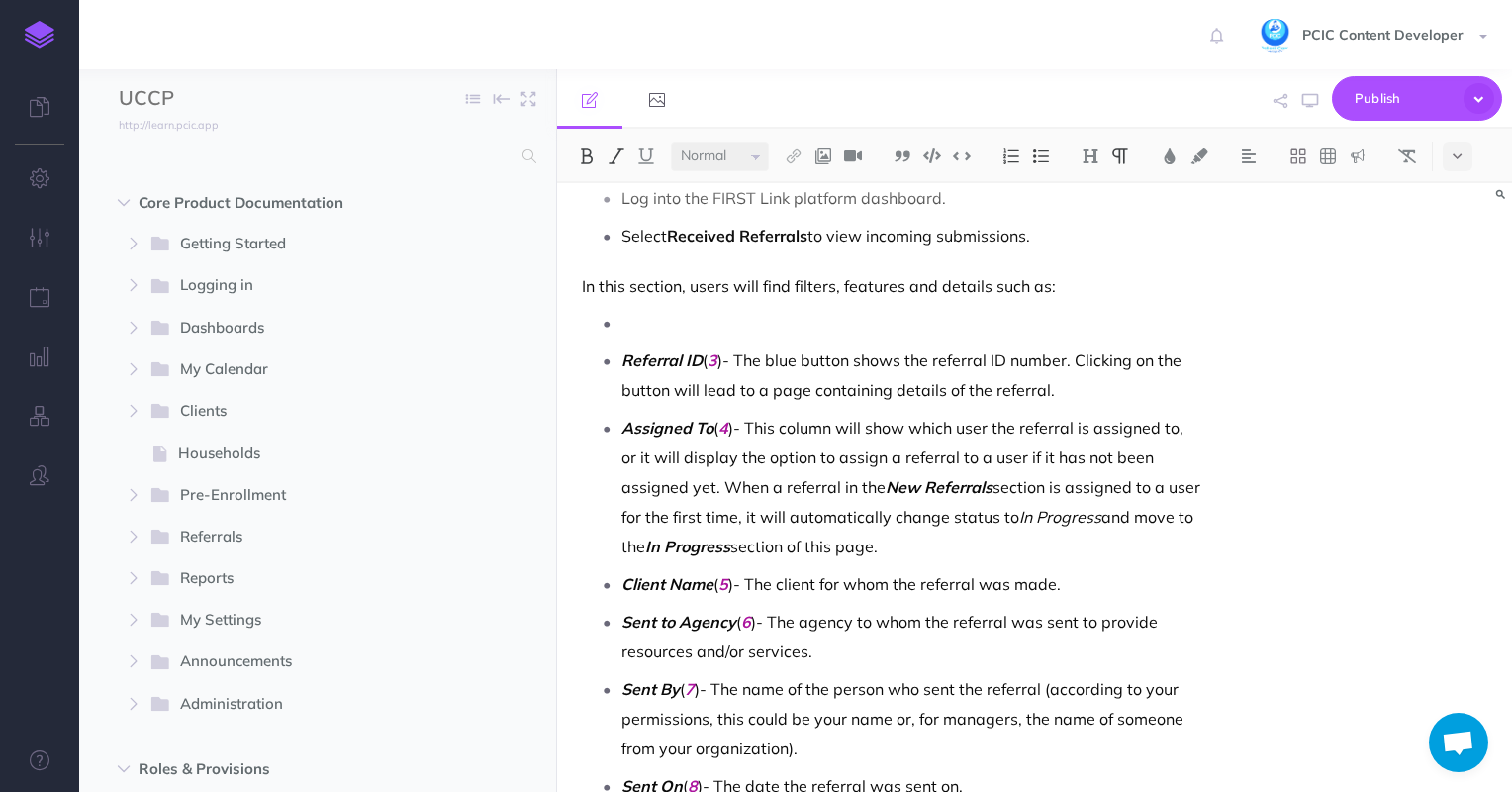 scroll, scrollTop: 1980, scrollLeft: 0, axis: vertical 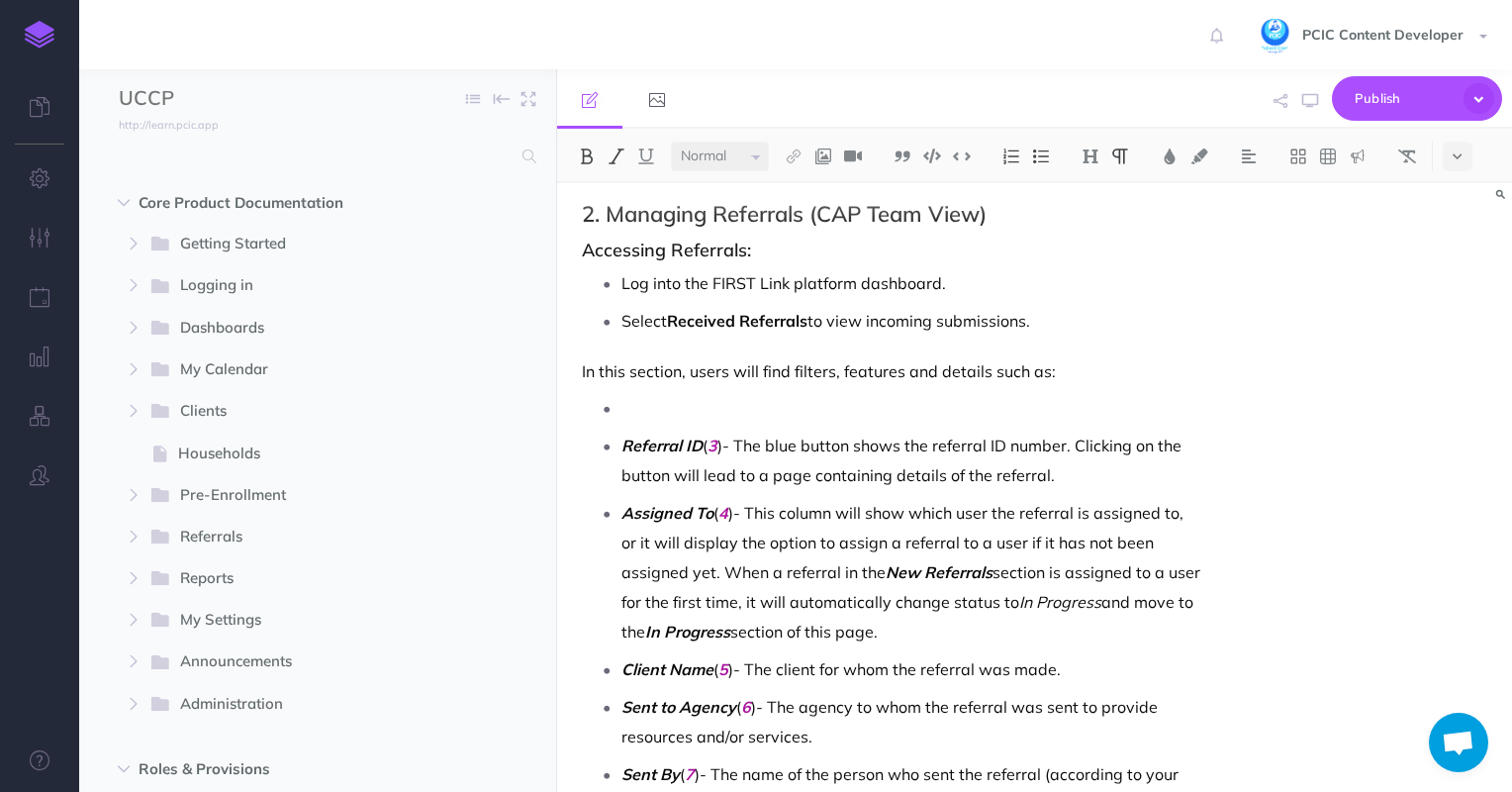 click on "Referral ID  ( 3 )- The blue button shows the referral ID number. Clicking on the button will lead to a page containing details of the referral. Assigned To  ( 4 )- This column will show which user the referral is assigned to, or it will display the option to assign a referral to a user if it has not been assigned yet. When a referral in the  New Referrals  section is assigned to a user for the first time, it will automatically change status to  In Progress  and move to the  In Progress  section of this page. Client Name  ( 5 )- The client for whom the referral was made. Sent to Agency  ( 6 )- The agency to whom the referral was sent to provide resources and/or services. Sent By  ( 7 )- The name of the person who sent the referral (according to your permissions, this could be your name or, for managers, the name of someone from your organization). Sent On  ( 8 )- The date the referral was sent on. Resources Requested  ( 9 )- A short description of the requested service or resource for the client.  ( 10  ( 11" at bounding box center (897, 823) 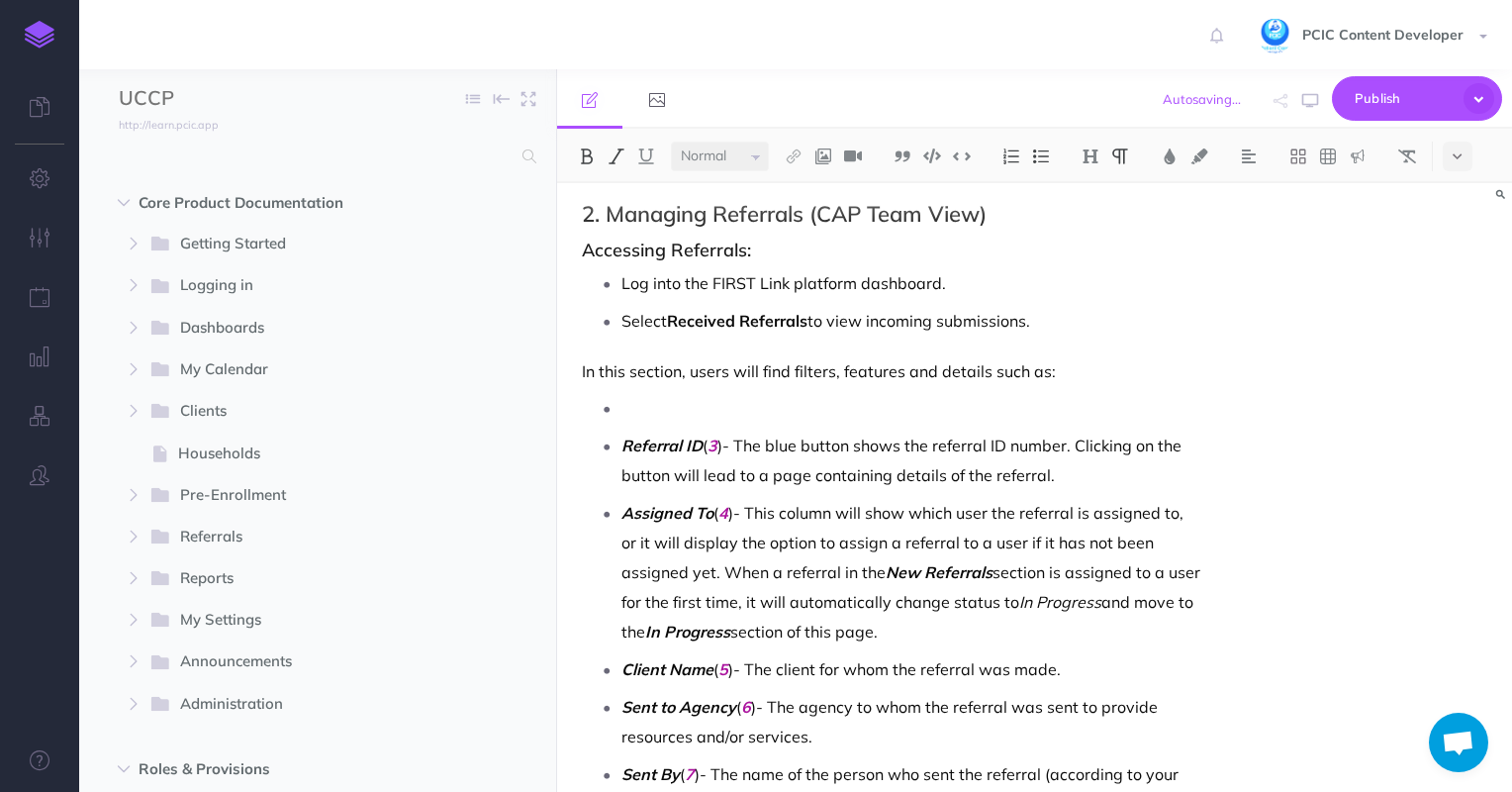 click at bounding box center (911, 408) 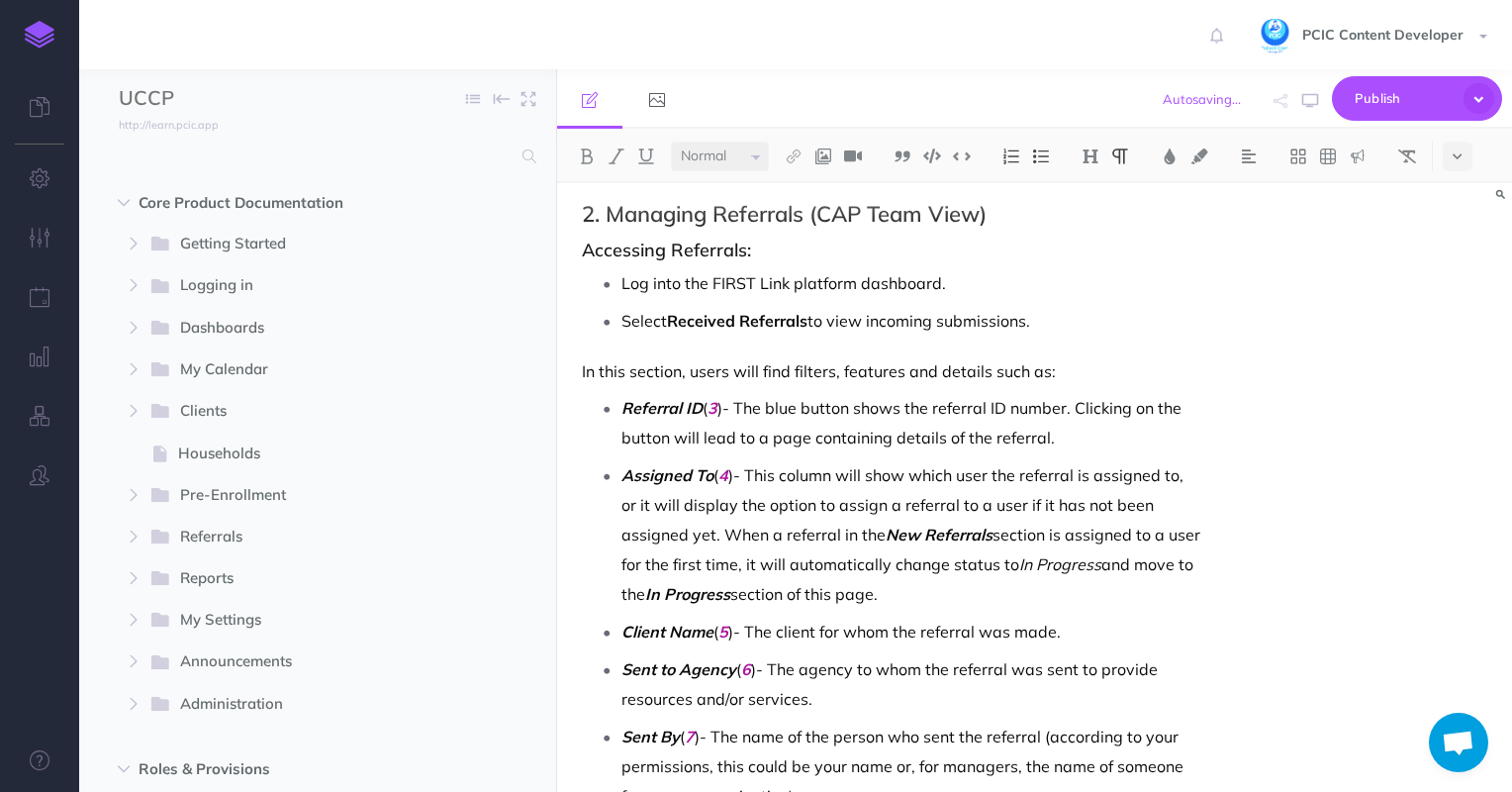 click on "3" at bounding box center [712, 408] 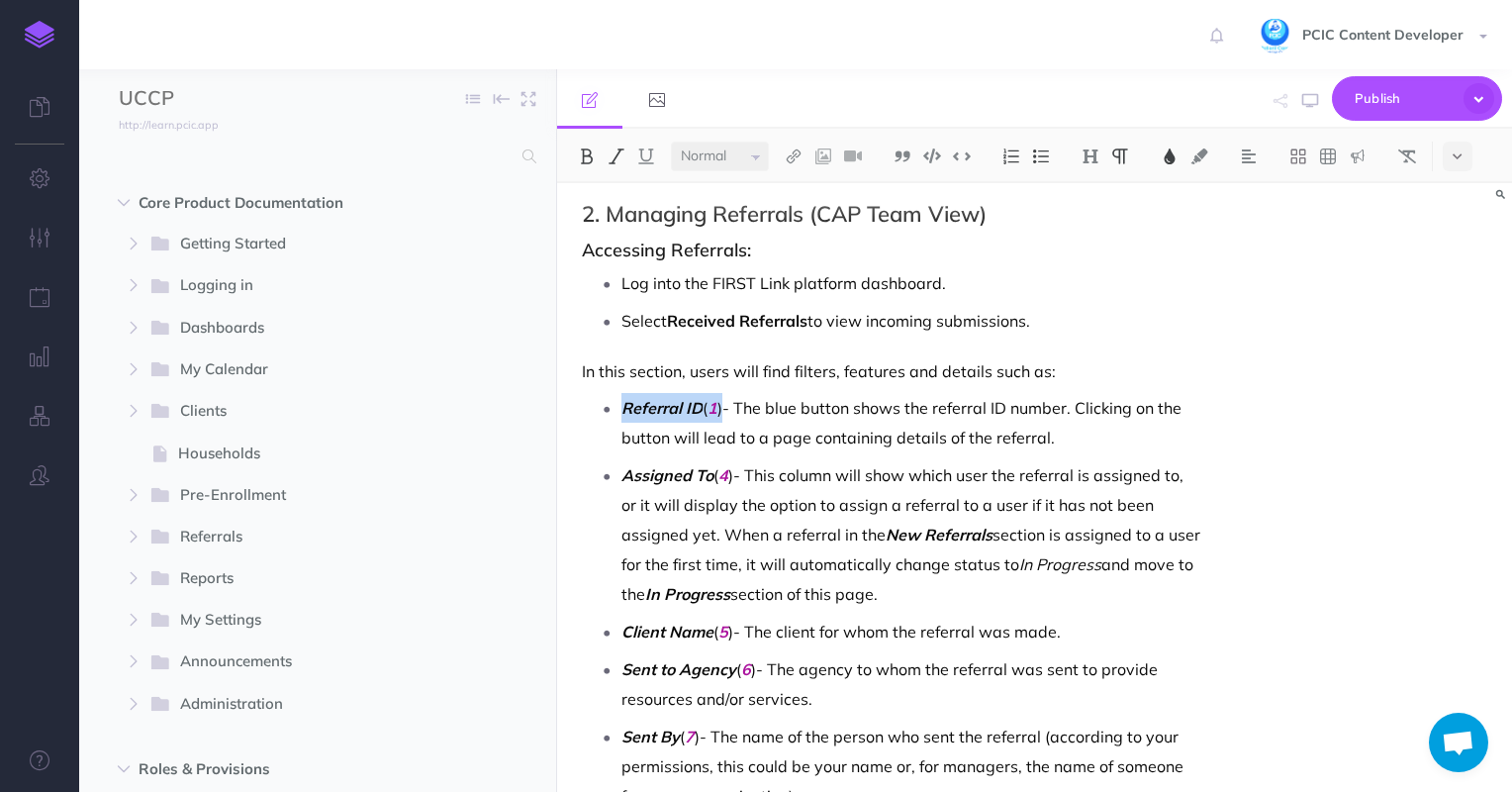 drag, startPoint x: 727, startPoint y: 408, endPoint x: 620, endPoint y: 411, distance: 107.04205 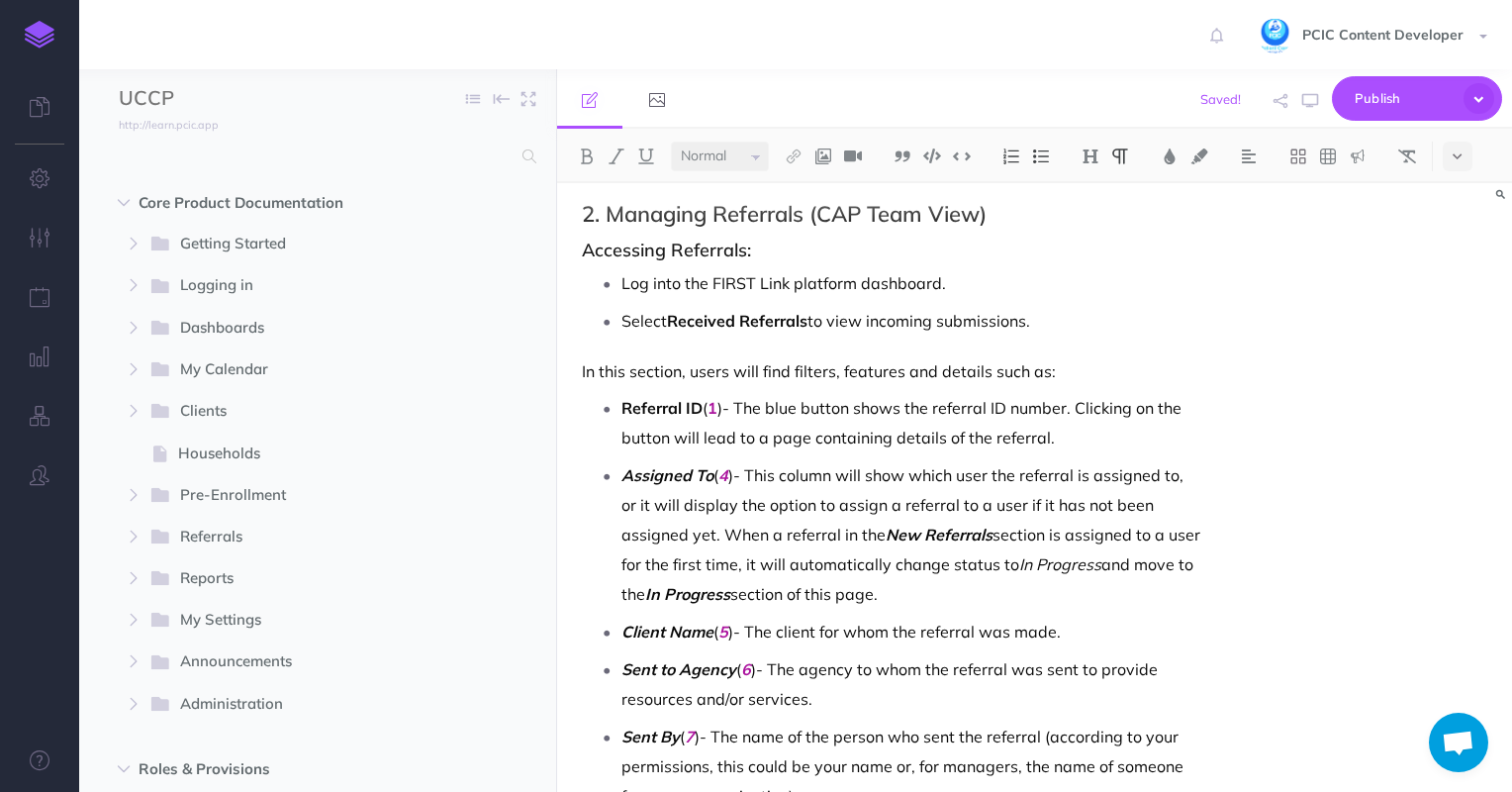 click on "Referral ID  ( 1 )- The blue button shows the referral ID number. Clicking on the button will lead to a page containing details of the referral." at bounding box center [911, 423] 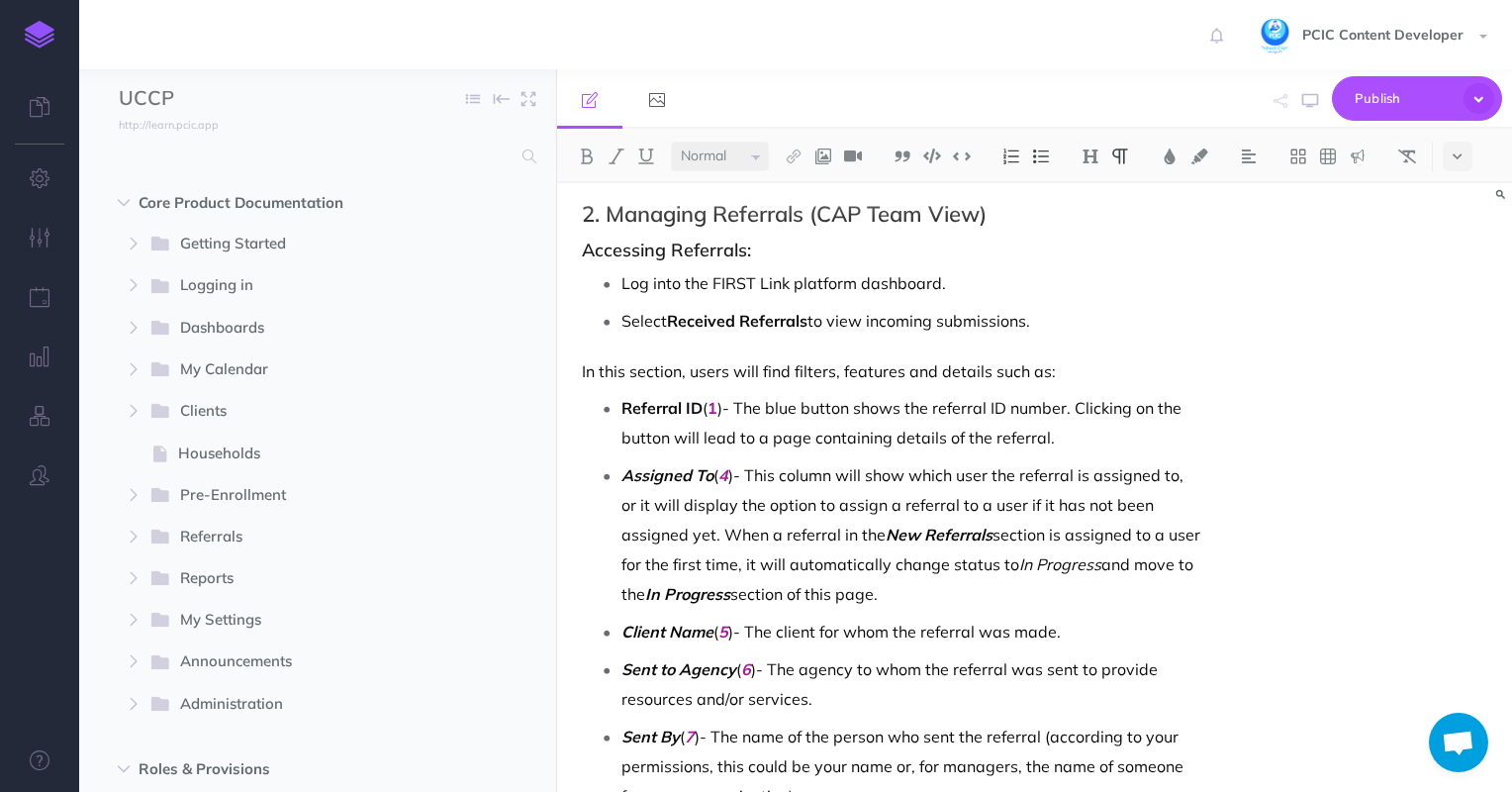 click on "Referral ID  ( 1 )- The blue button shows the referral ID number. Clicking on the button will lead to a page containing details of the referral." at bounding box center [911, 423] 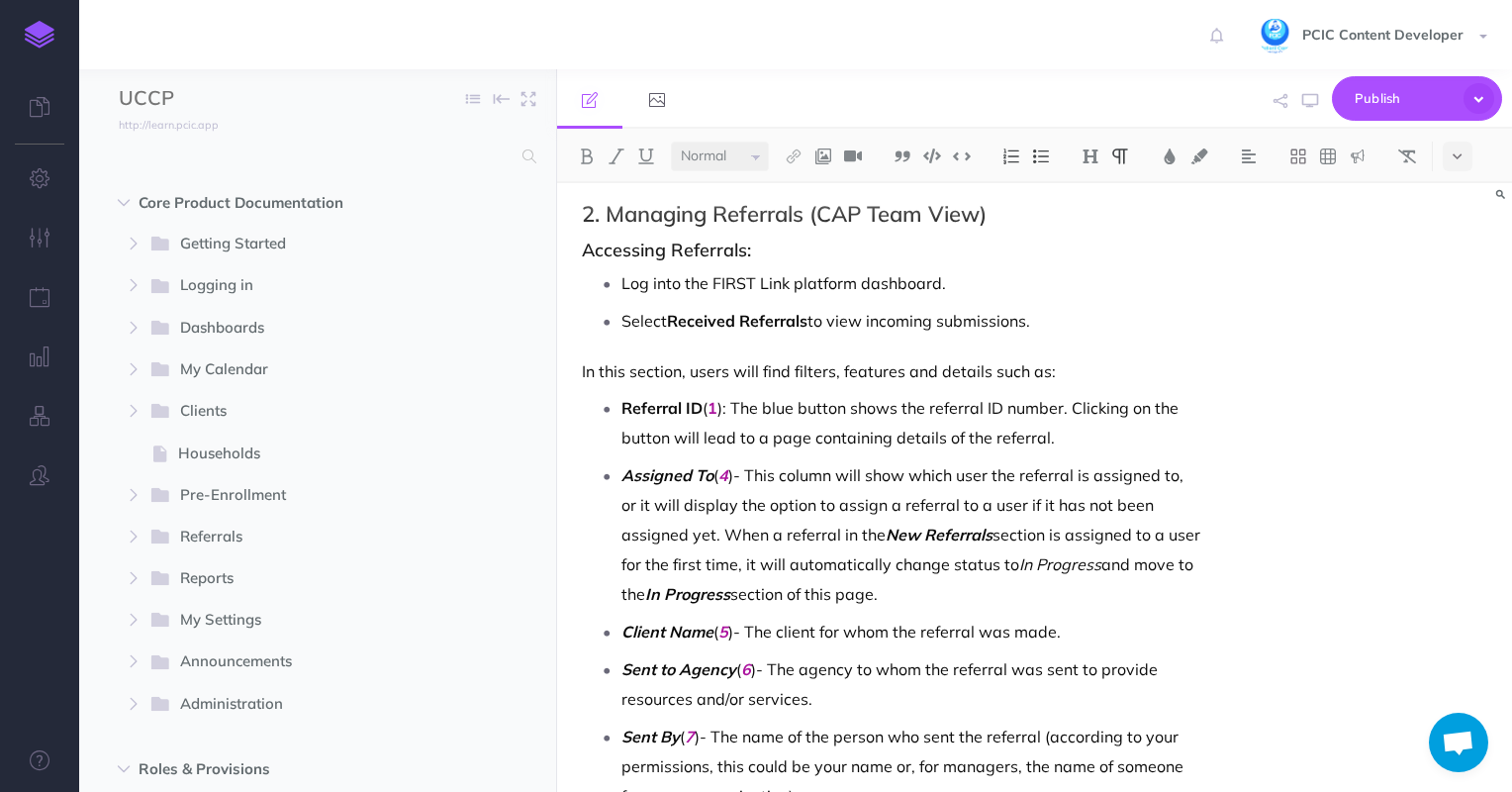 scroll, scrollTop: 2079, scrollLeft: 0, axis: vertical 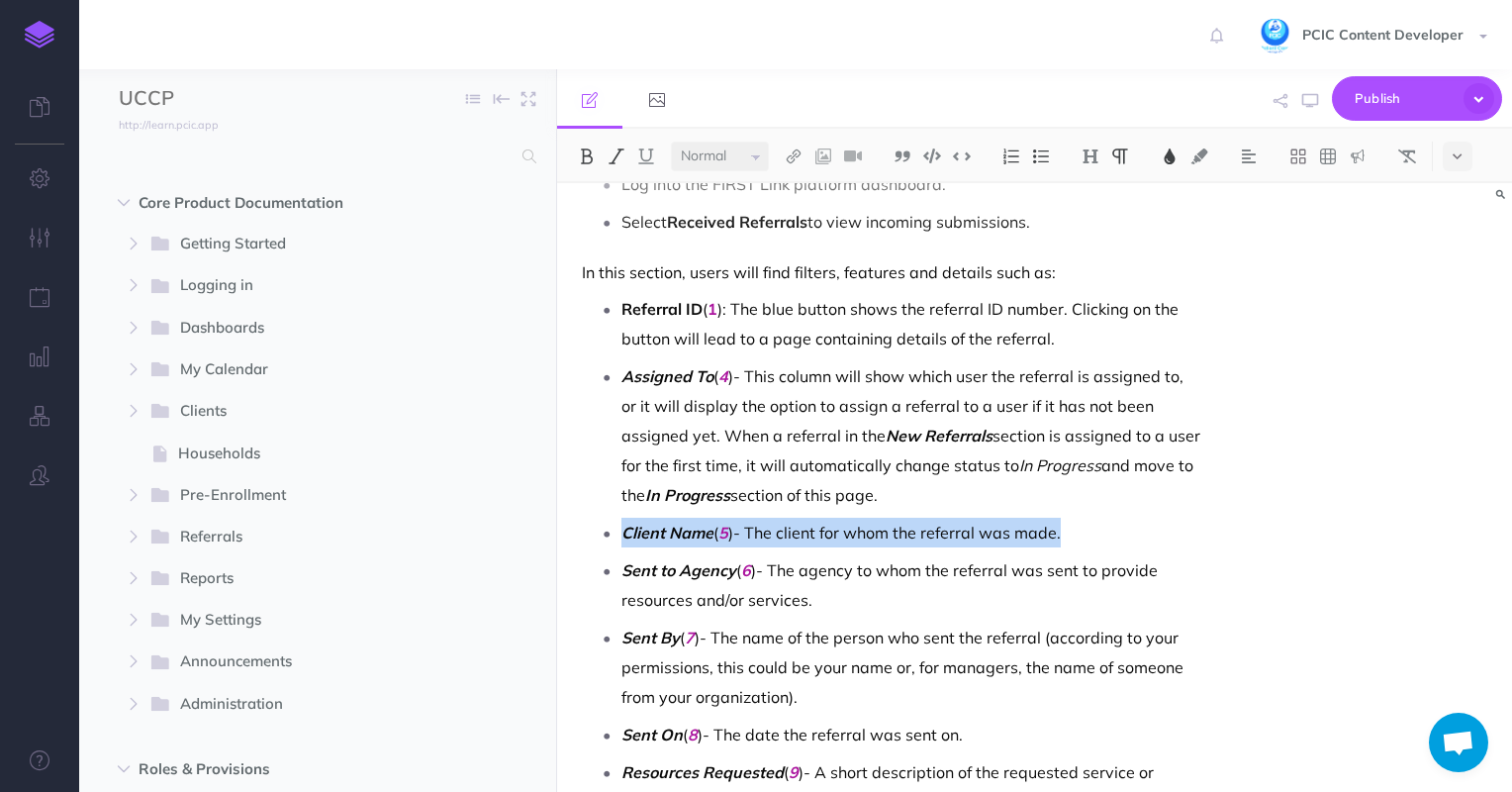 drag, startPoint x: 1084, startPoint y: 528, endPoint x: 617, endPoint y: 527, distance: 467.00107 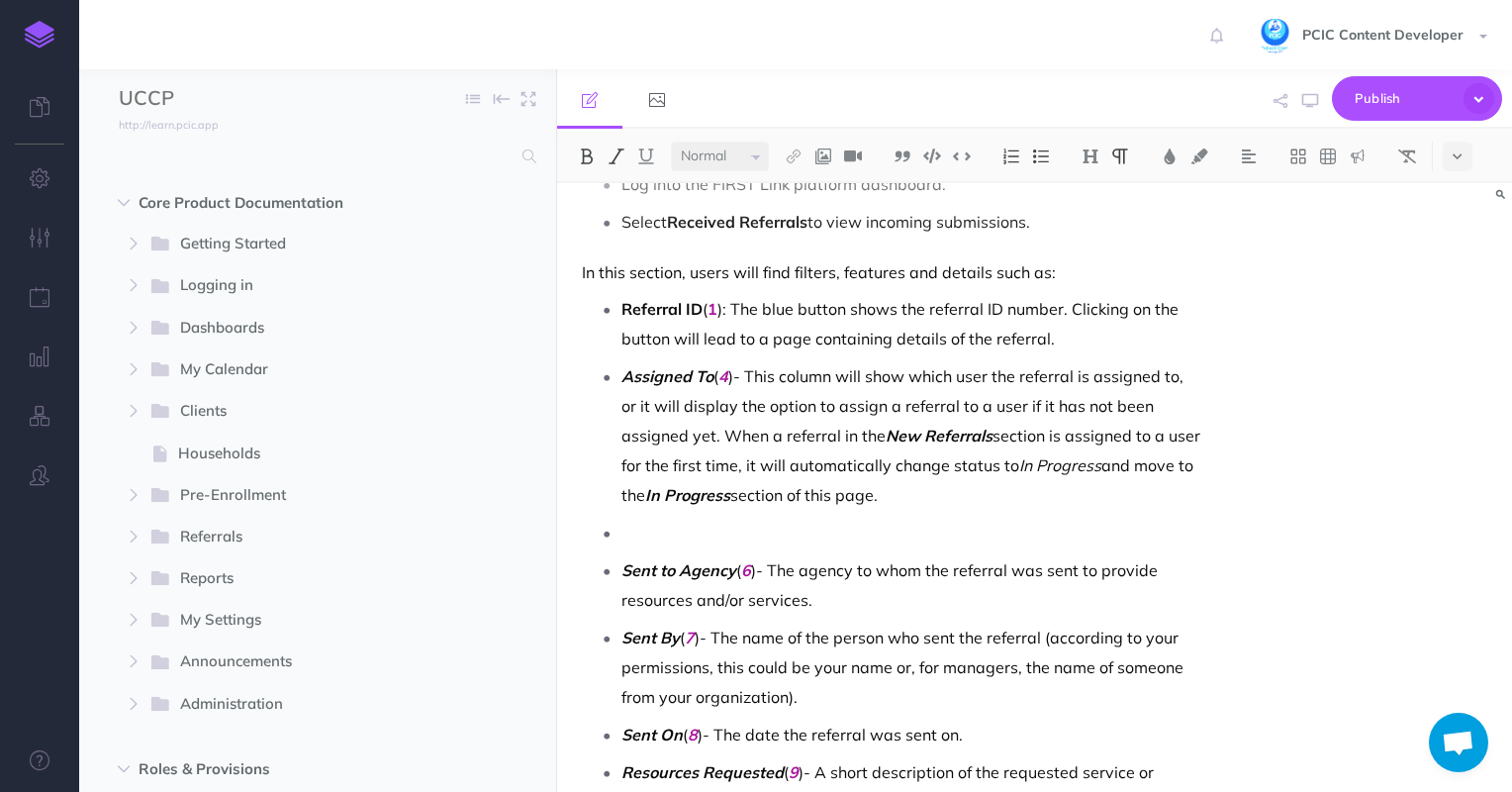 click on "Referral ID  ( 1 ): The blue button shows the referral ID number. Clicking on the button will lead to a page containing details of the referral." at bounding box center (911, 324) 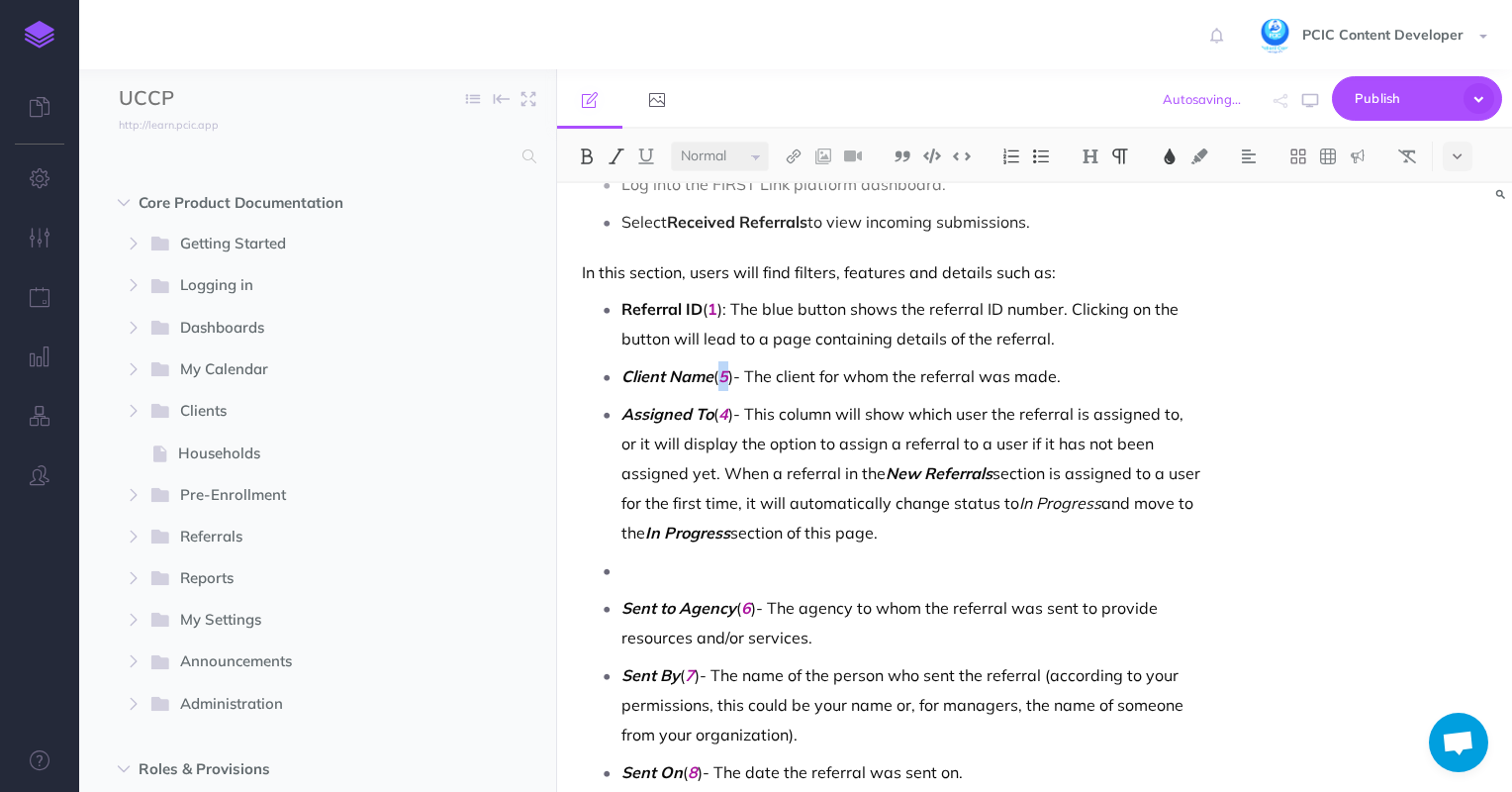 click on "5" at bounding box center [723, 376] 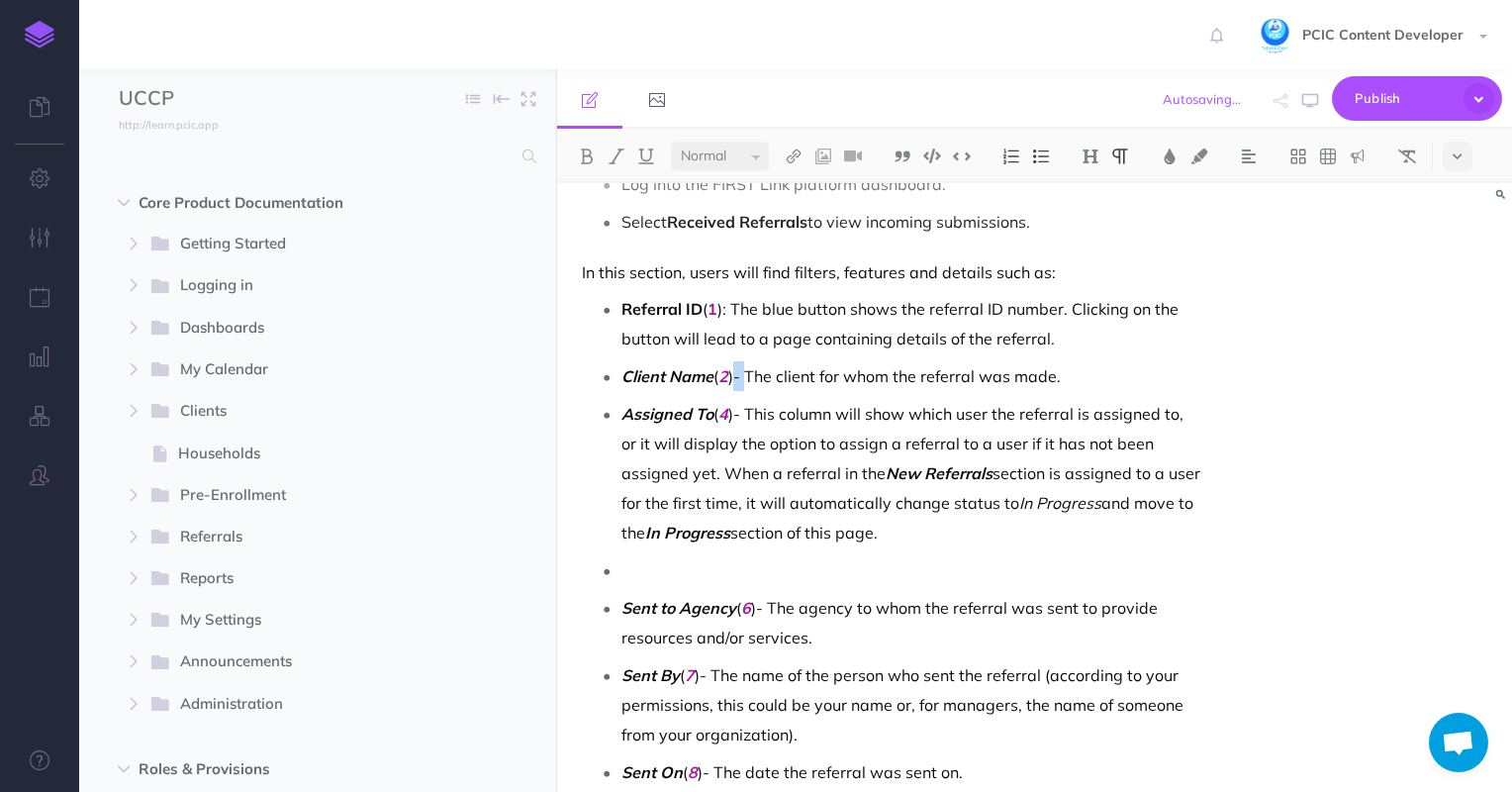 drag, startPoint x: 749, startPoint y: 377, endPoint x: 735, endPoint y: 377, distance: 14 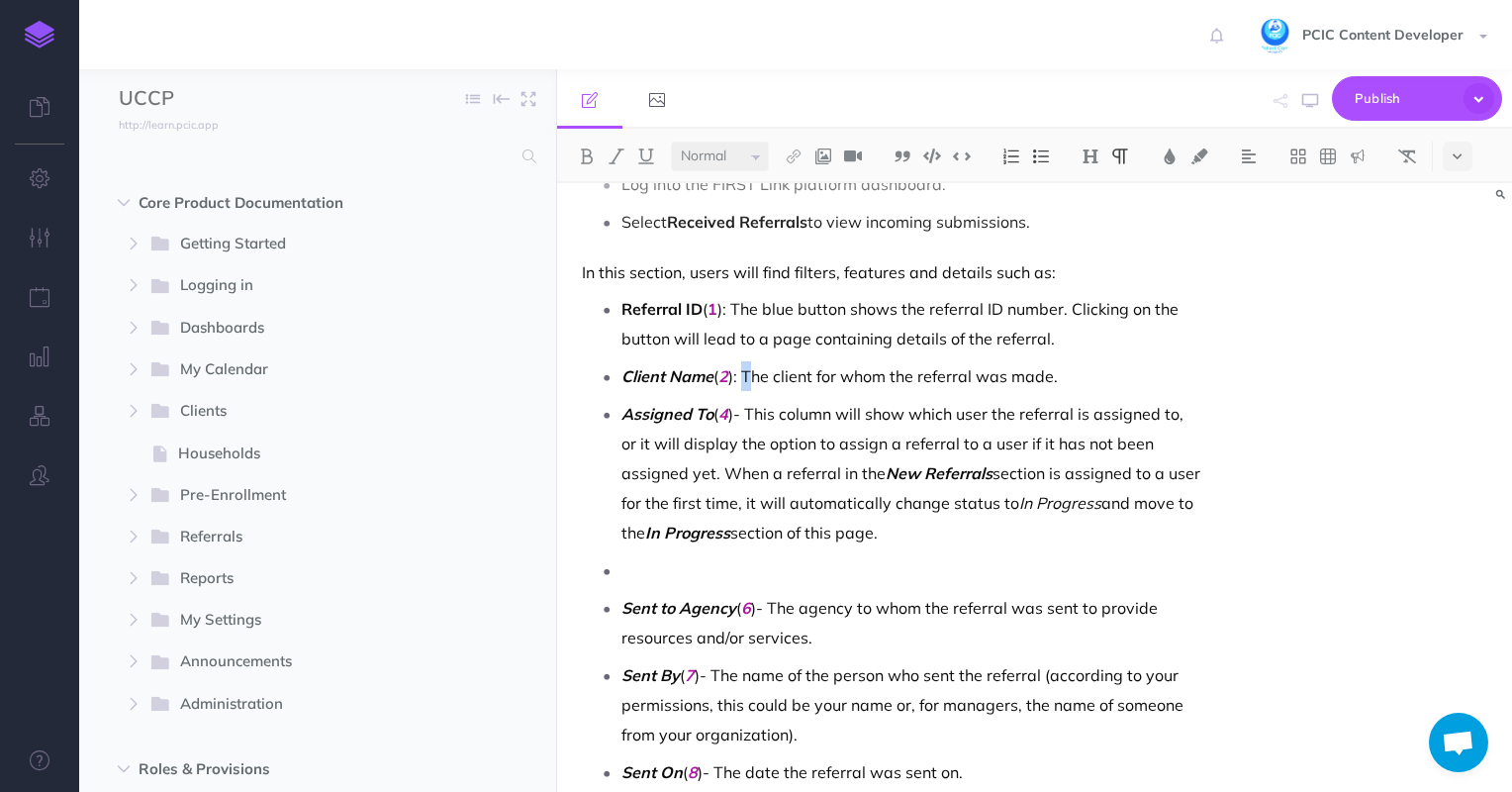 drag, startPoint x: 752, startPoint y: 372, endPoint x: 740, endPoint y: 375, distance: 12.369317 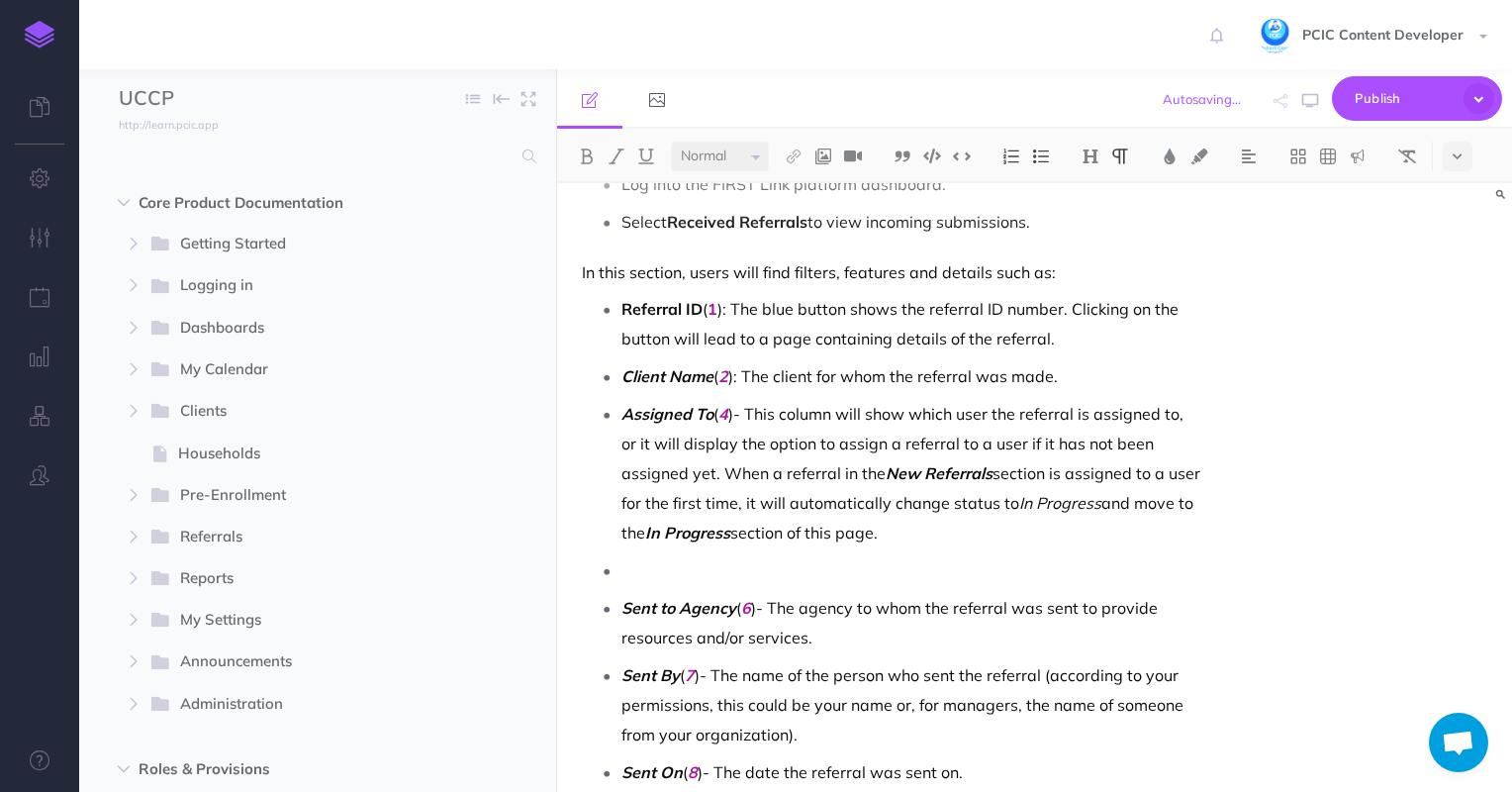 click on "Client Name  ( 2 ): The client for whom the referral was made." at bounding box center (911, 376) 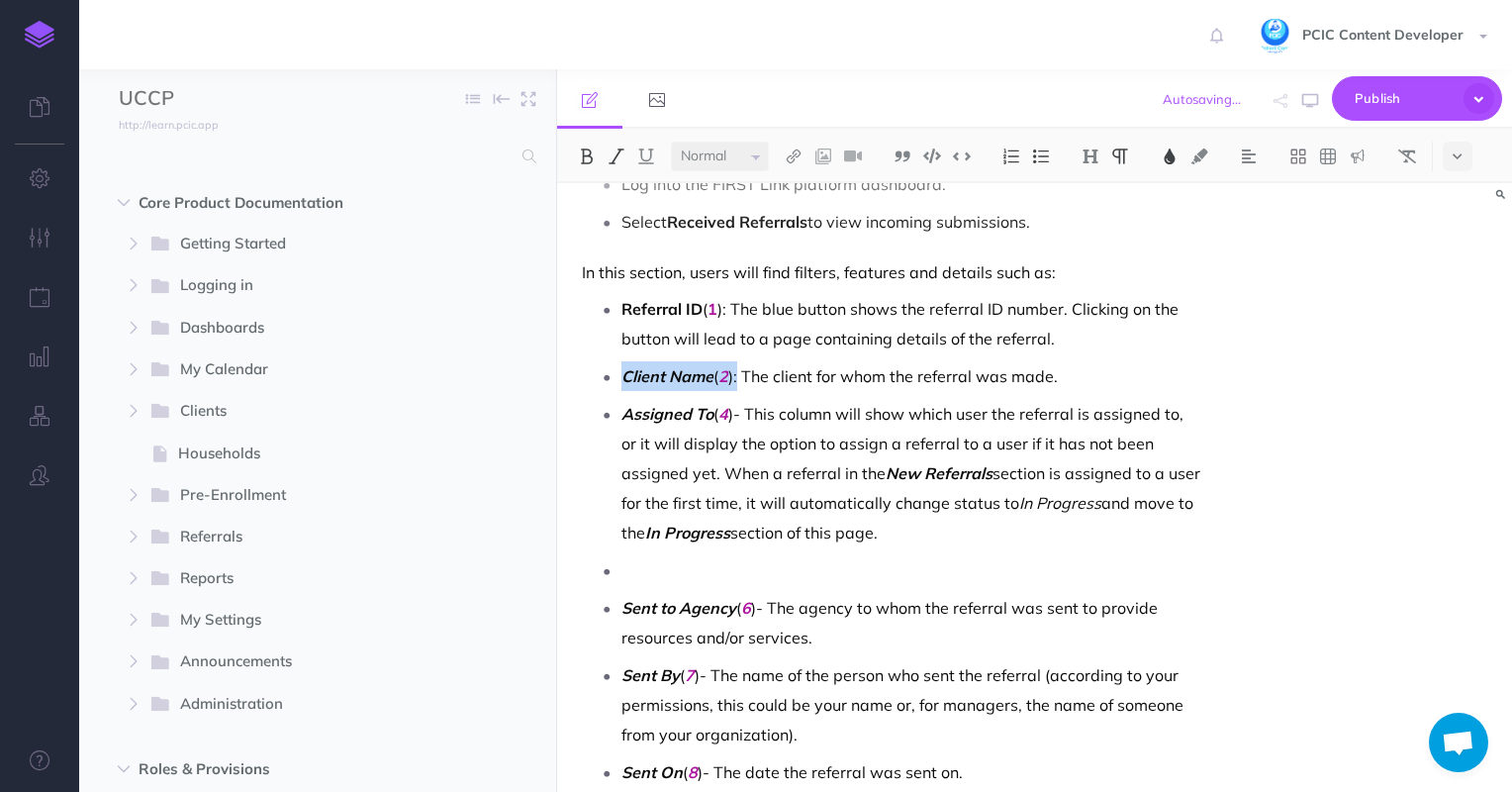 drag, startPoint x: 740, startPoint y: 375, endPoint x: 614, endPoint y: 379, distance: 126.06348 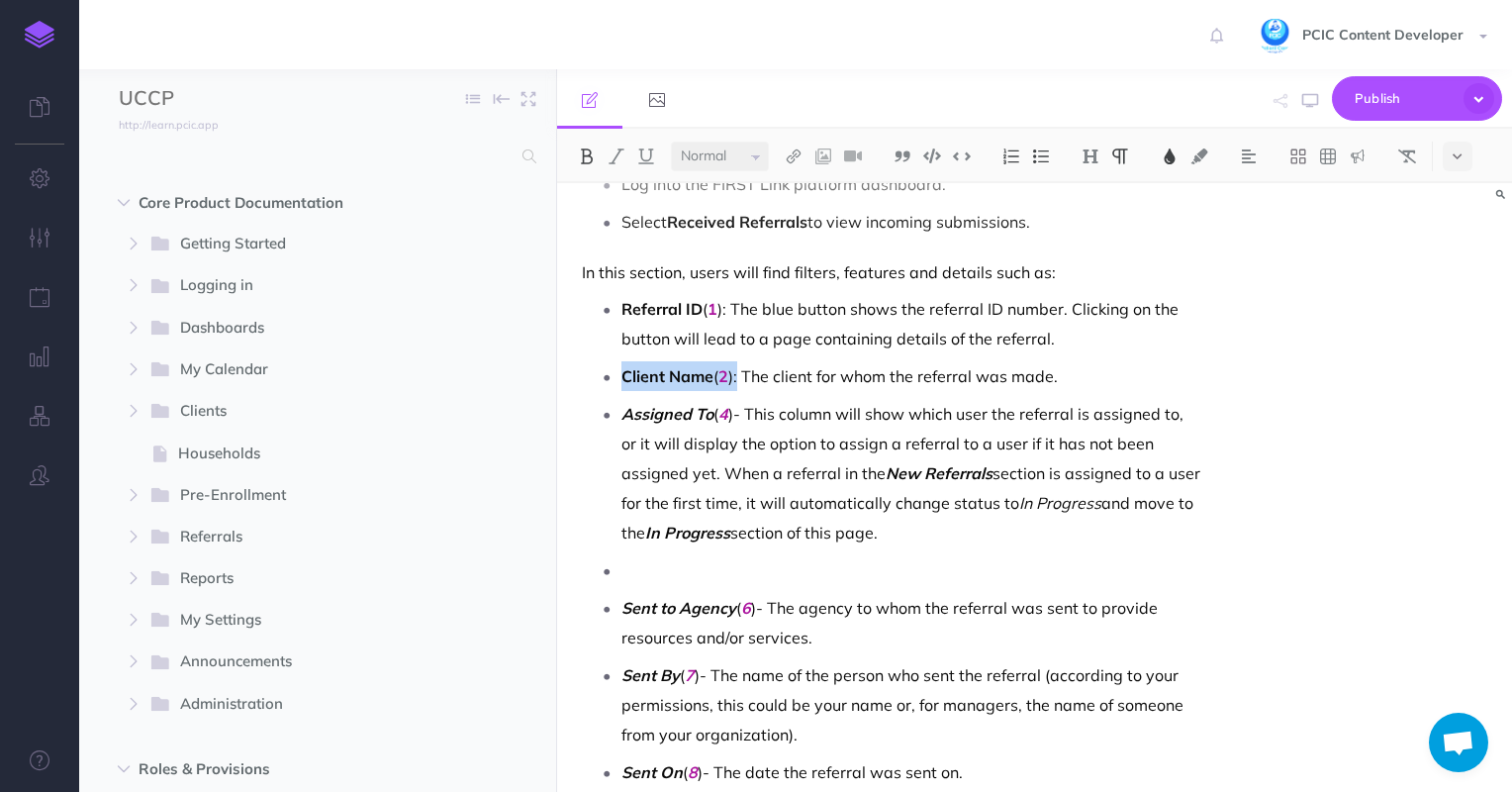 click on "Client Name" at bounding box center [667, 376] 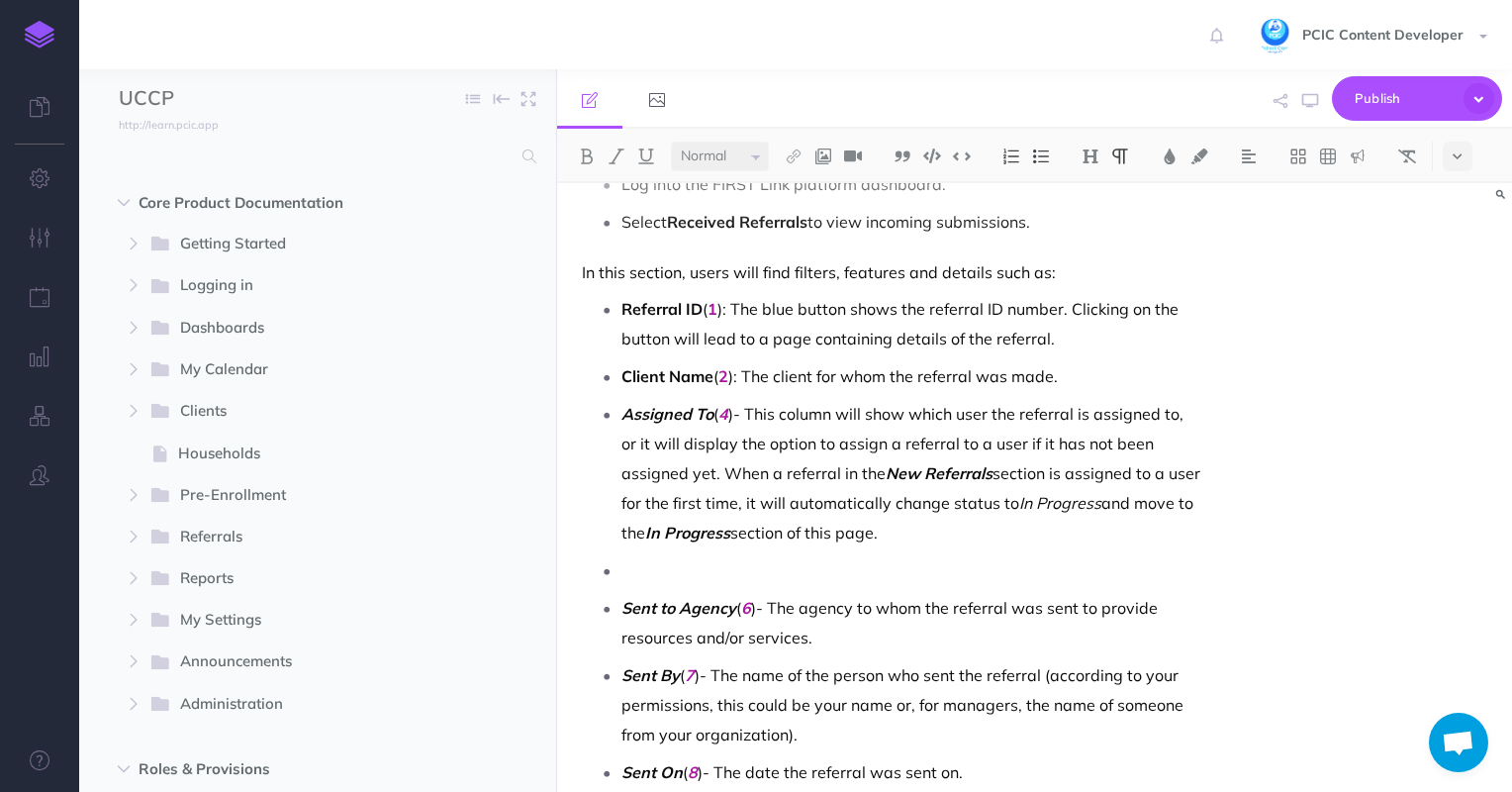 click on "Assigned To ( 4 )- This column will show which user the referral is assigned to, or it will display the option to assign a referral to a user if it has not been assigned yet. When a referral in the New Referrals section is assigned to a user for the first time, it will automatically change status to In Progress and move to the In Progress section of this page." at bounding box center [911, 473] 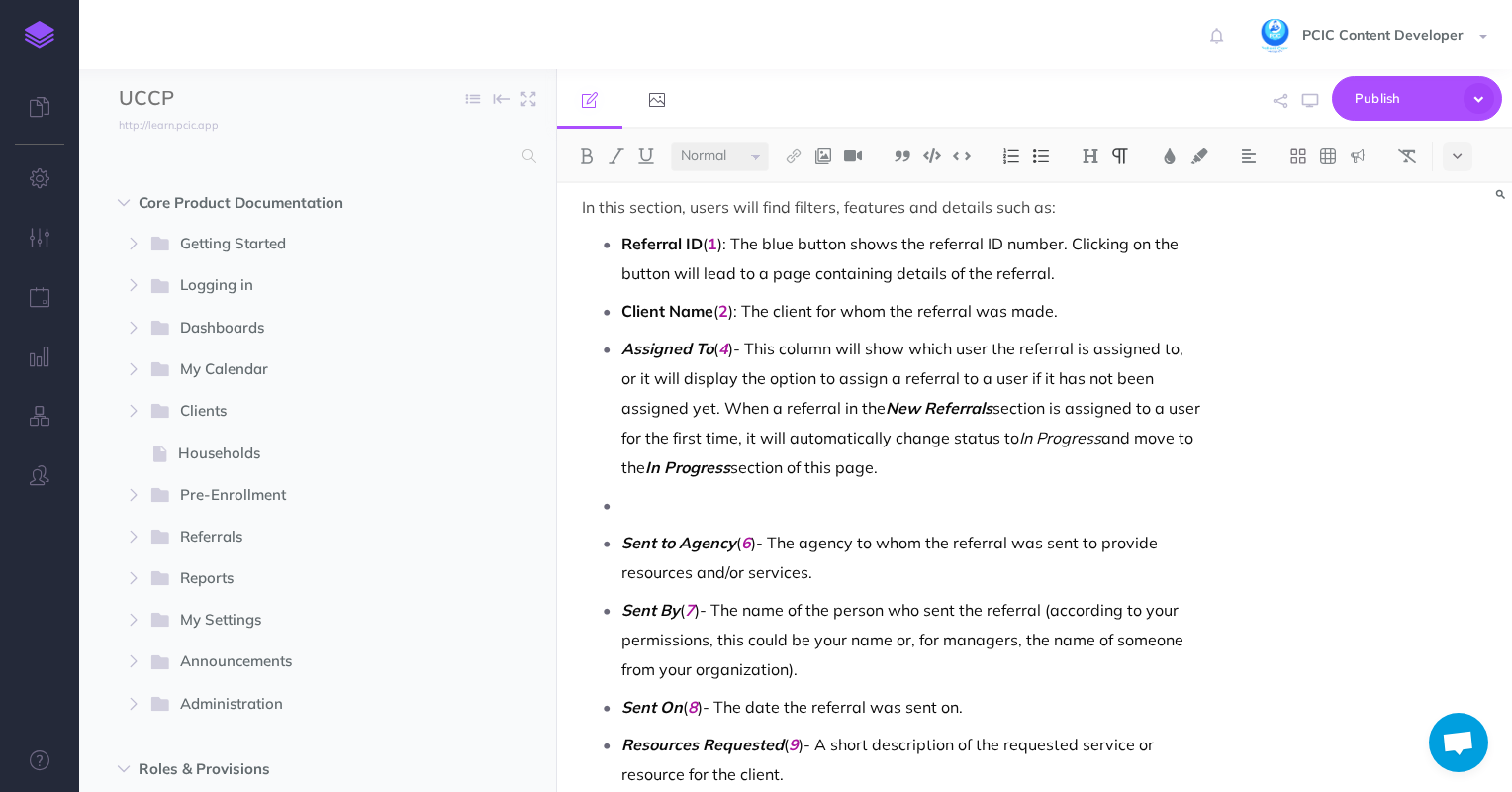 scroll, scrollTop: 2178, scrollLeft: 0, axis: vertical 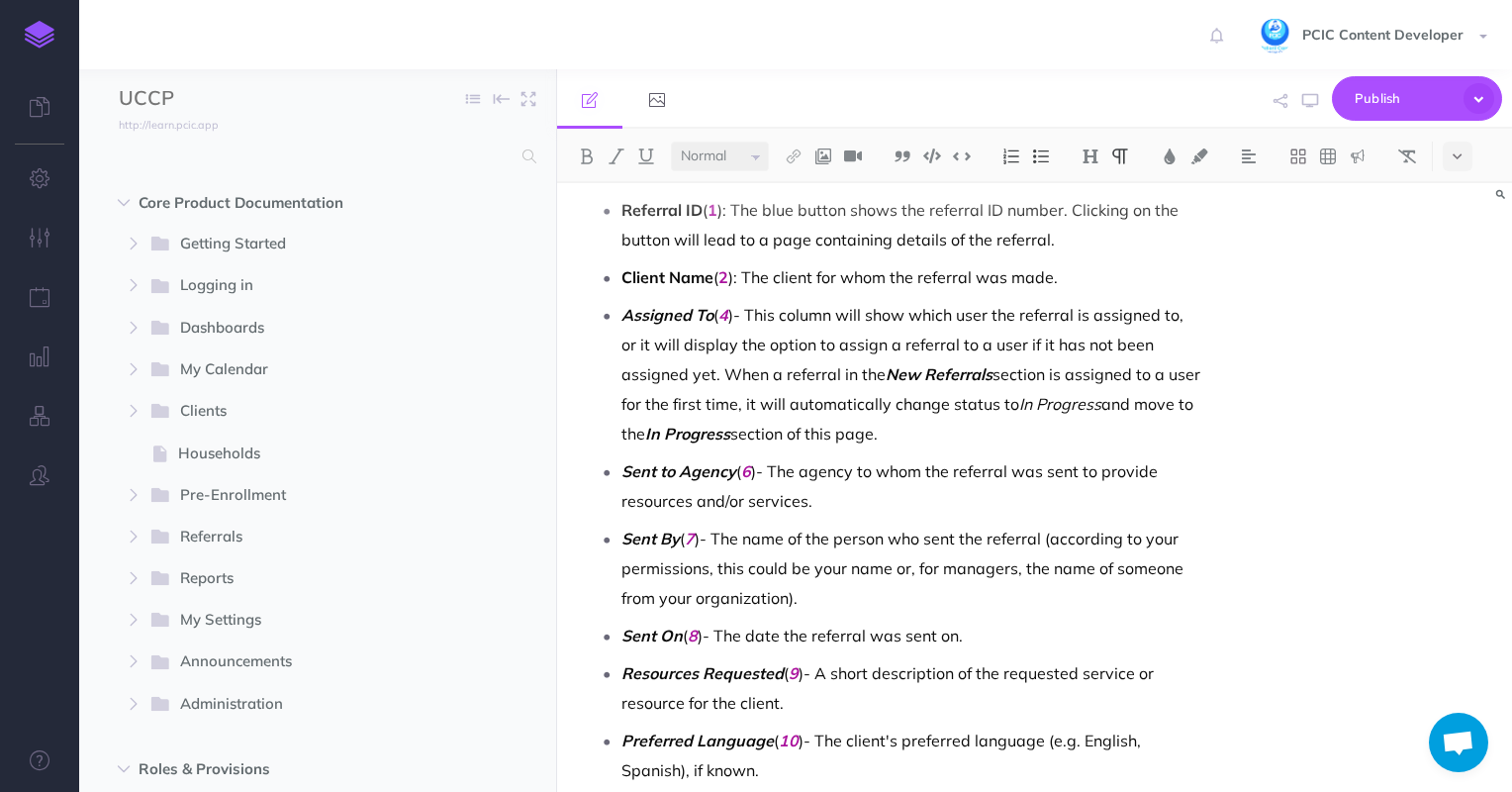 click on "Assigned To ( 4 )- This column will show which user the referral is assigned to, or it will display the option to assign a referral to a user if it has not been assigned yet. When a referral in the New Referrals section is assigned to a user for the first time, it will automatically change status to In Progress and move to the In Progress section of this page." at bounding box center (911, 374) 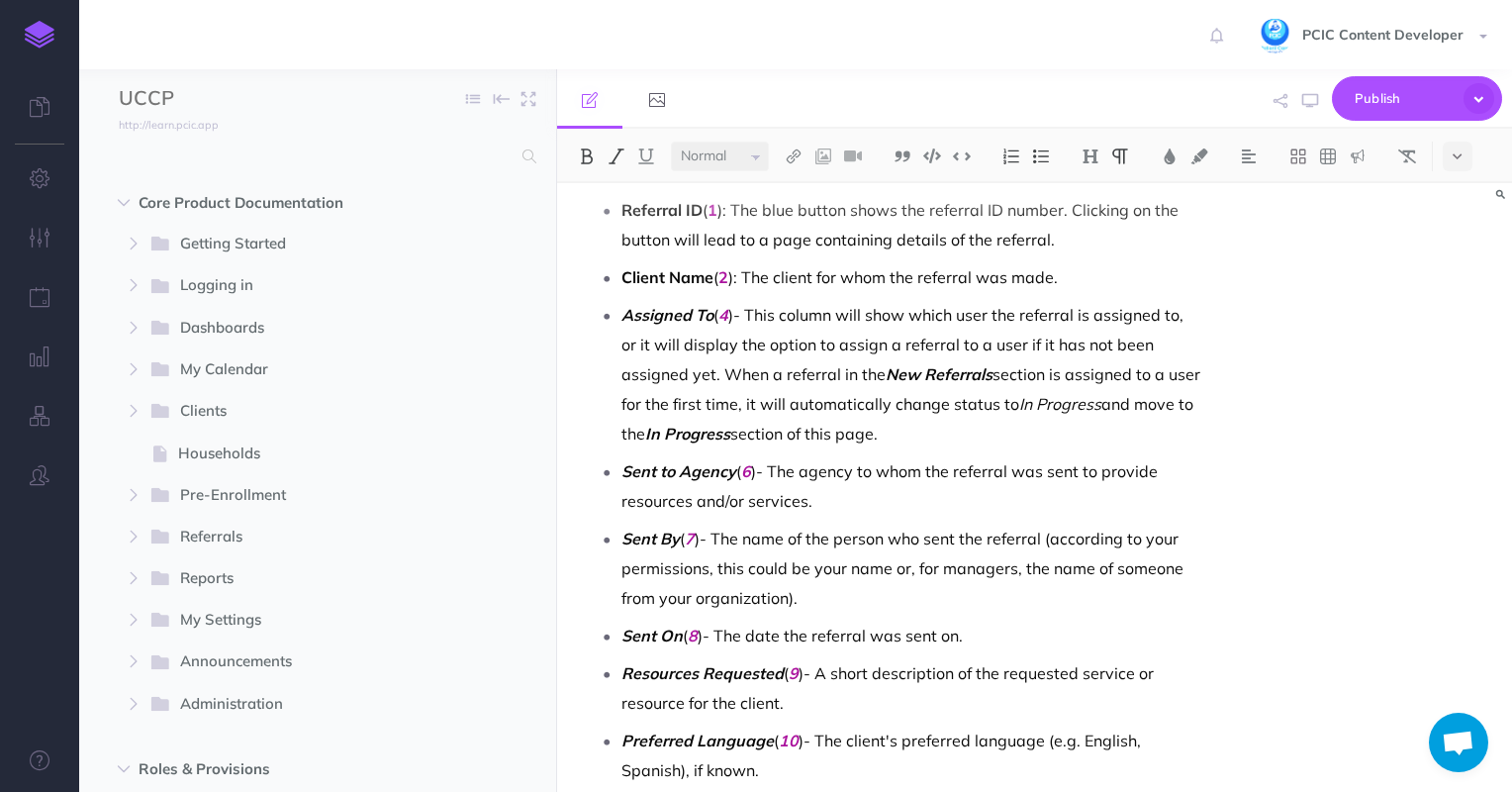 drag, startPoint x: 969, startPoint y: 438, endPoint x: 1181, endPoint y: 301, distance: 252.414 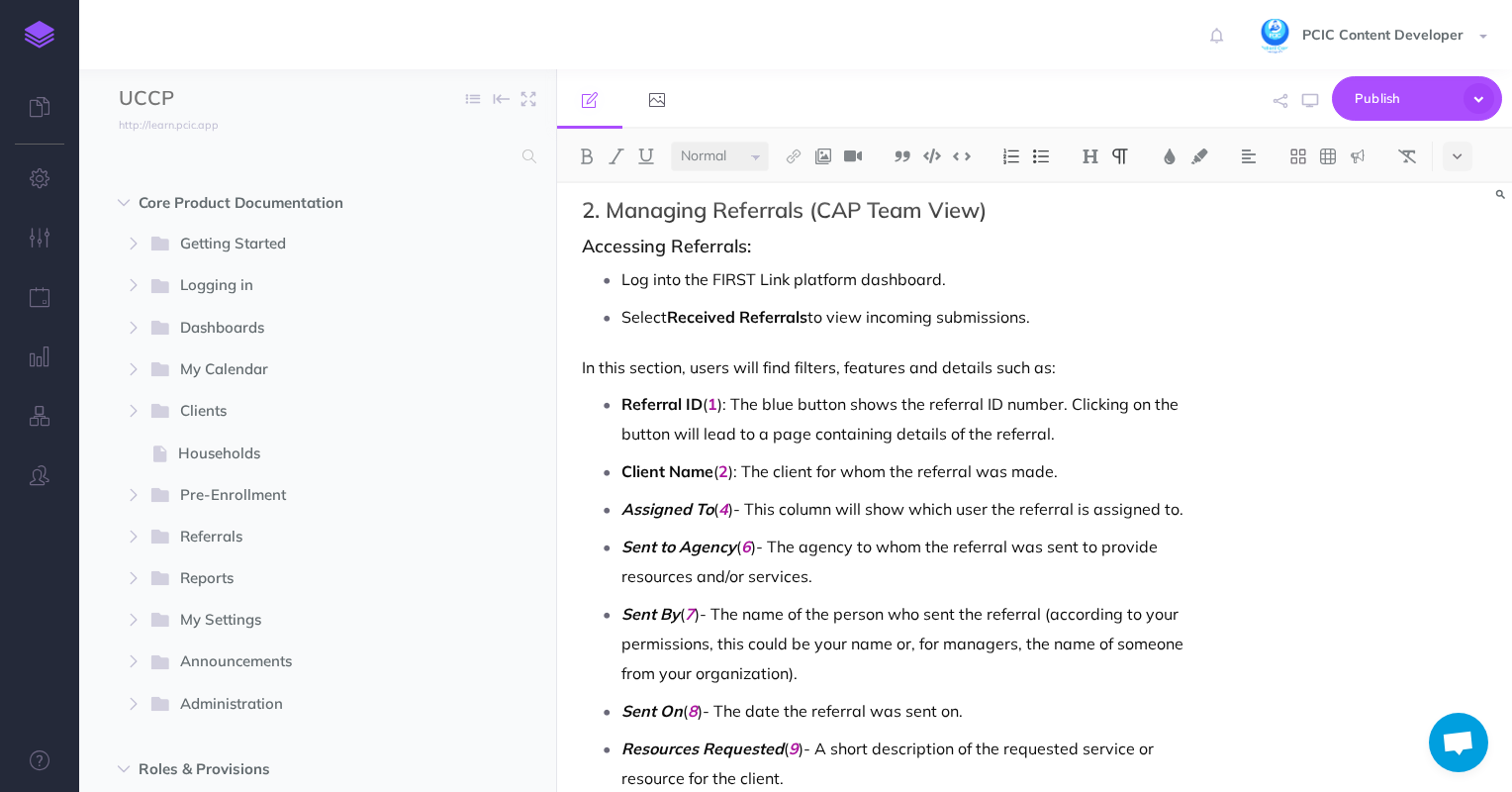 scroll, scrollTop: 1980, scrollLeft: 0, axis: vertical 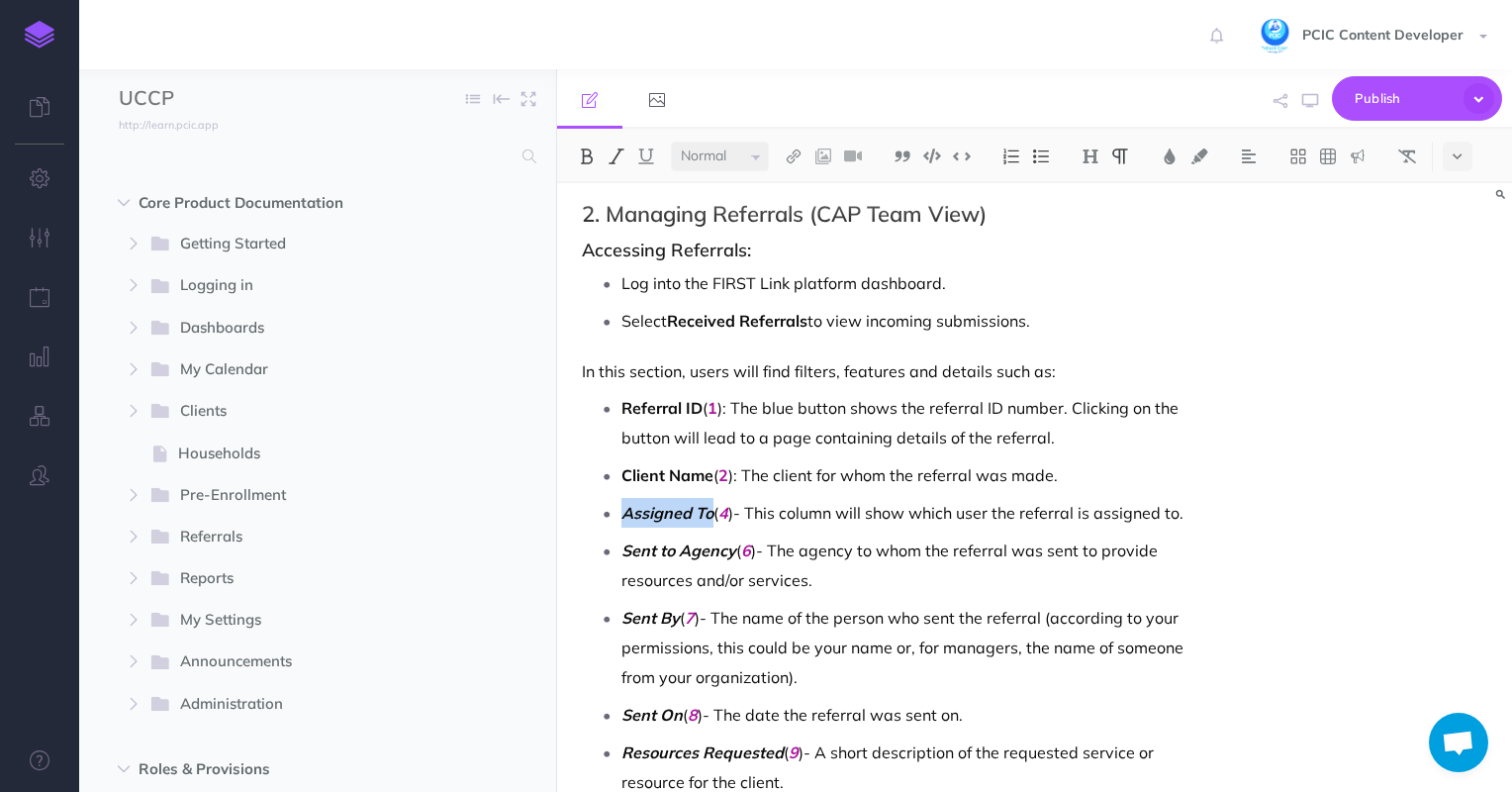 drag, startPoint x: 712, startPoint y: 509, endPoint x: 622, endPoint y: 510, distance: 90.00556 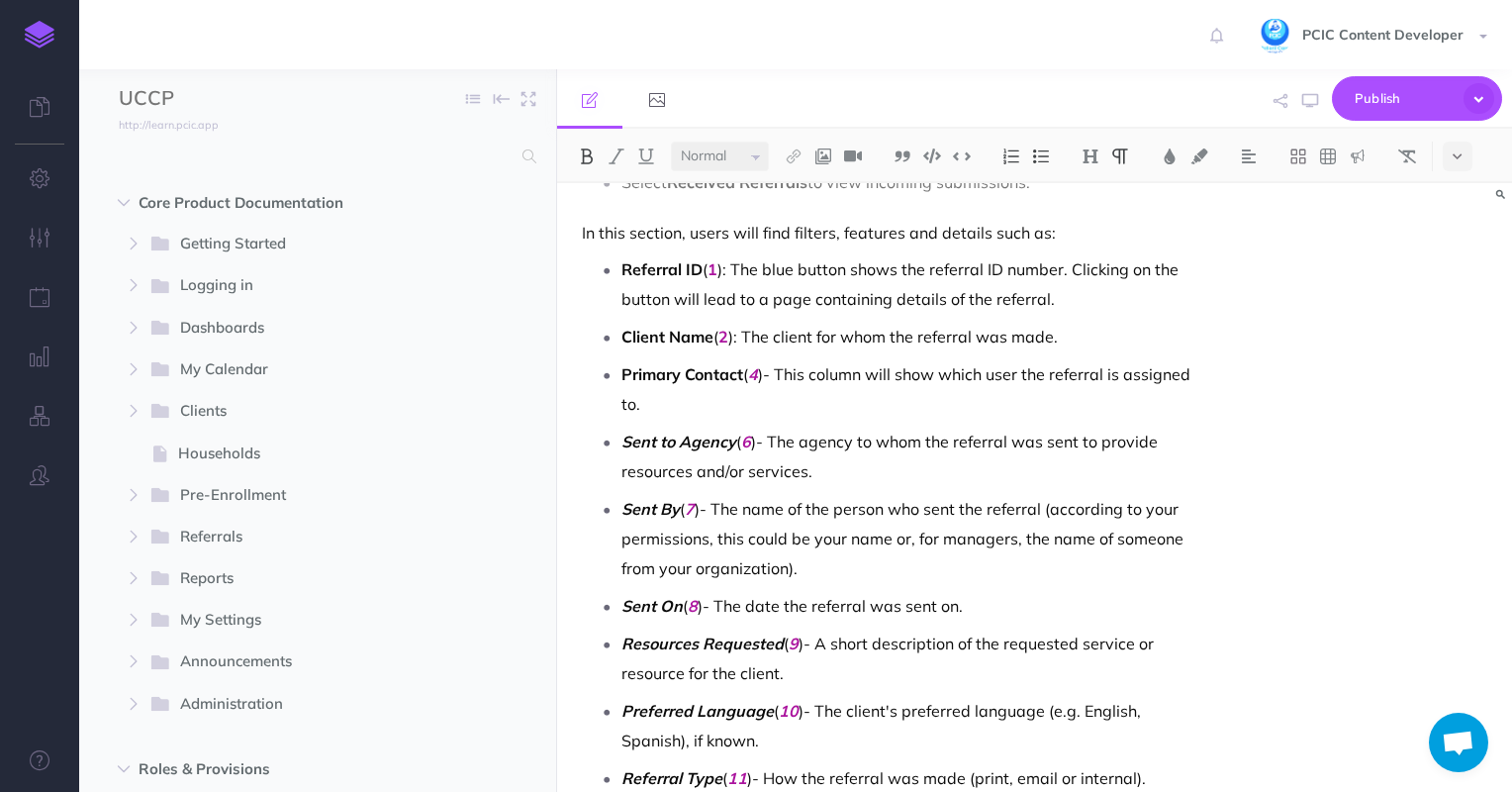 scroll, scrollTop: 2178, scrollLeft: 0, axis: vertical 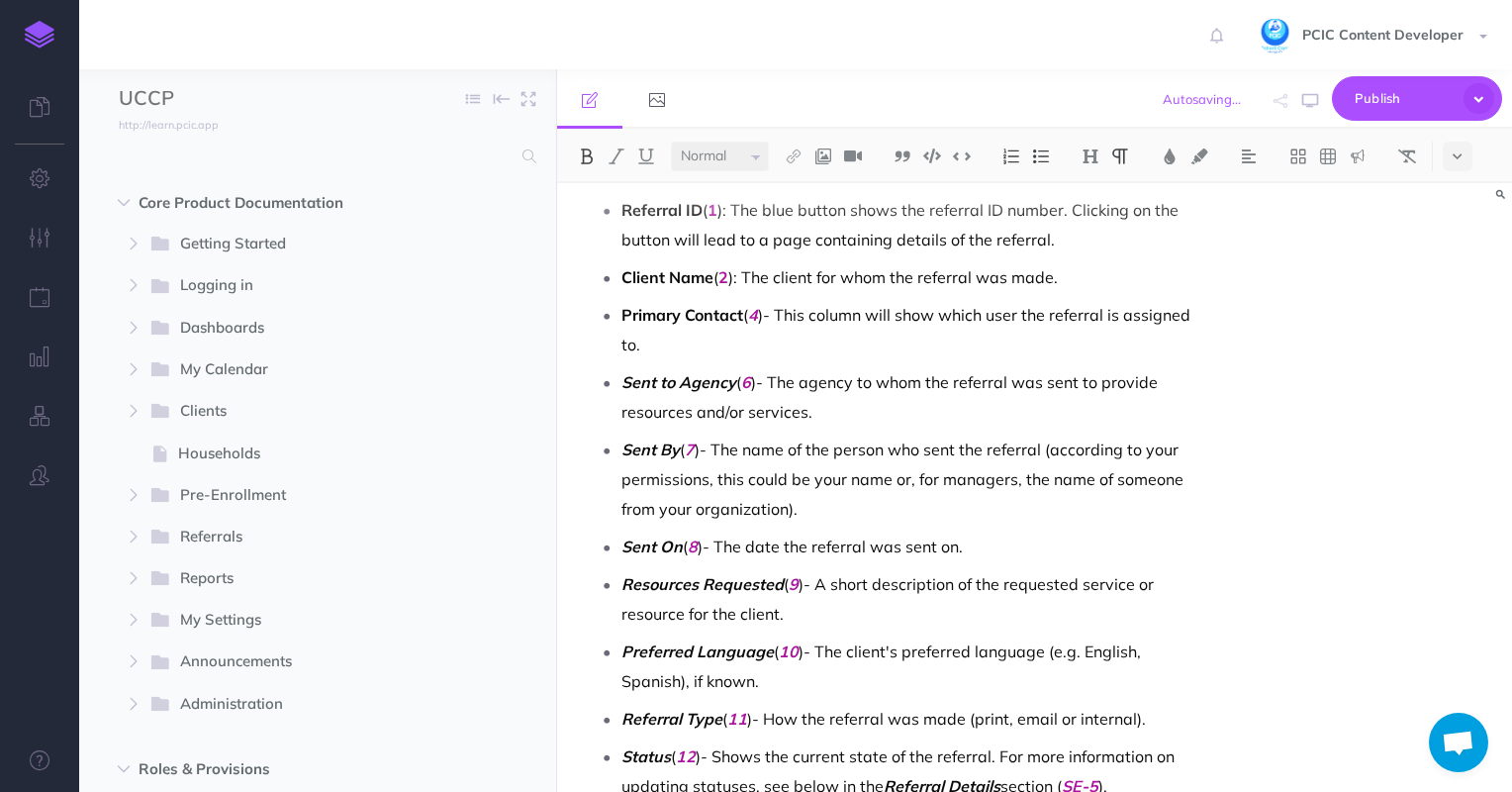 click on "4" at bounding box center (753, 315) 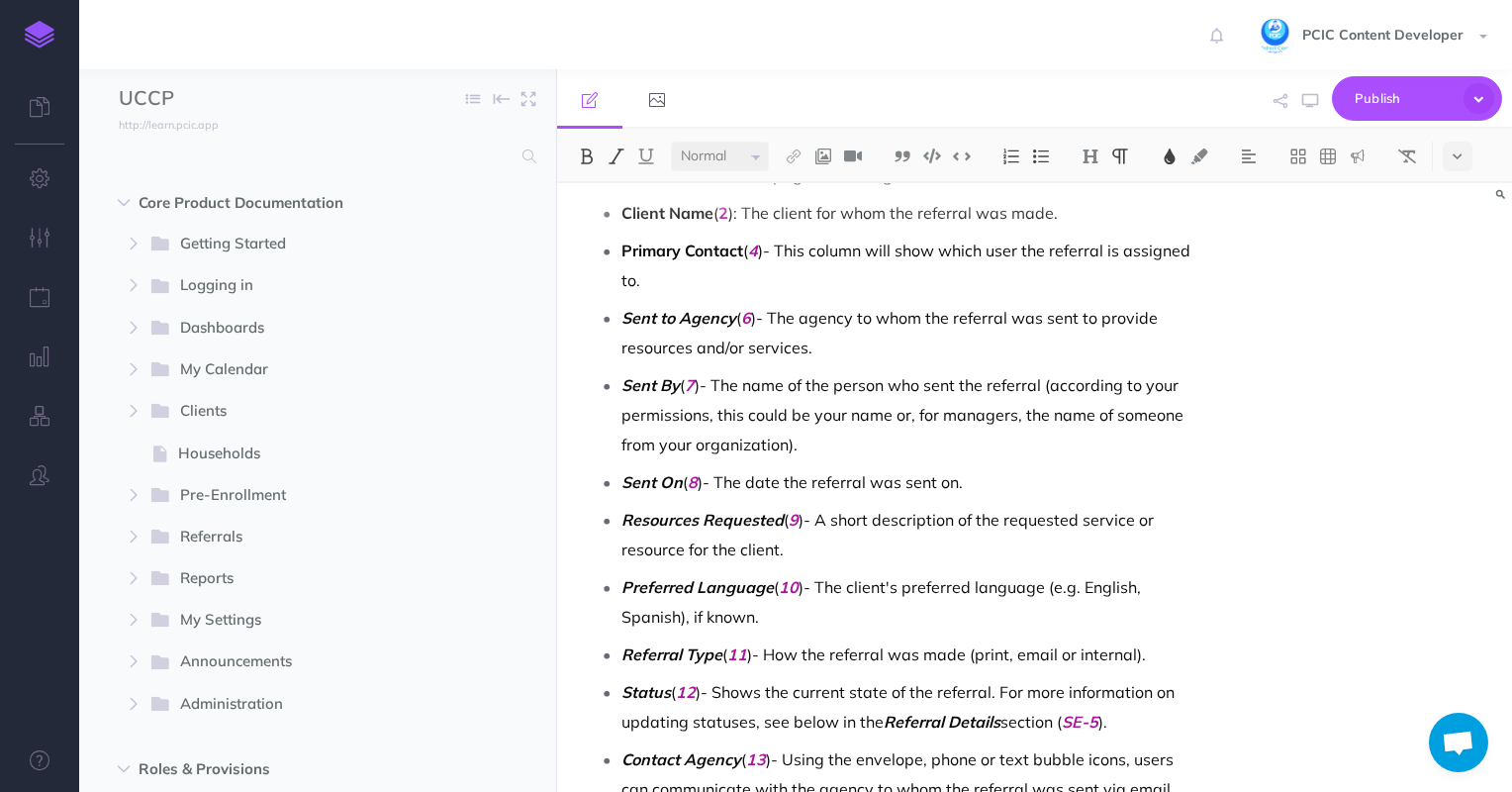scroll, scrollTop: 2277, scrollLeft: 0, axis: vertical 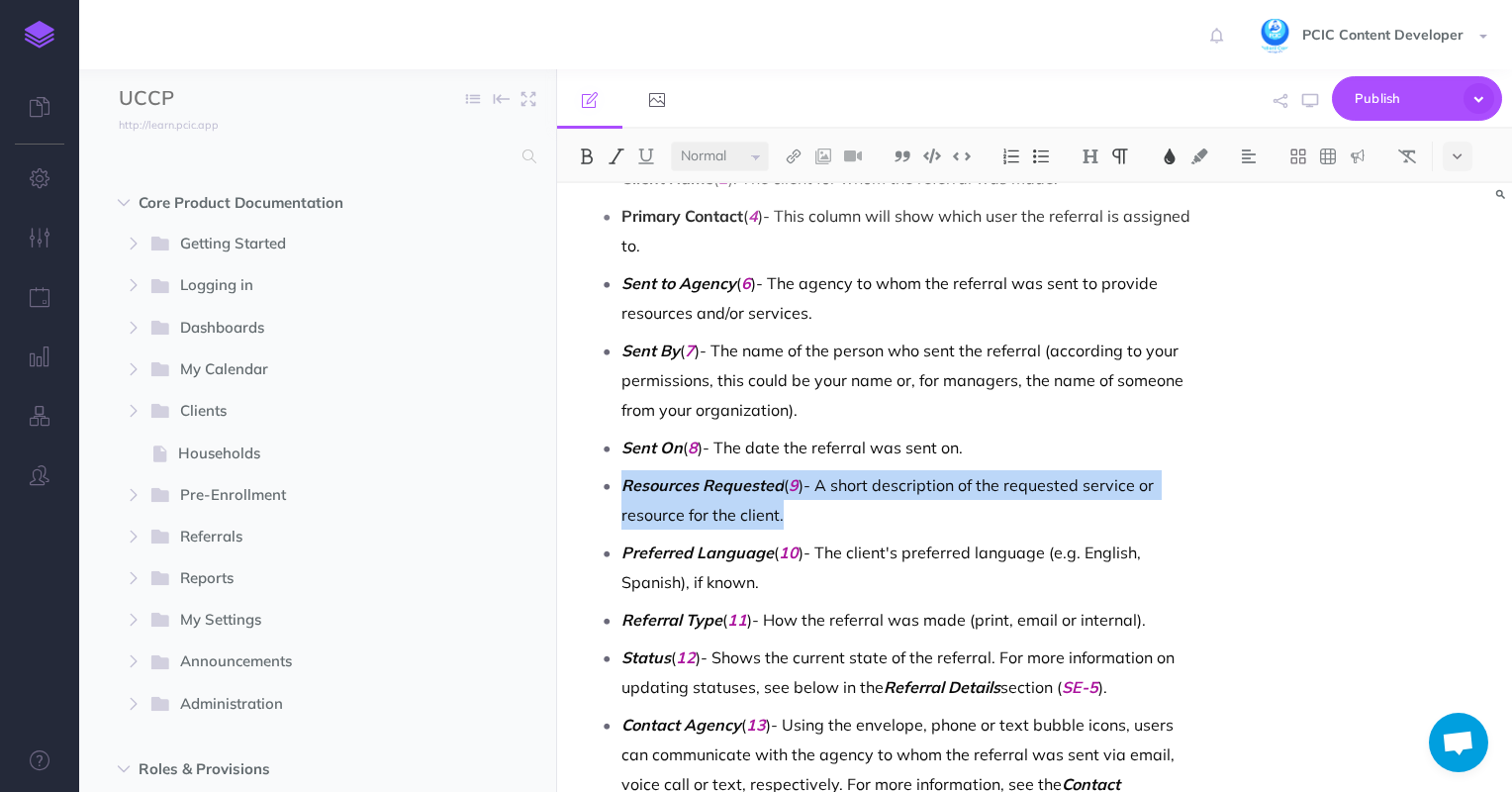 drag, startPoint x: 828, startPoint y: 519, endPoint x: 618, endPoint y: 482, distance: 213.23461 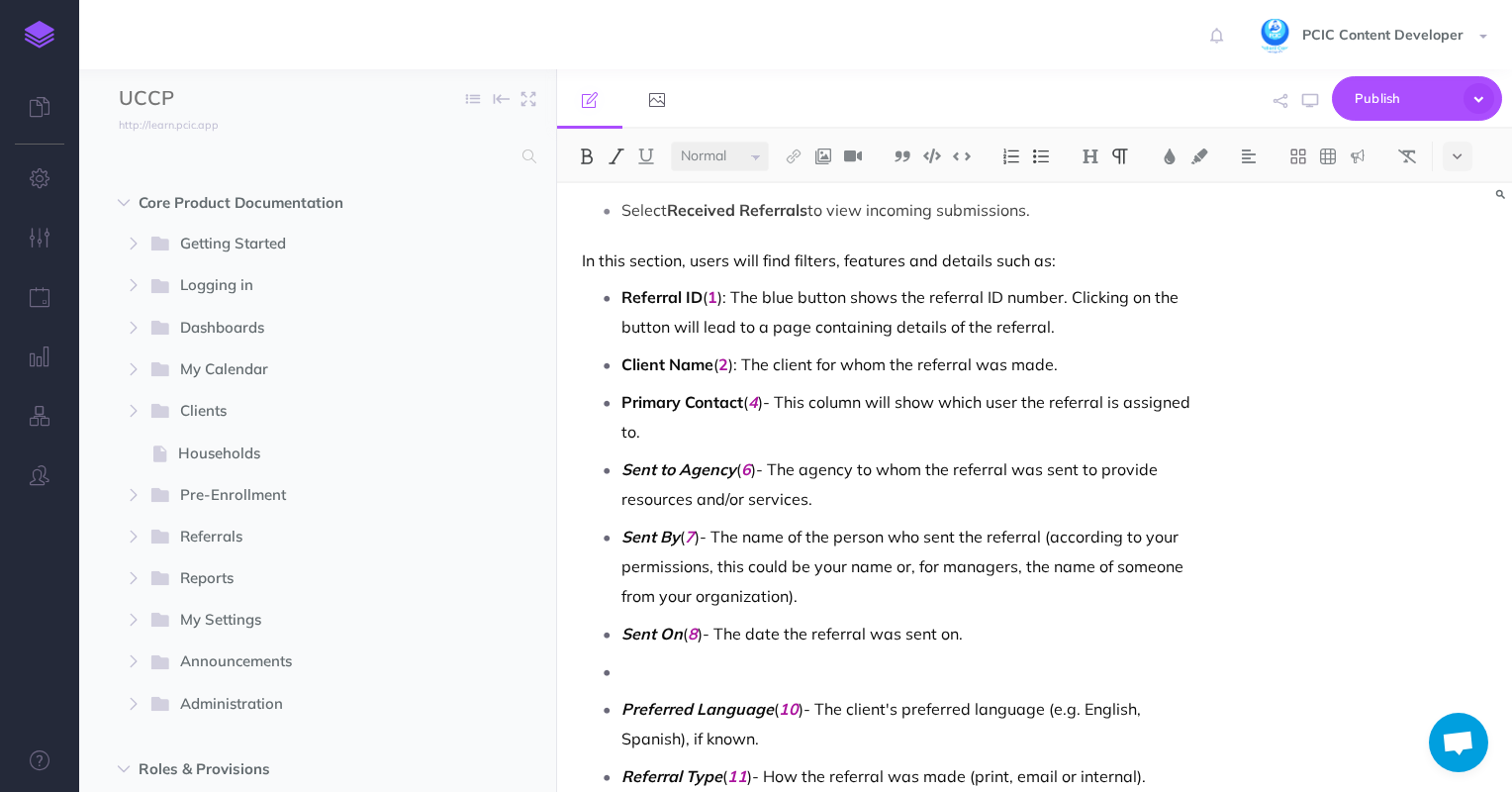 scroll, scrollTop: 2079, scrollLeft: 0, axis: vertical 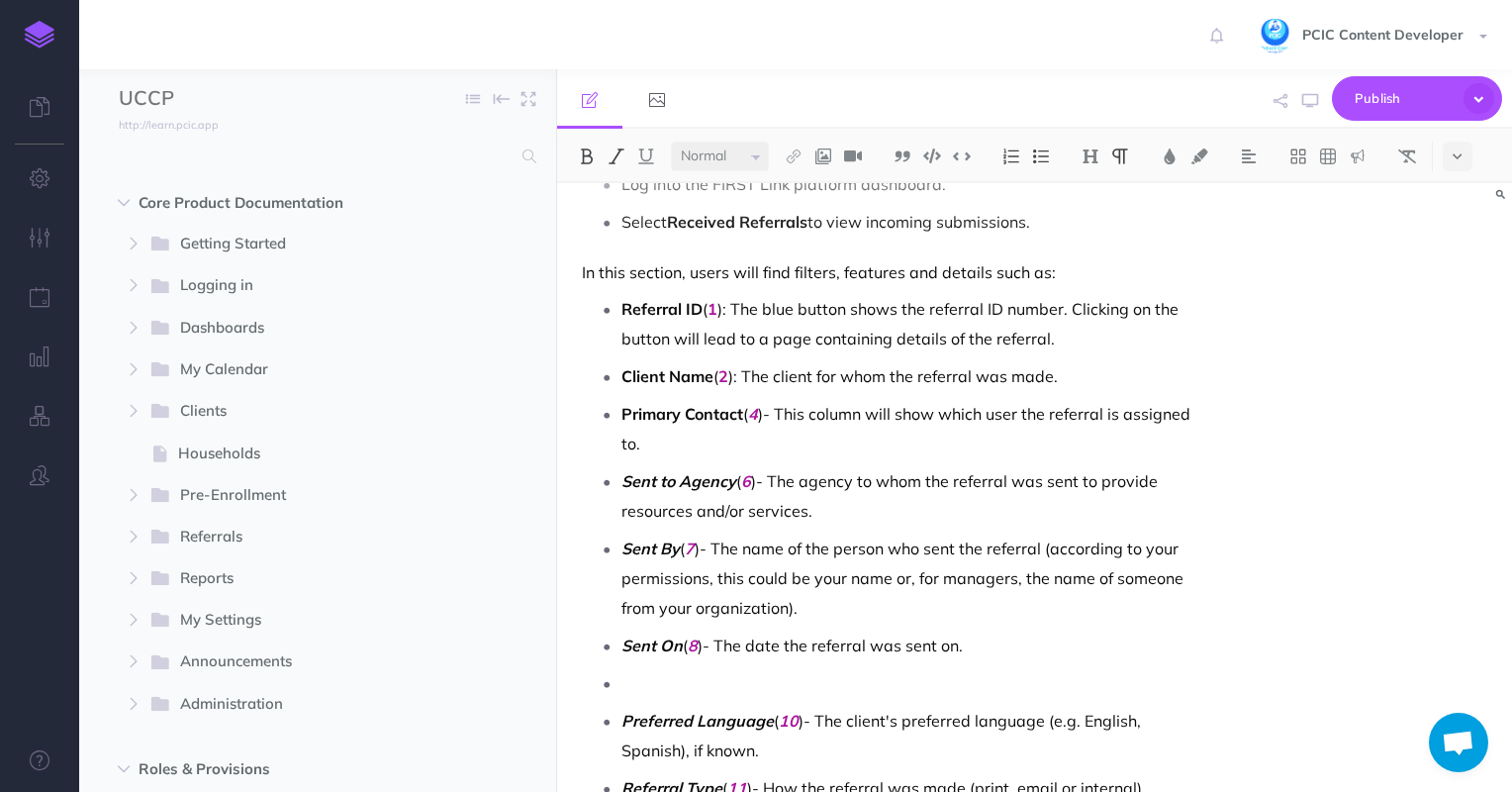 click on "Primary Contact  ( 4 )- This column will show which user the referral is assigned to." at bounding box center [911, 429] 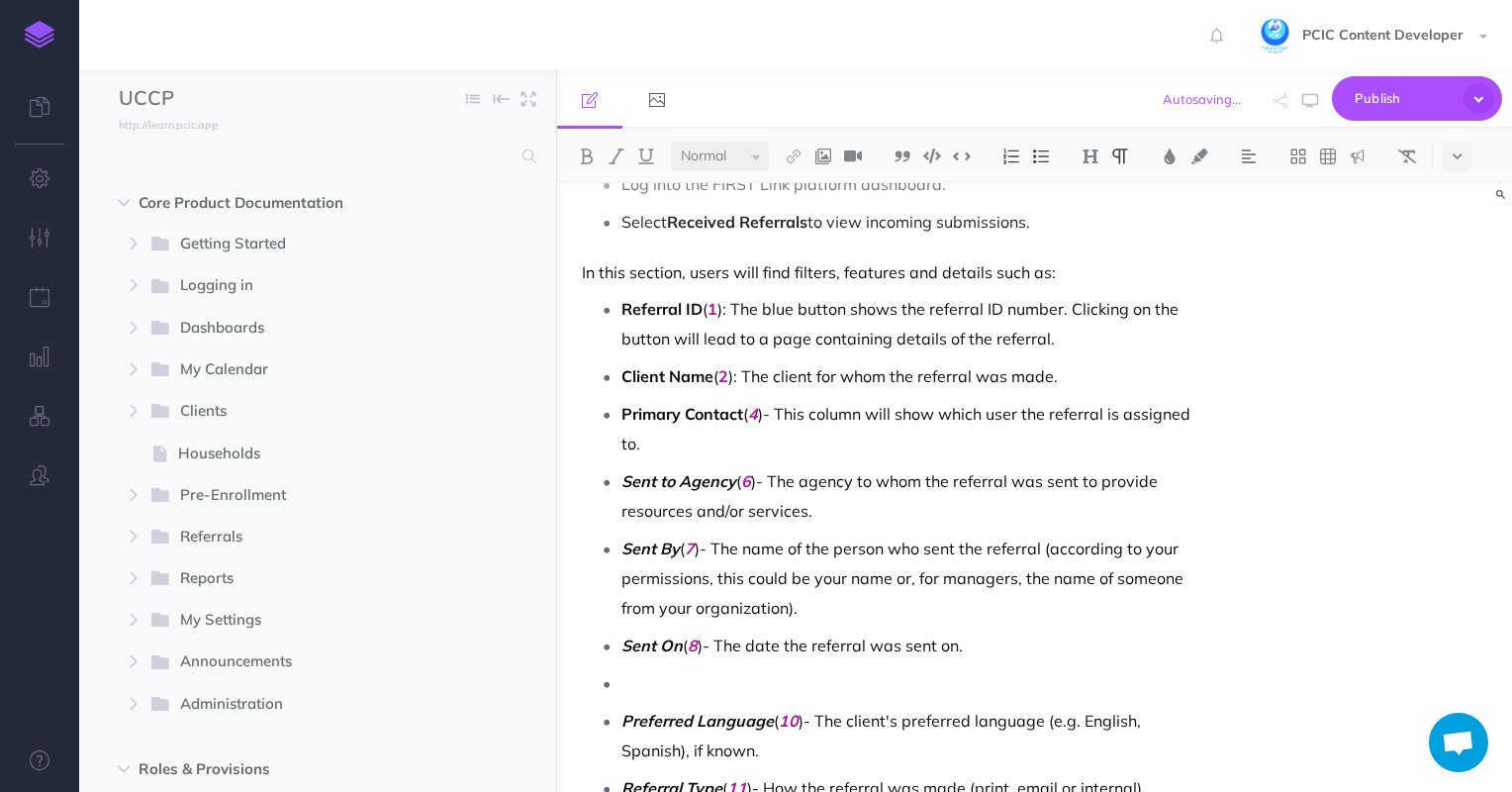 click on "Client Name  ( 2 ): The client for whom the referral was made." at bounding box center [911, 376] 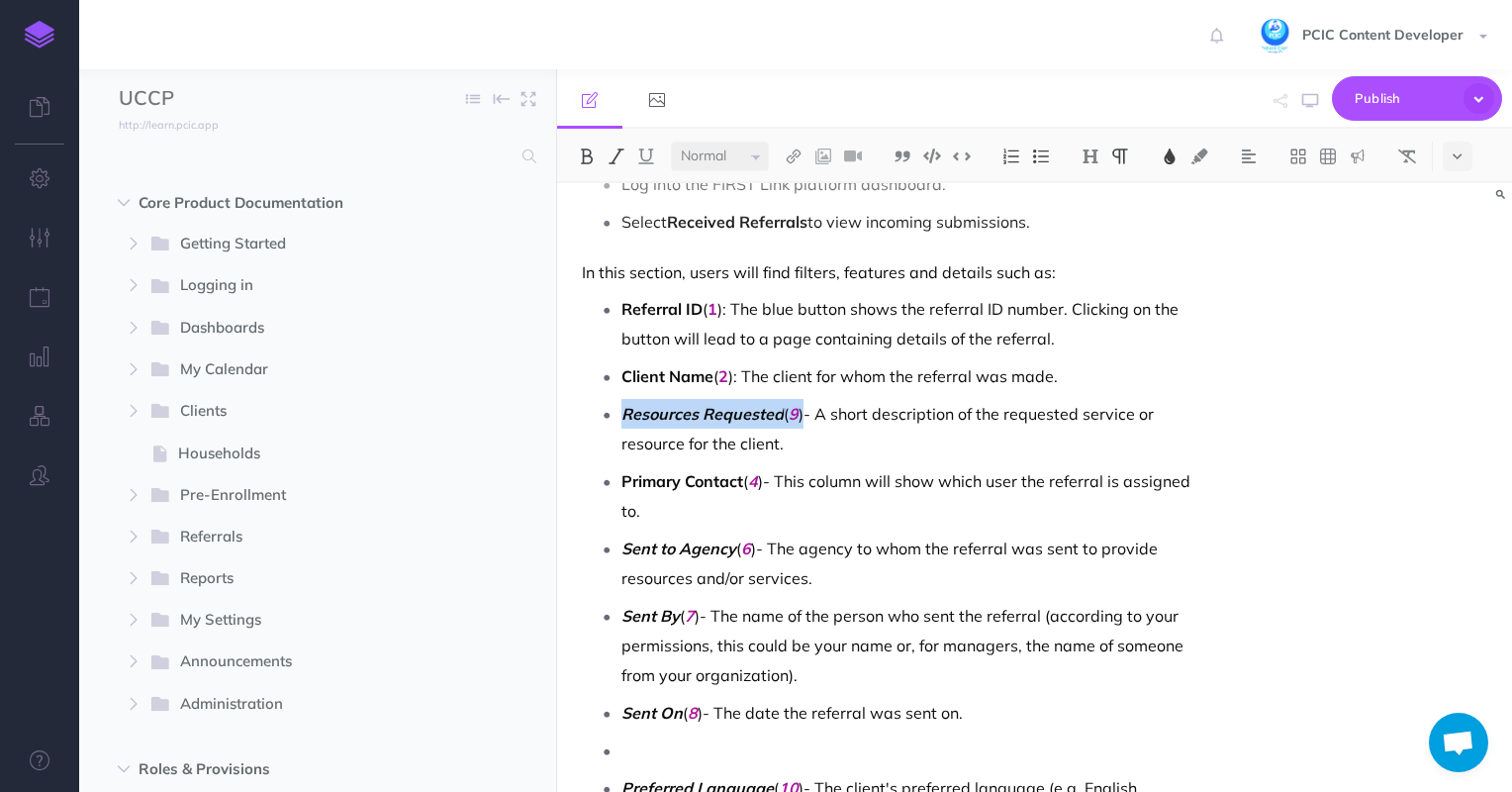 drag, startPoint x: 806, startPoint y: 411, endPoint x: 618, endPoint y: 418, distance: 188.1303 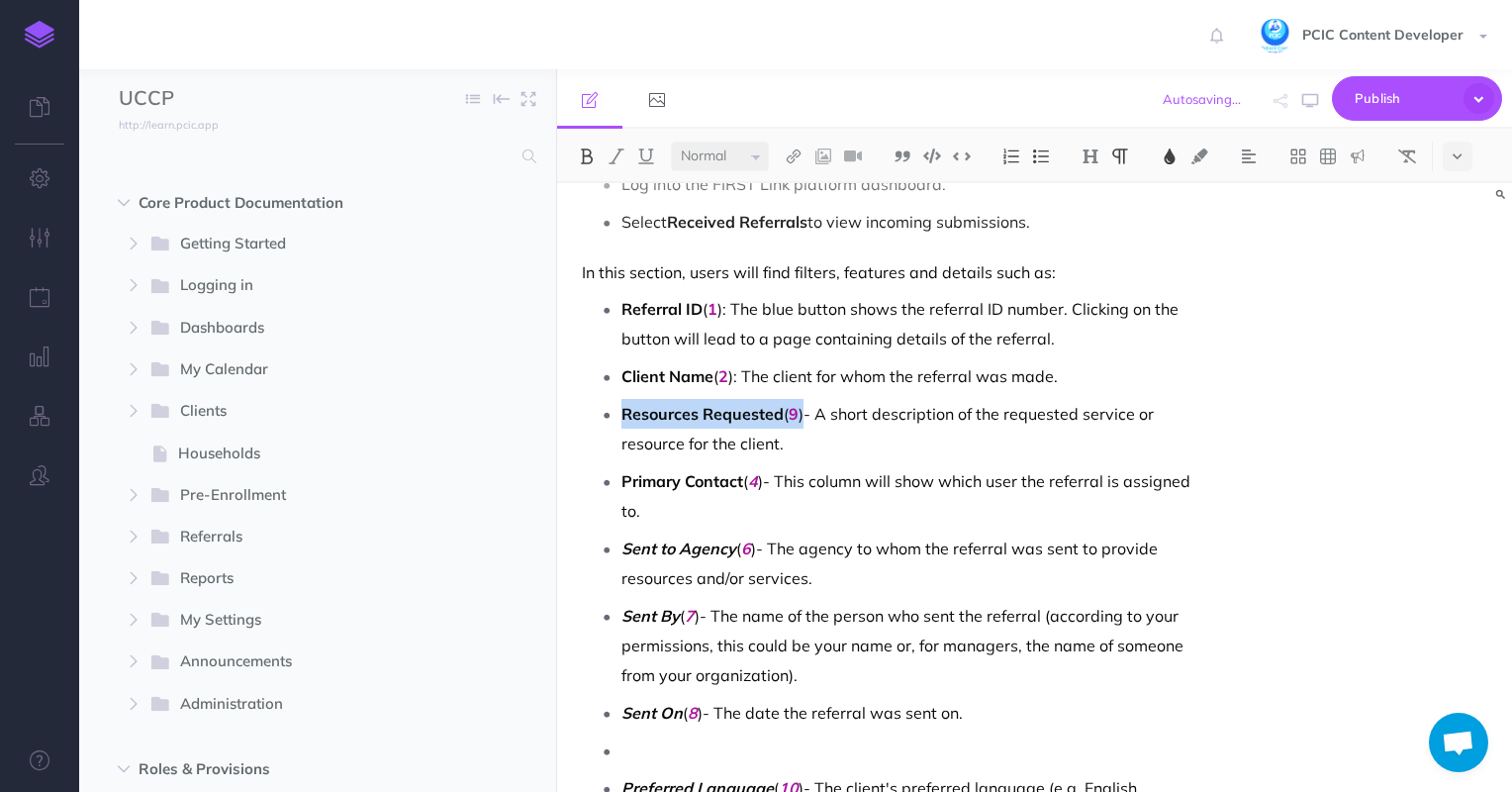 click on "Resources Requested" at bounding box center [703, 414] 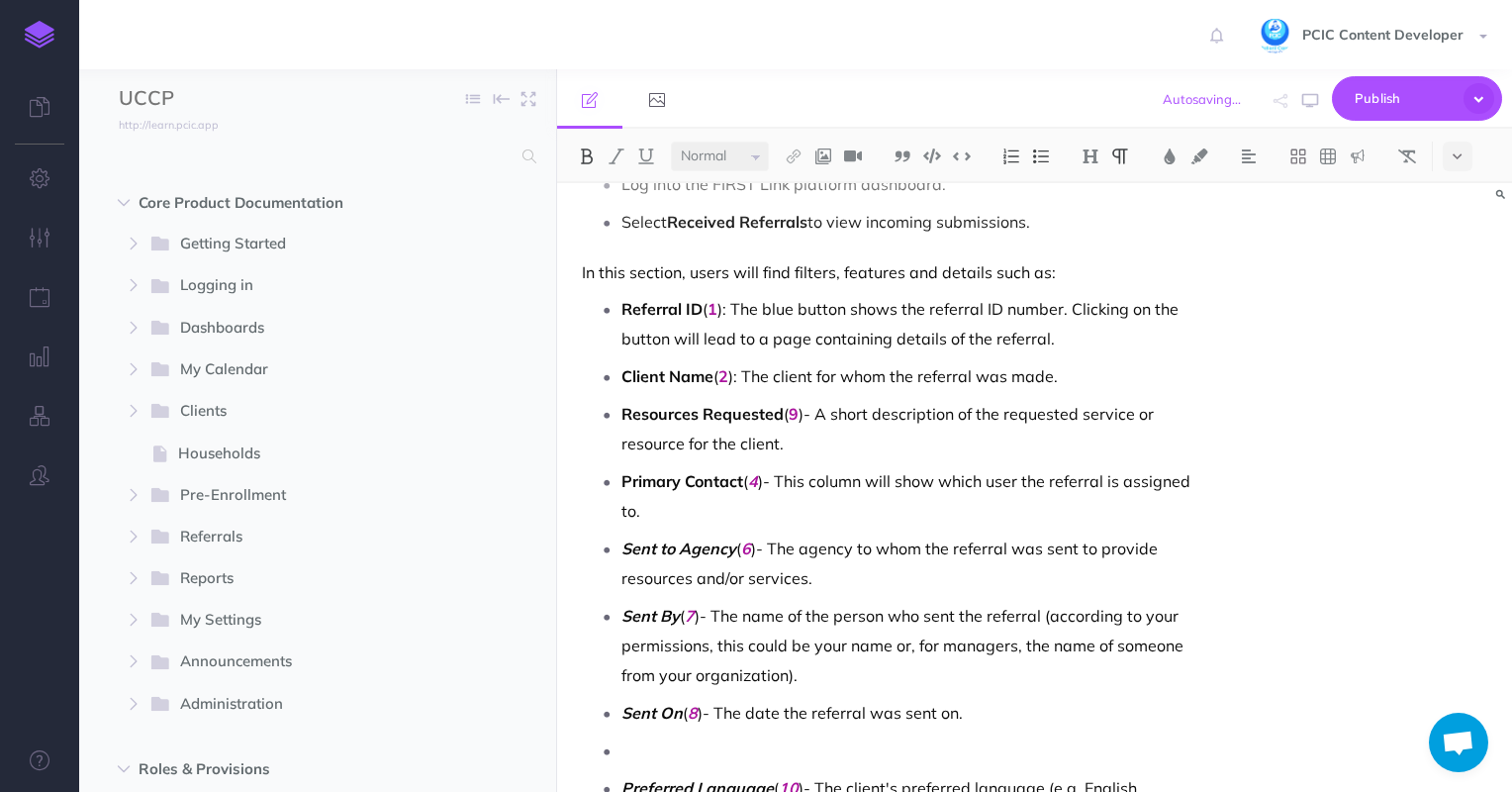 click on "Resources Requested" at bounding box center (703, 414) 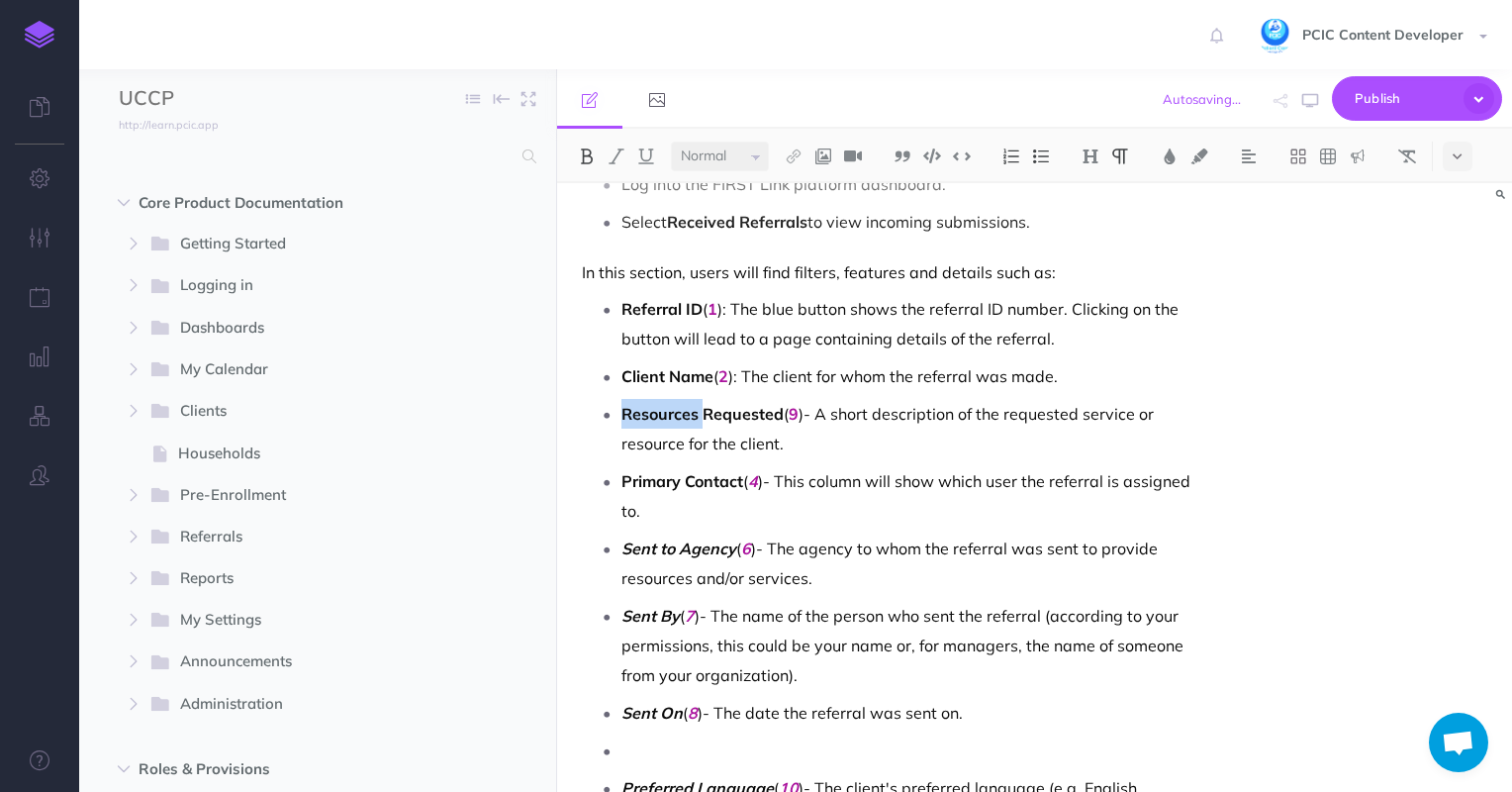 click on "Resources Requested" at bounding box center (703, 414) 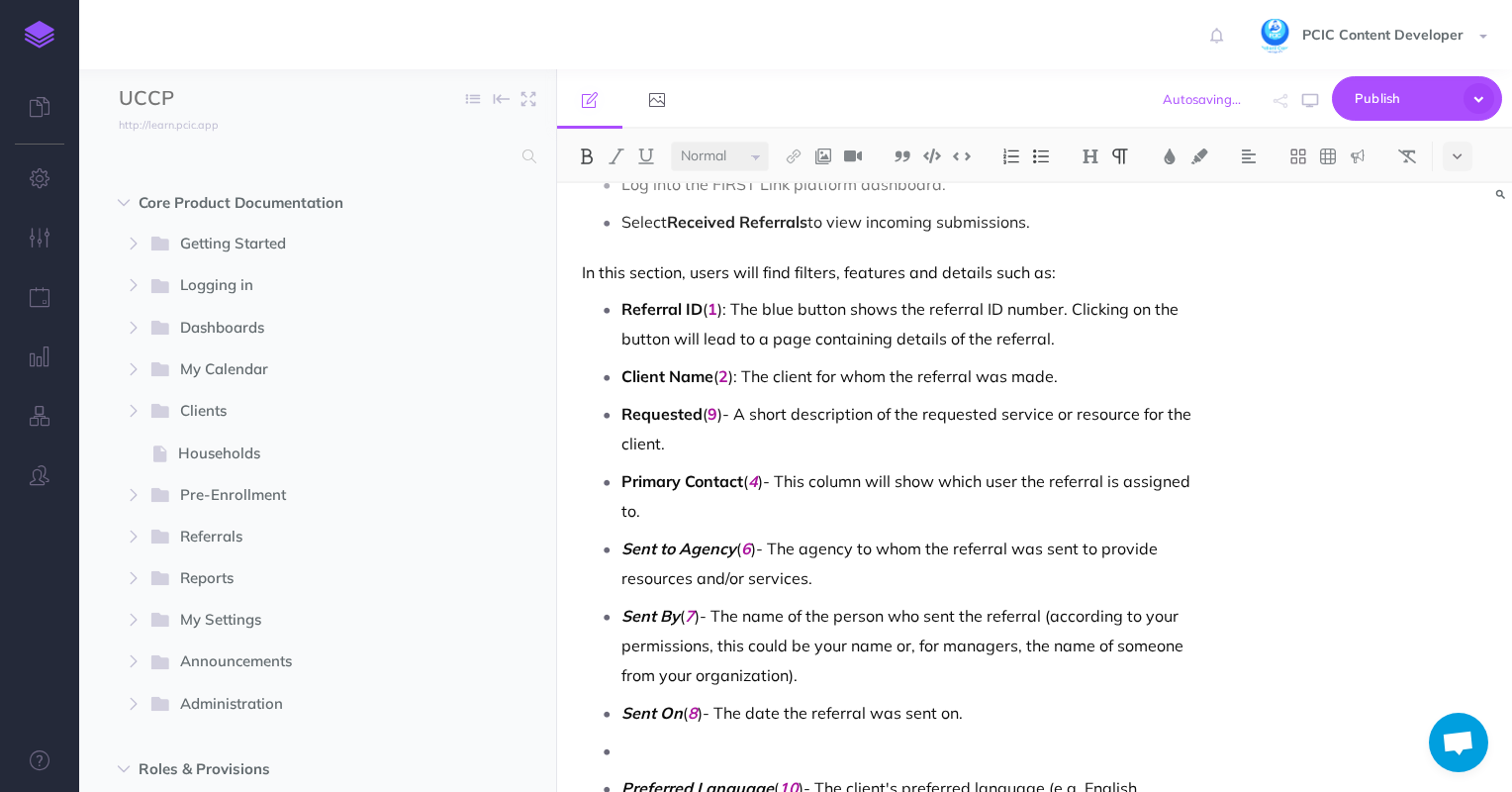 click on "Requested  ( 9 )- A short description of the requested service or resource for the client." at bounding box center (911, 429) 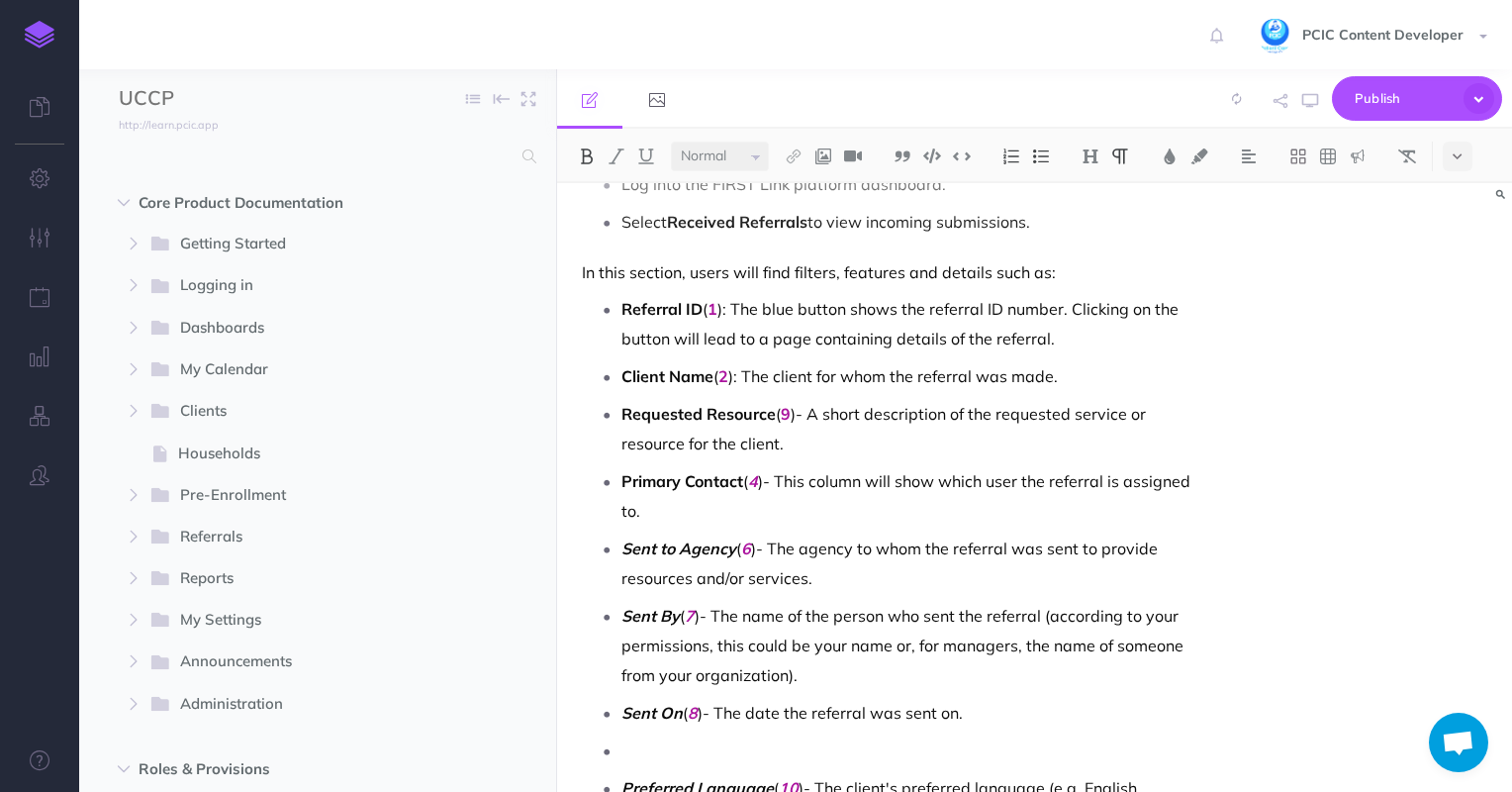 click on "9" at bounding box center [786, 414] 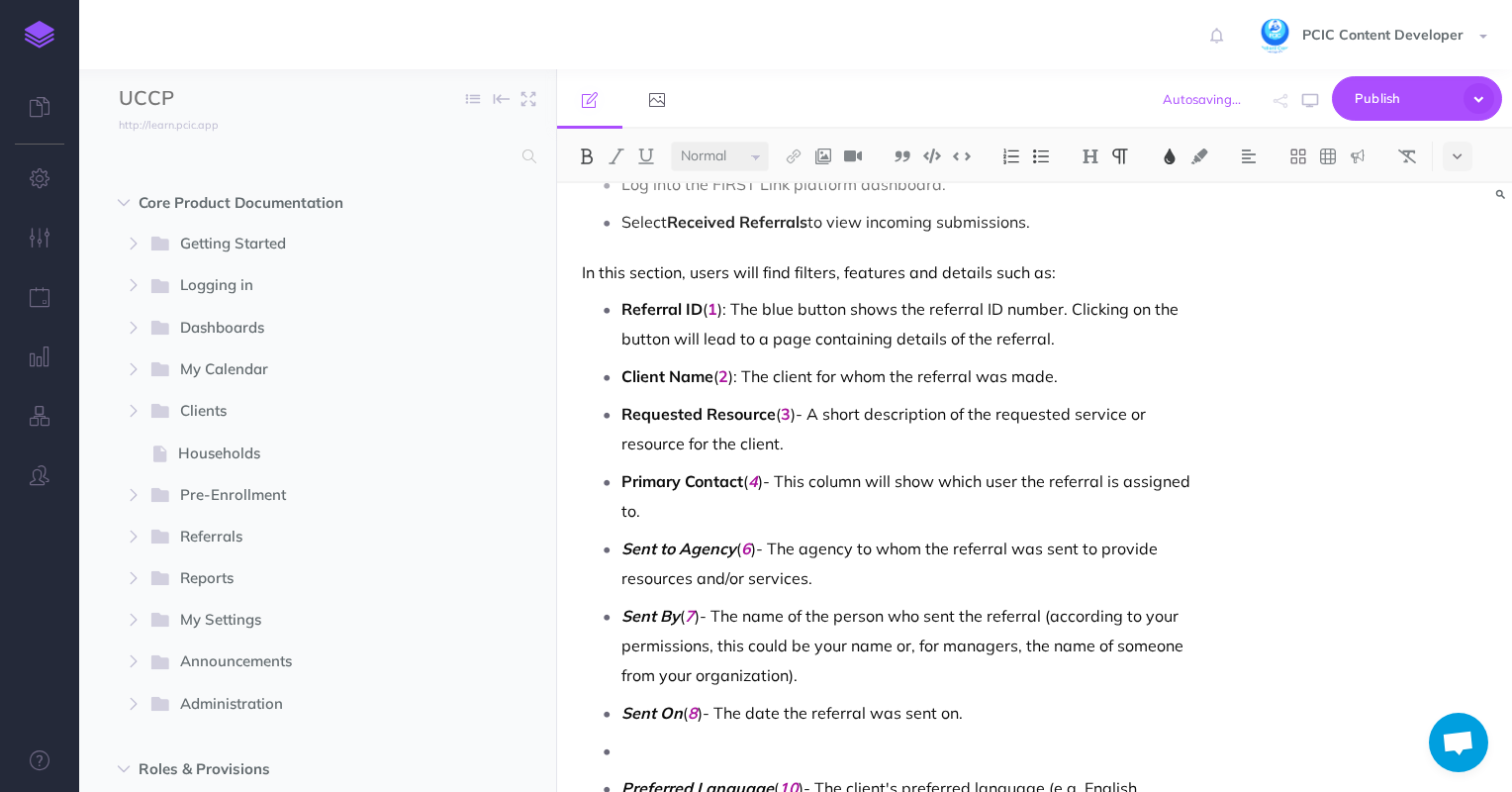 click on "Requested   Resource  ( 3 )- A short description of the requested service or resource for the client." at bounding box center [911, 429] 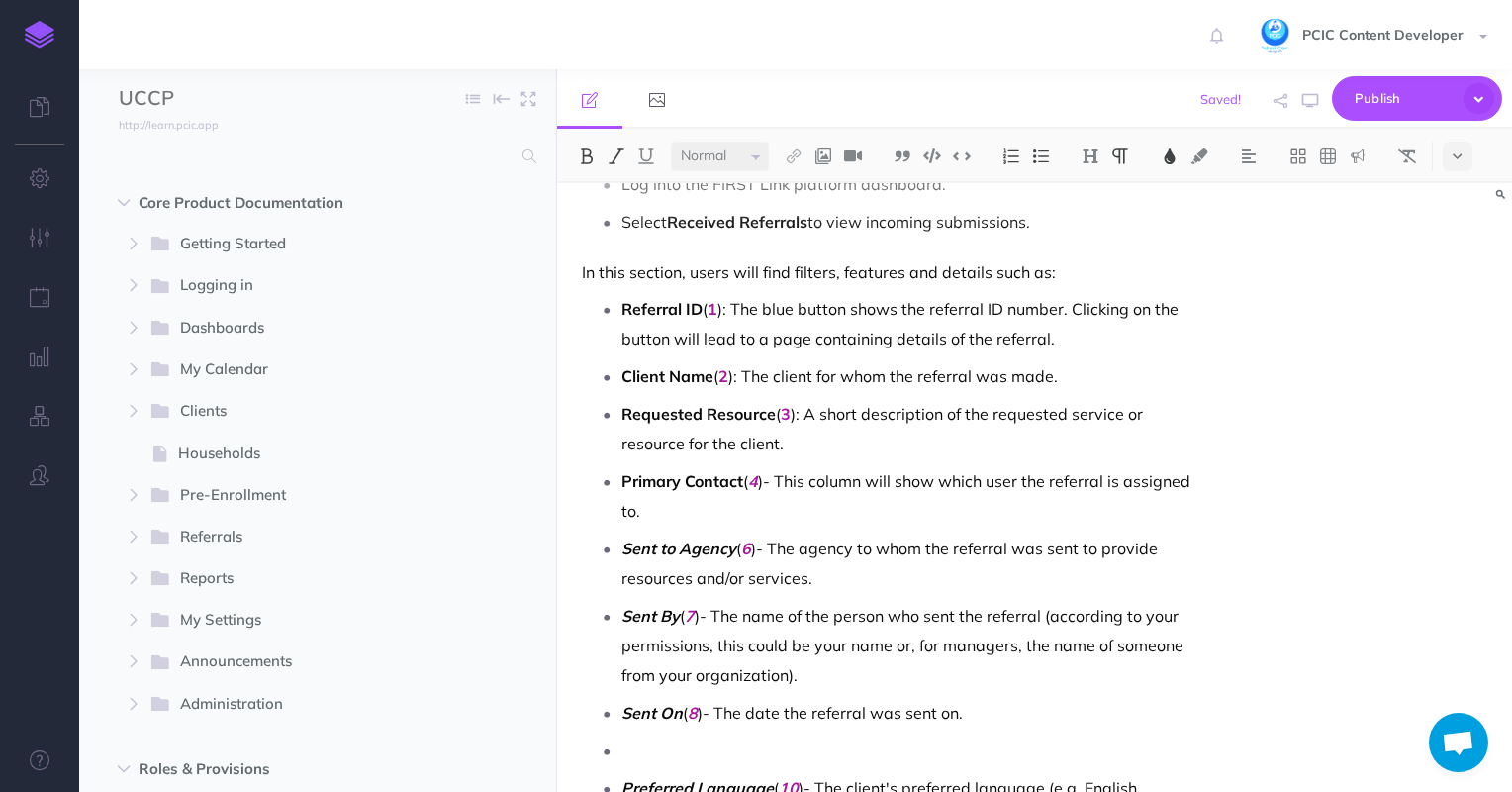 click on "Primary Contact  ( 4 )- This column will show which user the referral is assigned to." at bounding box center (911, 496) 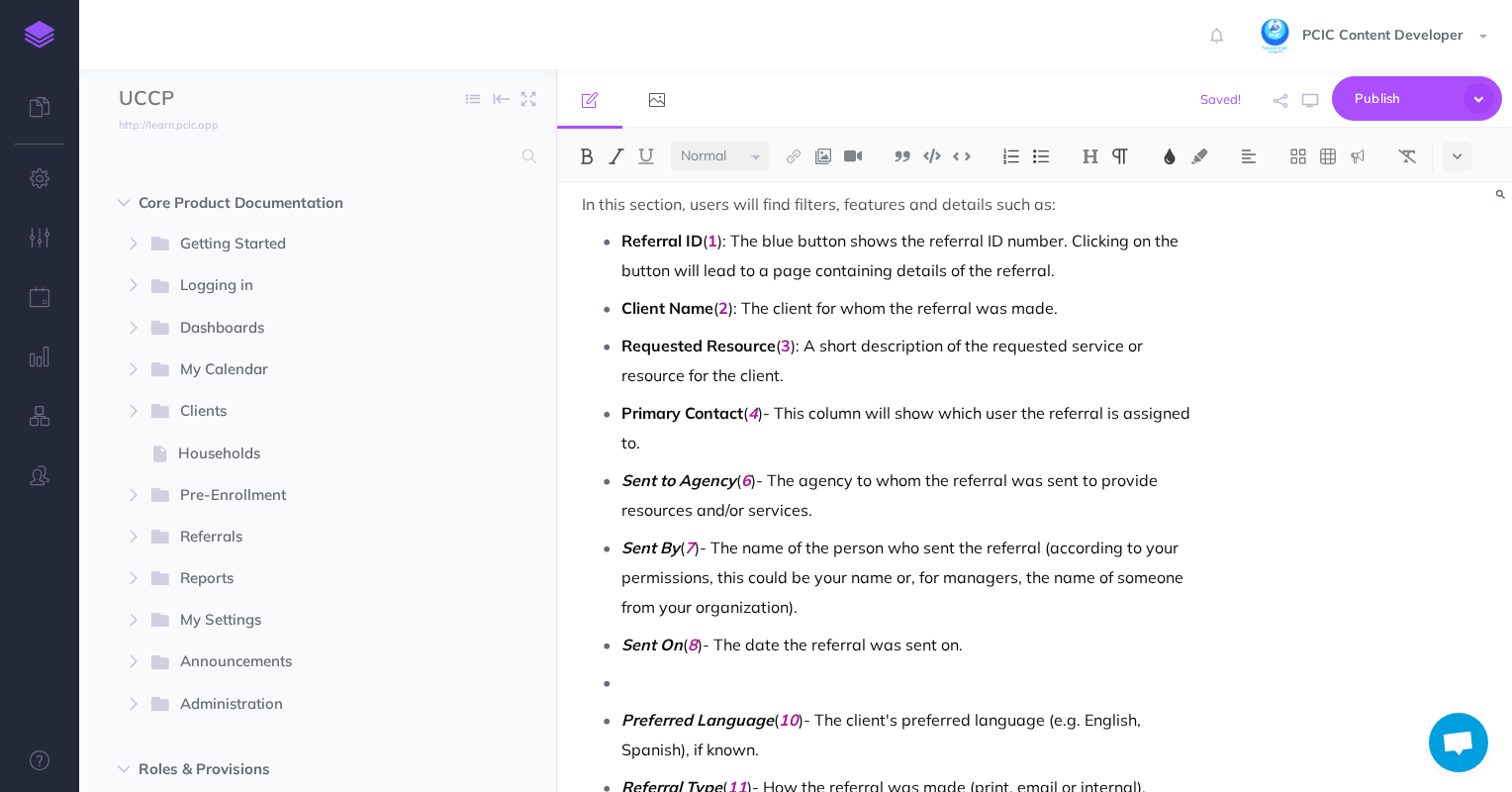 scroll, scrollTop: 2178, scrollLeft: 0, axis: vertical 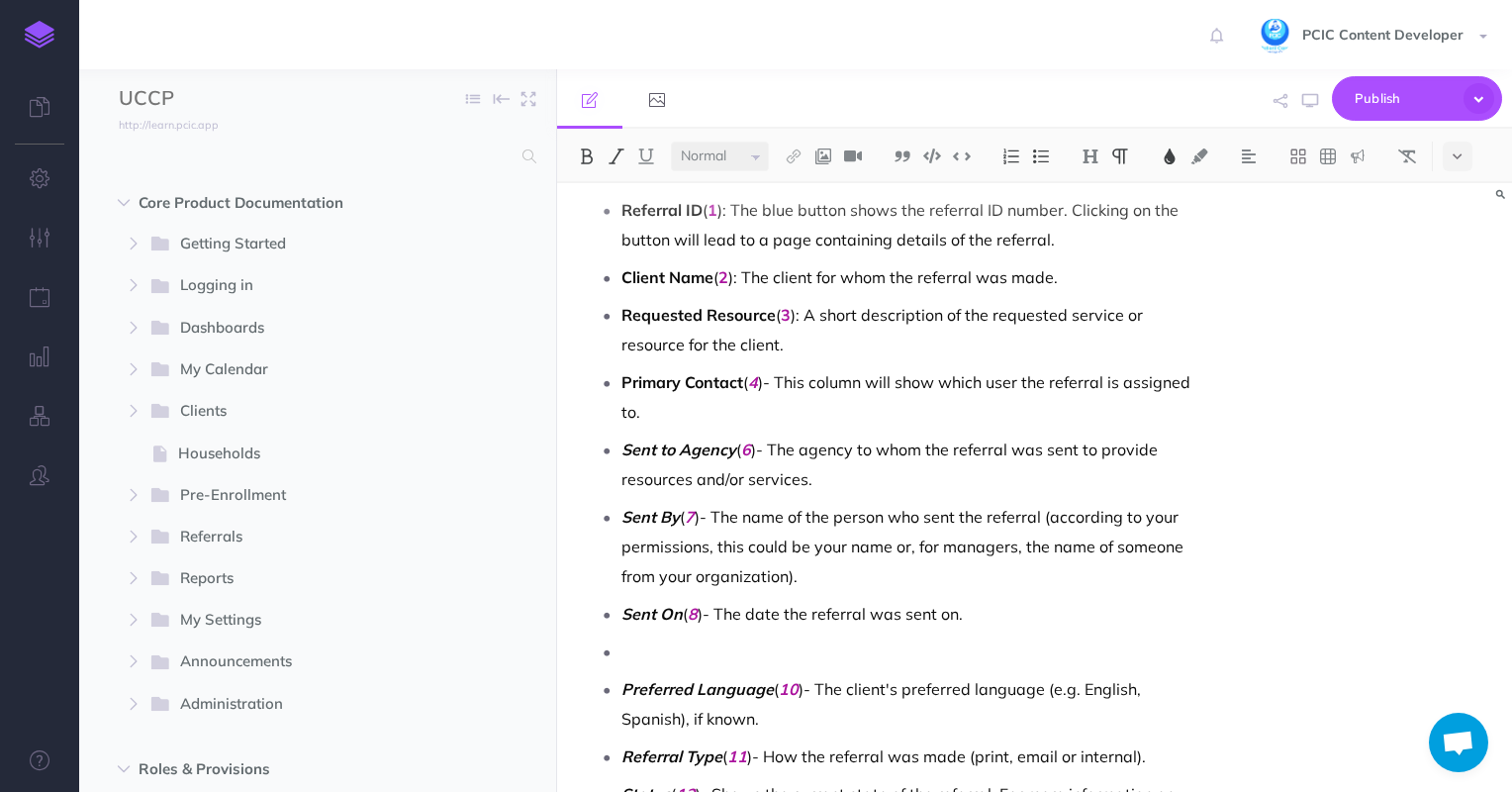click on "Sent By  ( 7 )- The name of the person who sent the referral (according to your permissions, this could be your name or, for managers, the name of someone from your organization)." at bounding box center (911, 546) 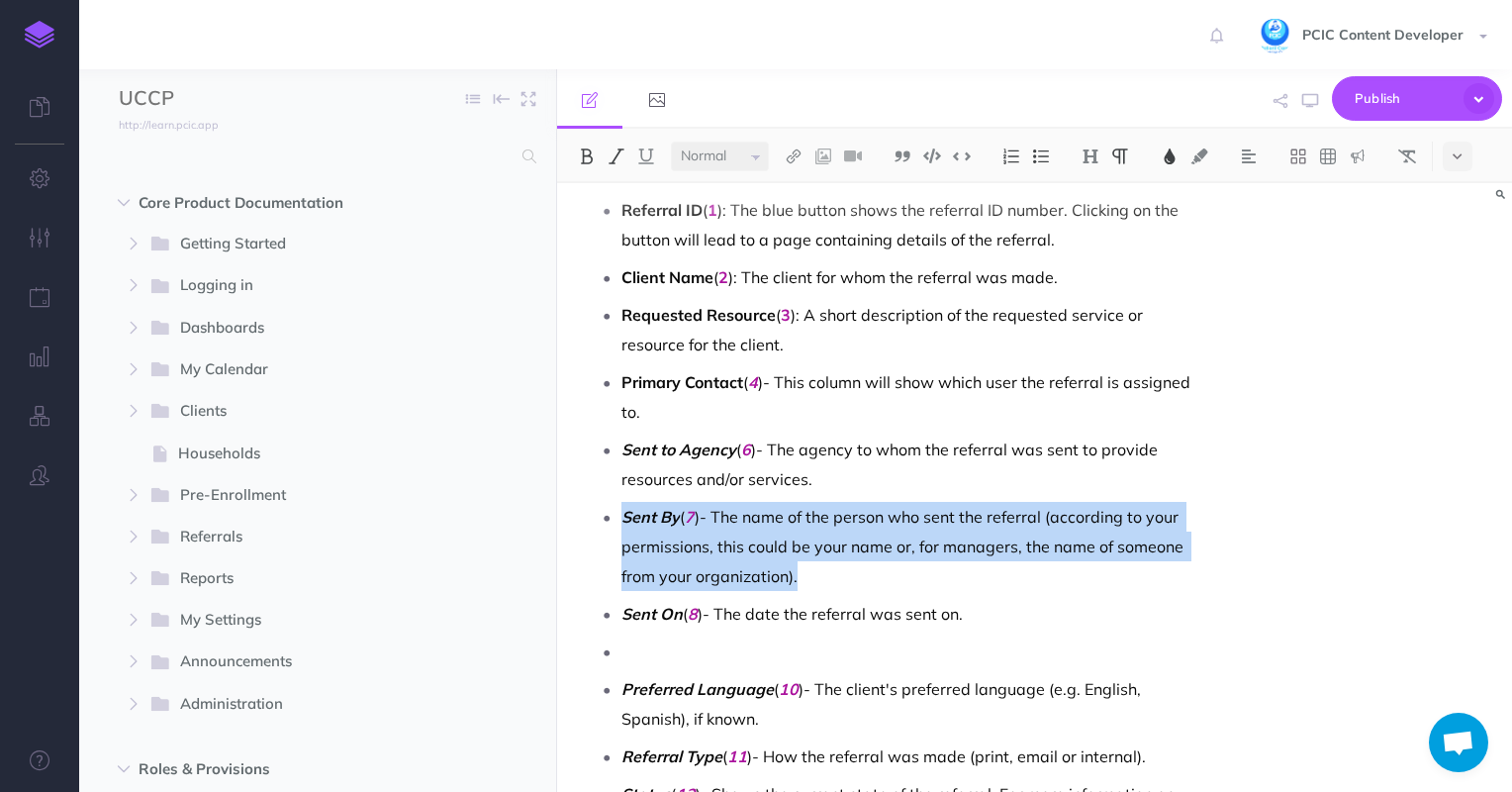 drag, startPoint x: 831, startPoint y: 564, endPoint x: 610, endPoint y: 523, distance: 224.77099 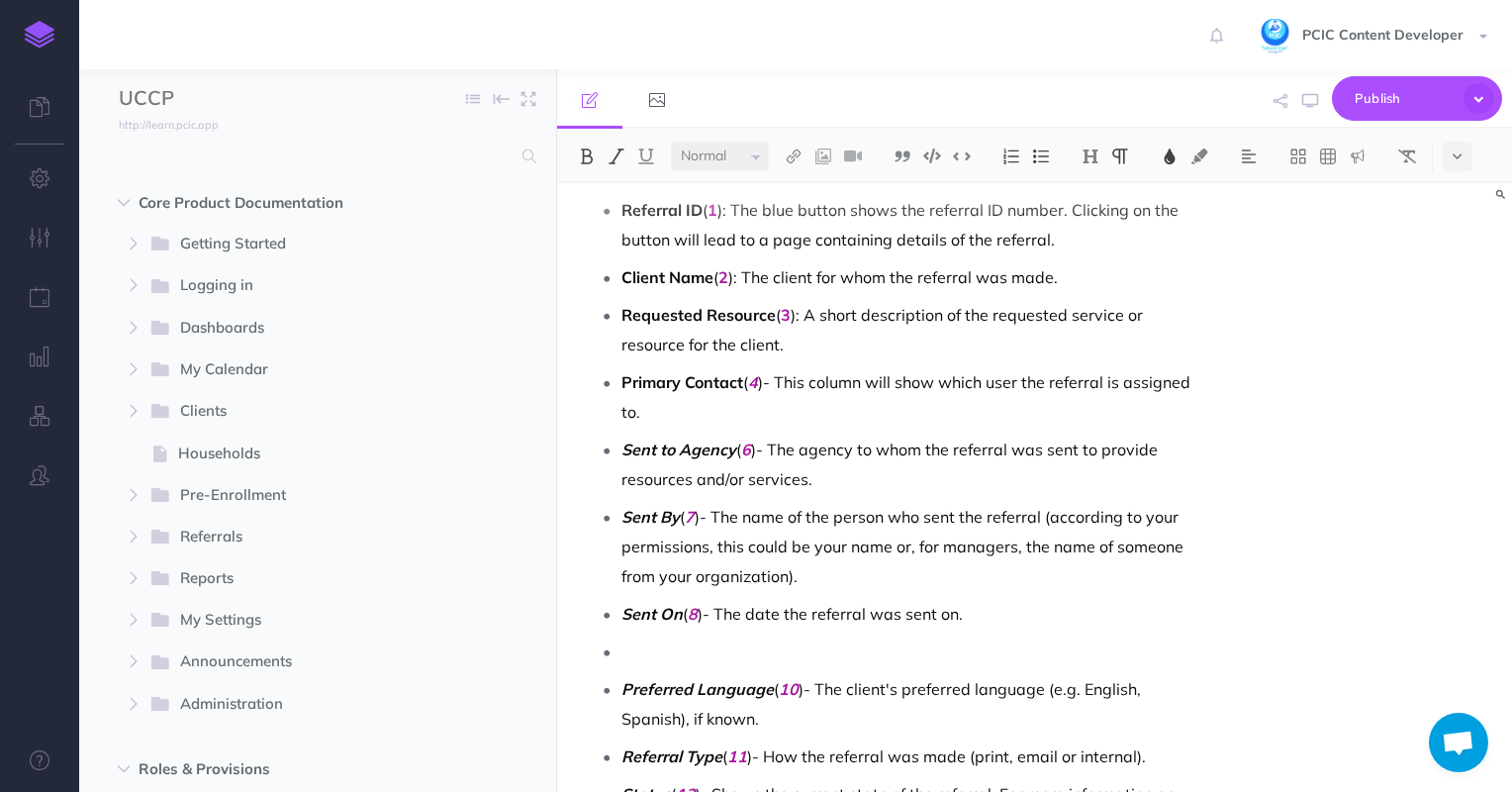 click on "Sent to Agency  ( 6 )- The agency to whom the referral was sent to provide resources and/or services." at bounding box center (911, 464) 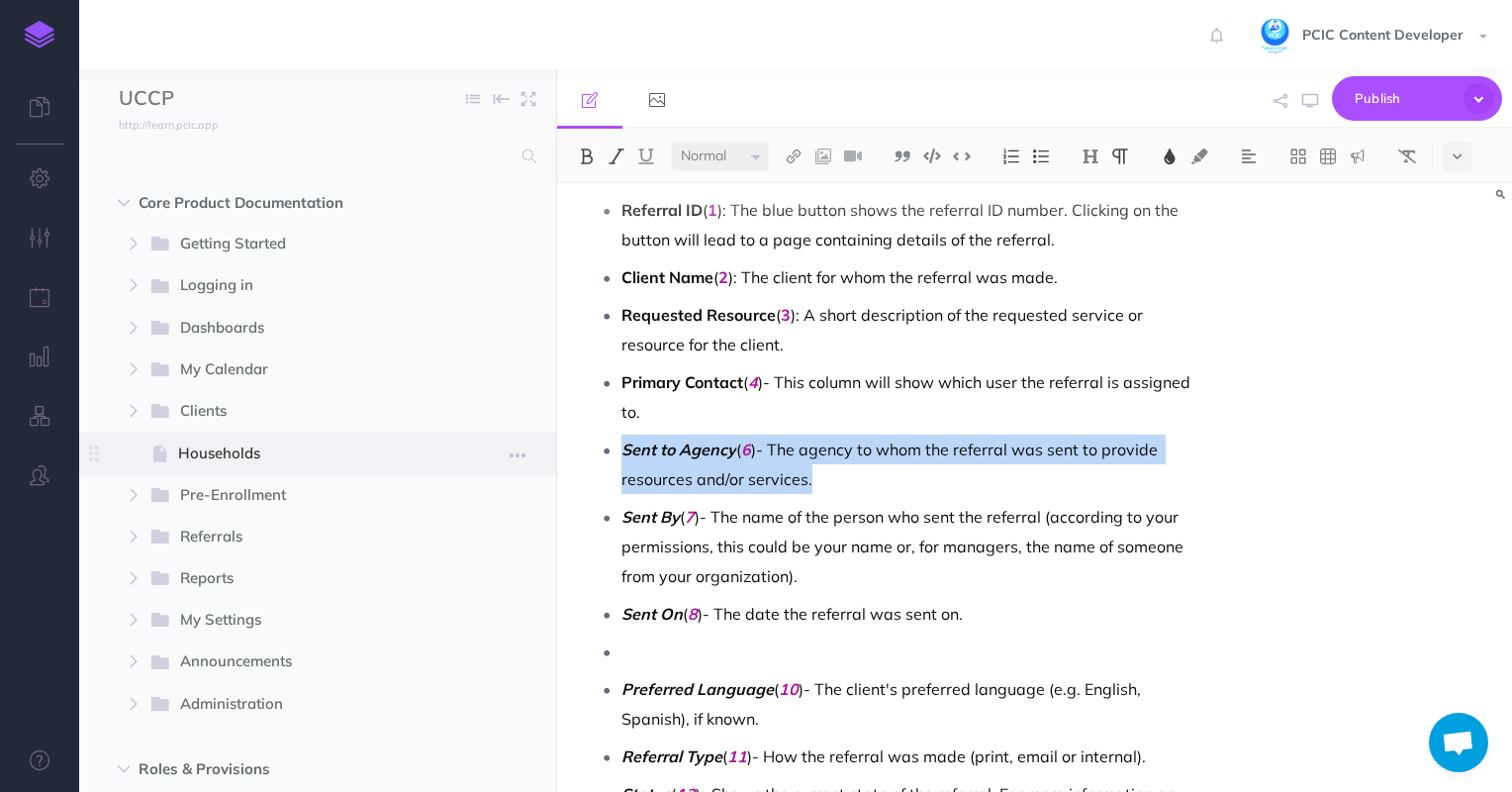 drag, startPoint x: 858, startPoint y: 474, endPoint x: 546, endPoint y: 451, distance: 312.84661 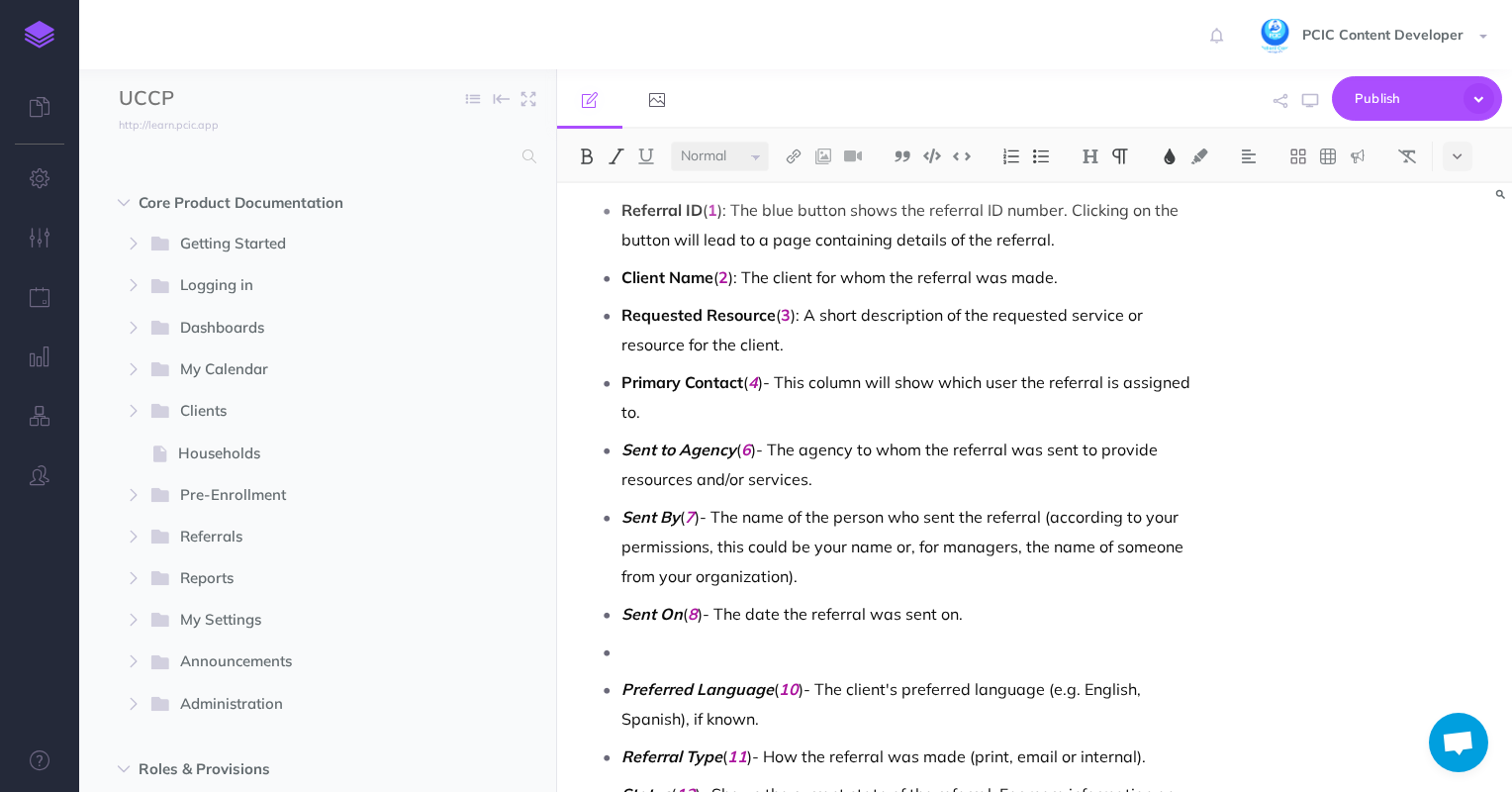 click on "Primary Contact  ( 4 )- This column will show which user the referral is assigned to." at bounding box center (911, 397) 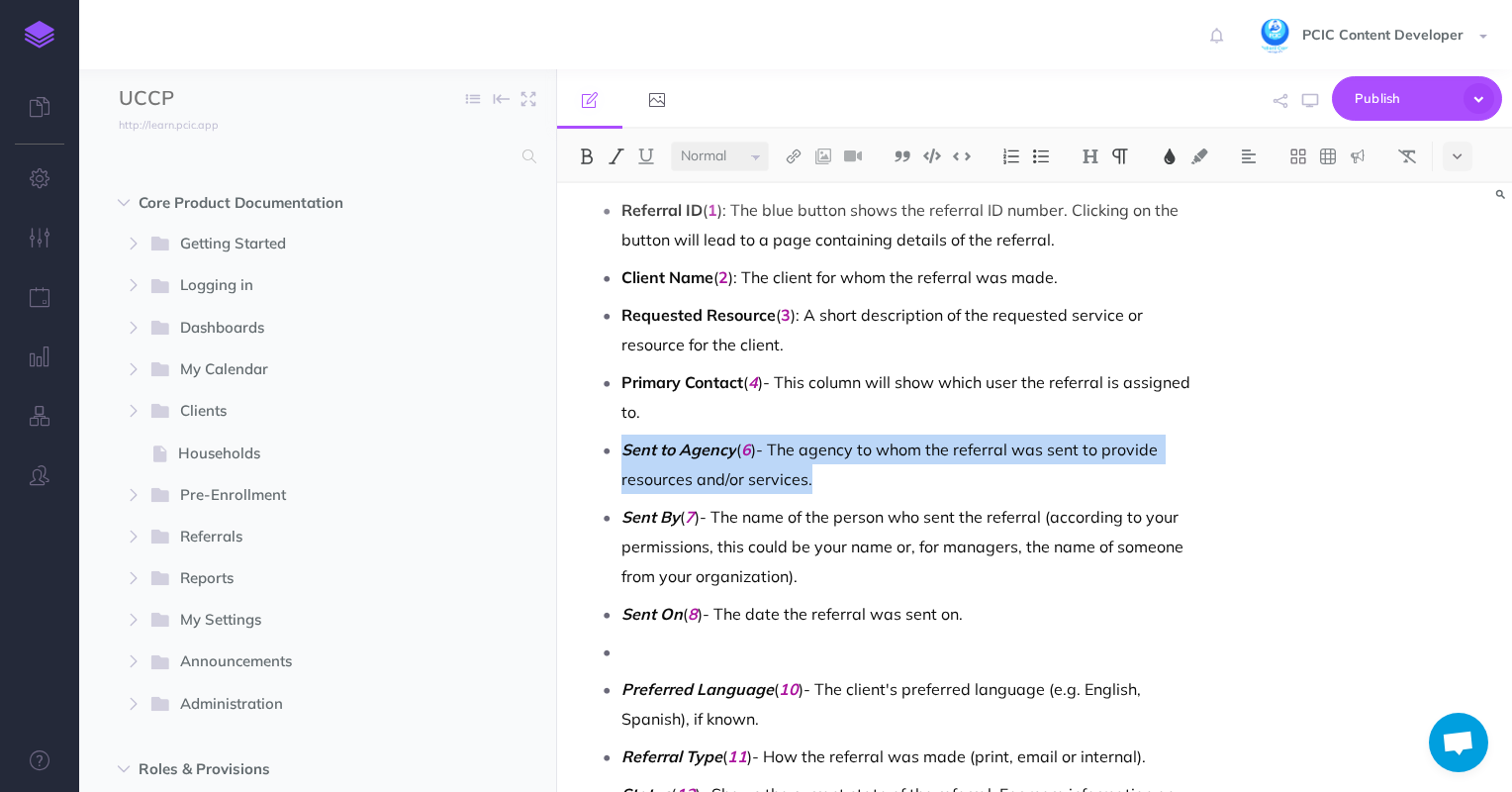 drag, startPoint x: 848, startPoint y: 483, endPoint x: 575, endPoint y: 438, distance: 276.68394 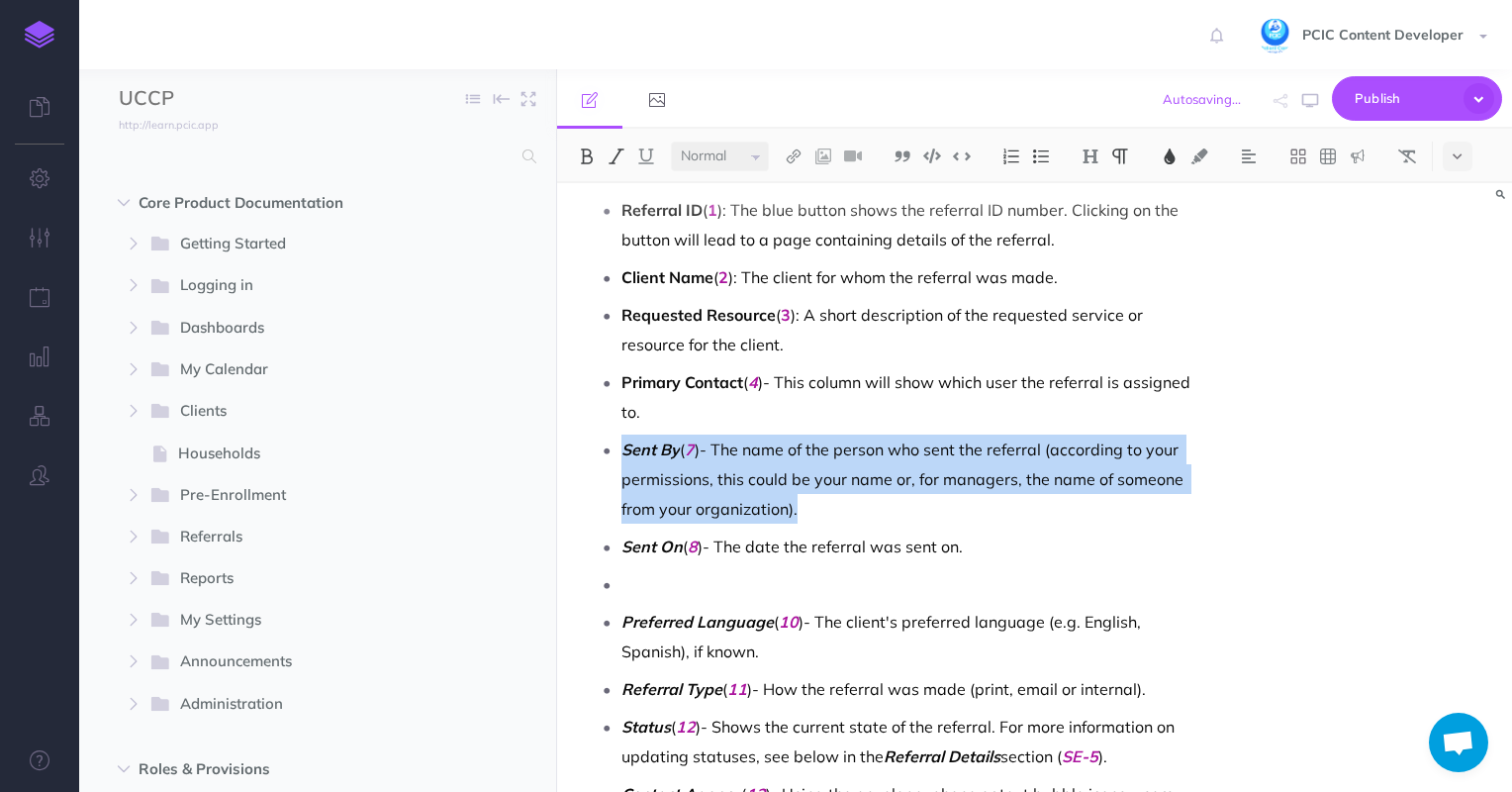 drag, startPoint x: 843, startPoint y: 511, endPoint x: 616, endPoint y: 446, distance: 236.12285 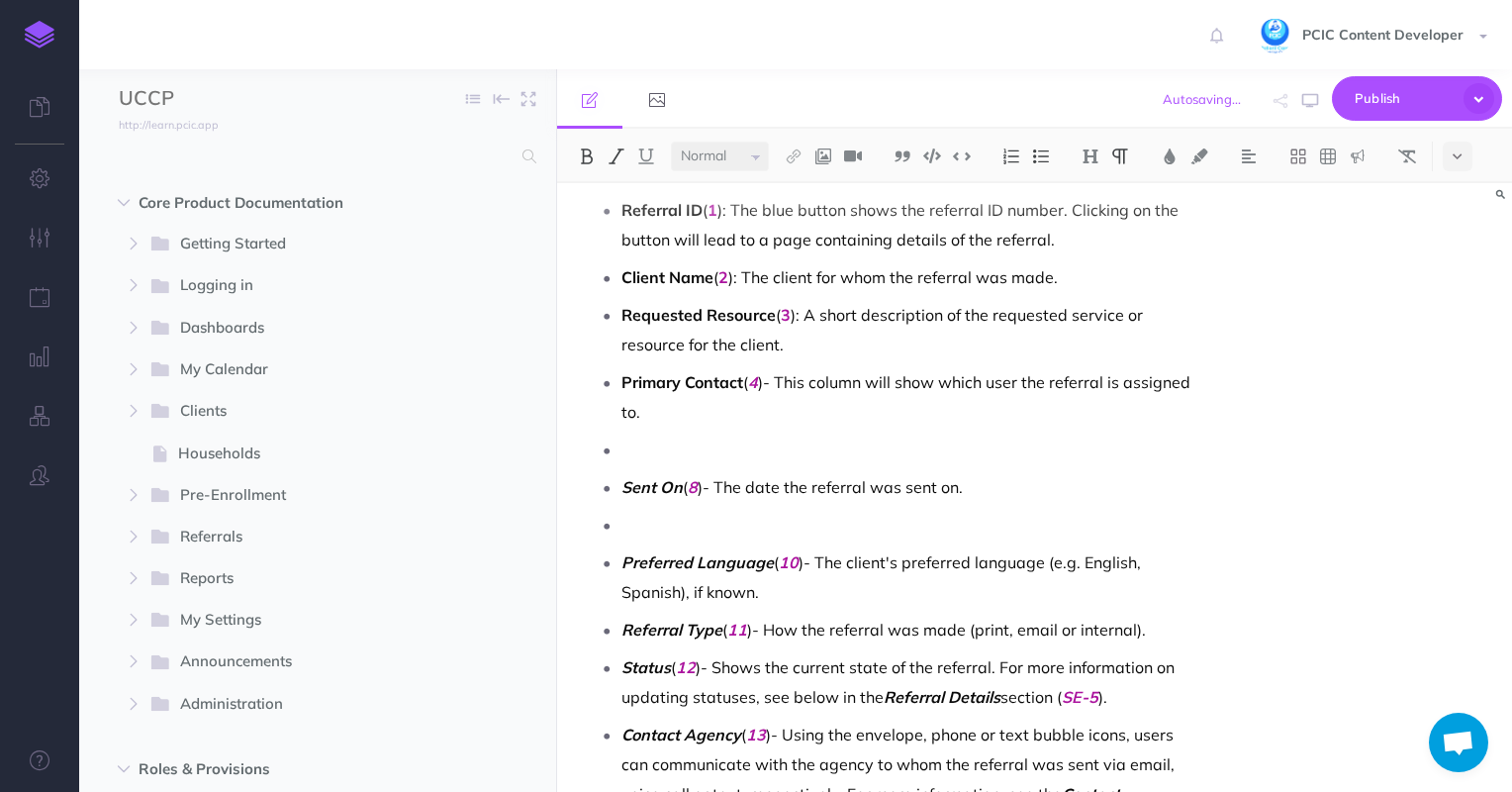 click on "Requested   Resource  ( 3 ): A short description of the requested service or resource for the client." at bounding box center [911, 330] 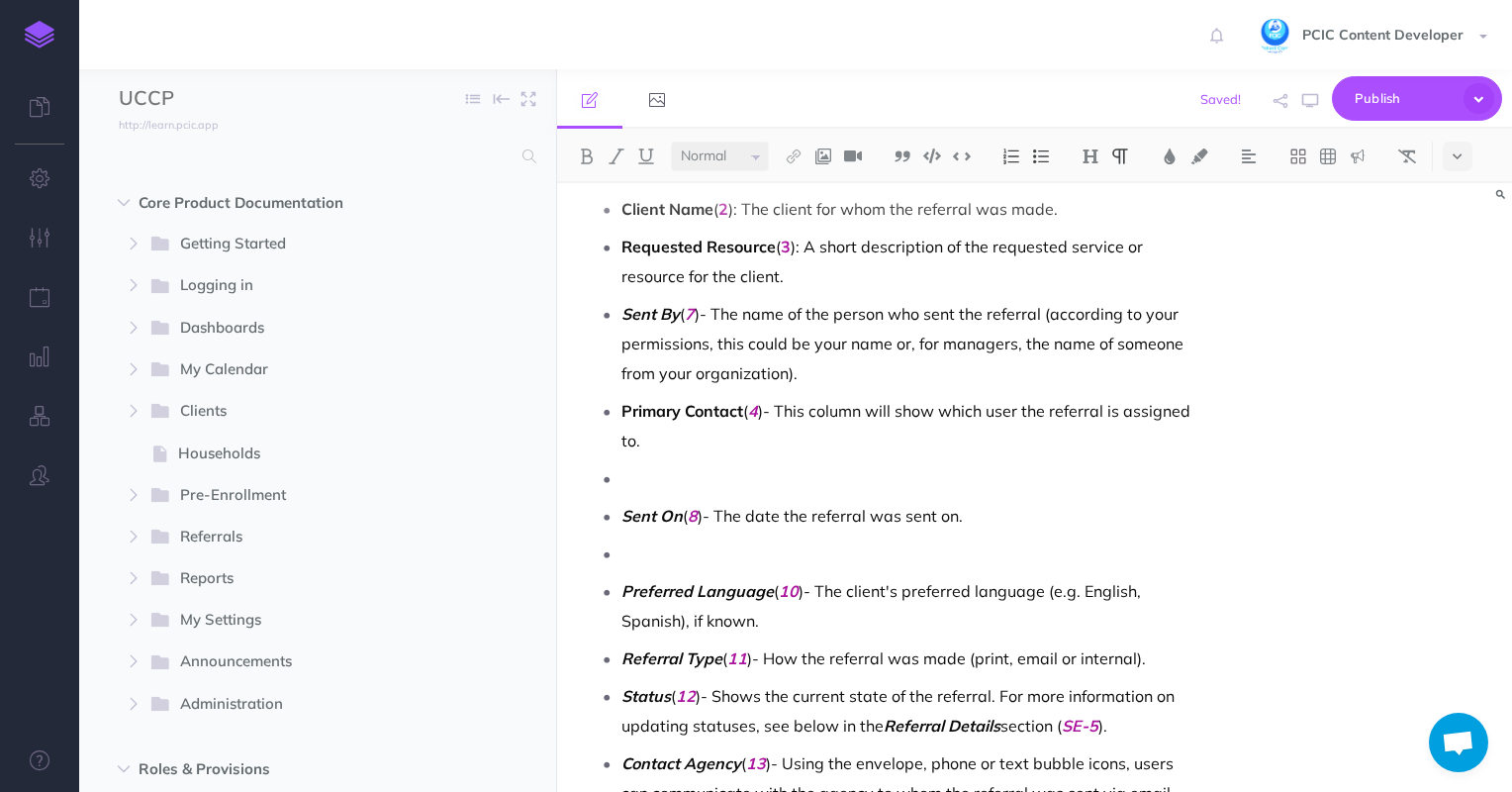 scroll, scrollTop: 2277, scrollLeft: 0, axis: vertical 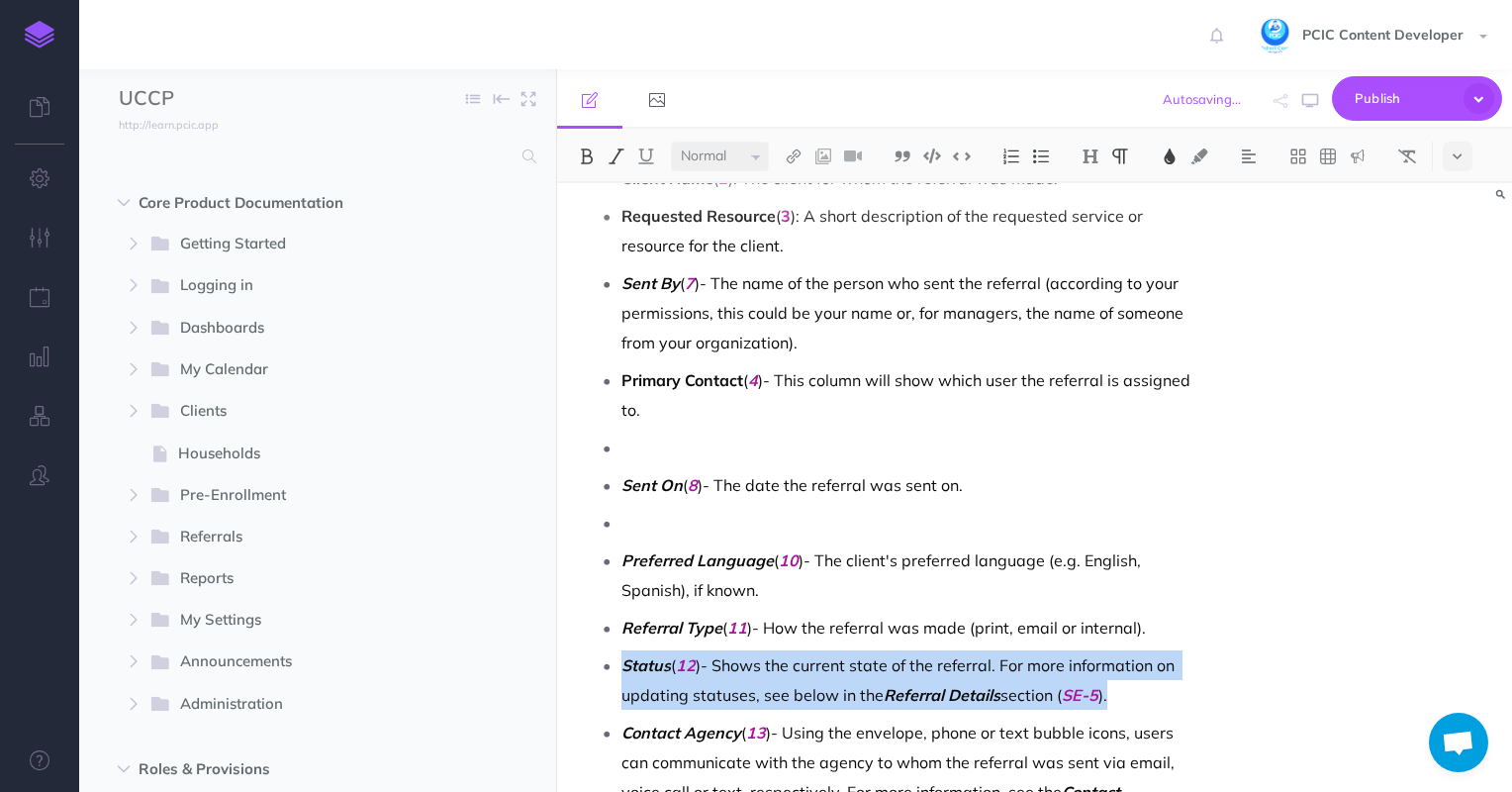 drag, startPoint x: 981, startPoint y: 694, endPoint x: 572, endPoint y: 653, distance: 411.04988 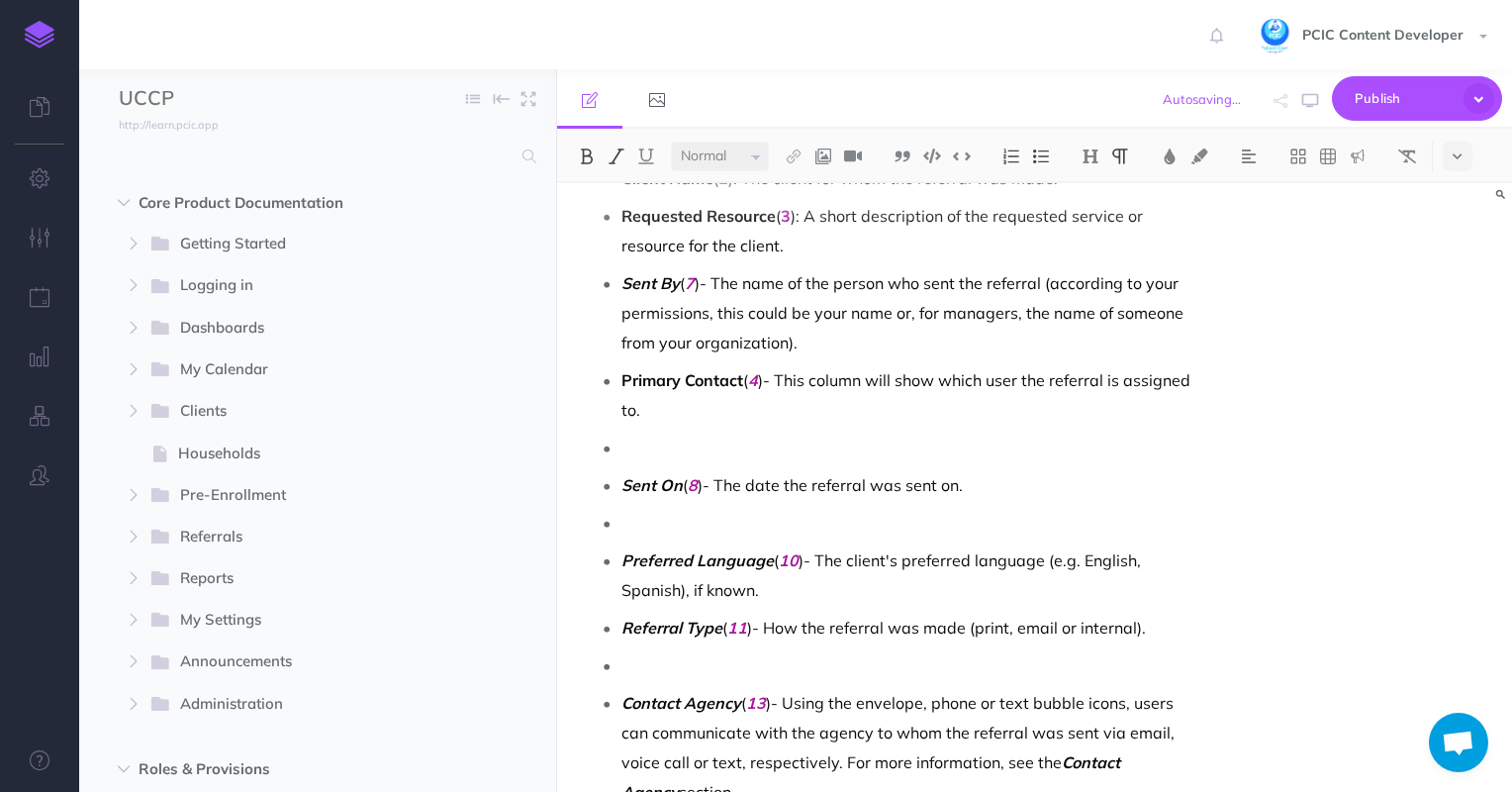 scroll, scrollTop: 2178, scrollLeft: 0, axis: vertical 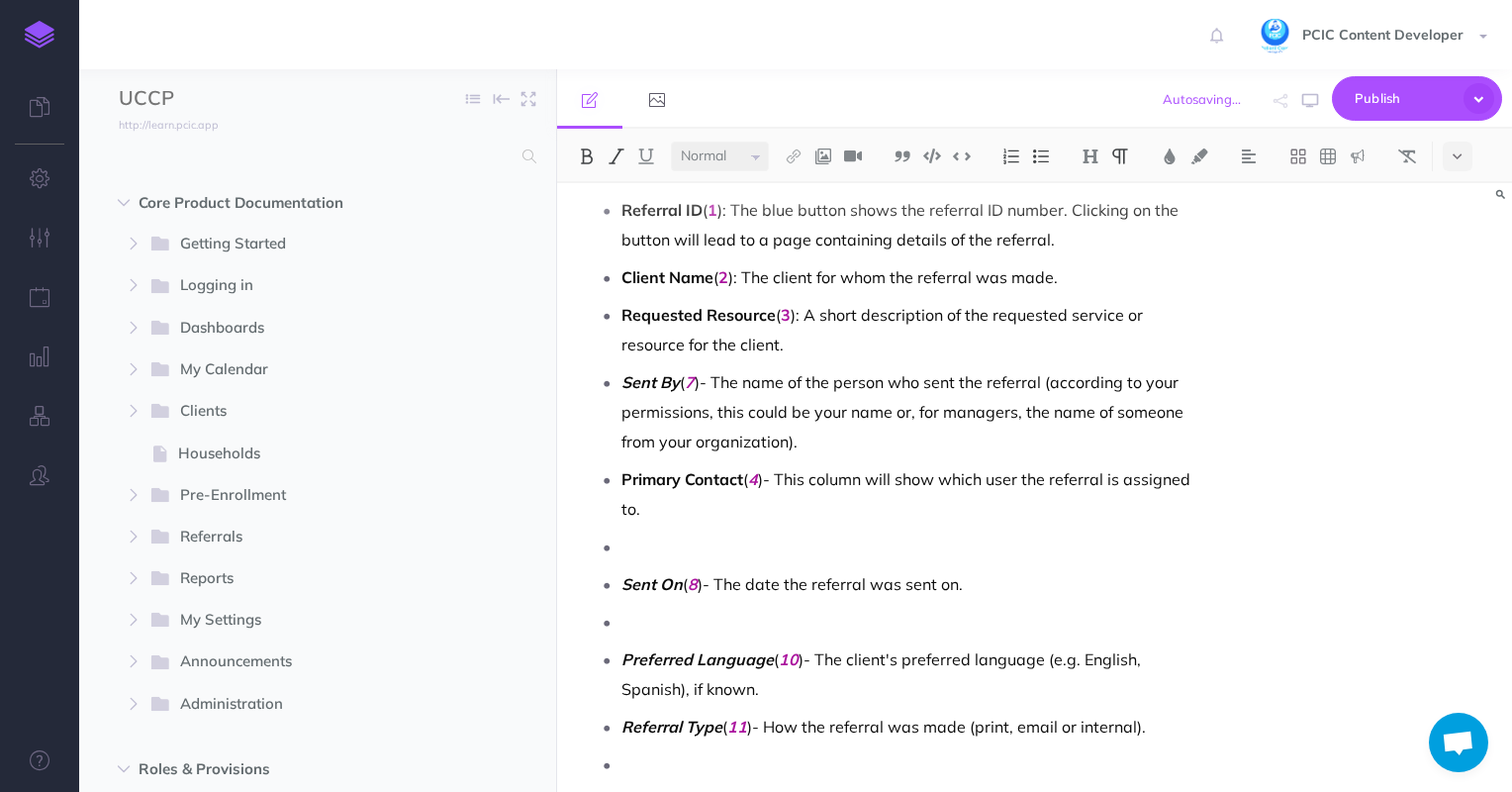 click on "Sent By  ( 7 )- The name of the person who sent the referral (according to your permissions, this could be your name or, for managers, the name of someone from your organization)." at bounding box center (911, 412) 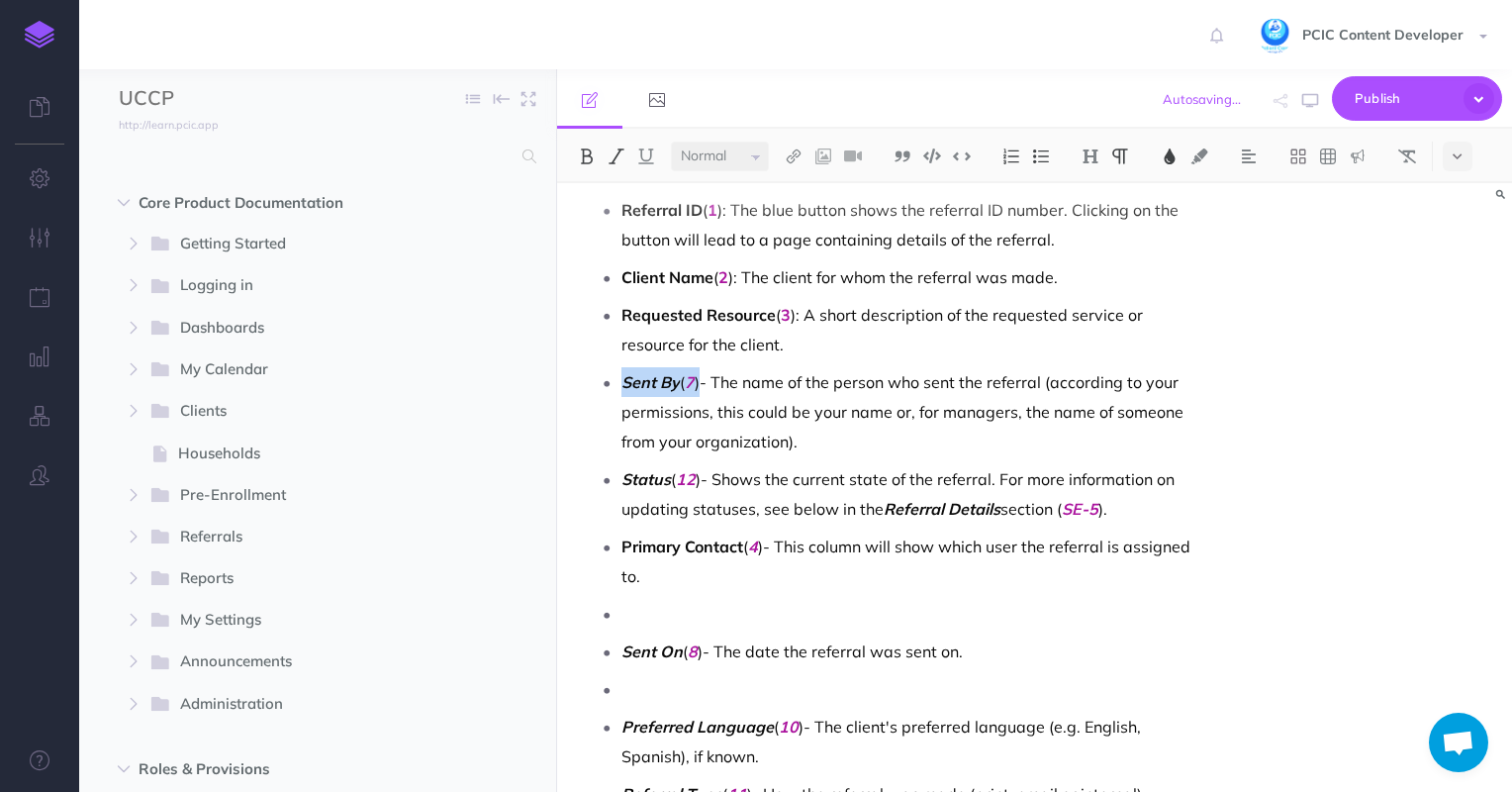 drag, startPoint x: 705, startPoint y: 382, endPoint x: 618, endPoint y: 384, distance: 87.02299 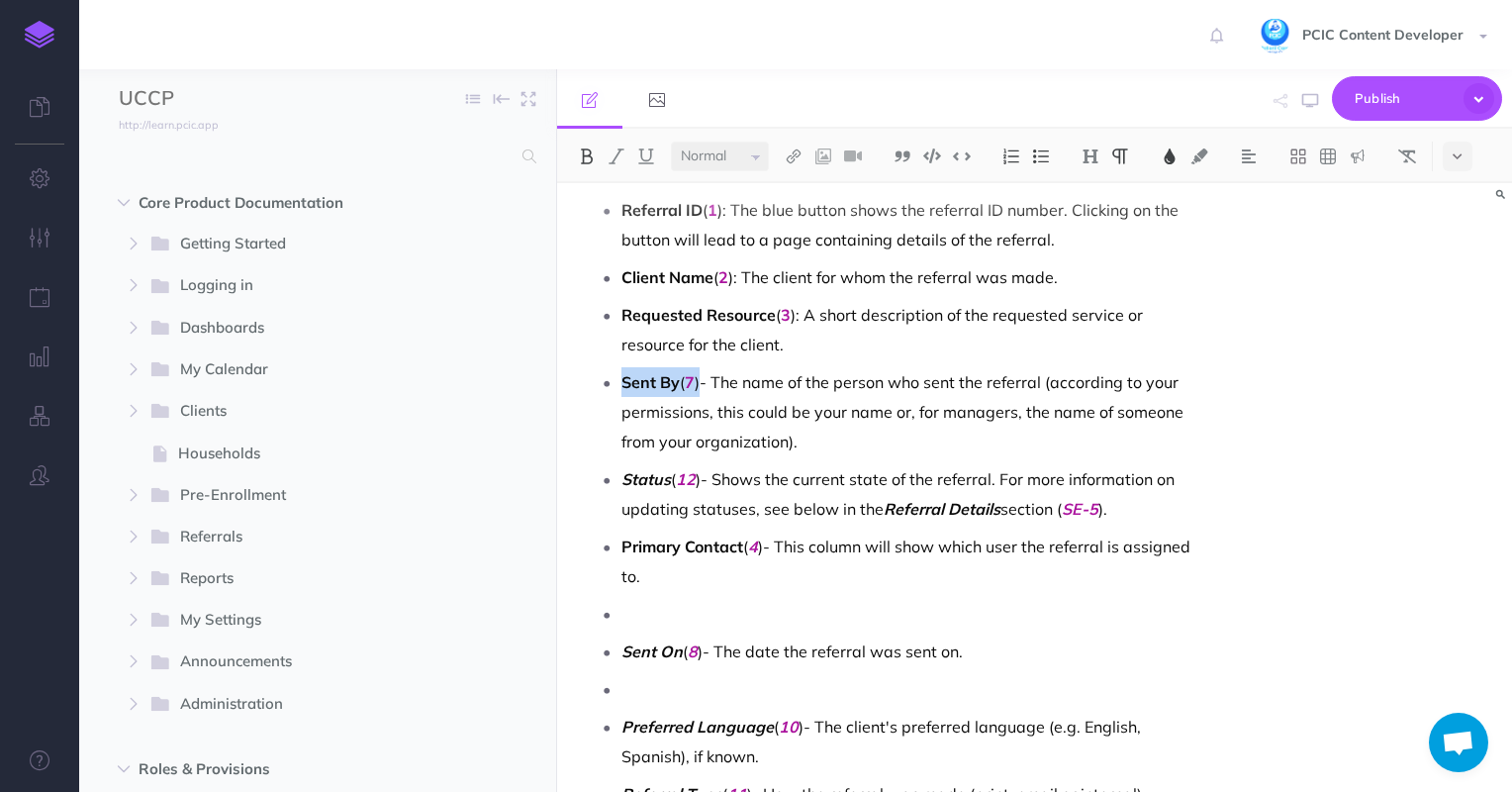 click on "7" at bounding box center (690, 382) 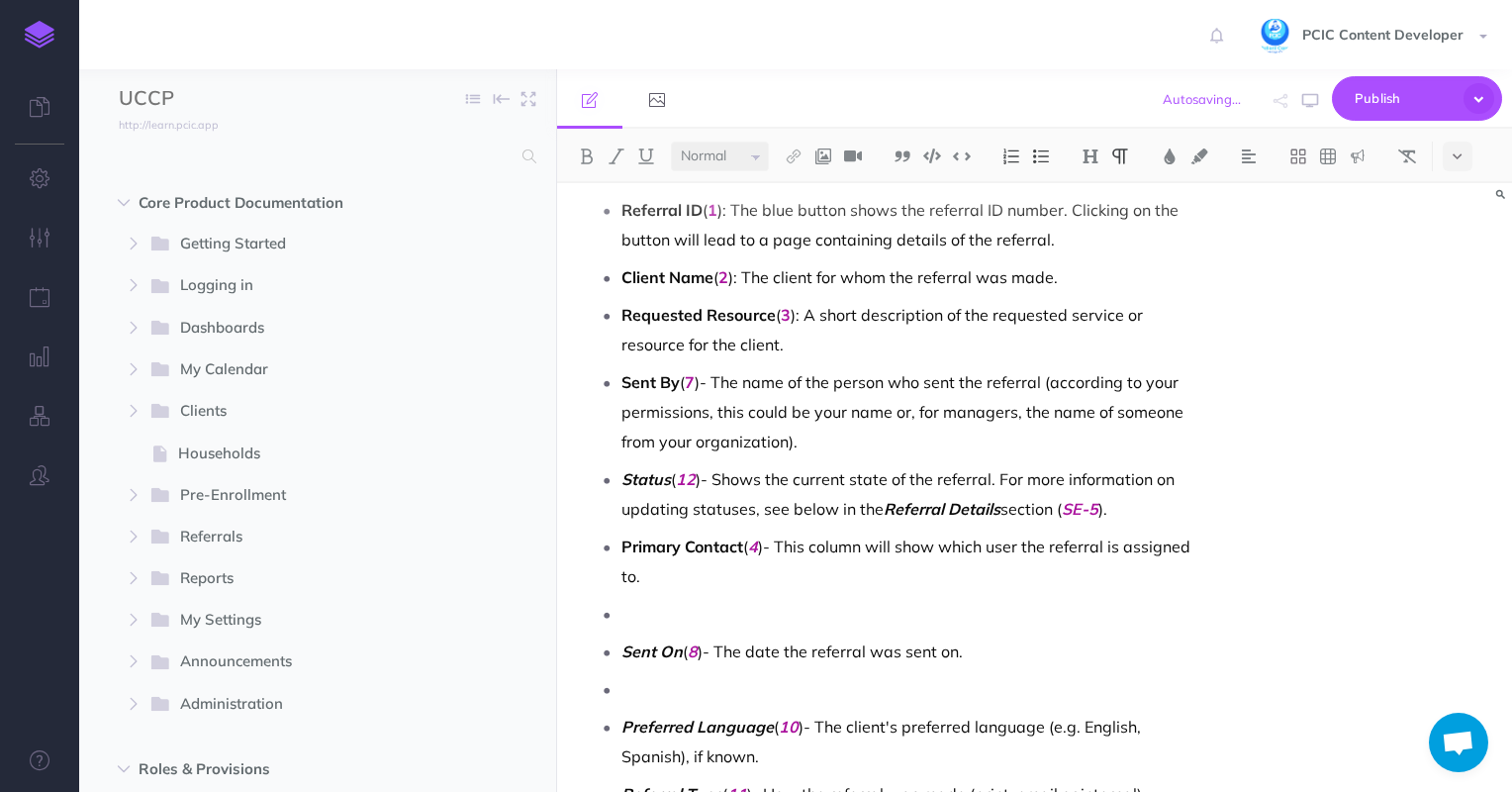 click on "Sent By  ( 7 )- The name of the person who sent the referral (according to your permissions, this could be your name or, for managers, the name of someone from your organization)." at bounding box center [911, 412] 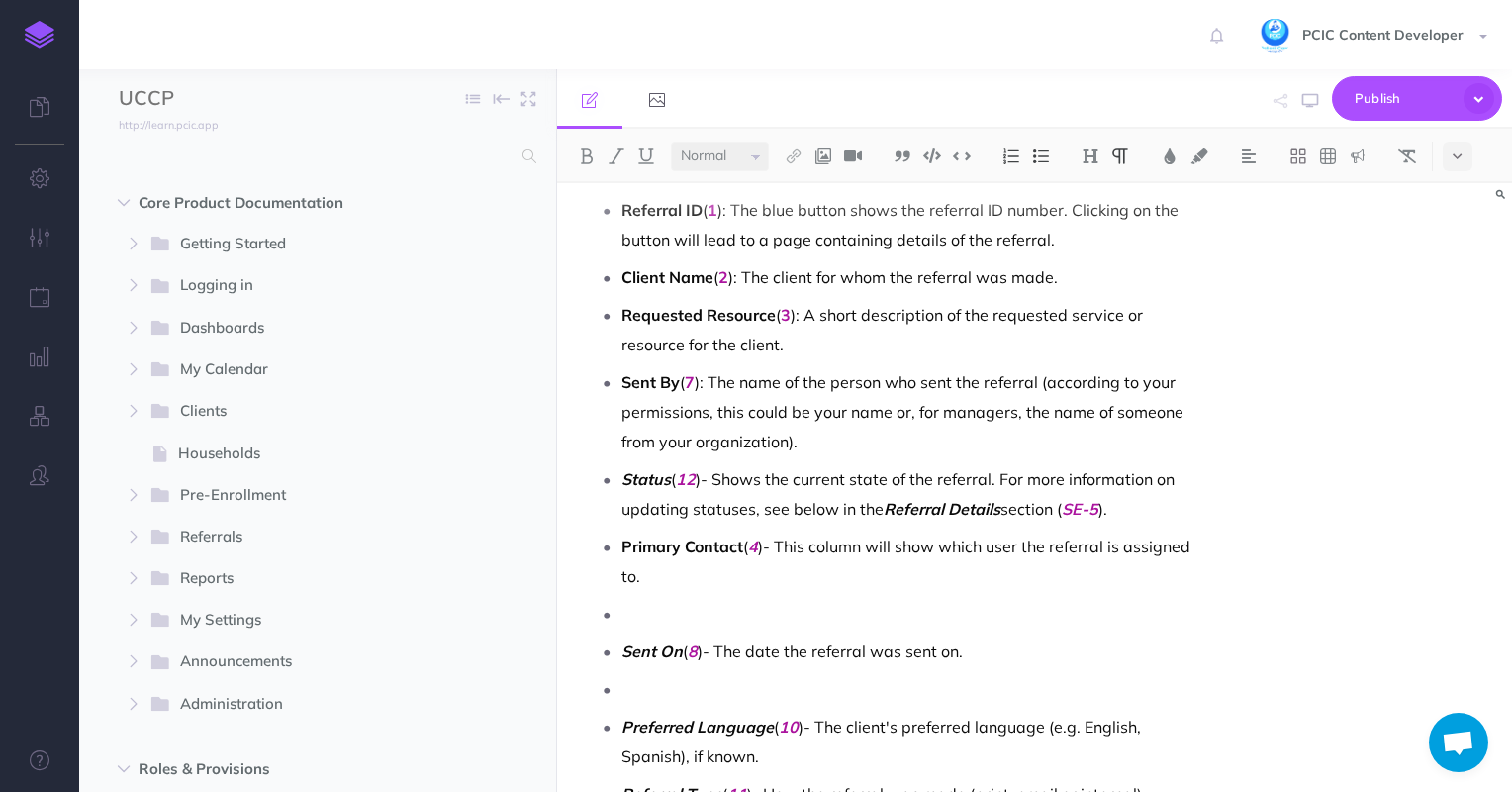 click on "7" at bounding box center (690, 382) 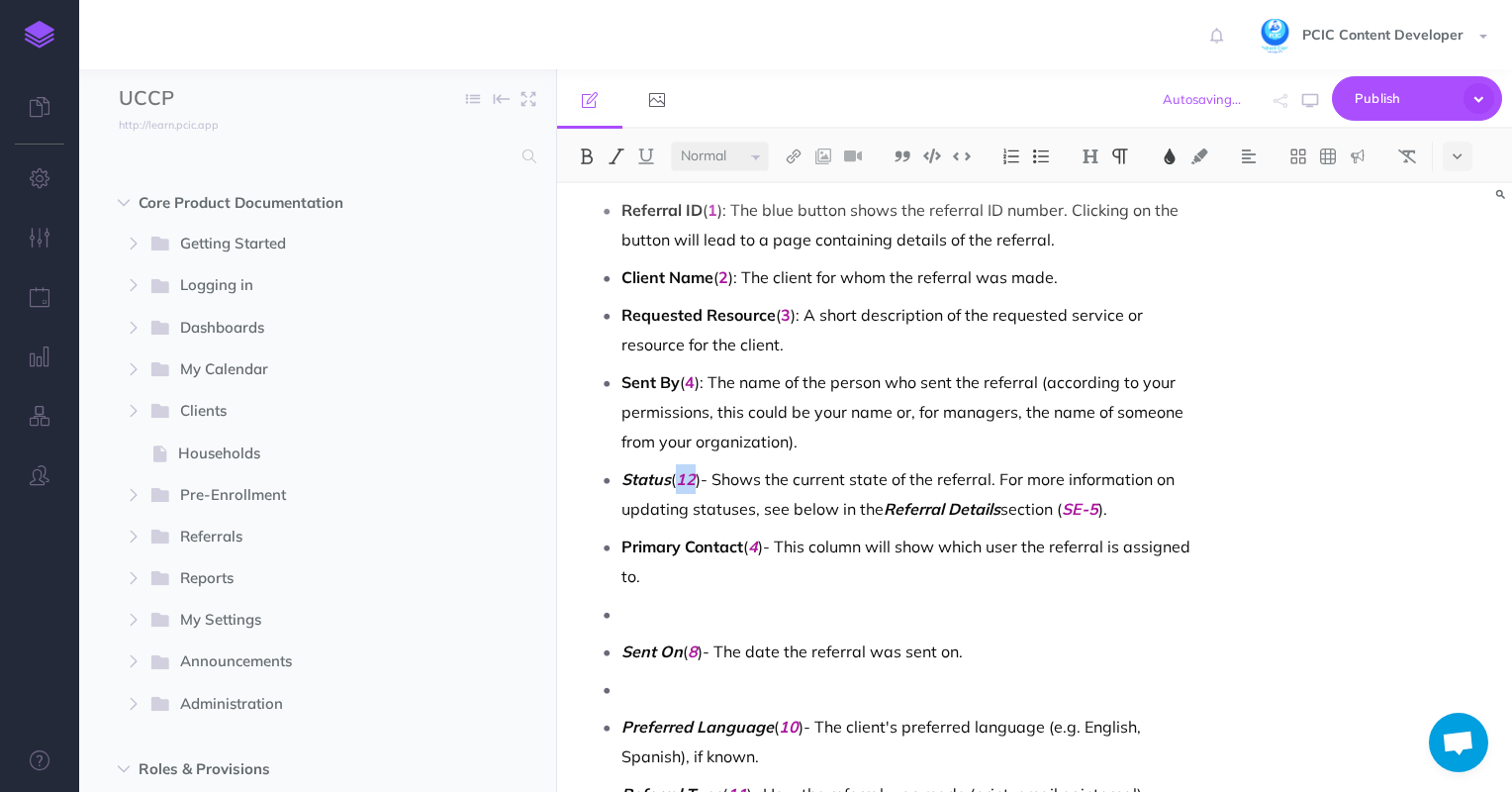 drag, startPoint x: 701, startPoint y: 472, endPoint x: 682, endPoint y: 471, distance: 19.026298 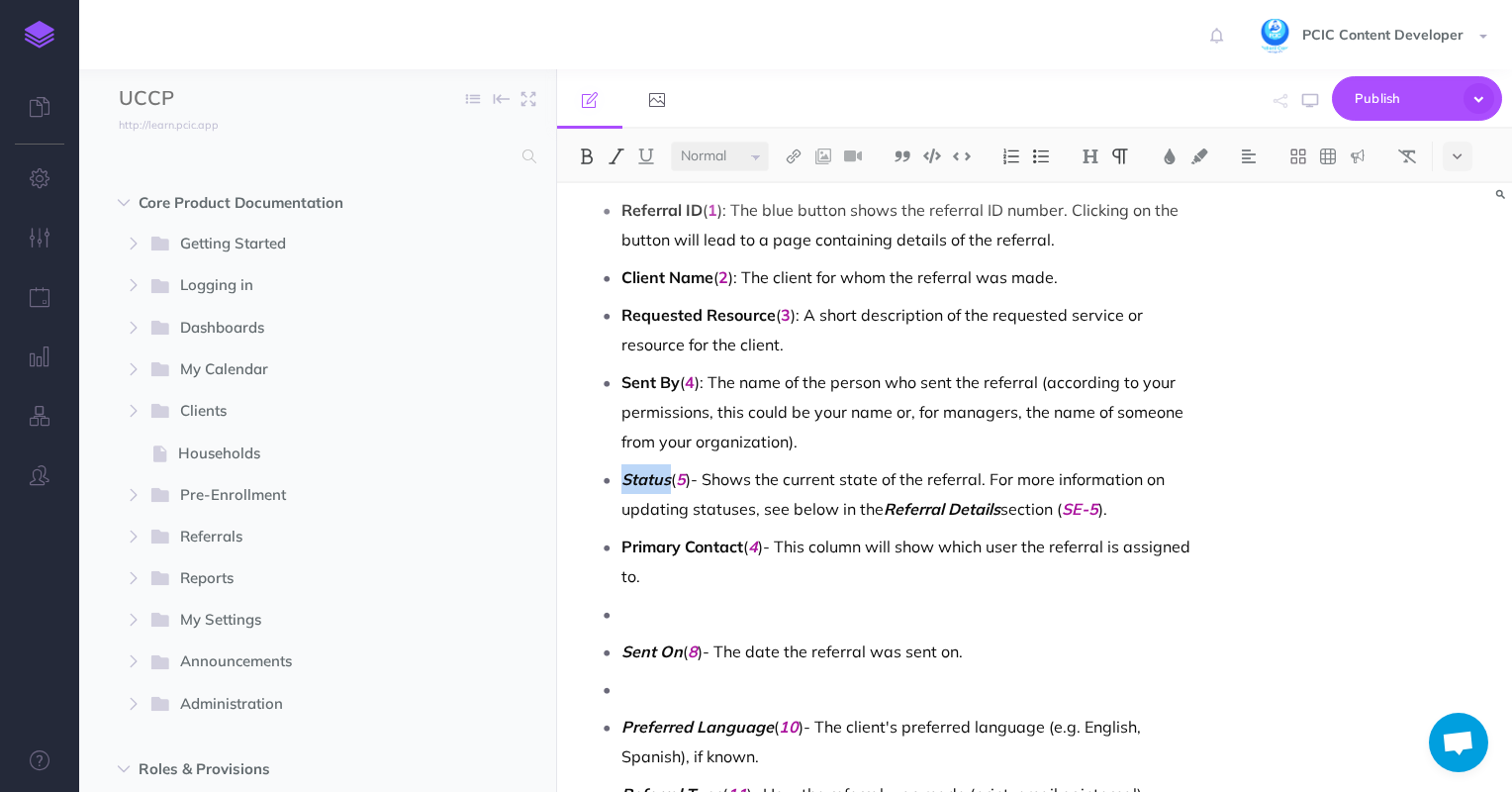drag, startPoint x: 672, startPoint y: 482, endPoint x: 619, endPoint y: 483, distance: 53.009433 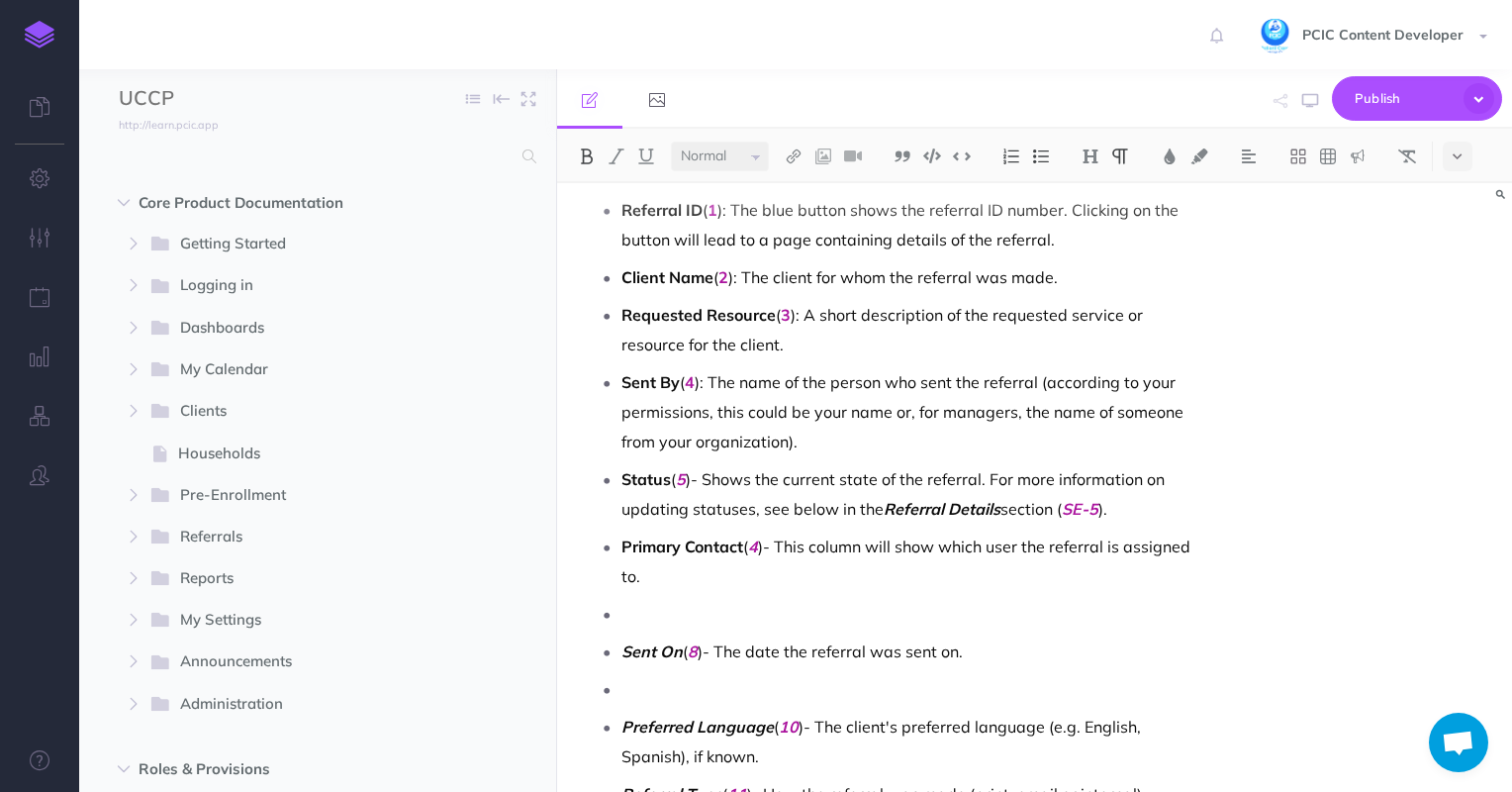 click on "Status ( 5 )- Shows the current state of the referral. For more information on updating statuses, see below in the Referral Details section ( SE-5 )." at bounding box center [911, 494] 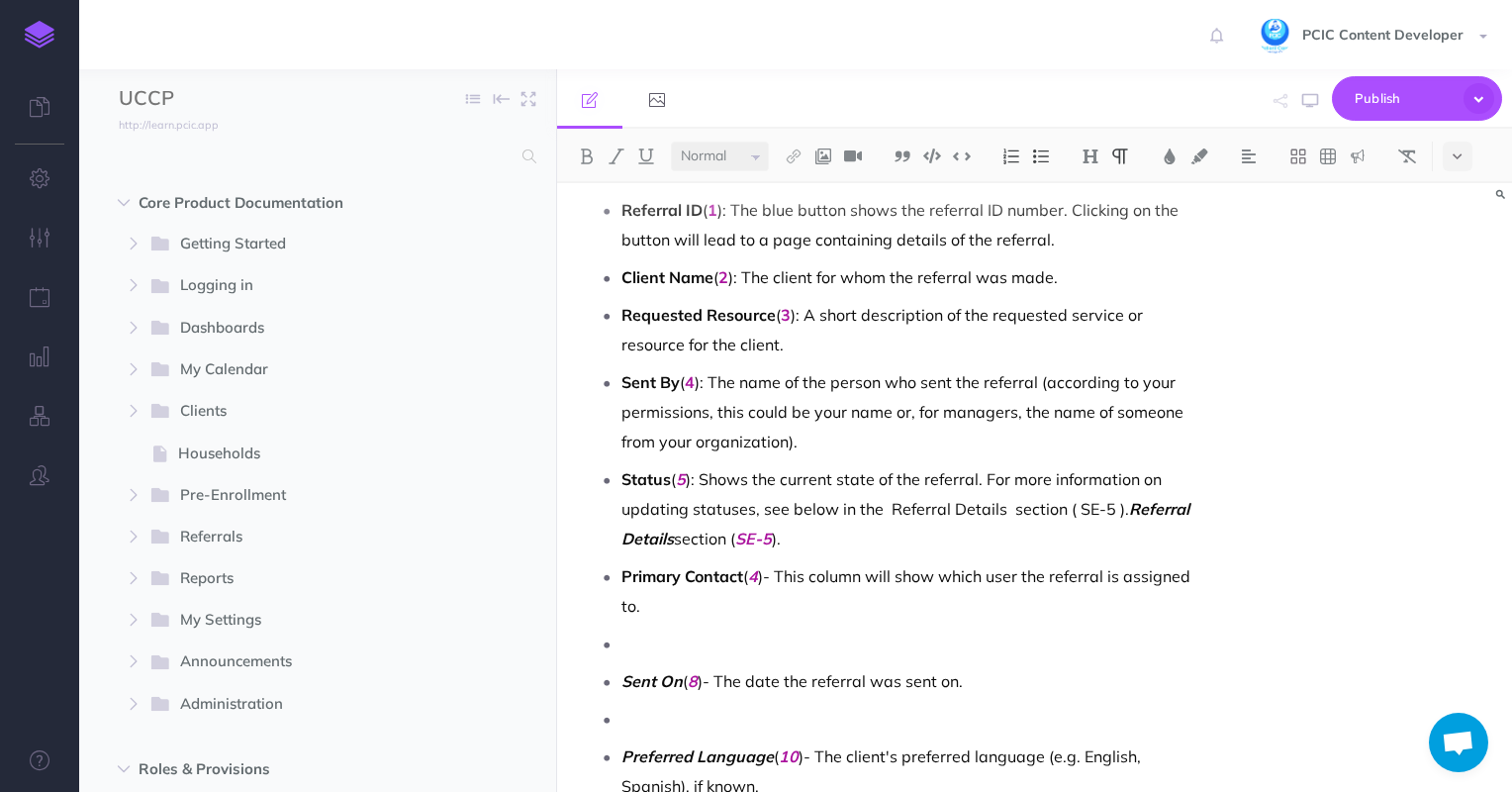 click on "5" at bounding box center [681, 479] 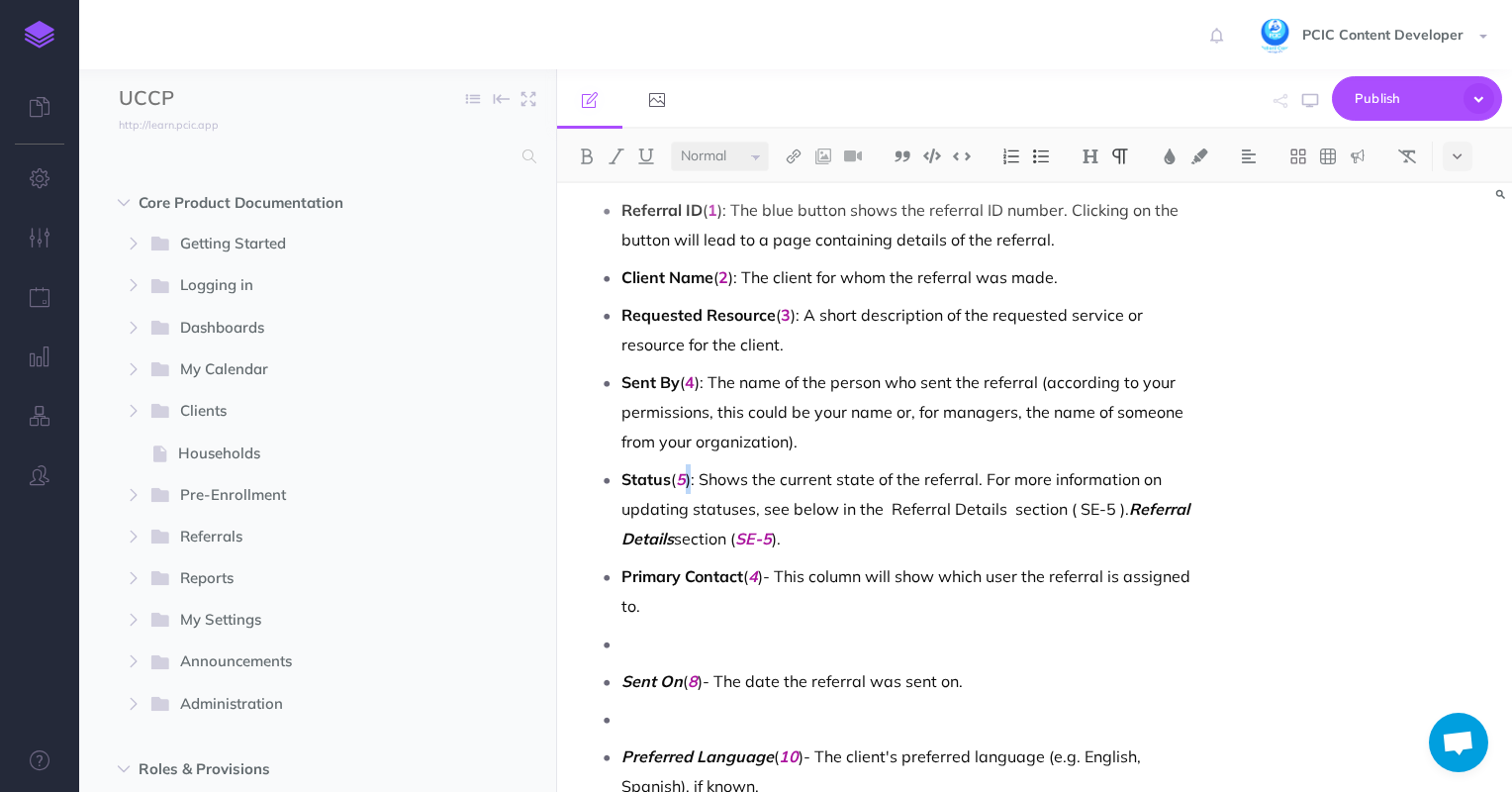 click on "5" at bounding box center [681, 479] 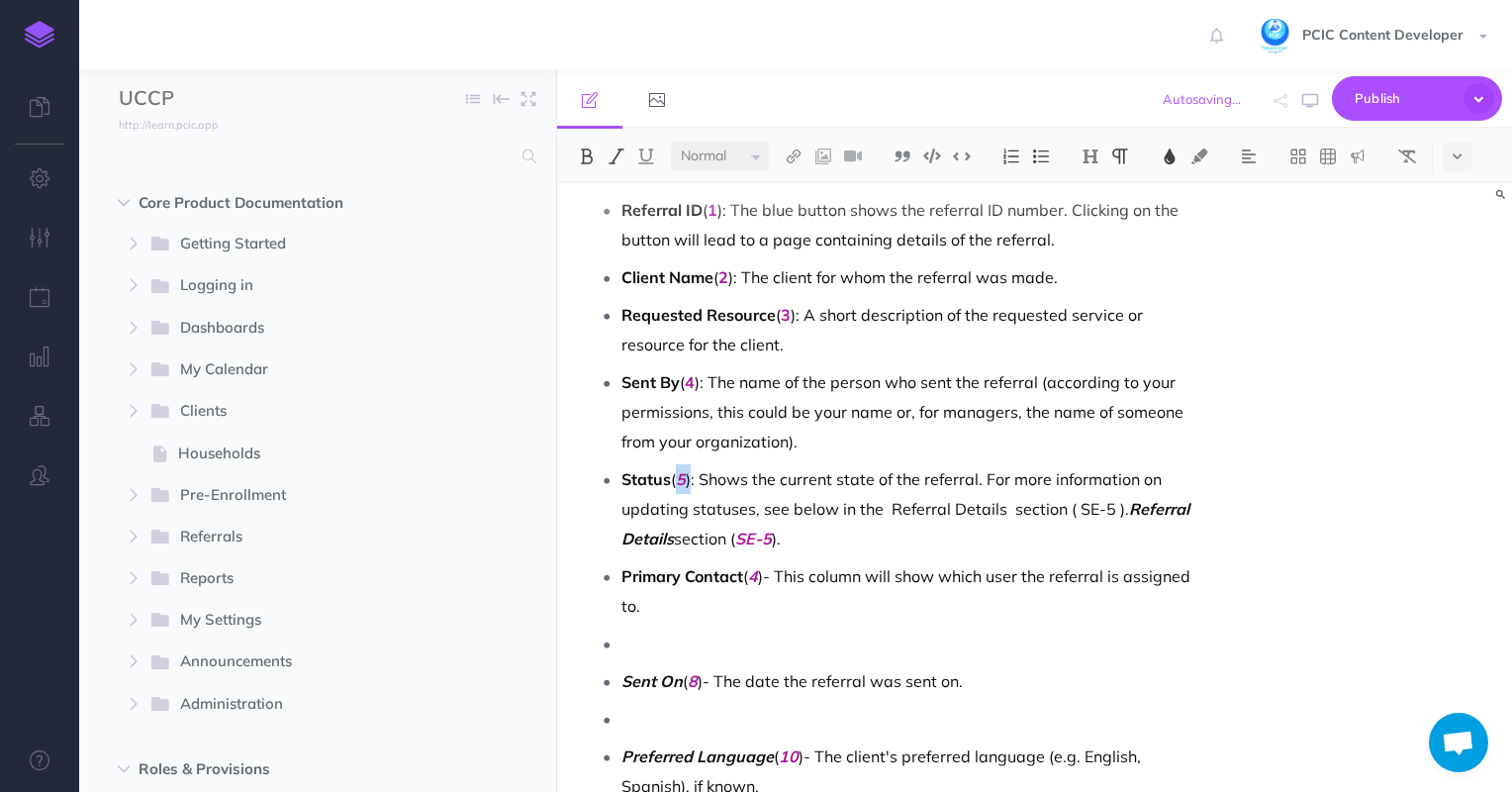 drag, startPoint x: 674, startPoint y: 477, endPoint x: 696, endPoint y: 483, distance: 22.803509 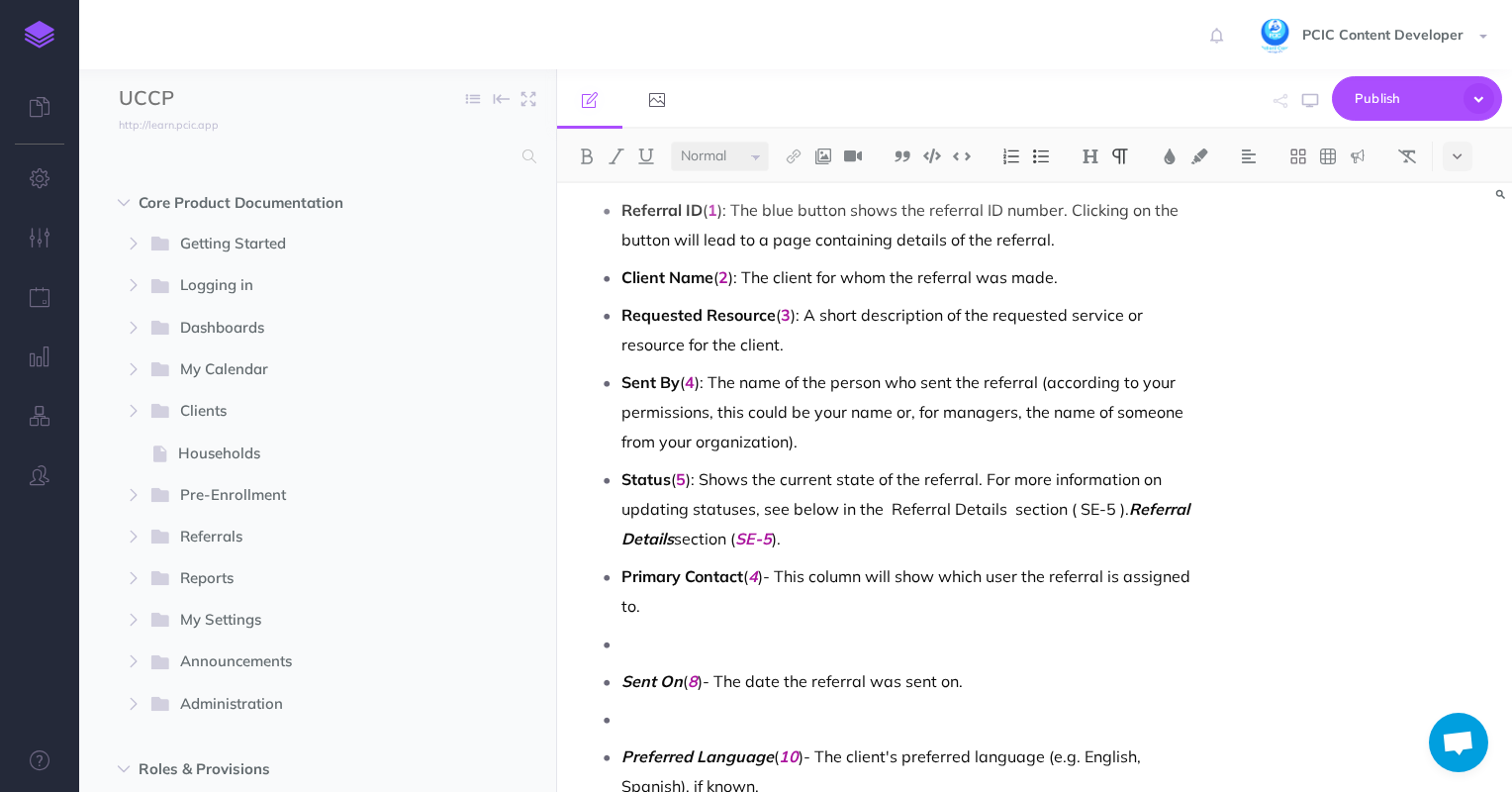 click on "Status  ( 5 ): Shows the current state of the referral. For more information on updating statuses, see below in the  Referral Details  section ( SE-5 )." at bounding box center [911, 509] 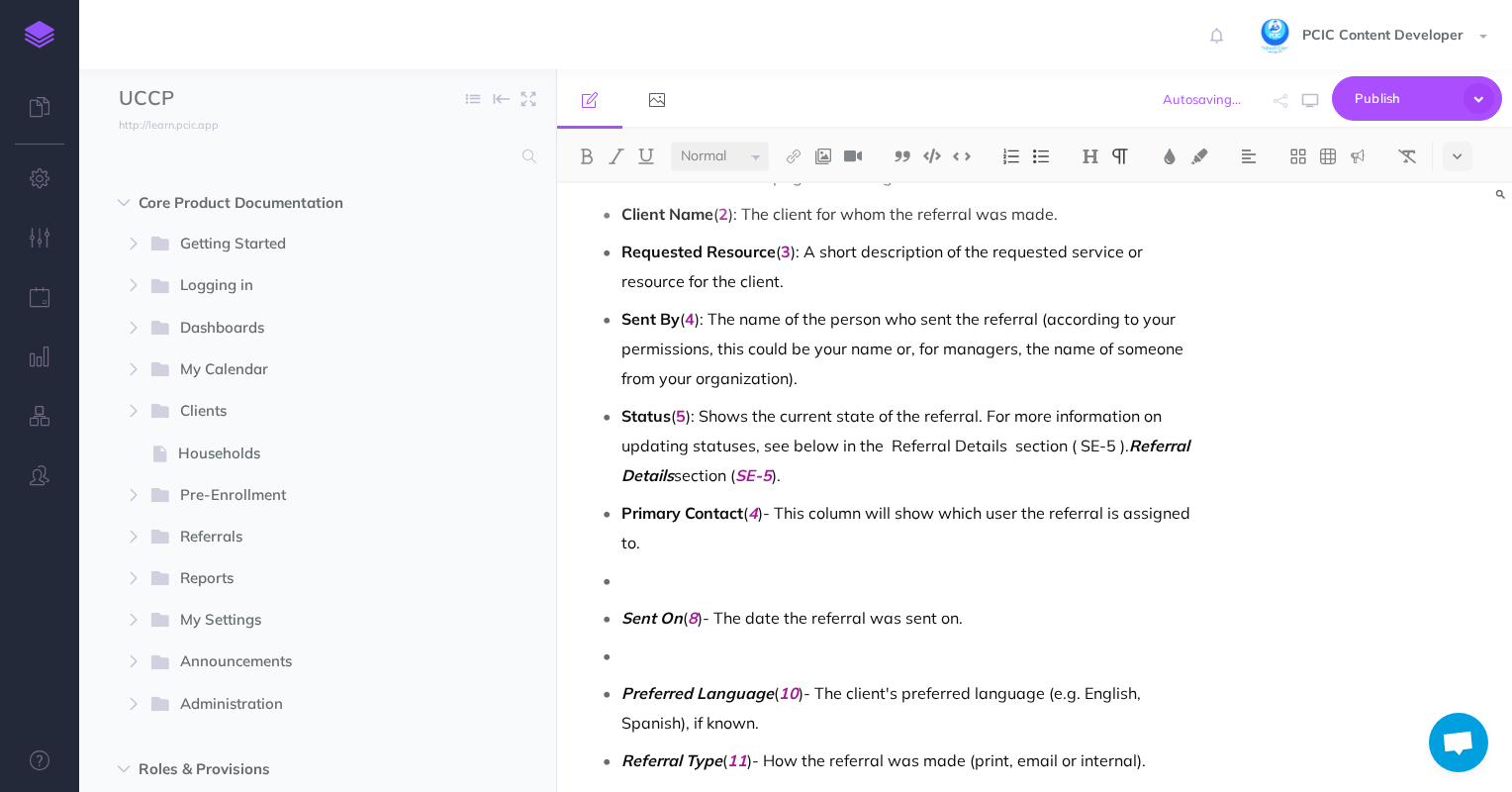scroll, scrollTop: 2277, scrollLeft: 0, axis: vertical 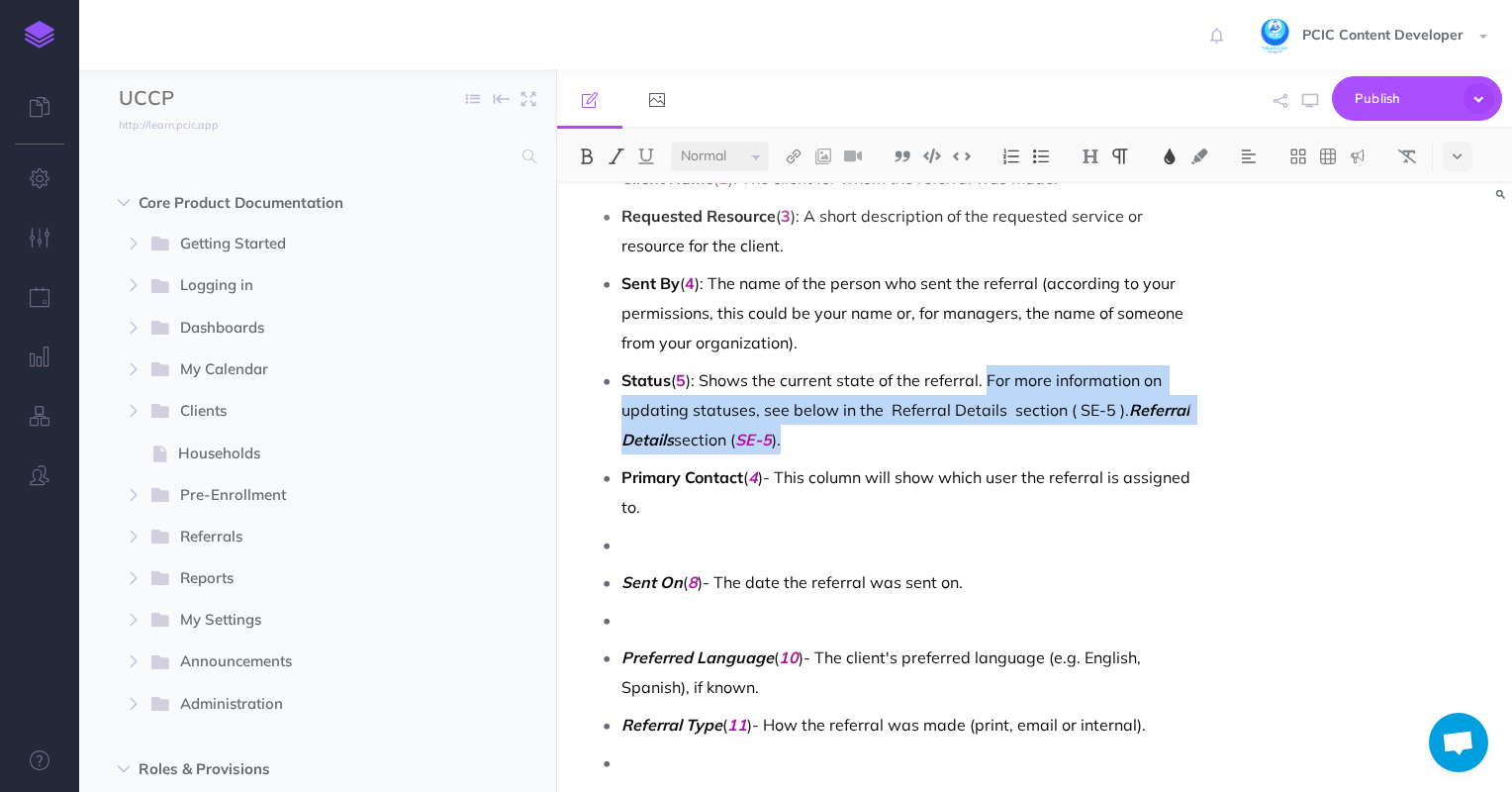 drag, startPoint x: 1132, startPoint y: 420, endPoint x: 987, endPoint y: 376, distance: 151.5289 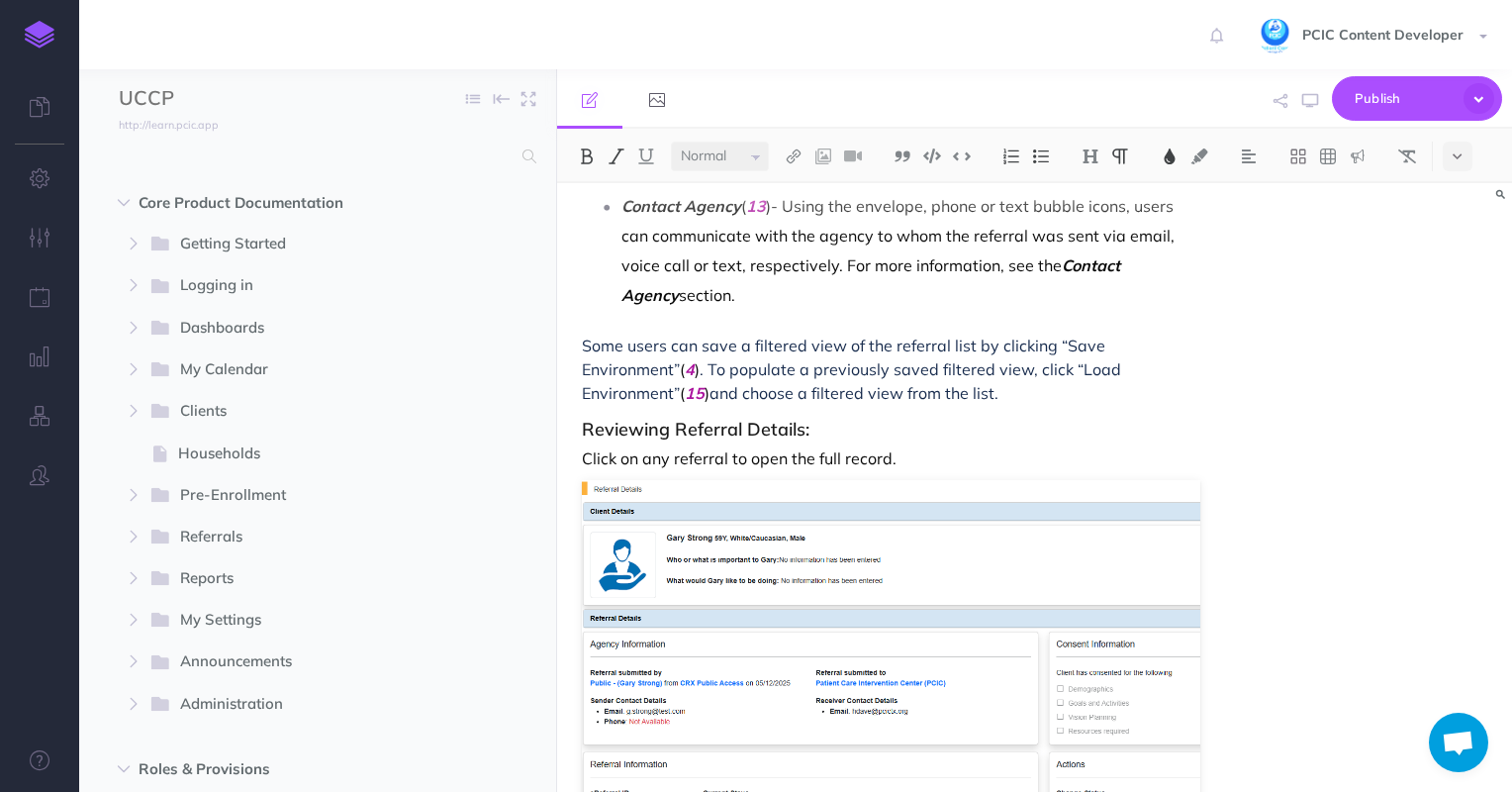 scroll, scrollTop: 2376, scrollLeft: 0, axis: vertical 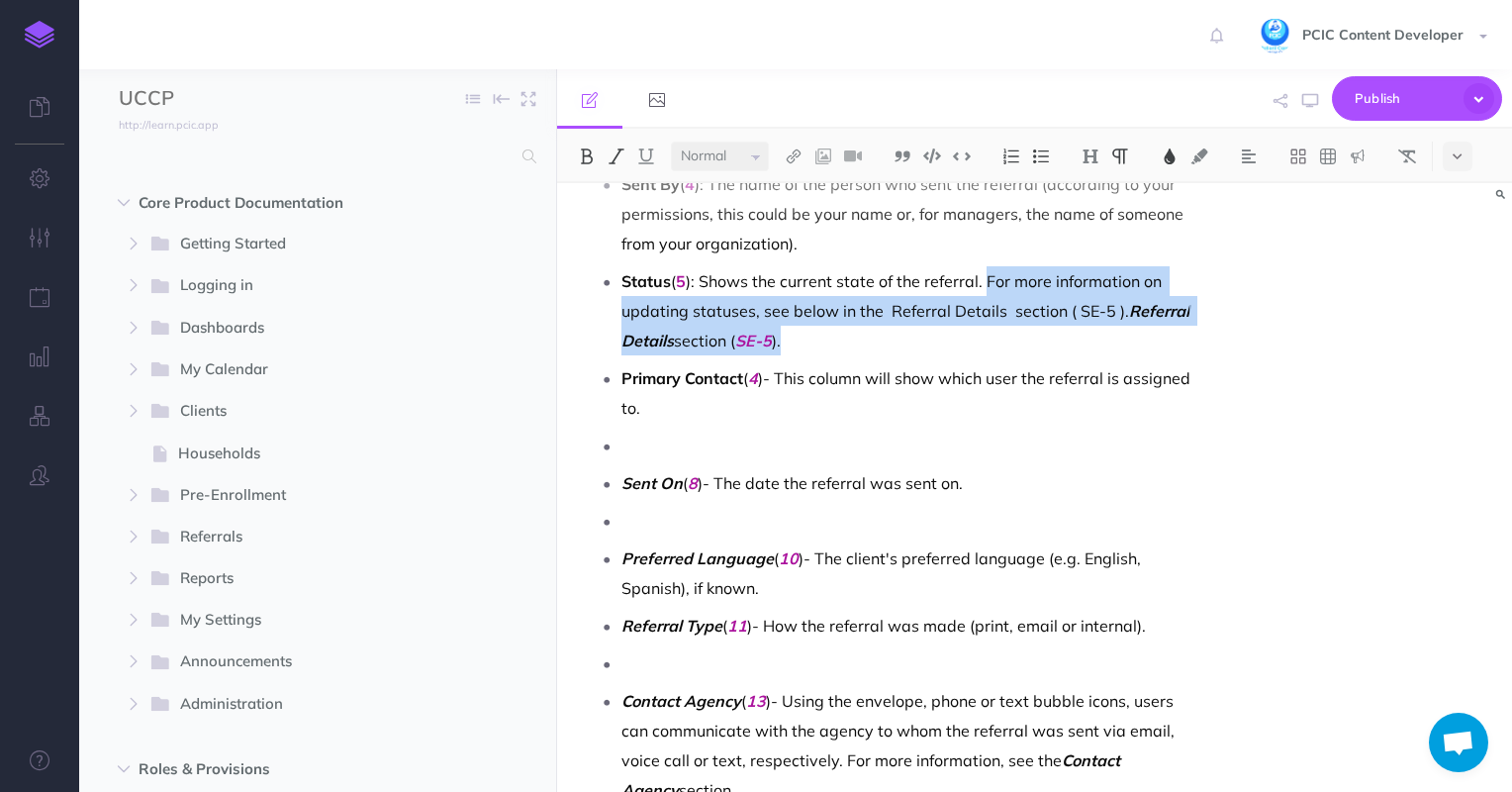 click on "Status  ( 5 ): Shows the current state of the referral. For more information on updating statuses, see below in the  Referral Details  section ( SE-5 )." at bounding box center [911, 311] 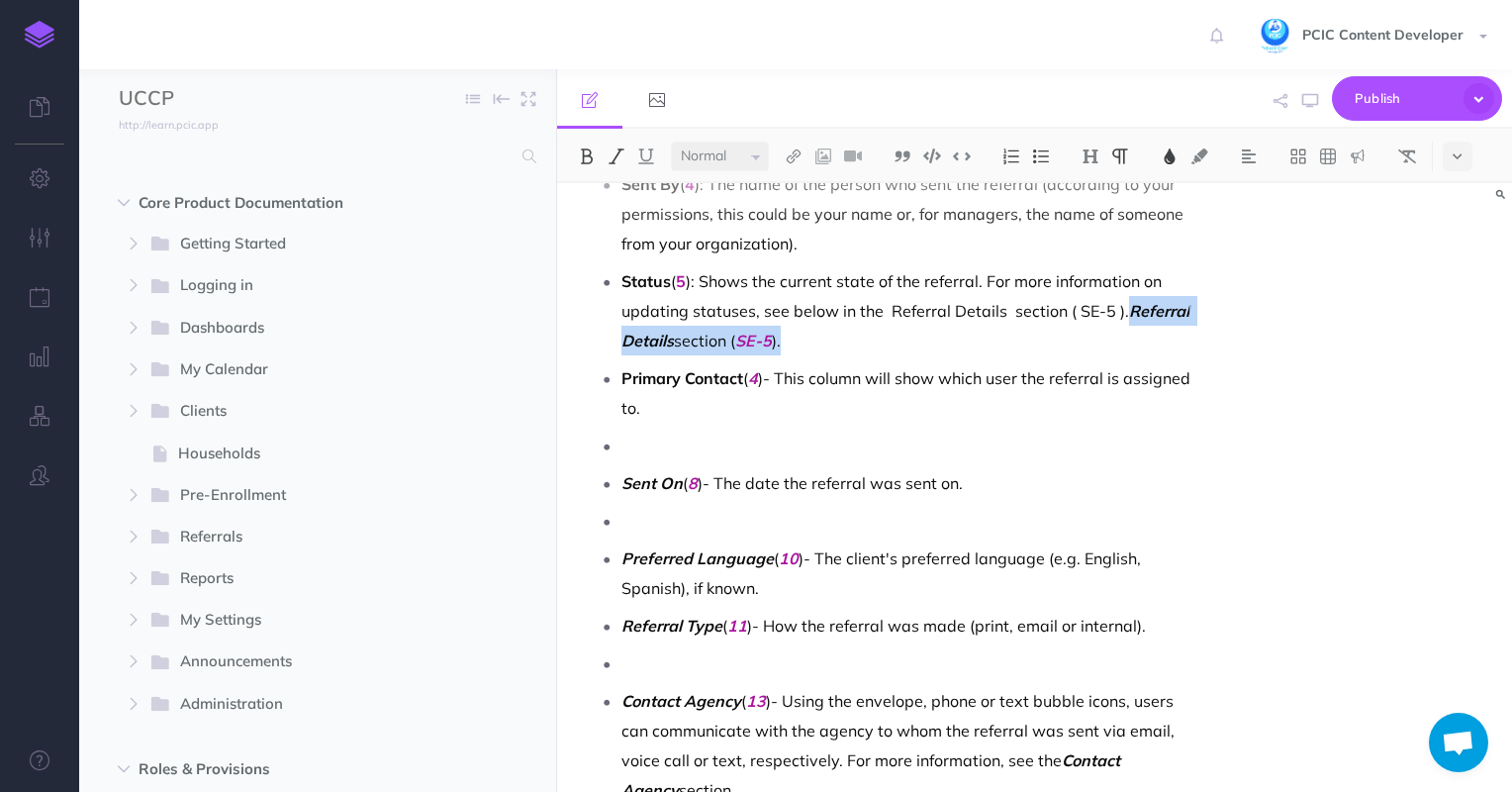 drag, startPoint x: 1144, startPoint y: 308, endPoint x: 885, endPoint y: 315, distance: 259.0946 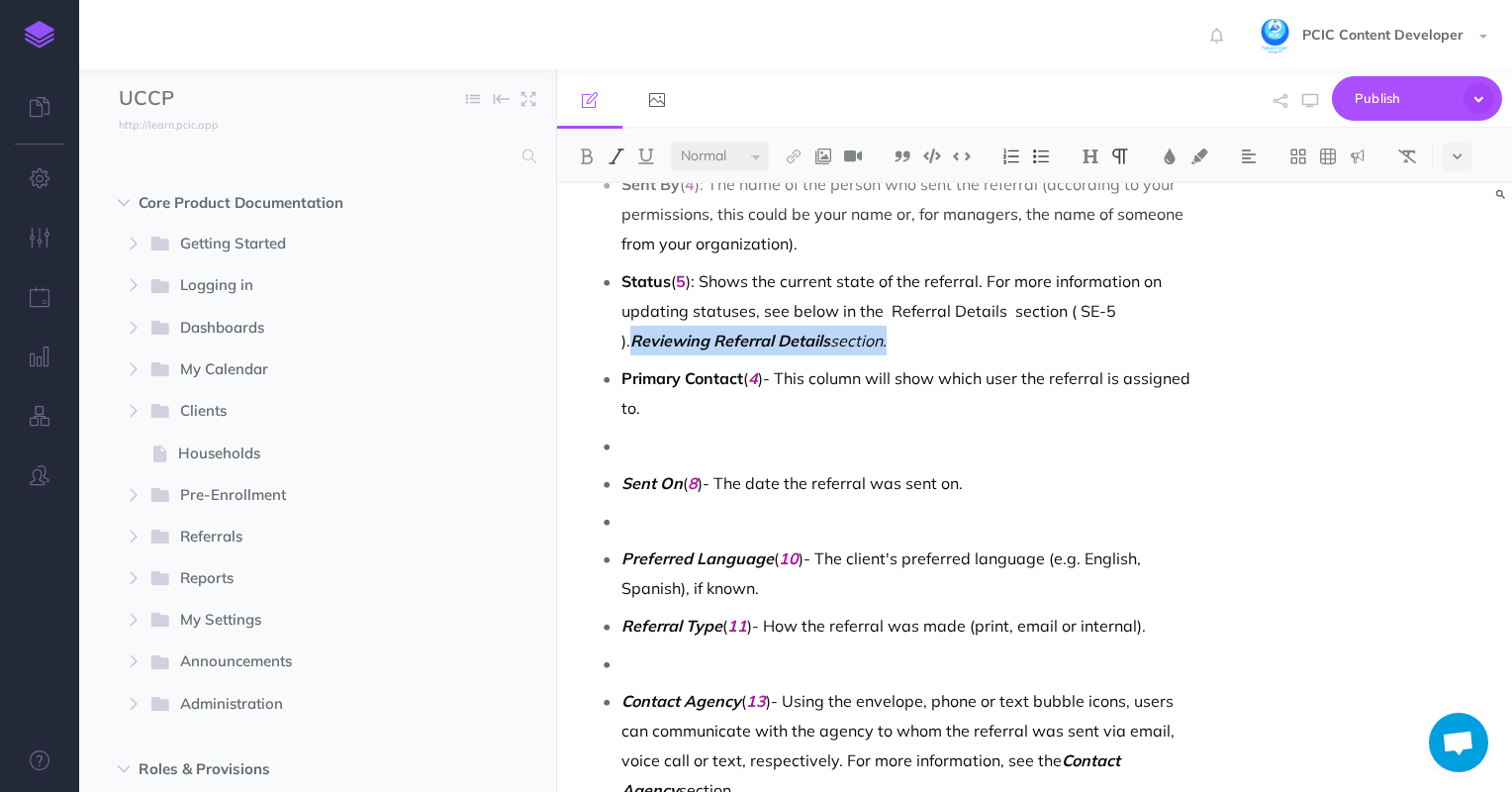 click on "Reviewing Referral Details" at bounding box center [730, 341] 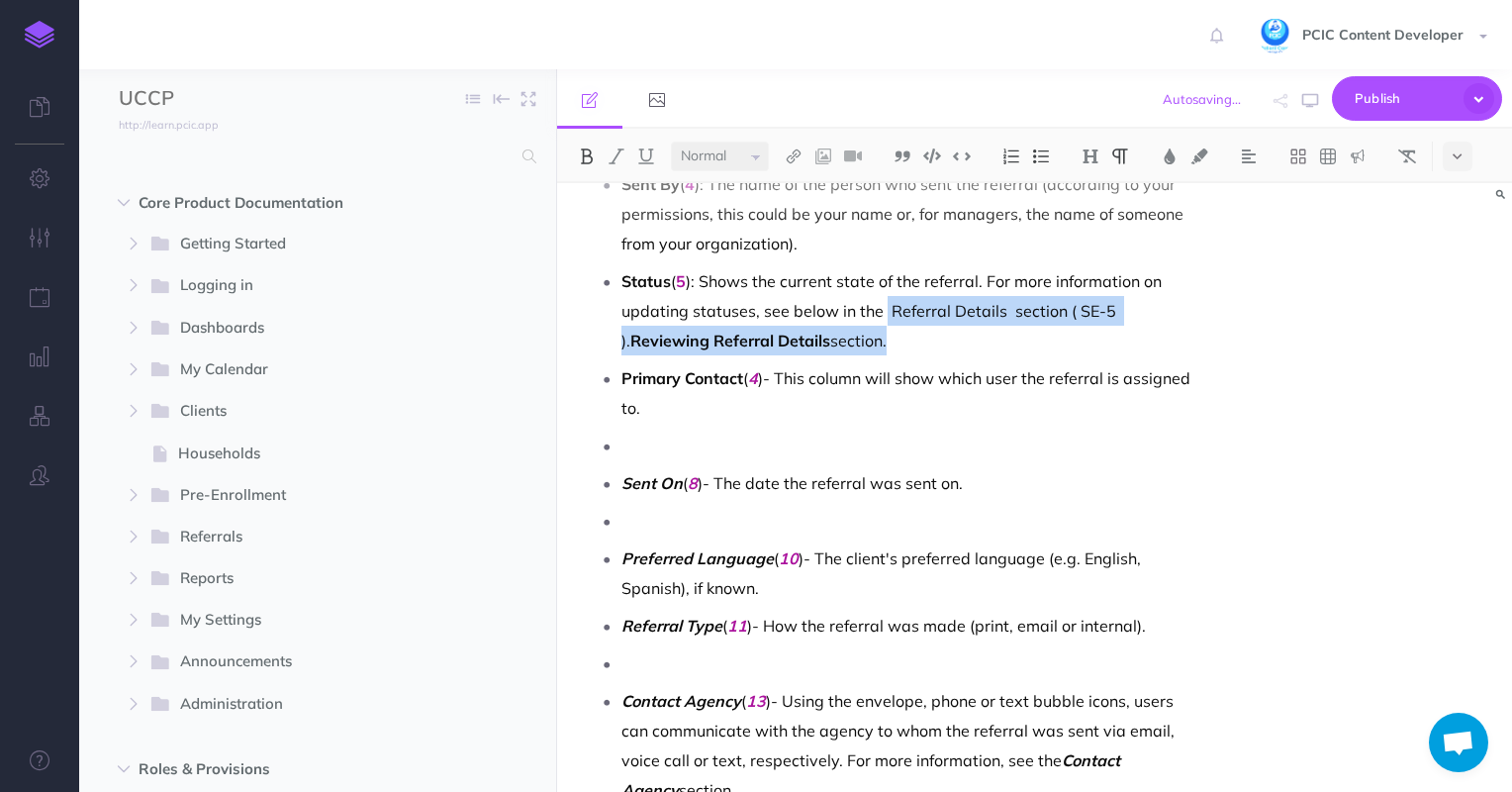 click on "Reviewing Referral Details" at bounding box center [730, 341] 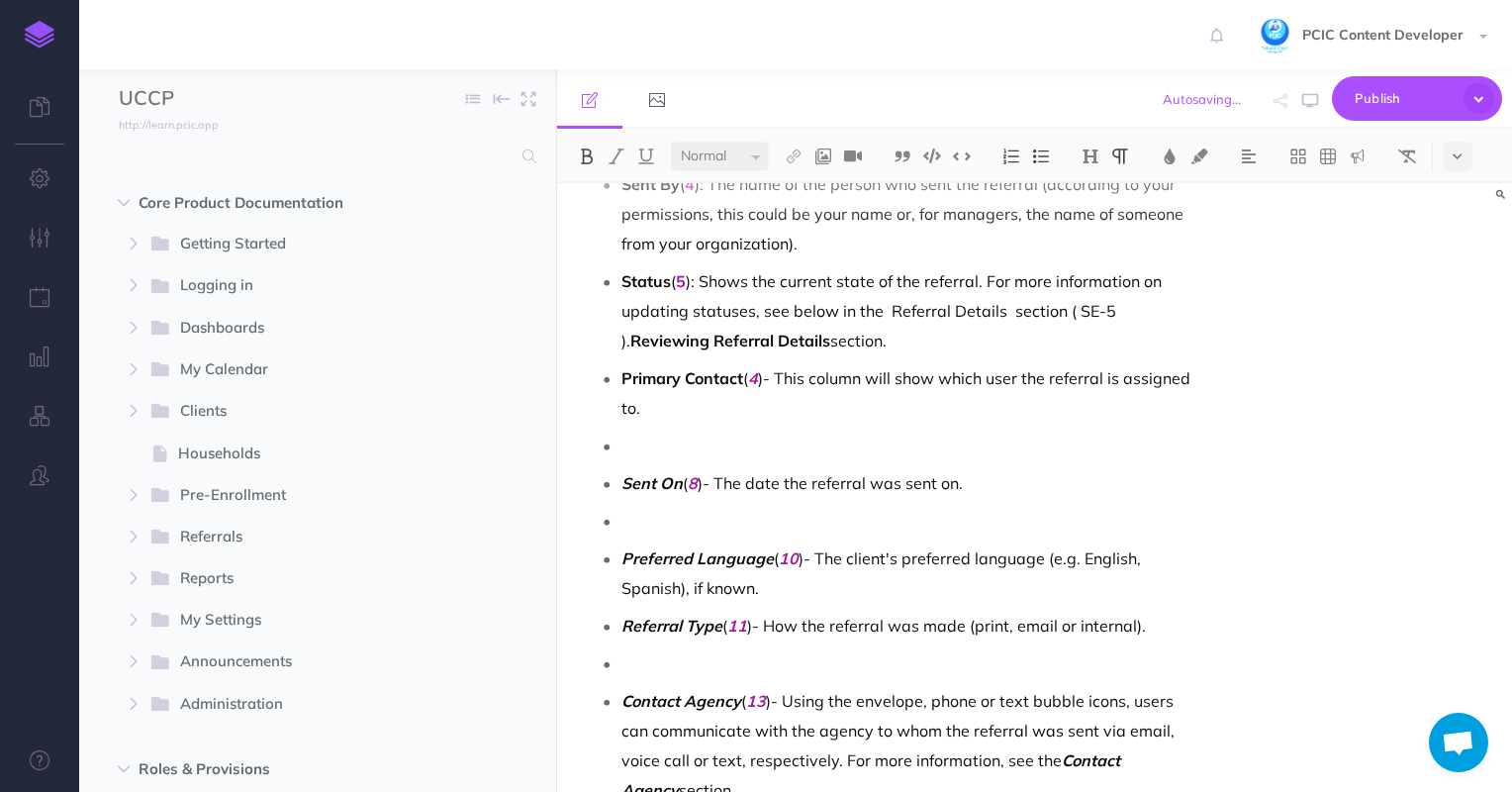 click on "Reviewing Referral Details" at bounding box center (730, 341) 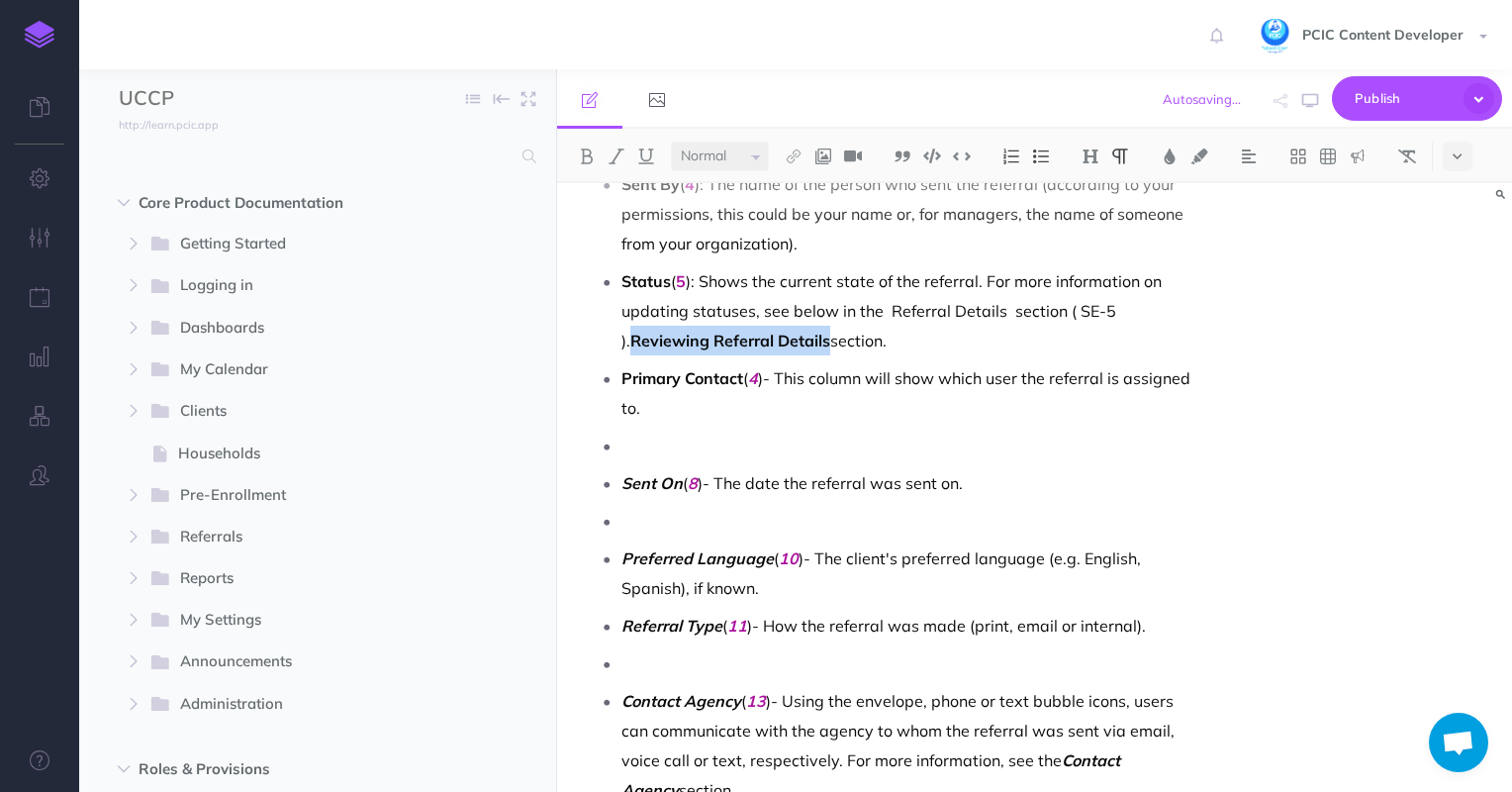click on "Reviewing Referral Details" at bounding box center [730, 341] 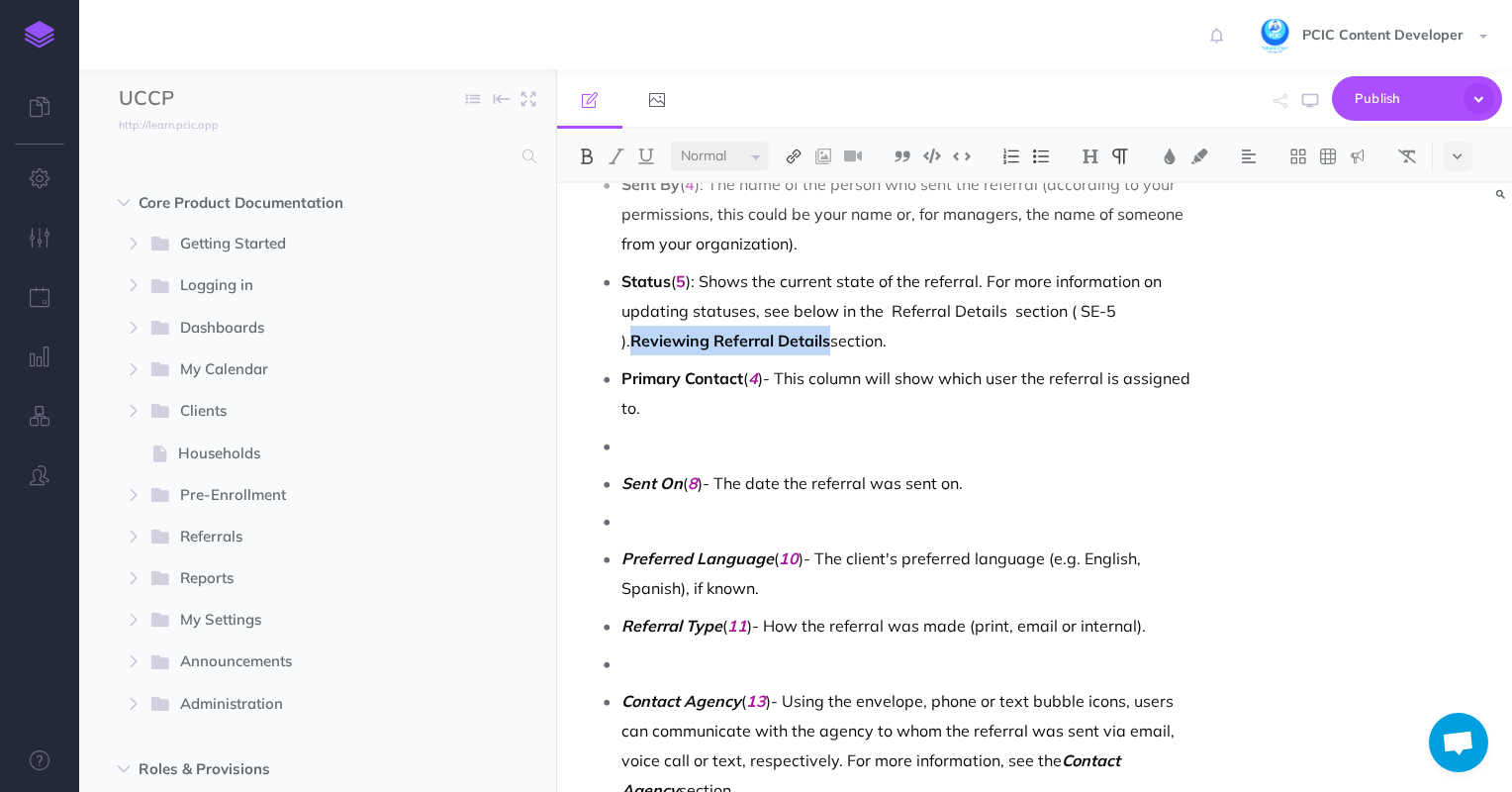 click at bounding box center [794, 156] 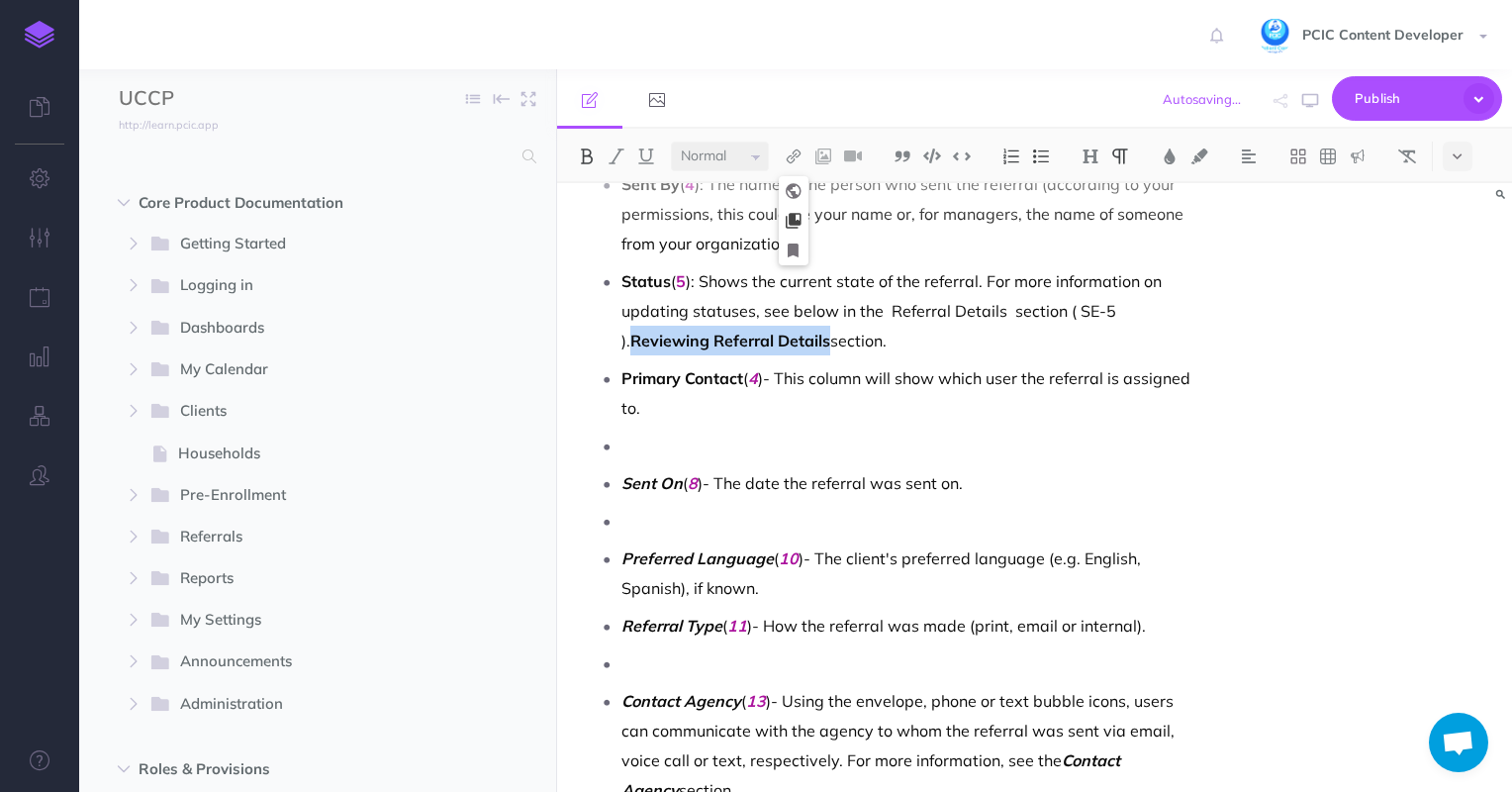 click at bounding box center [794, 221] 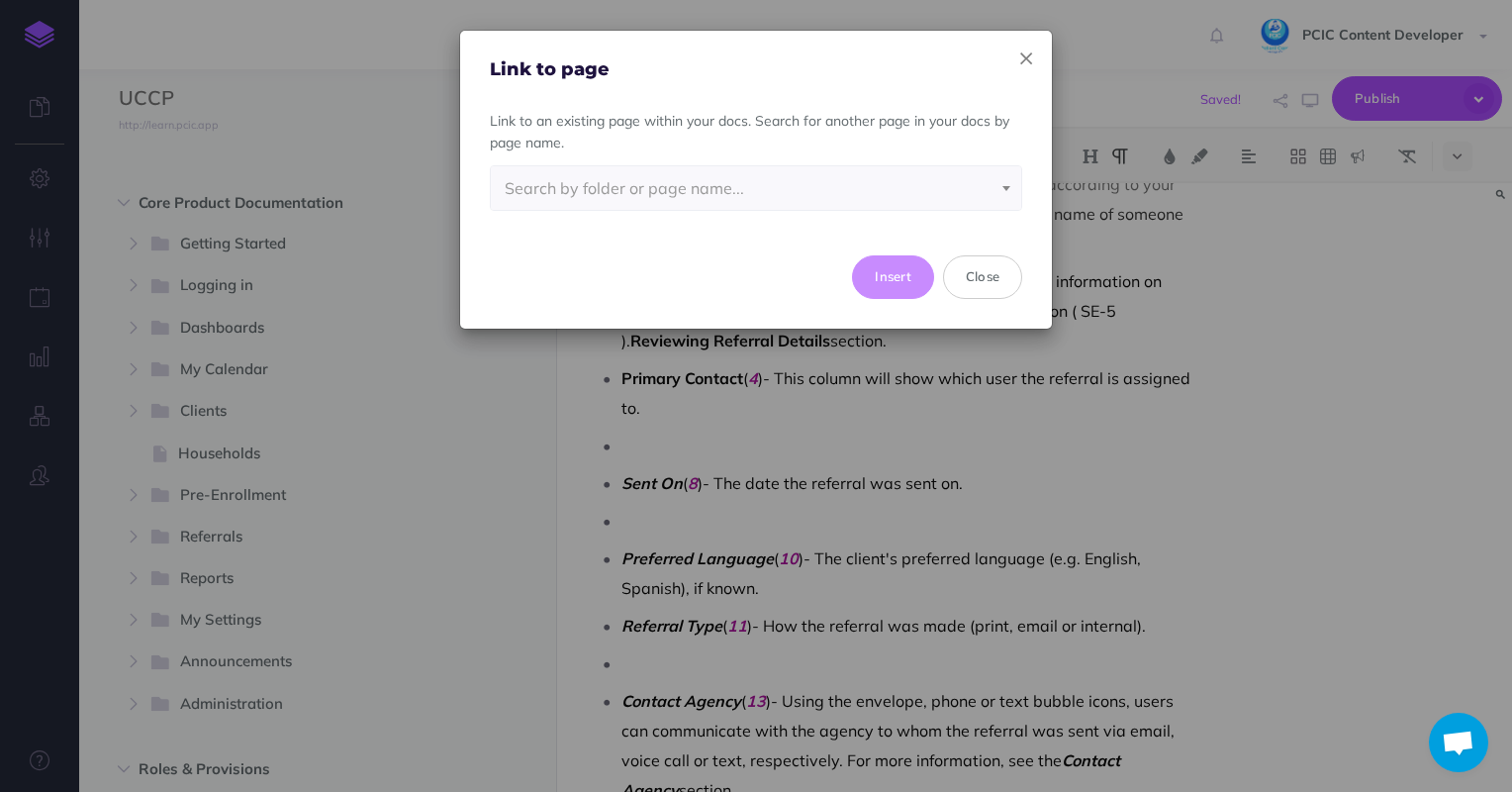 click at bounding box center [1026, 58] 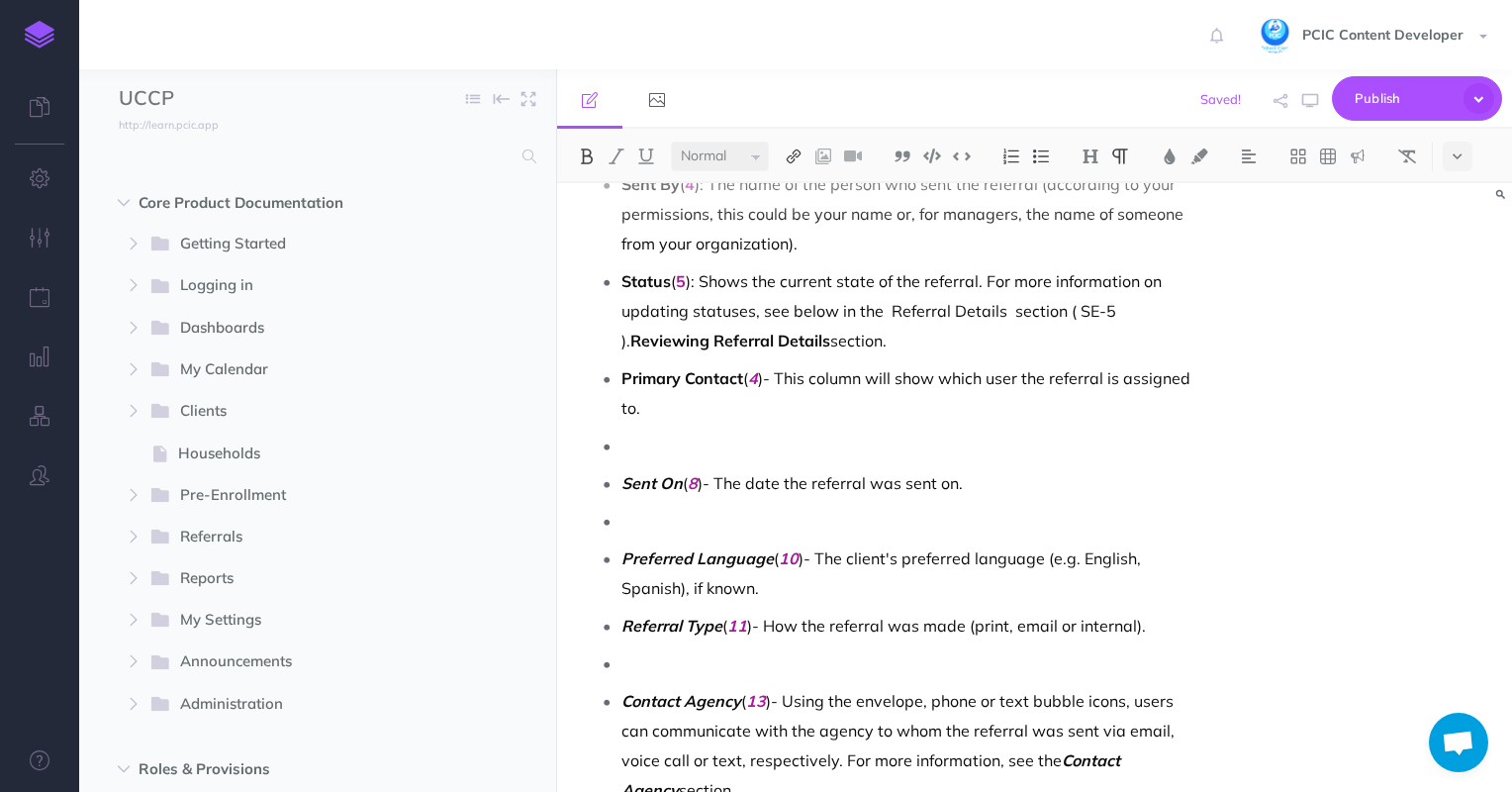 click at bounding box center (794, 156) 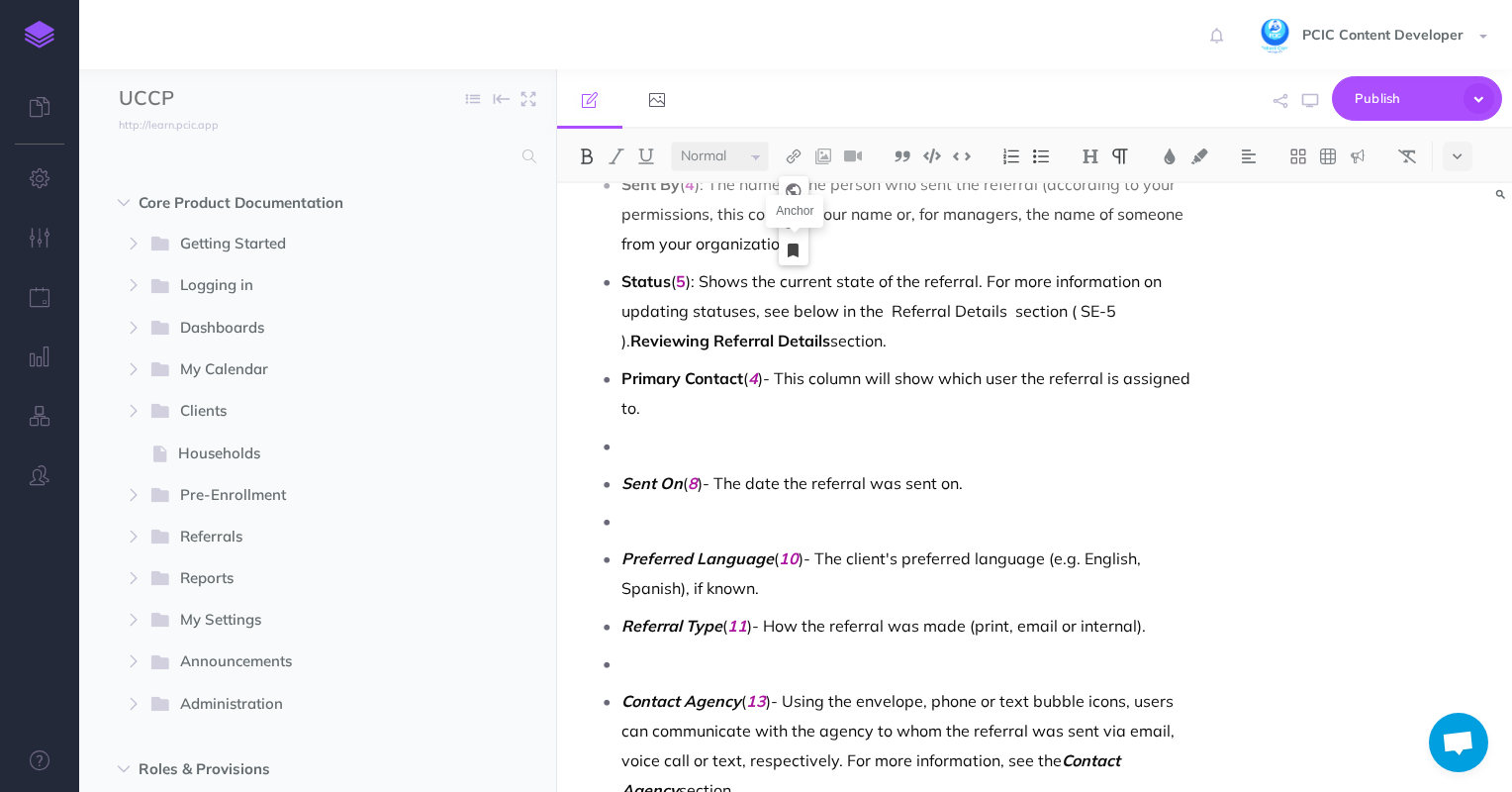 click at bounding box center (794, 250) 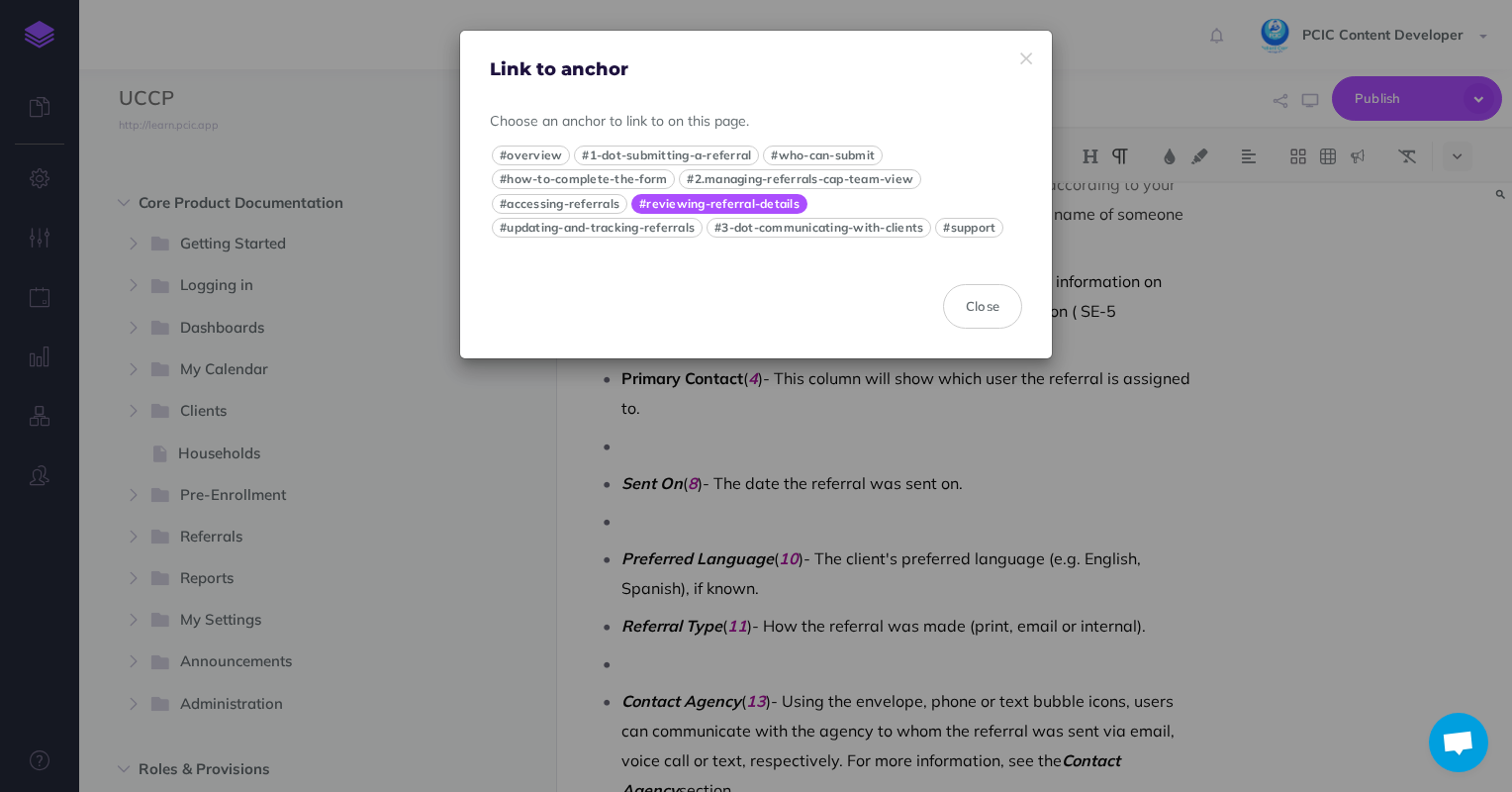 click on "#reviewing-referral-details" at bounding box center (719, 204) 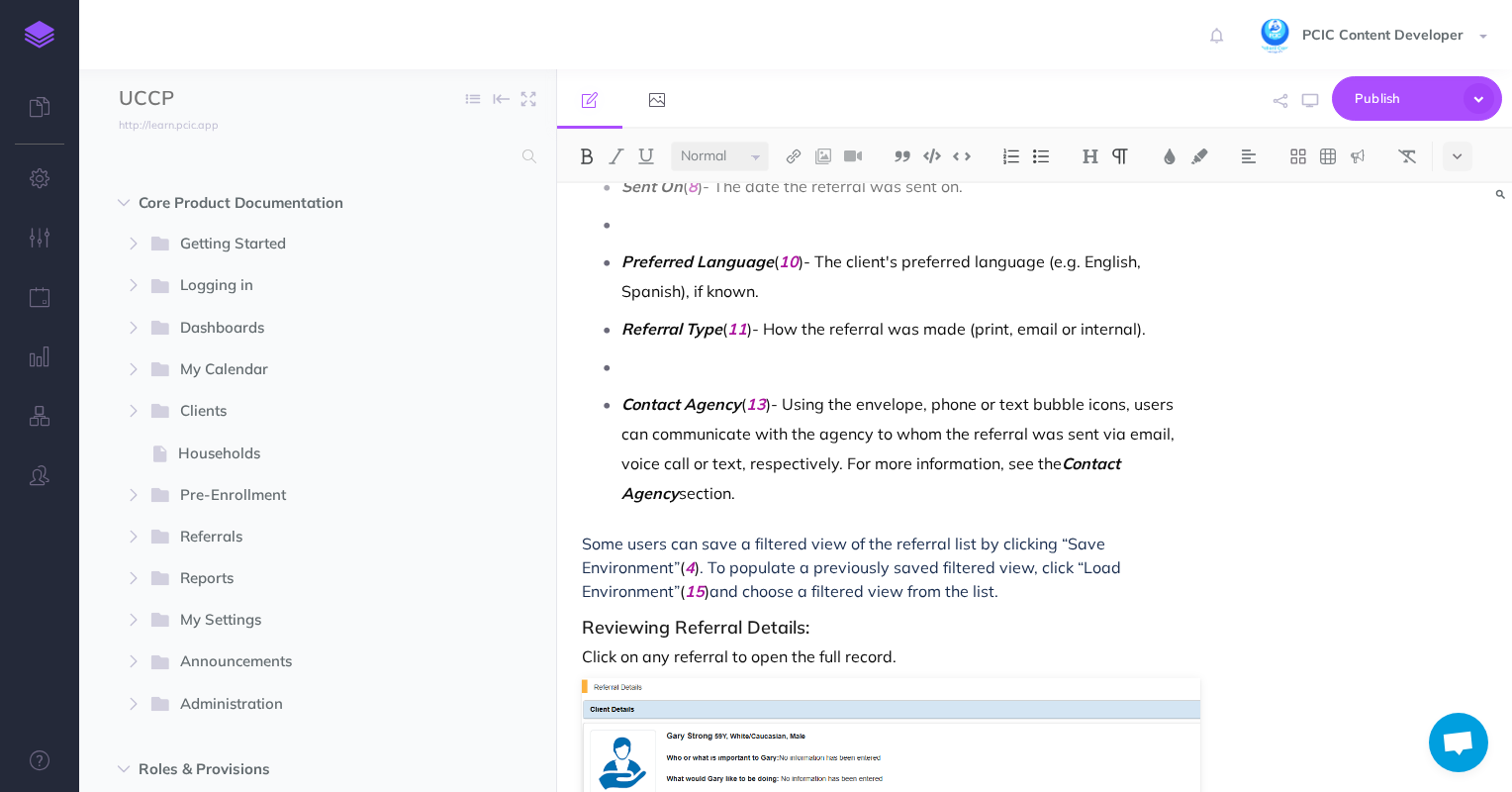click at bounding box center [911, 366] 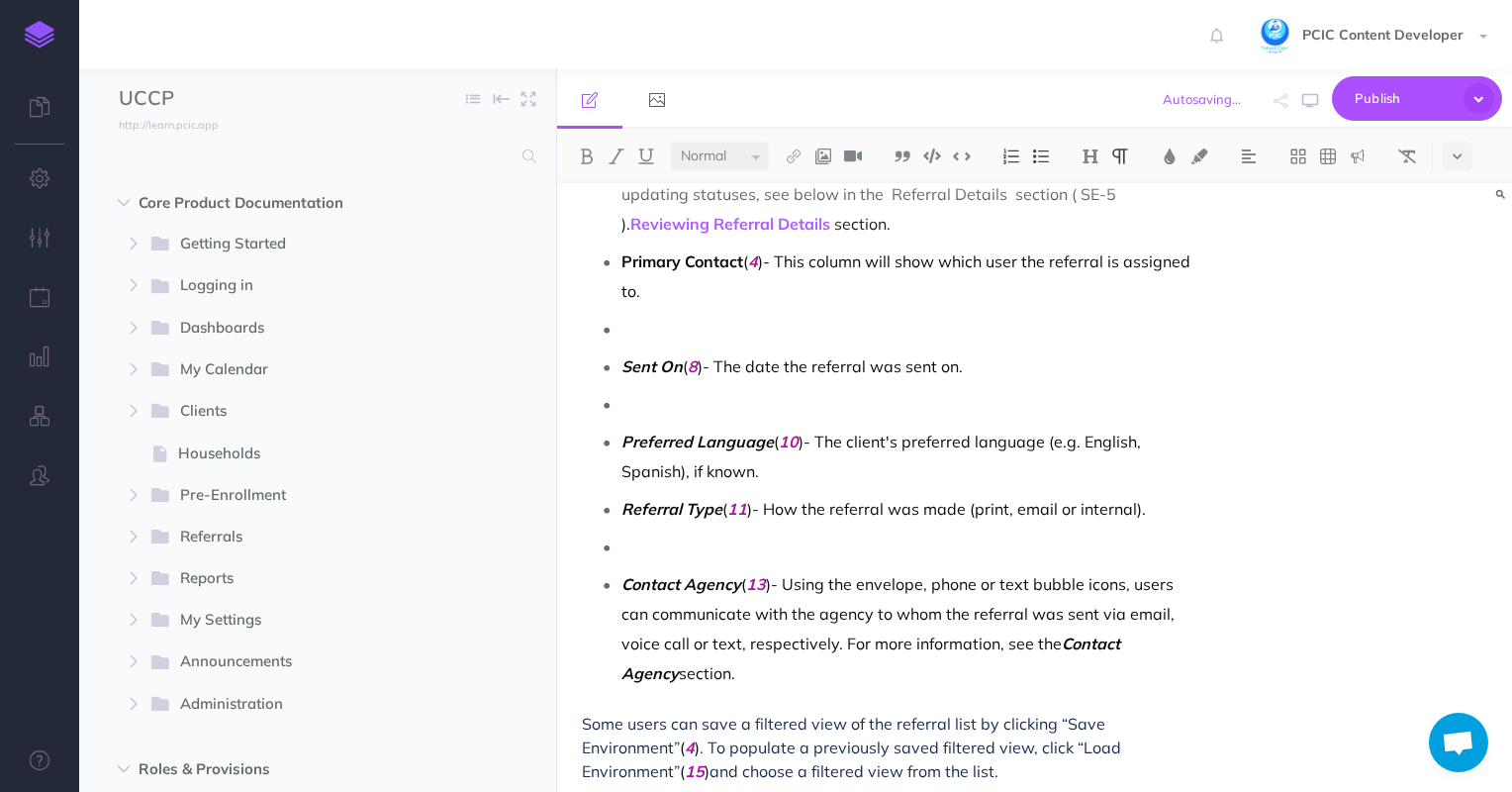 scroll, scrollTop: 2376, scrollLeft: 0, axis: vertical 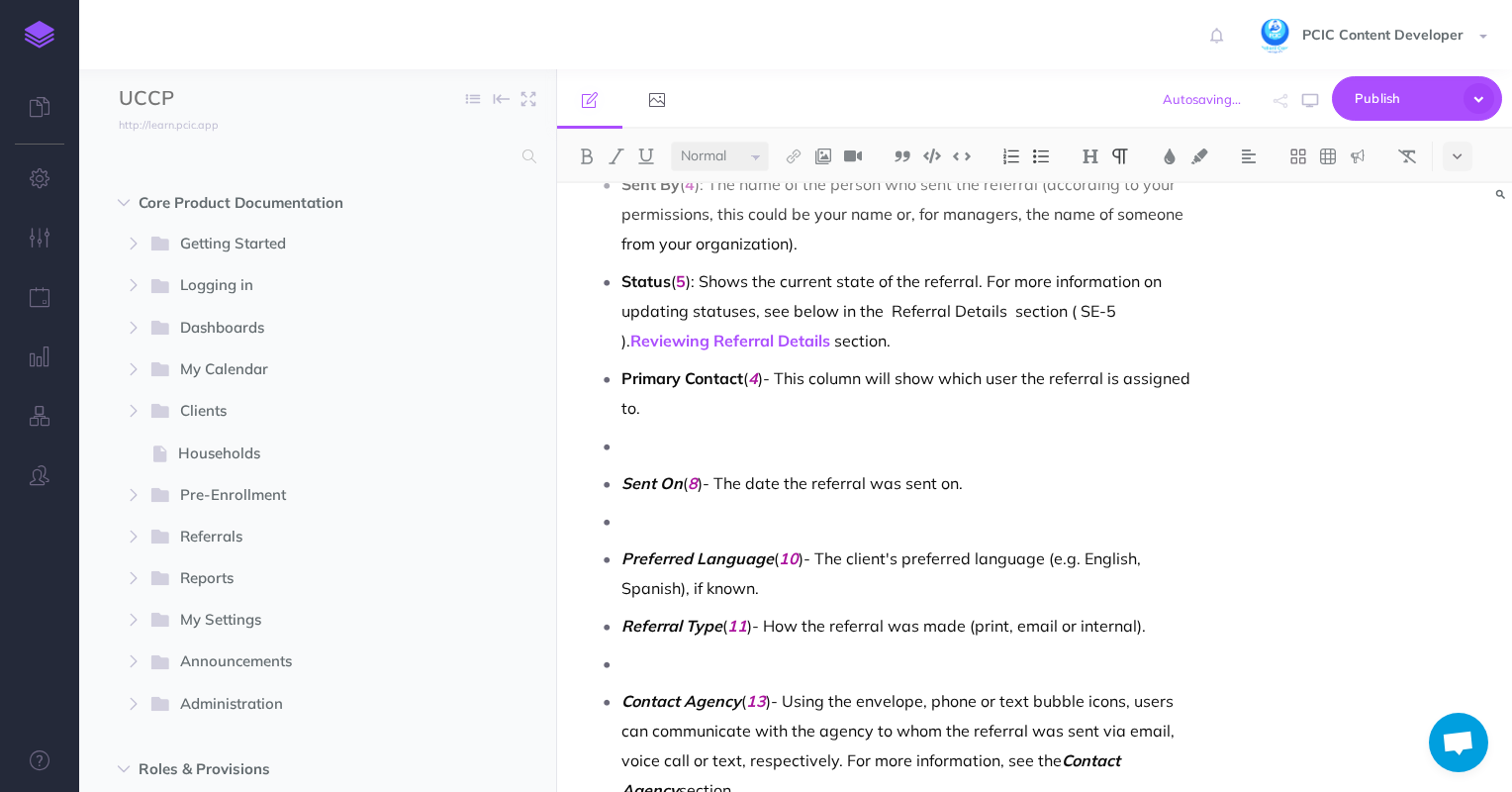click on "Primary Contact  ( 4 )- This column will show which user the referral is assigned to." at bounding box center (911, 393) 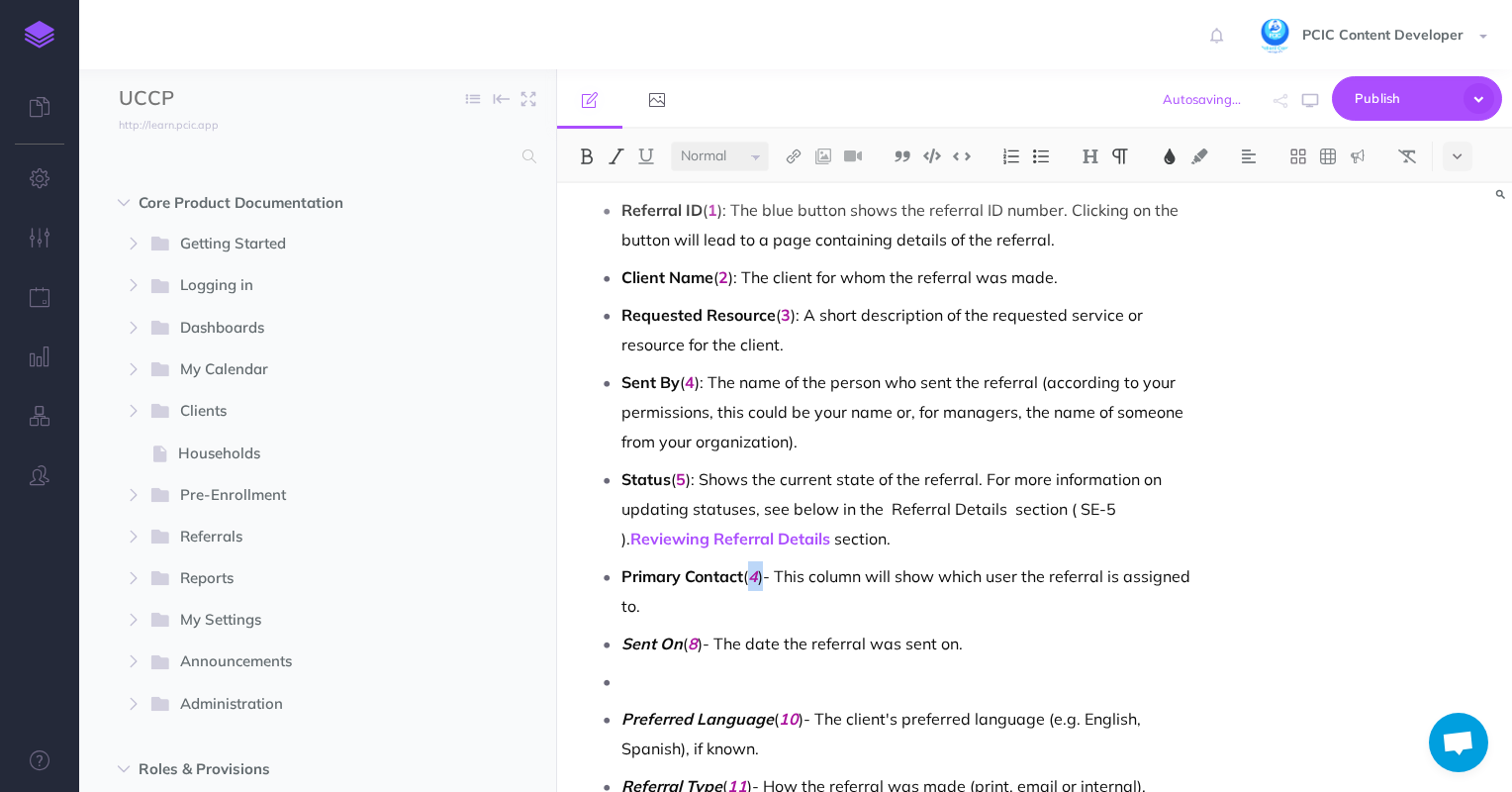 drag, startPoint x: 767, startPoint y: 547, endPoint x: 748, endPoint y: 546, distance: 19.026298 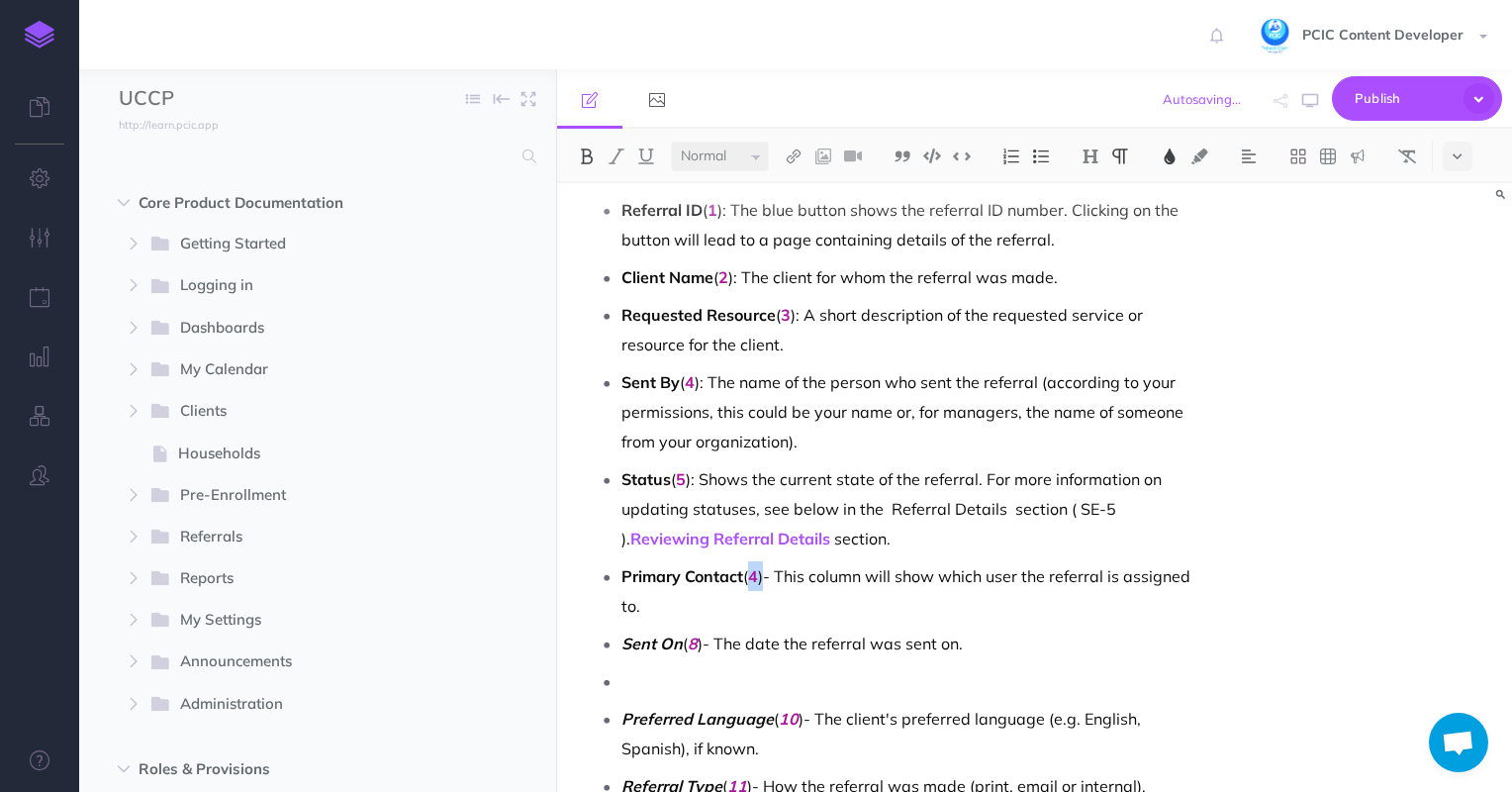 click on "Primary Contact  ( 4 )- This column will show which user the referral is assigned to." at bounding box center [911, 591] 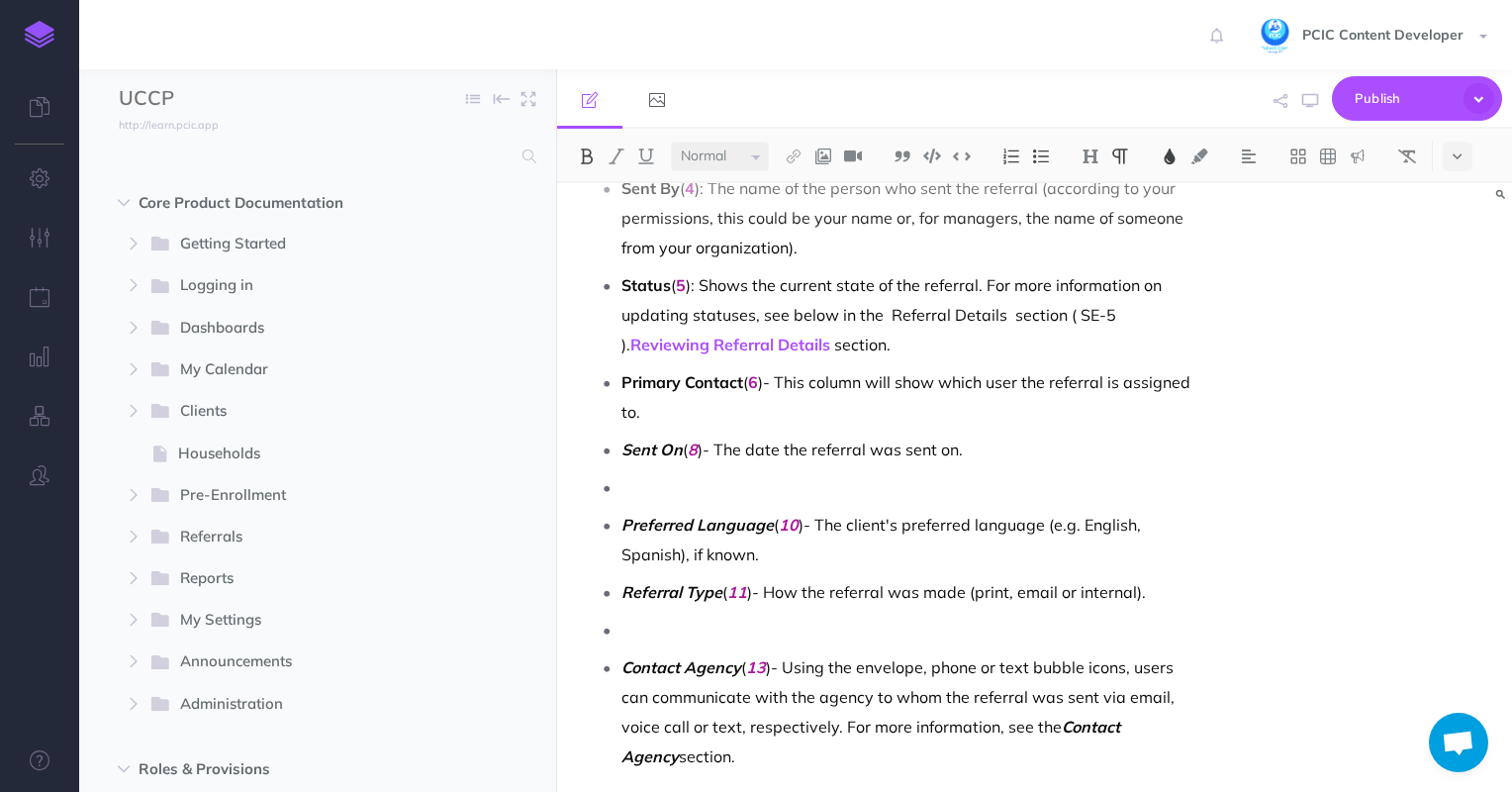 scroll, scrollTop: 2376, scrollLeft: 0, axis: vertical 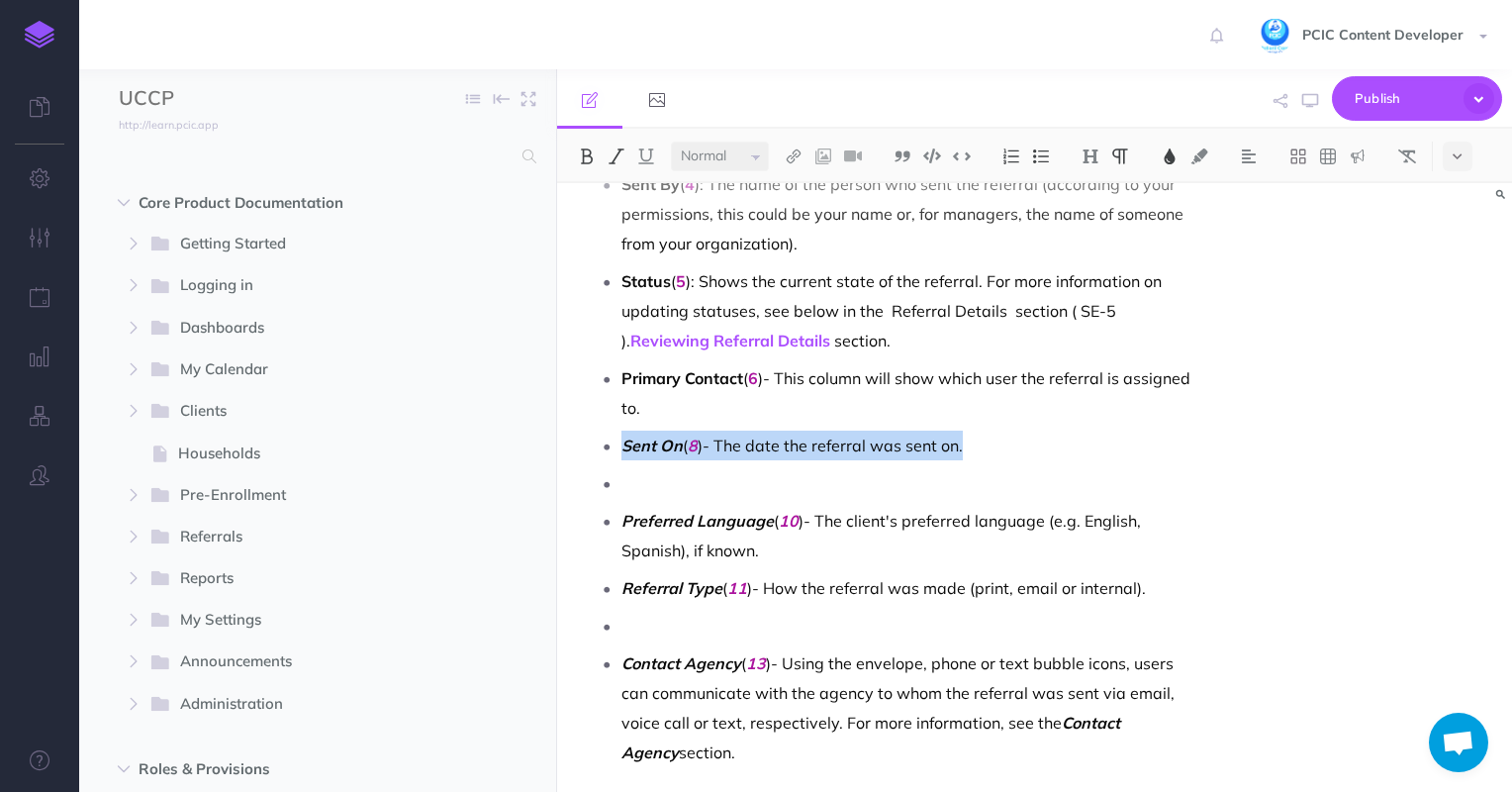 drag, startPoint x: 985, startPoint y: 416, endPoint x: 590, endPoint y: 417, distance: 395.00127 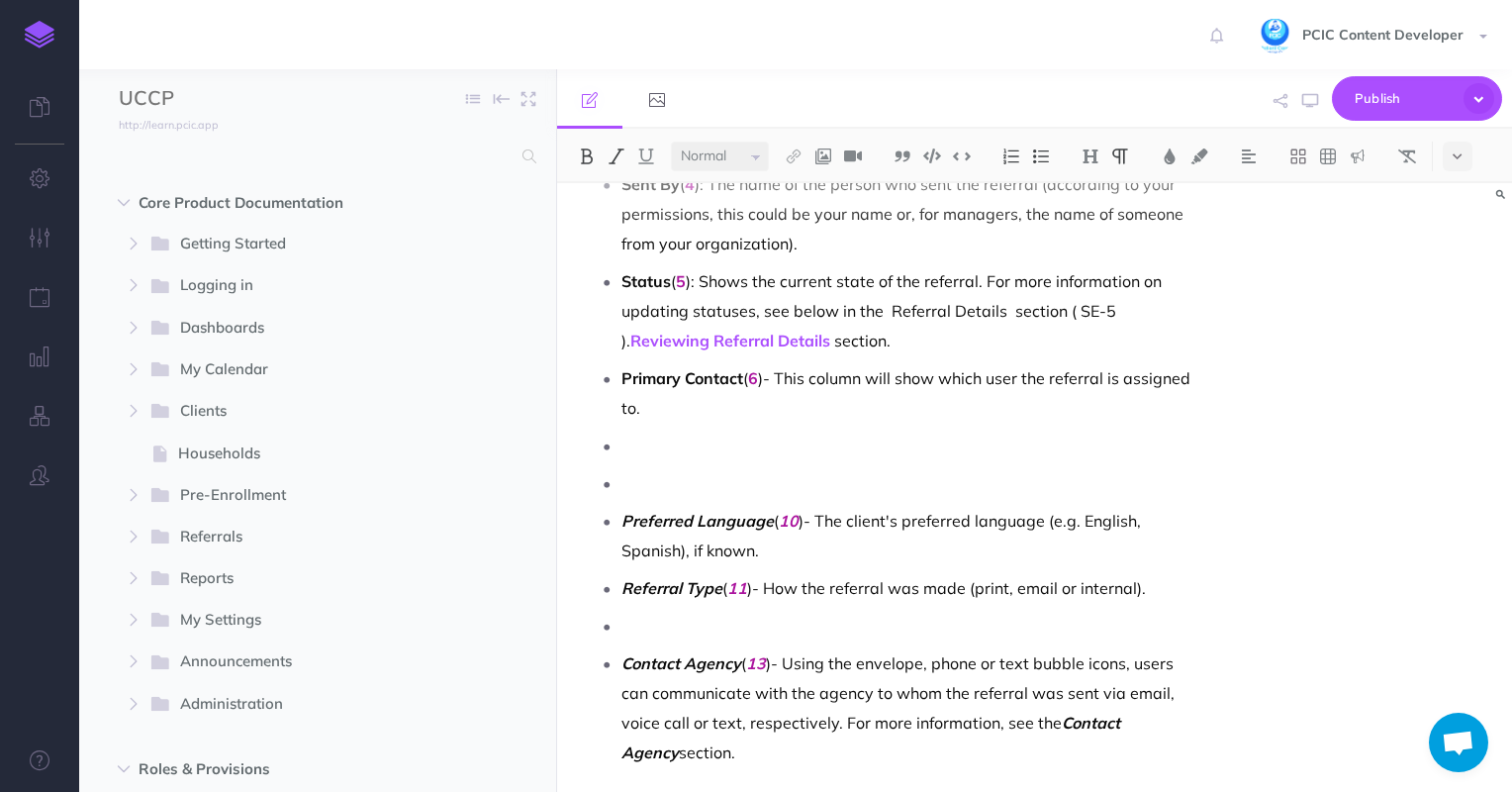 click on "Status ( 5 ): Shows the current state of the referral. For more information on updating statuses, see below in the Reviewing Referral Details section." at bounding box center [911, 311] 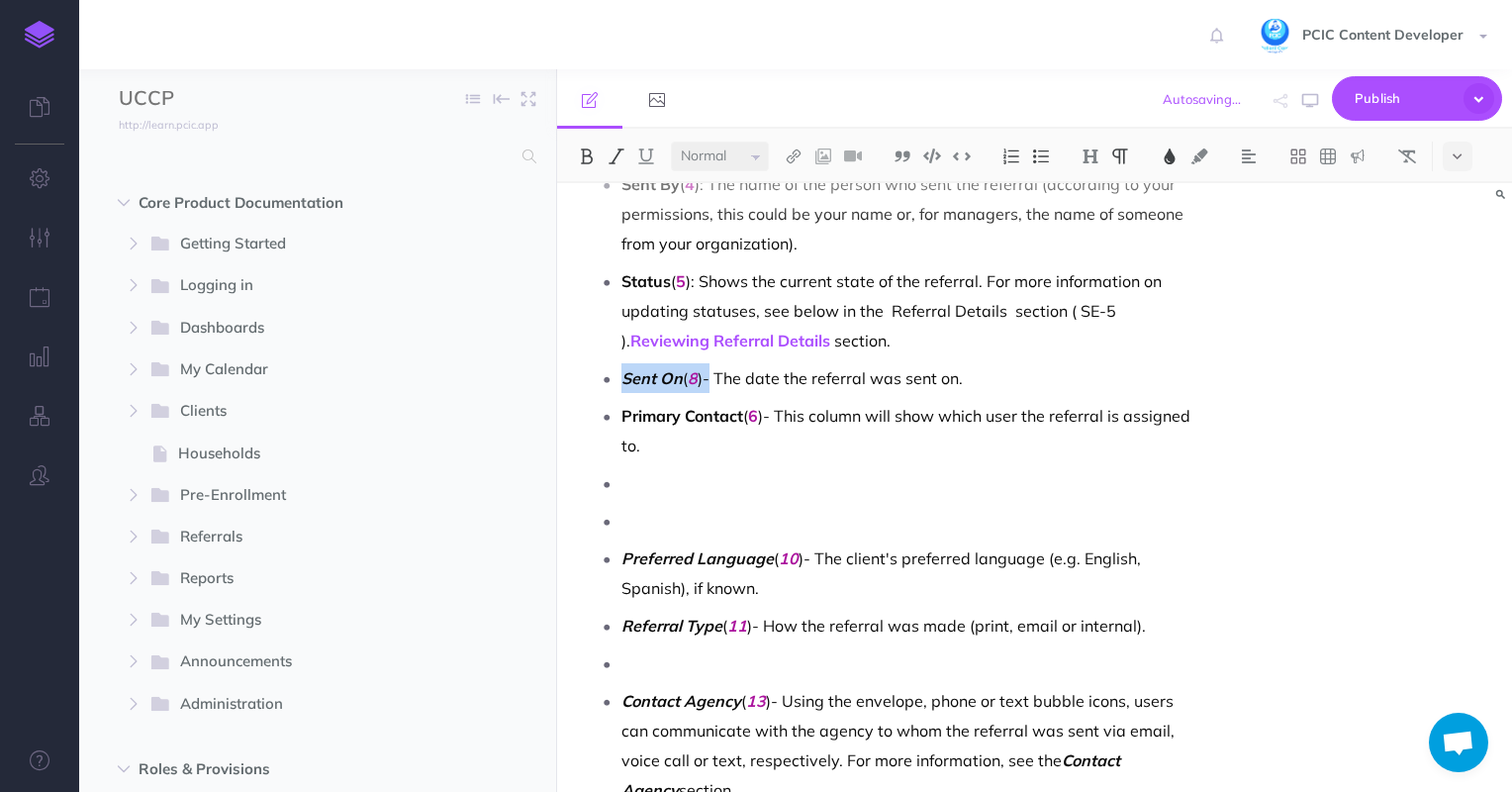 drag, startPoint x: 712, startPoint y: 349, endPoint x: 614, endPoint y: 349, distance: 98 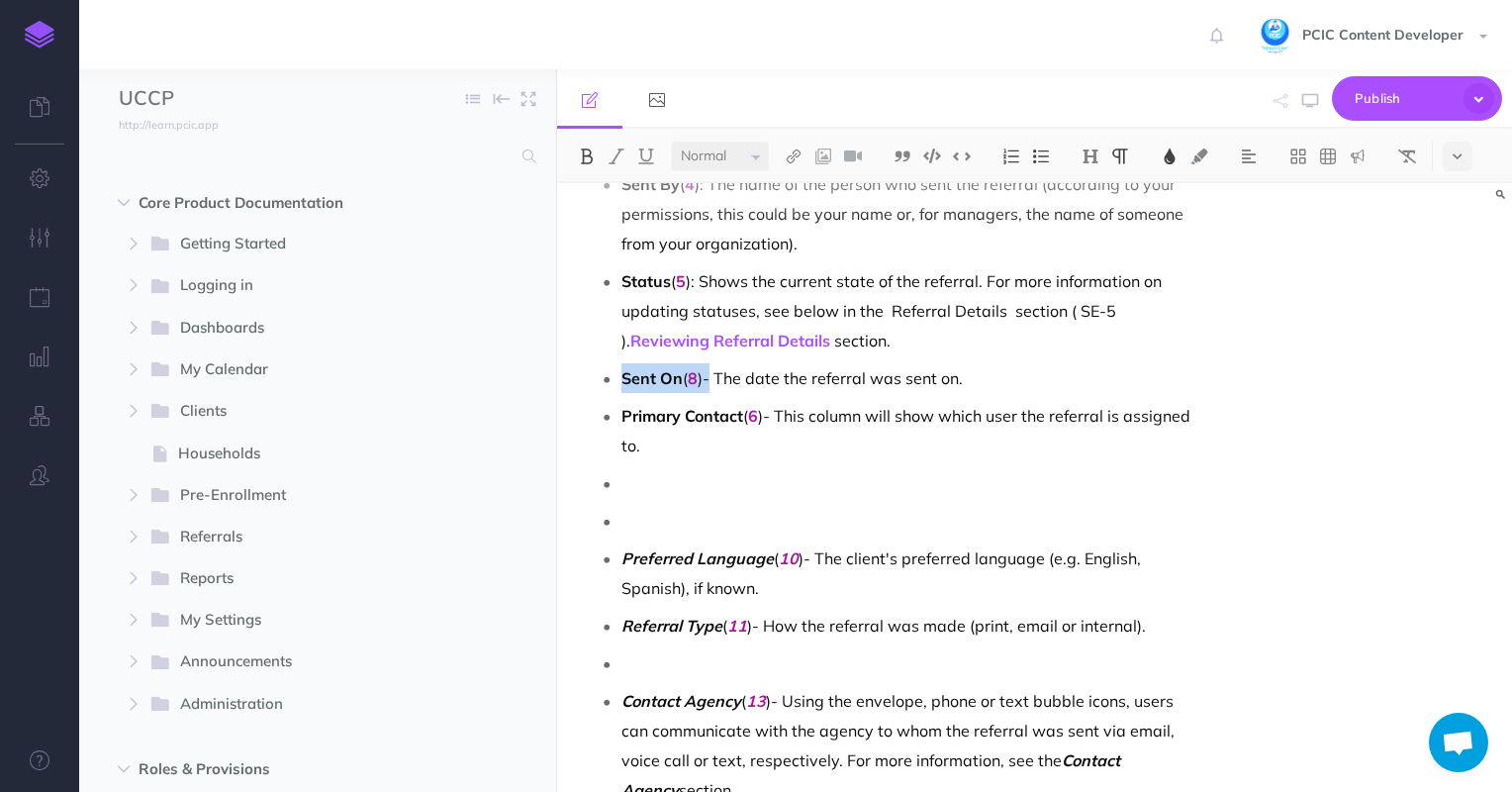 click on "8" at bounding box center (693, 378) 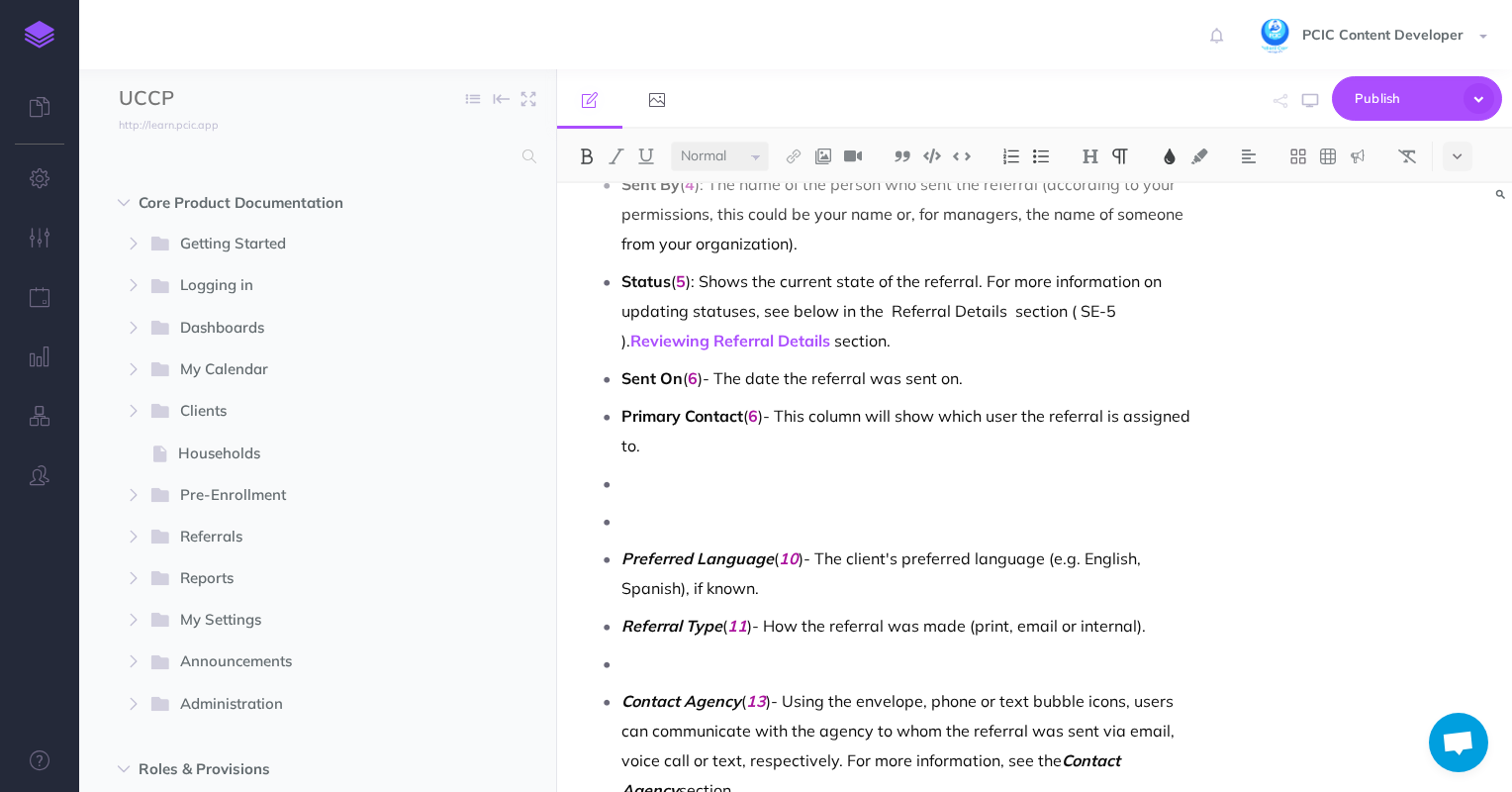click on "6" at bounding box center (753, 416) 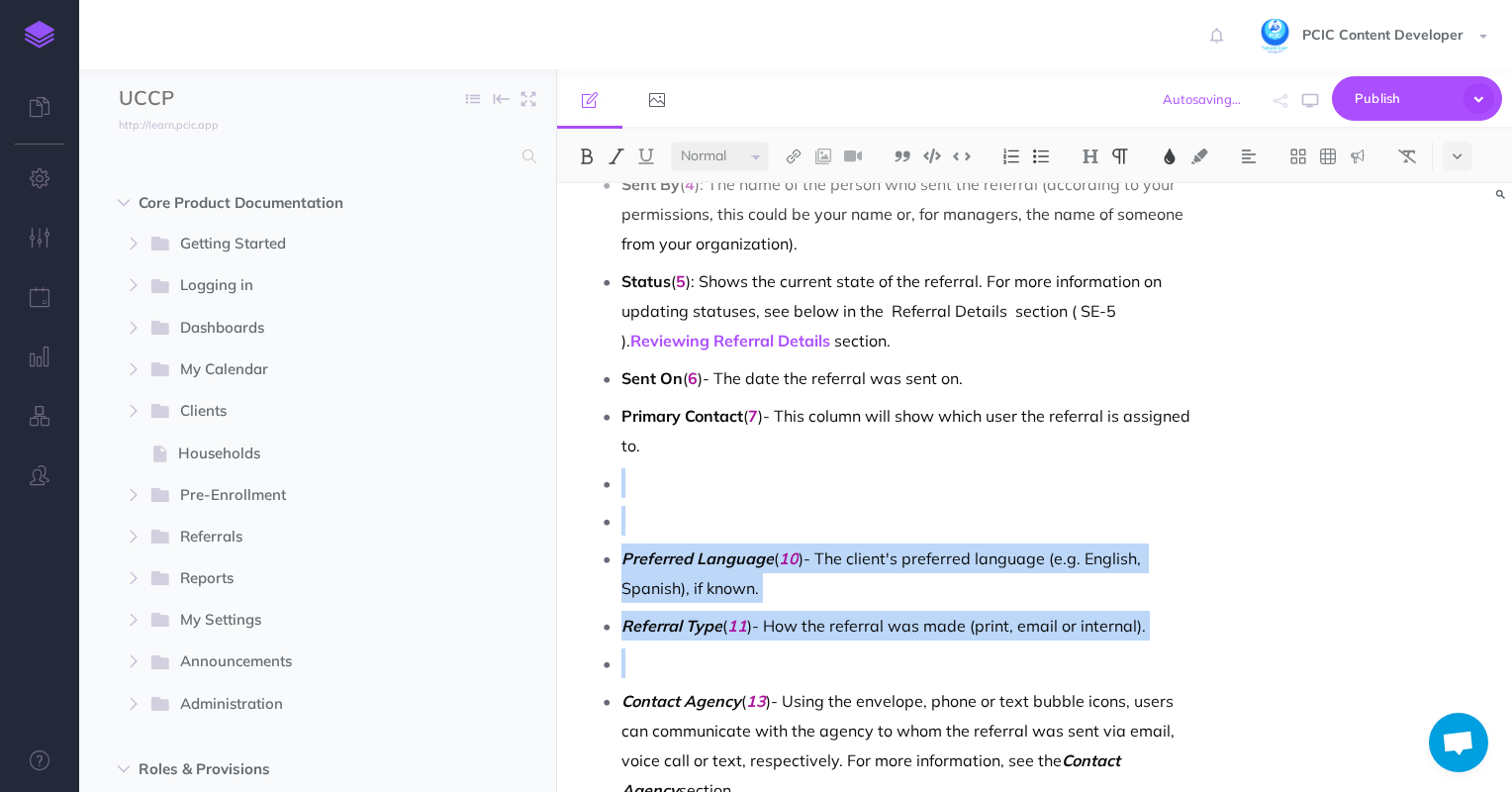 drag, startPoint x: 706, startPoint y: 444, endPoint x: 731, endPoint y: 636, distance: 193.62076 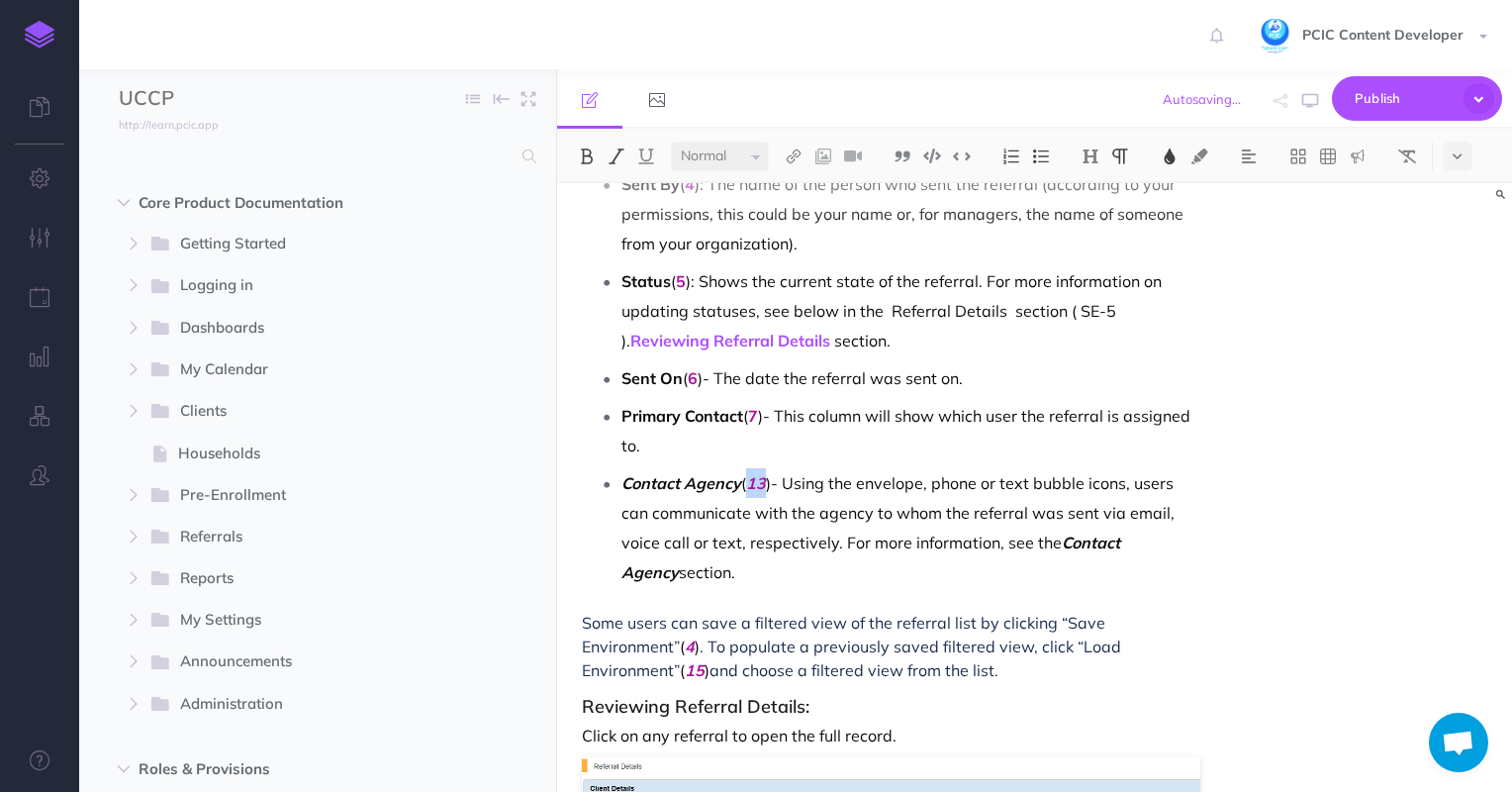 drag, startPoint x: 769, startPoint y: 454, endPoint x: 750, endPoint y: 454, distance: 19 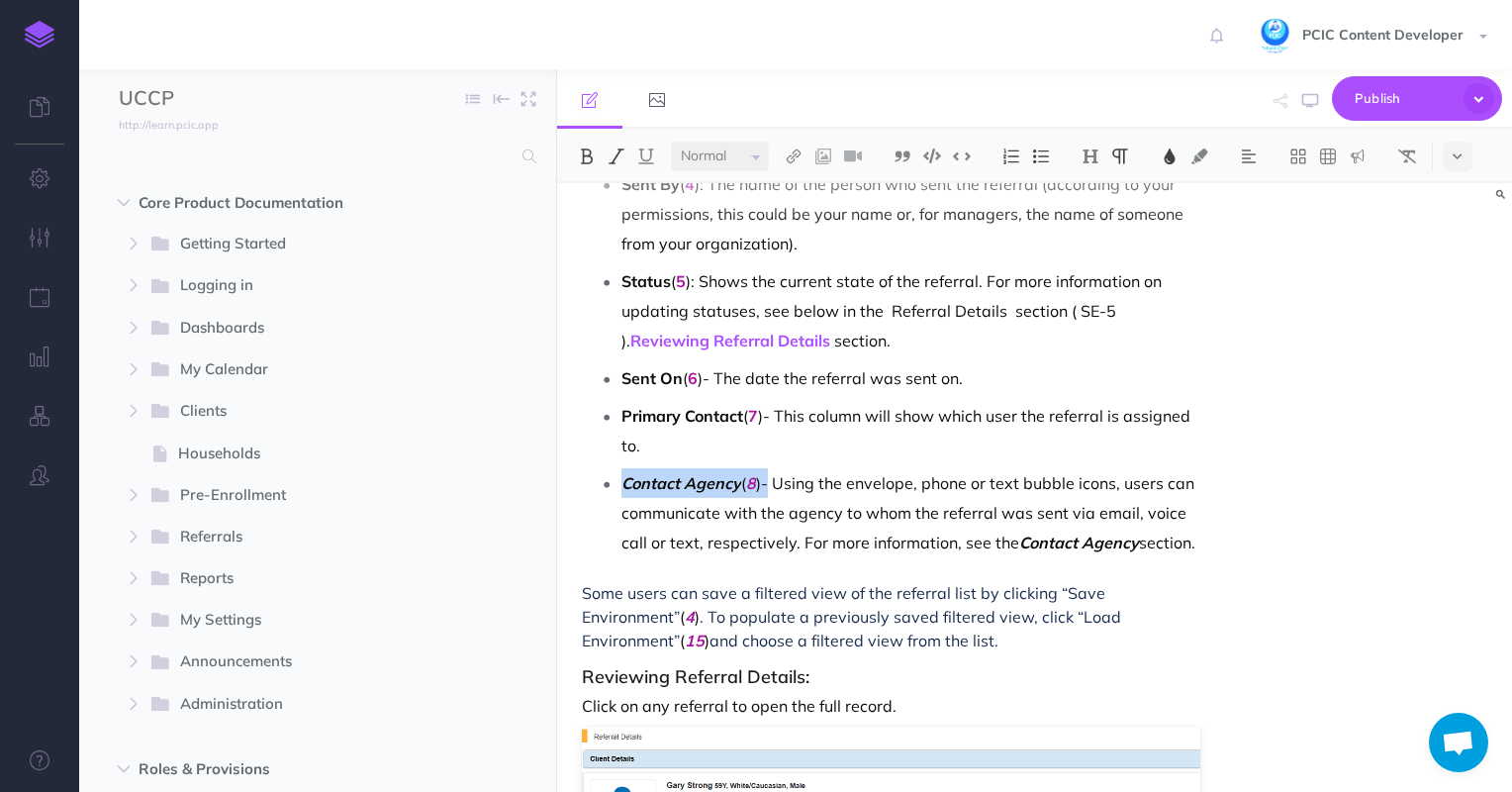 drag, startPoint x: 772, startPoint y: 453, endPoint x: 623, endPoint y: 452, distance: 149.00336 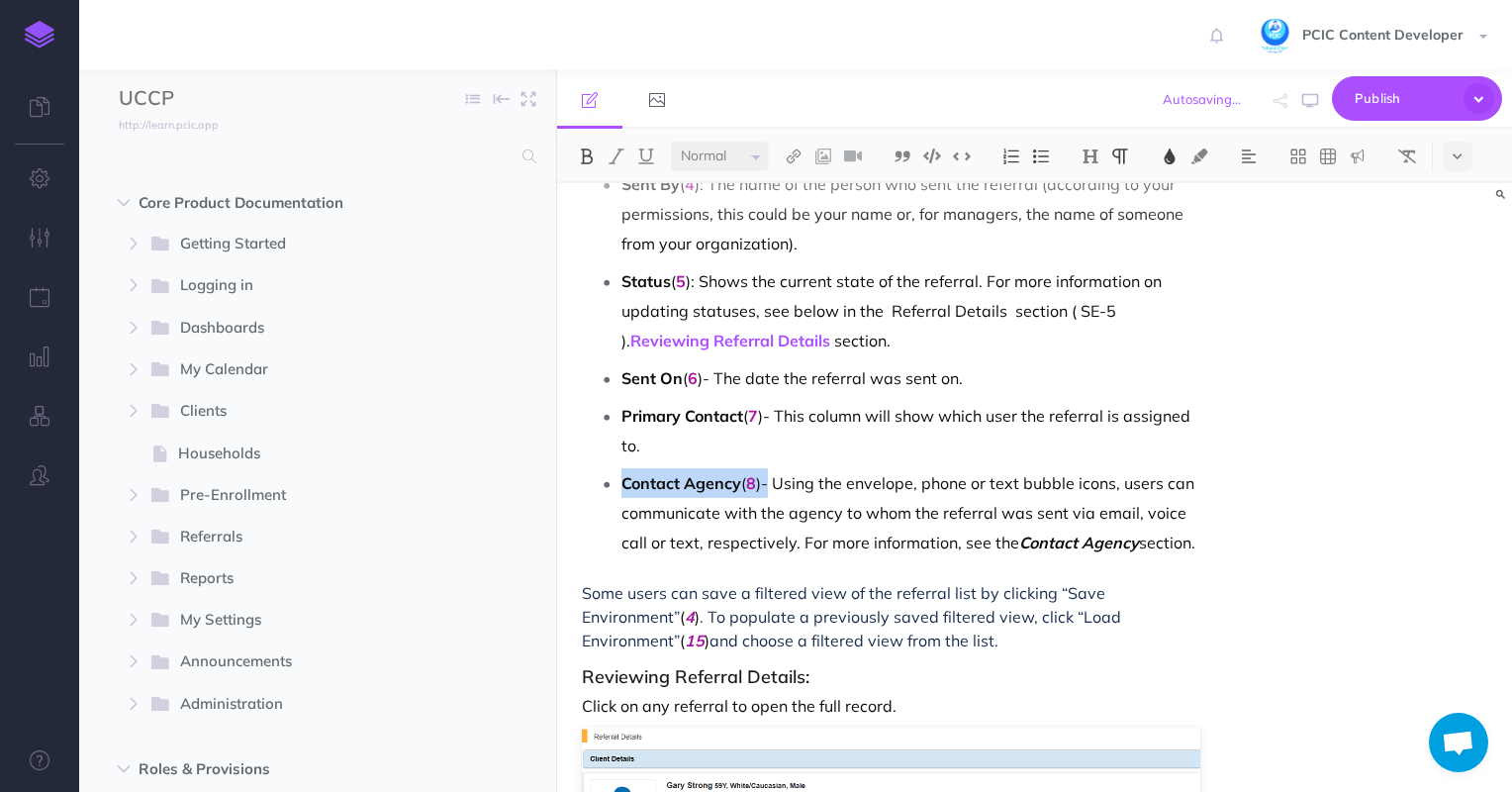 click on "Contact Agency" at bounding box center [681, 483] 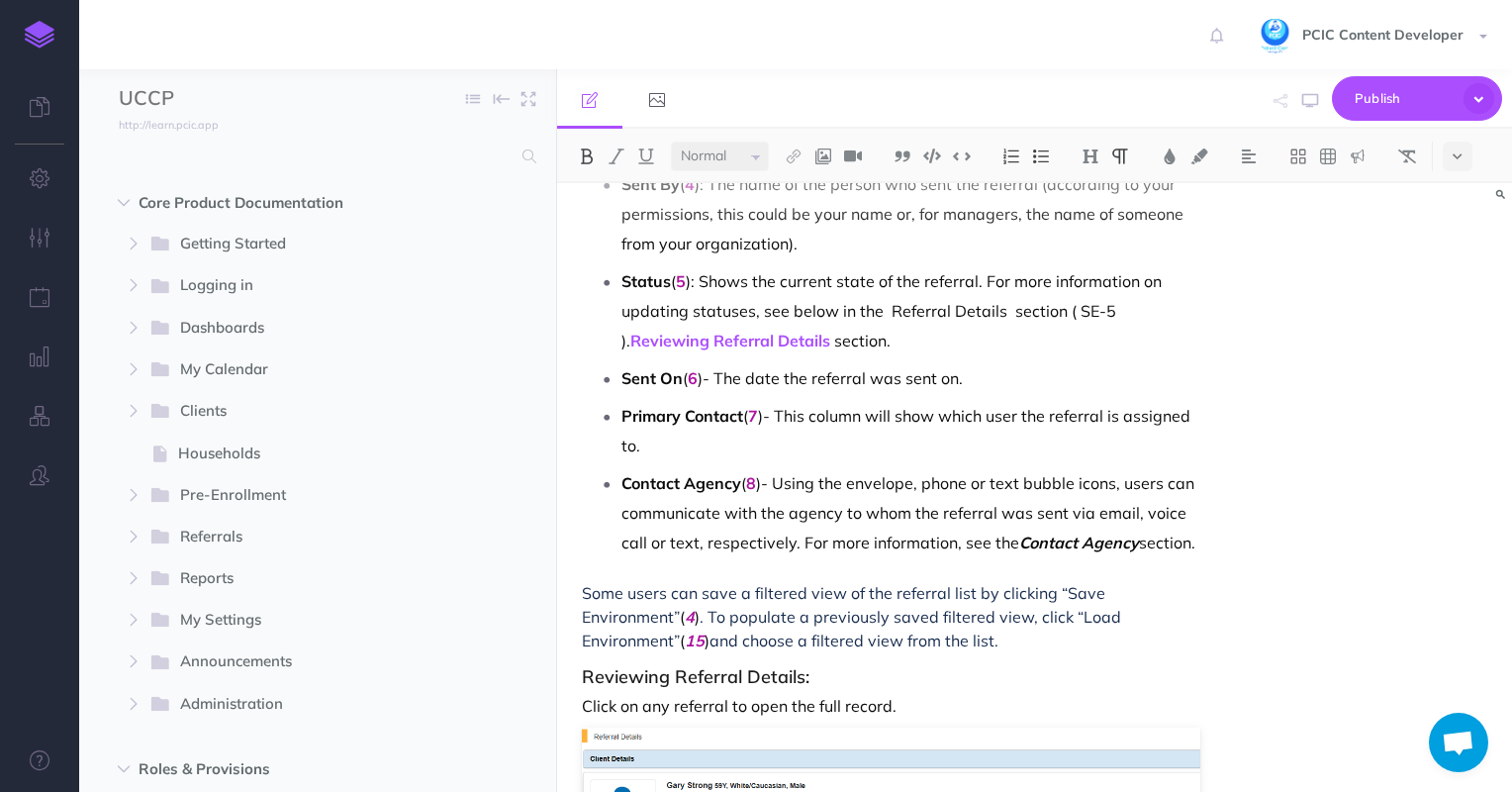 click on "Contact Agency ( 8 )- Using the envelope, phone or text bubble icons, users can communicate with the agency to whom the referral was sent via email, voice call or text, respectively. For more information, see the Contact Agency section." at bounding box center [911, 513] 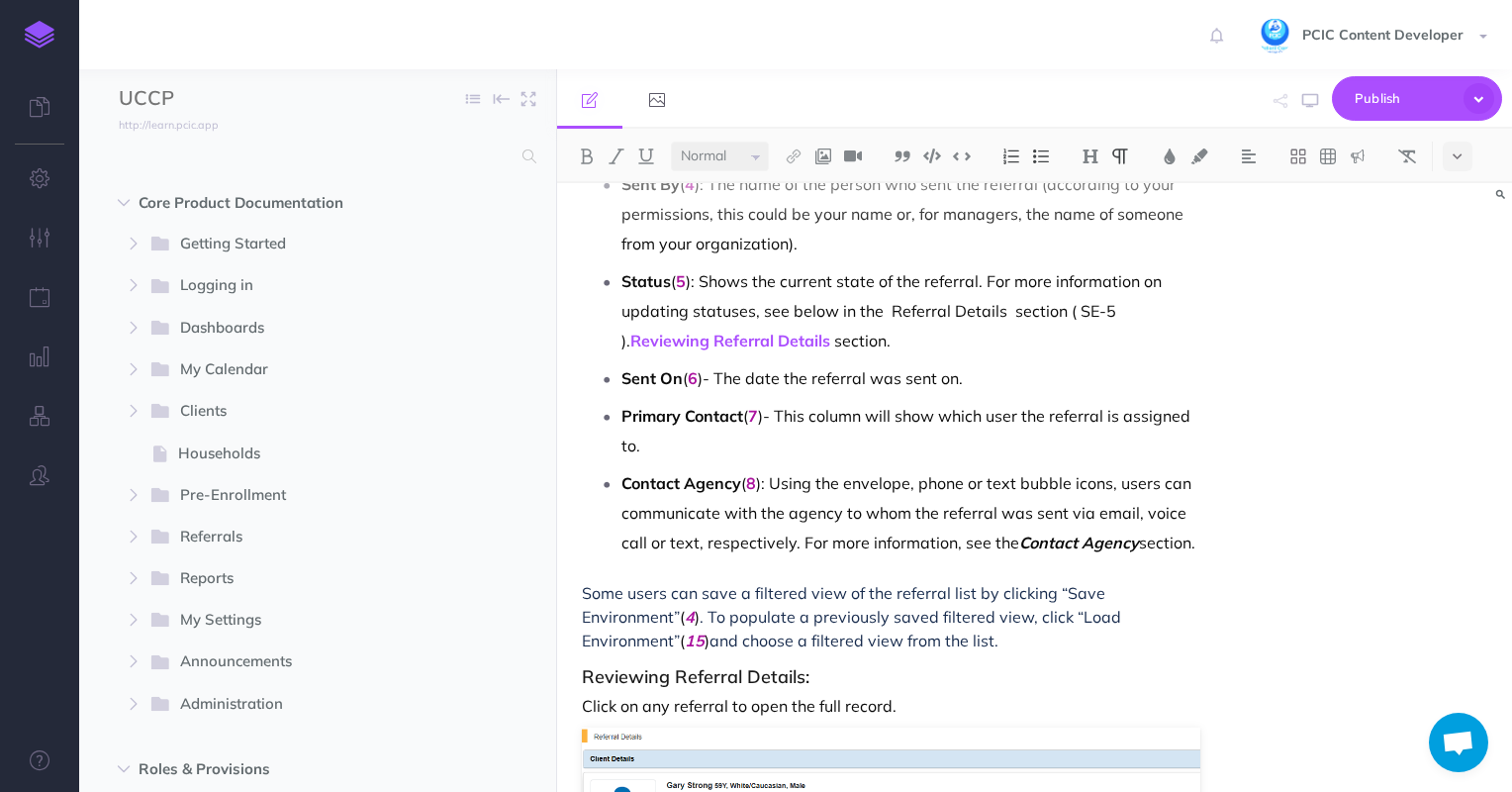click on "Primary Contact ( 7 )- This column will show which user the referral is assigned to." at bounding box center [911, 431] 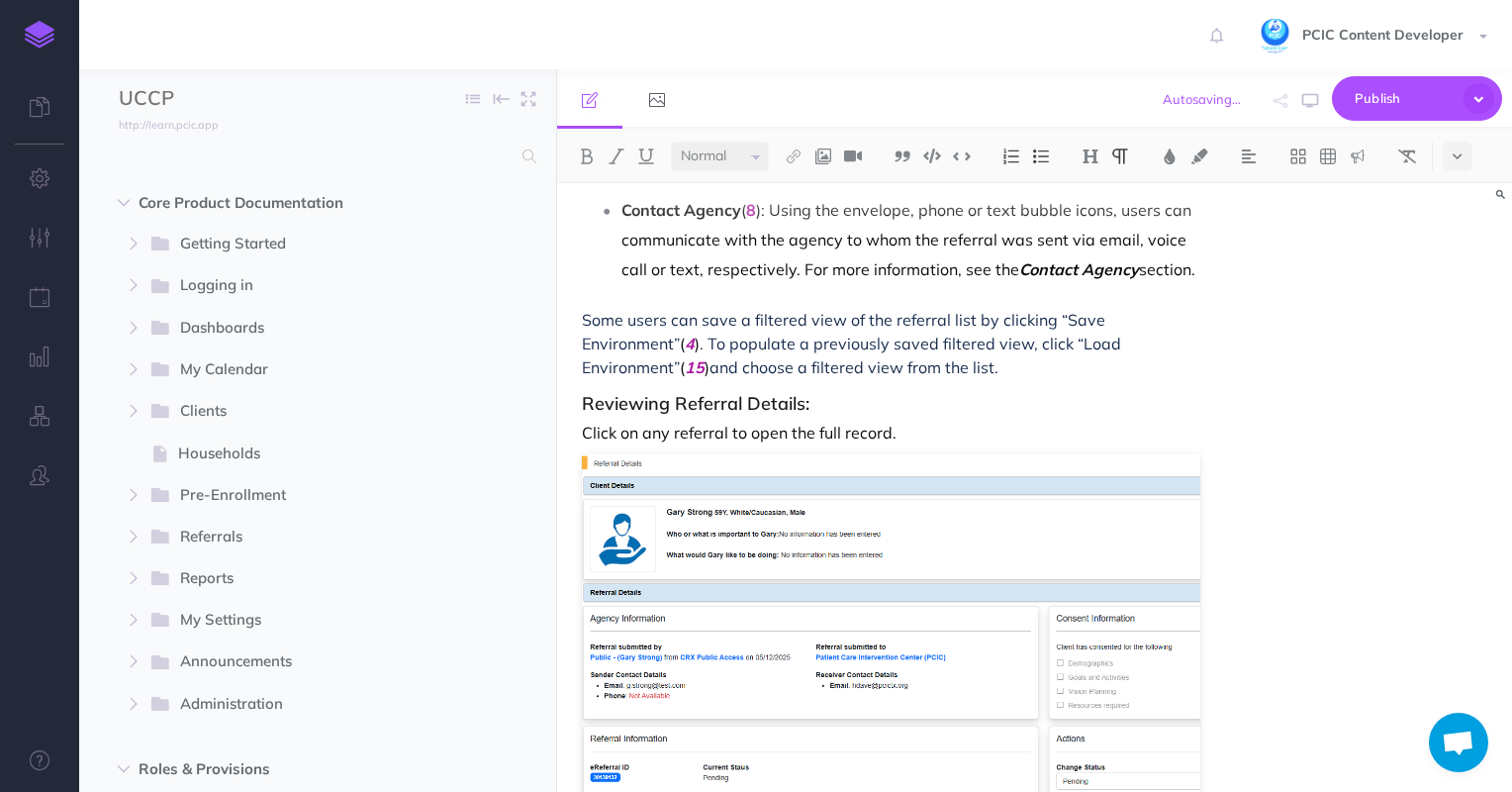 scroll, scrollTop: 2451, scrollLeft: 0, axis: vertical 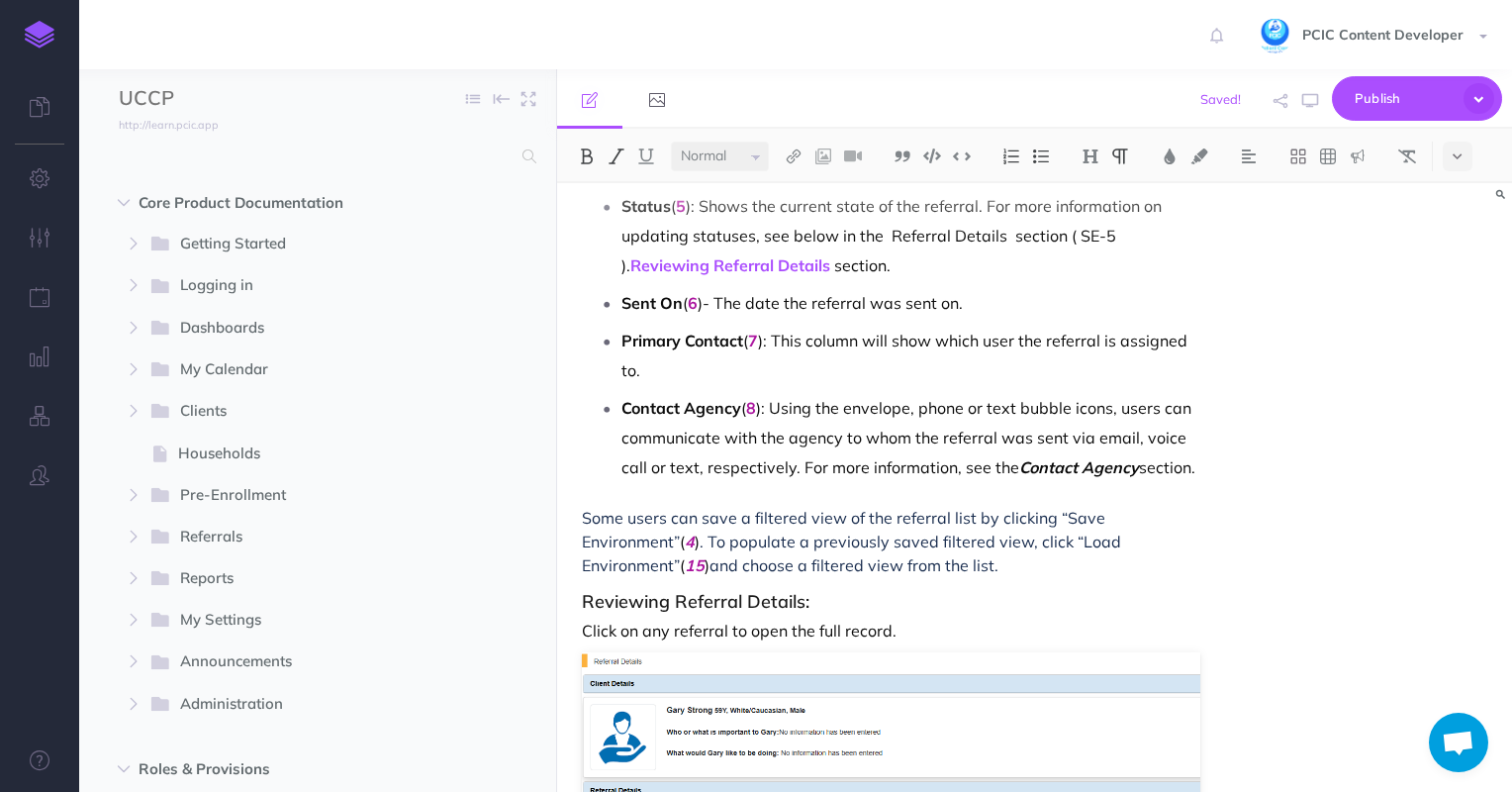 drag, startPoint x: 1215, startPoint y: 438, endPoint x: 796, endPoint y: 432, distance: 419.04296 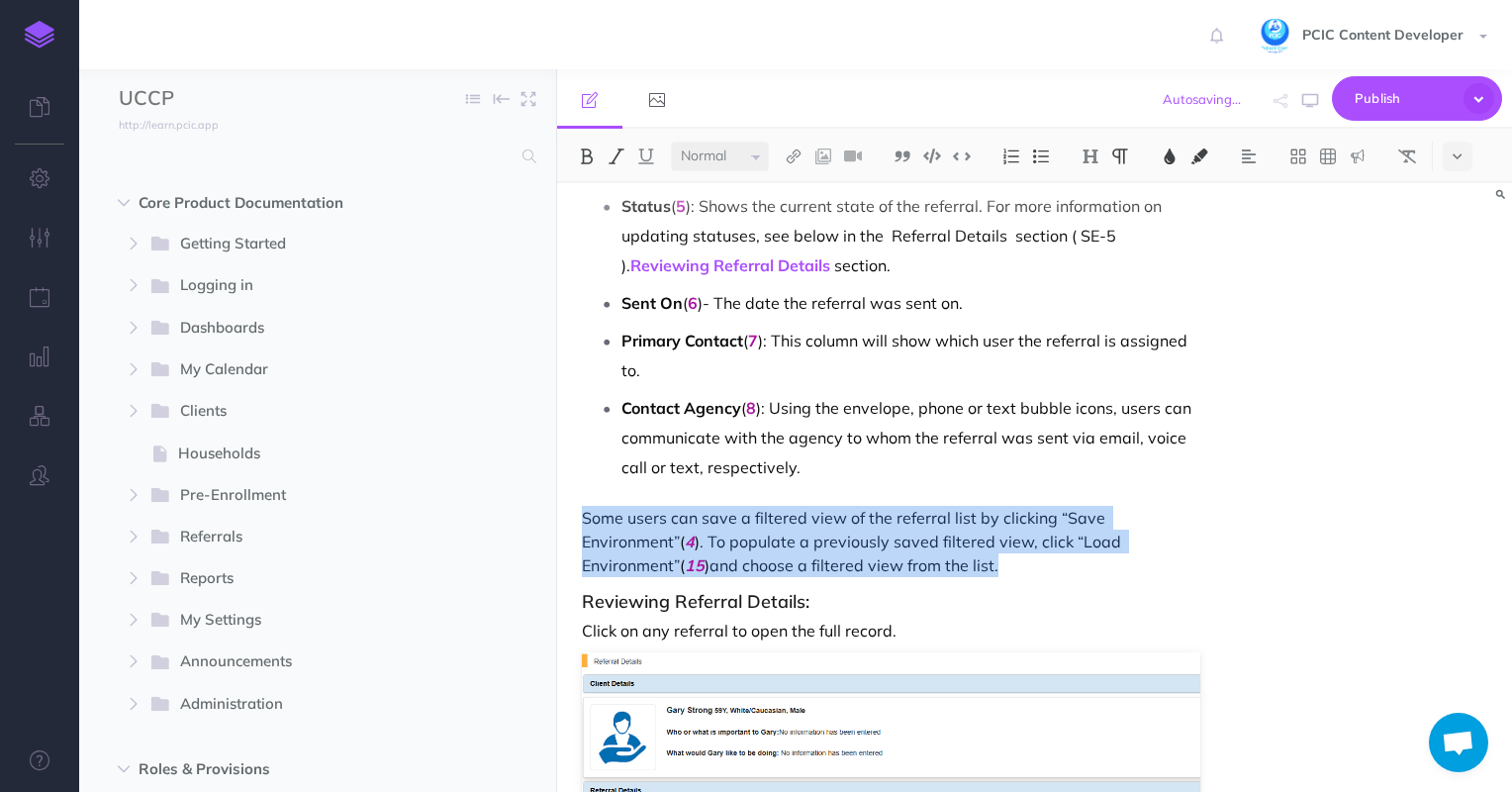 drag, startPoint x: 870, startPoint y: 533, endPoint x: 578, endPoint y: 494, distance: 294.5929 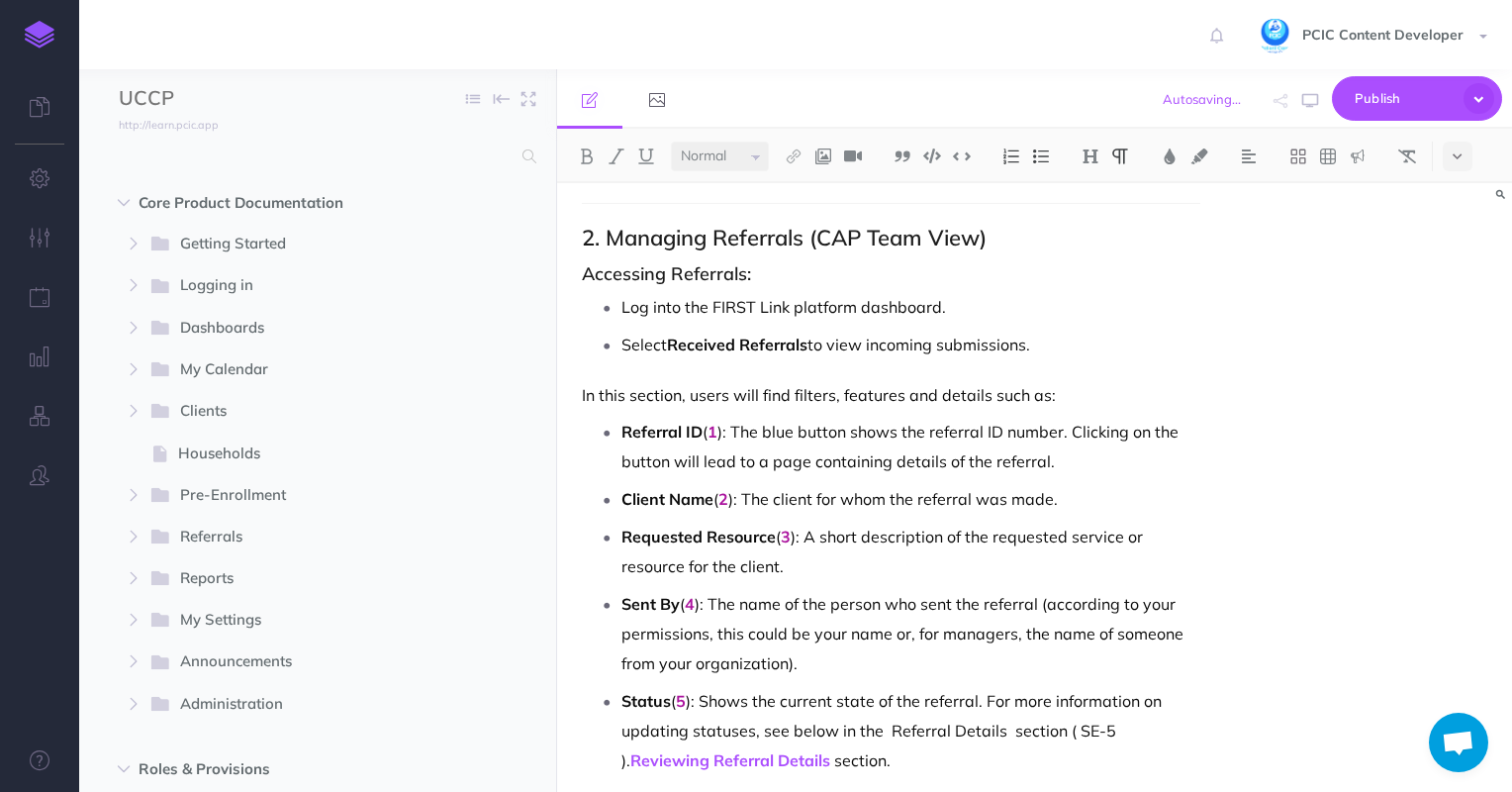 scroll, scrollTop: 2253, scrollLeft: 0, axis: vertical 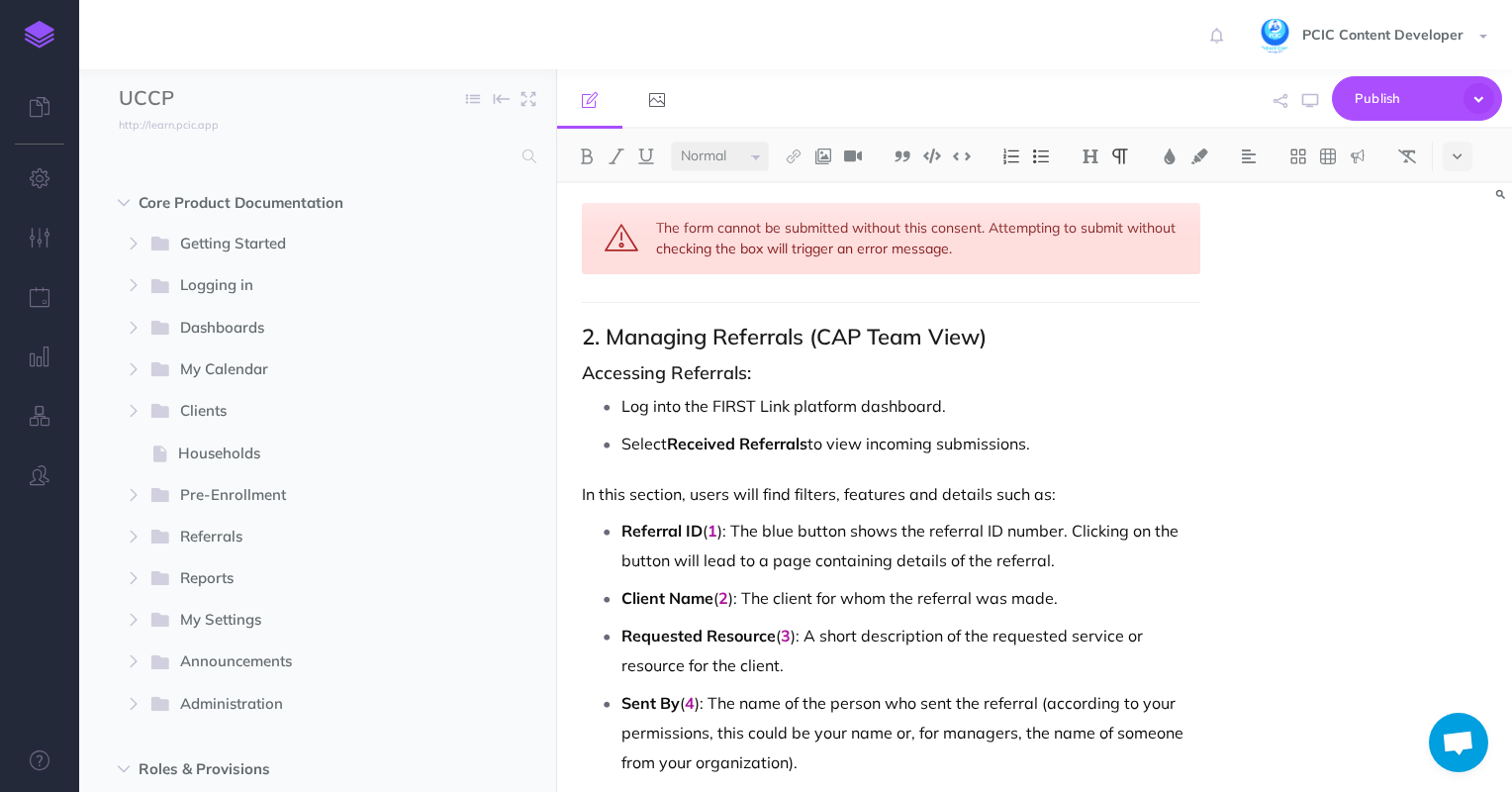 click on "FIRST Link Referral User Guide Powered by Houston Food Bank & Patient Care Intervention Center (PCIC) Connecting patients to food and social services Overview The FIRST Link referral program connects healthcare providers with patients facing food insecurity, linking them to vital resources at the Houston Food Bank. The Community Assistance Program (CAP) manages and responds to referrals submitted through this platform. This guide covers: How to submit a referral How CAP reviews and manages referrals Tools available for client communication 1. Submitting a Referral Who Can Submit? Houston Food Bank partners submit referrals on behalf of clients using the online referral form. How to Complete the Form: Required Fields: Marked with a red asterisk * ( )** Client’s full name [PHONE] Preferred language Date of birth [ADDRESS] Requested services Resource List ( 1 ): Use the dropdown menu with checkboxes to select one or more resources. Comments ( 2 ): Client Consent ( 3 ): ( 1)" at bounding box center (892, 918) 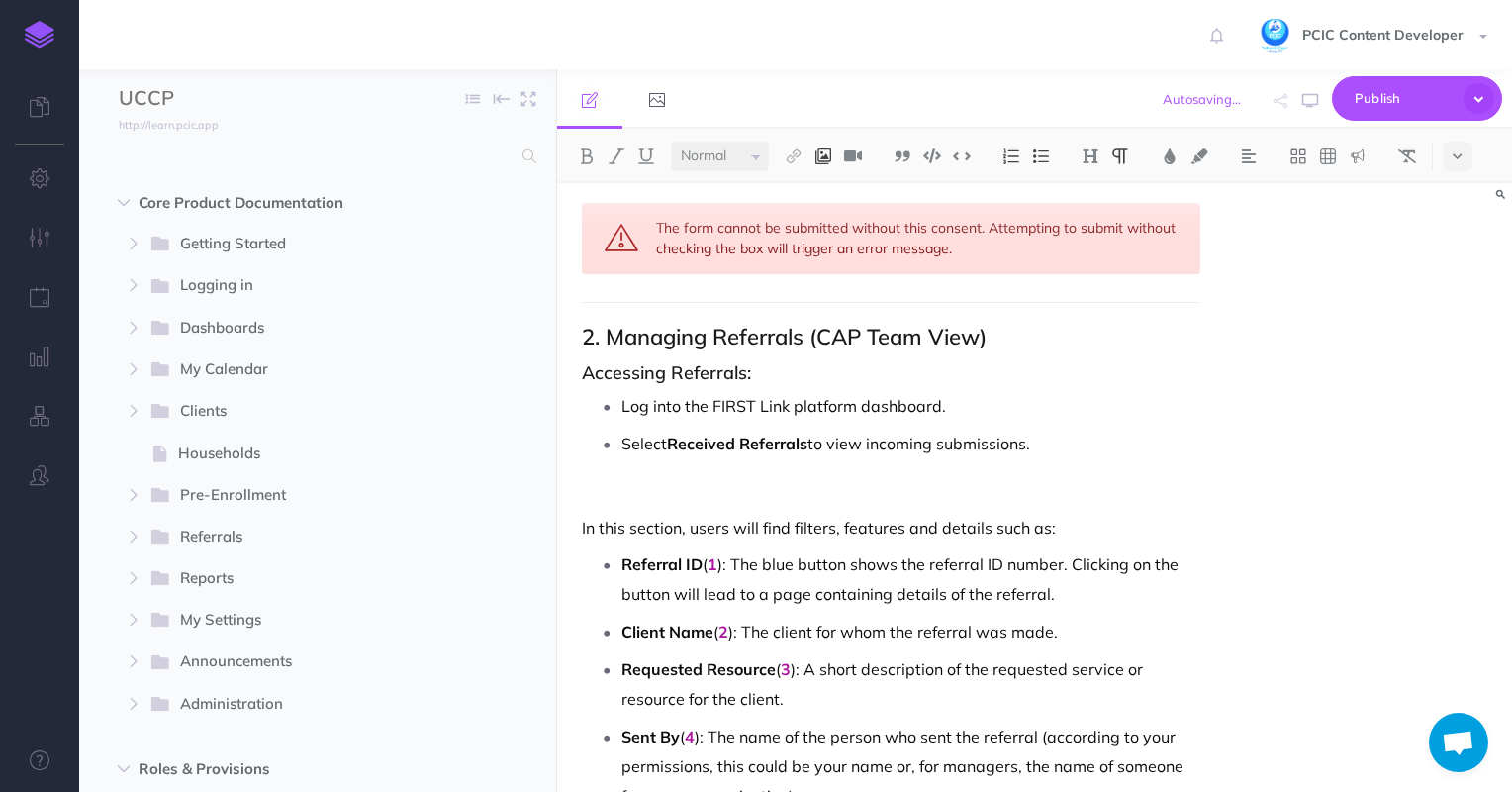 click at bounding box center (823, 156) 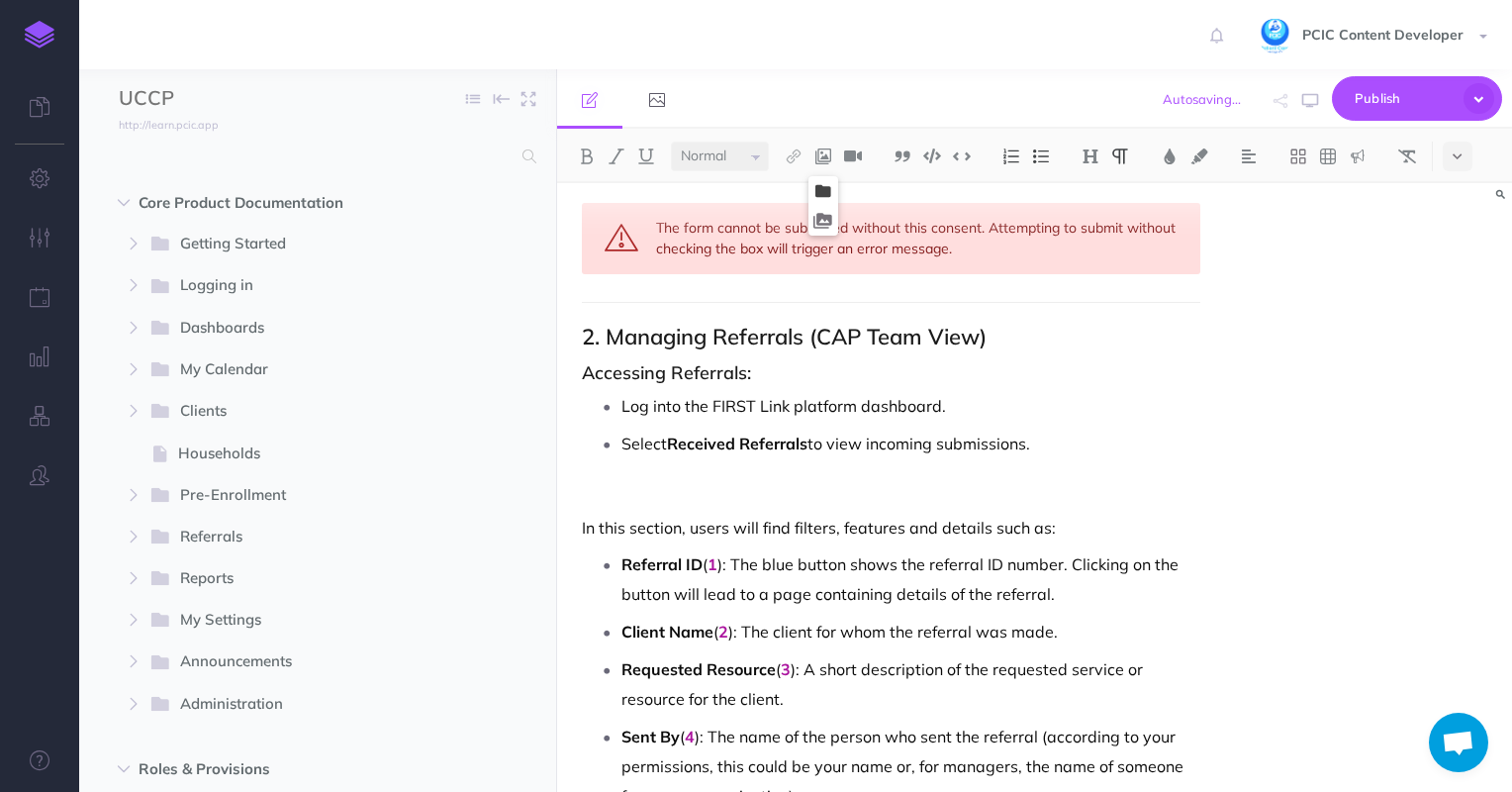 click at bounding box center (823, 191) 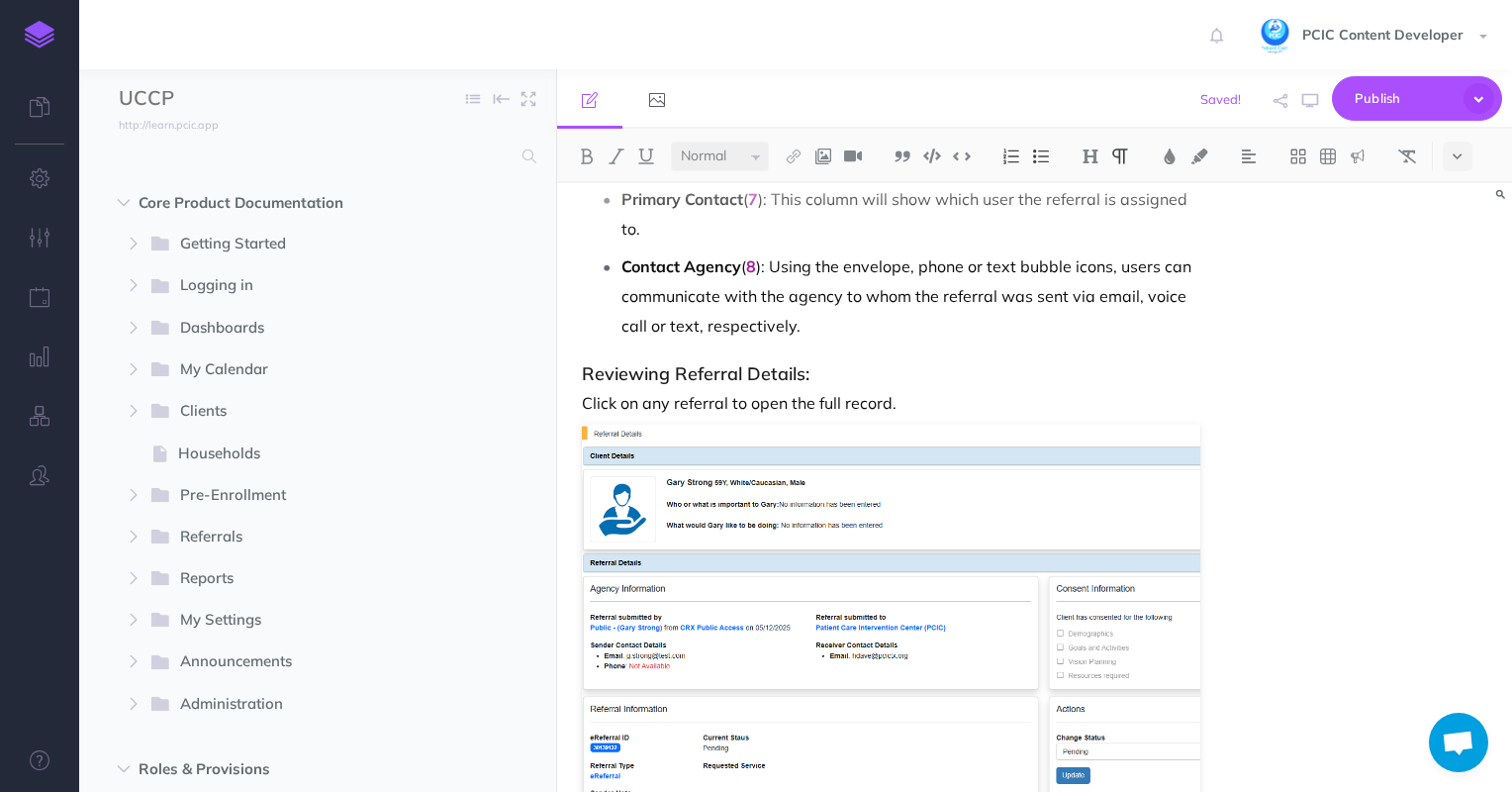 scroll, scrollTop: 2946, scrollLeft: 0, axis: vertical 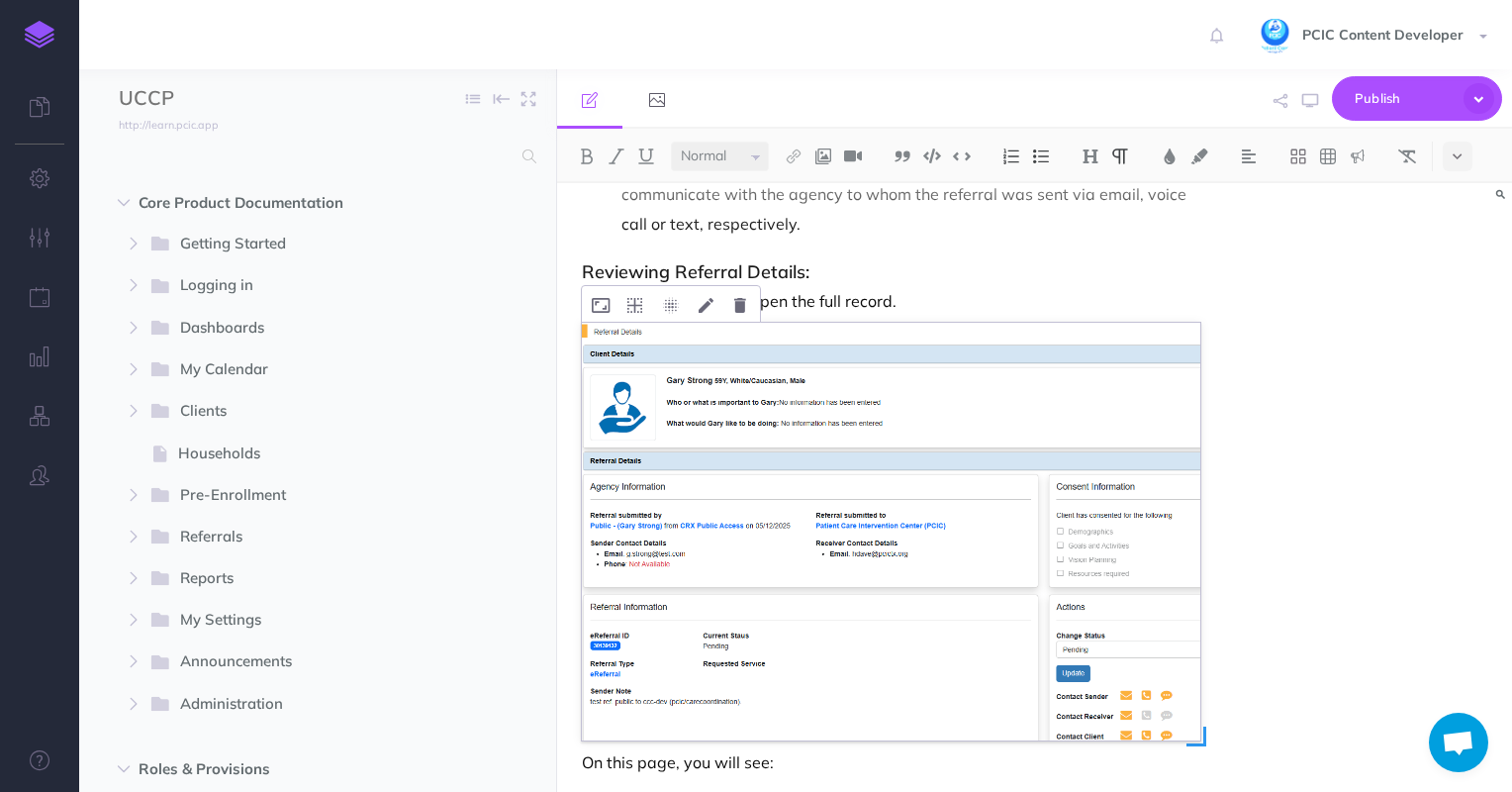 click at bounding box center [892, 532] 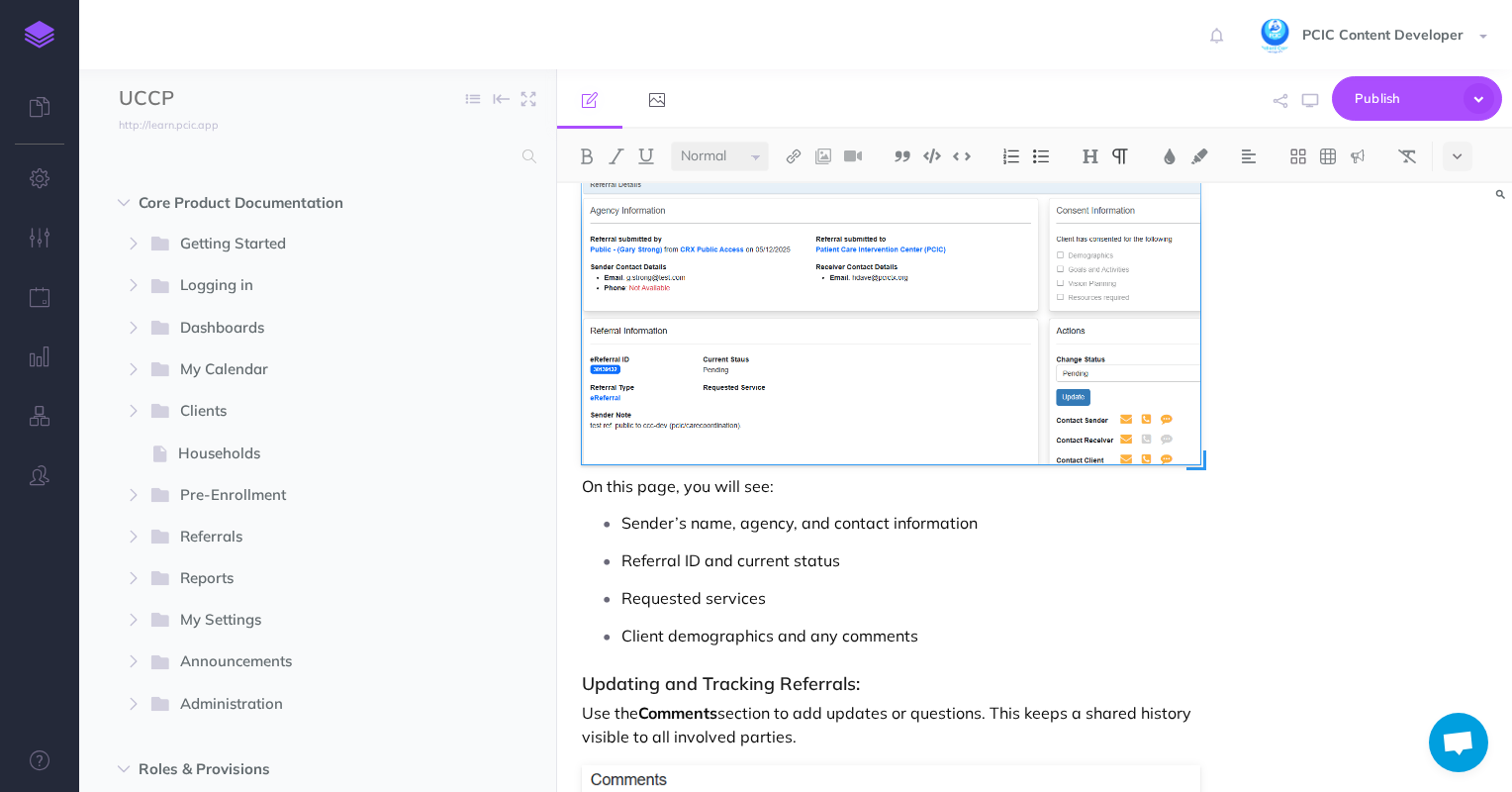 scroll, scrollTop: 3144, scrollLeft: 0, axis: vertical 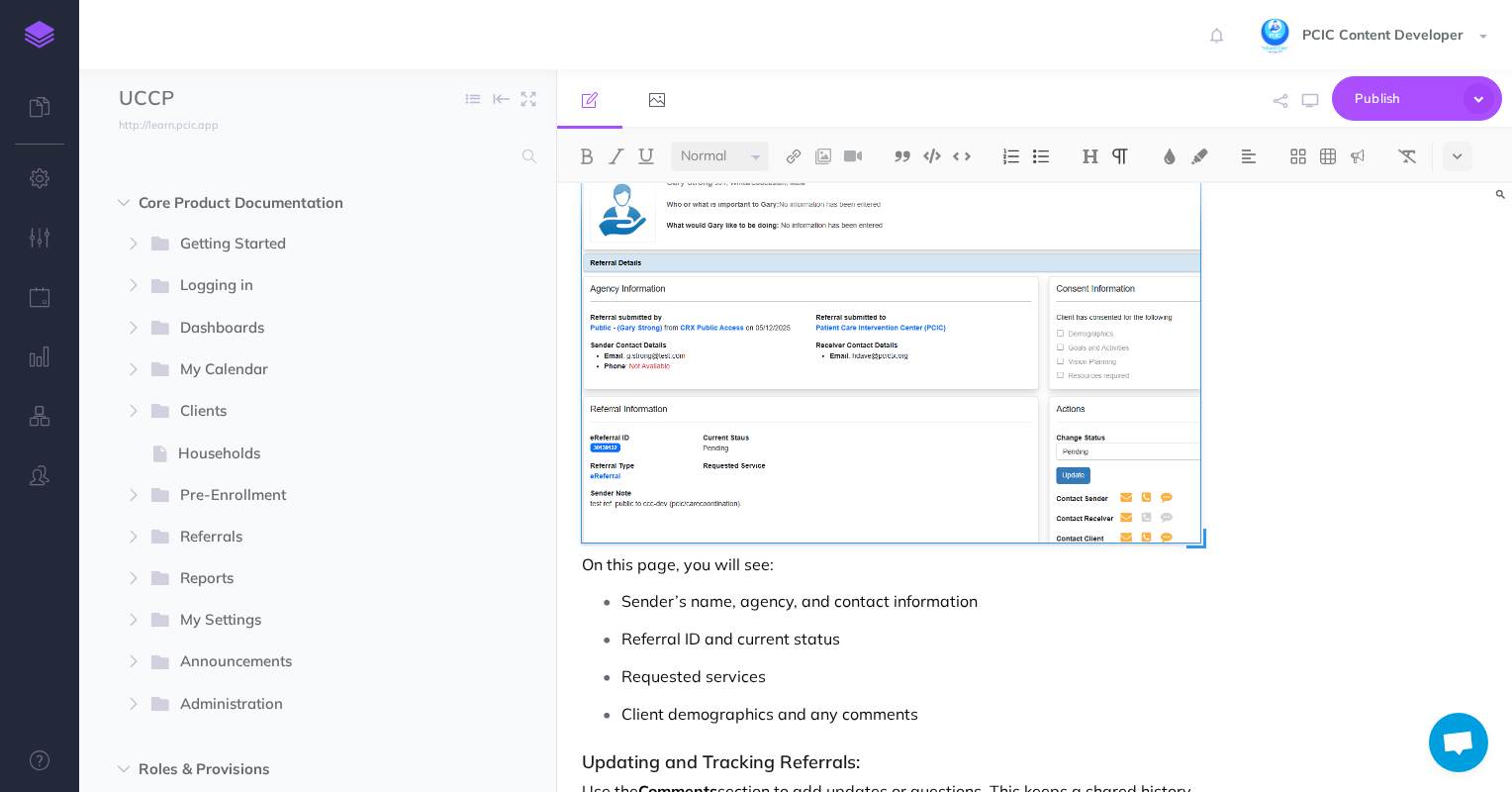 click at bounding box center (892, 334) 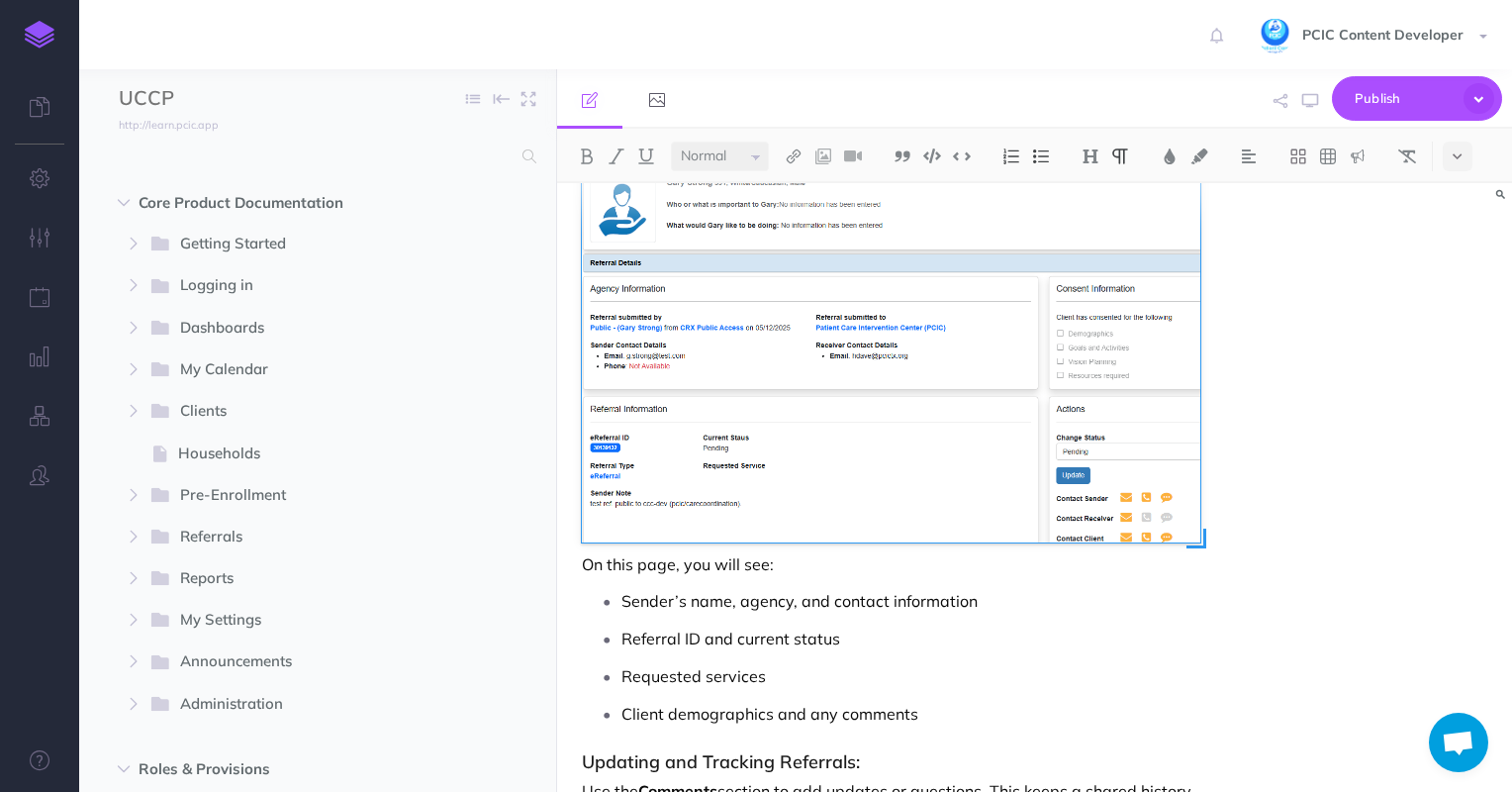 scroll, scrollTop: 3052, scrollLeft: 0, axis: vertical 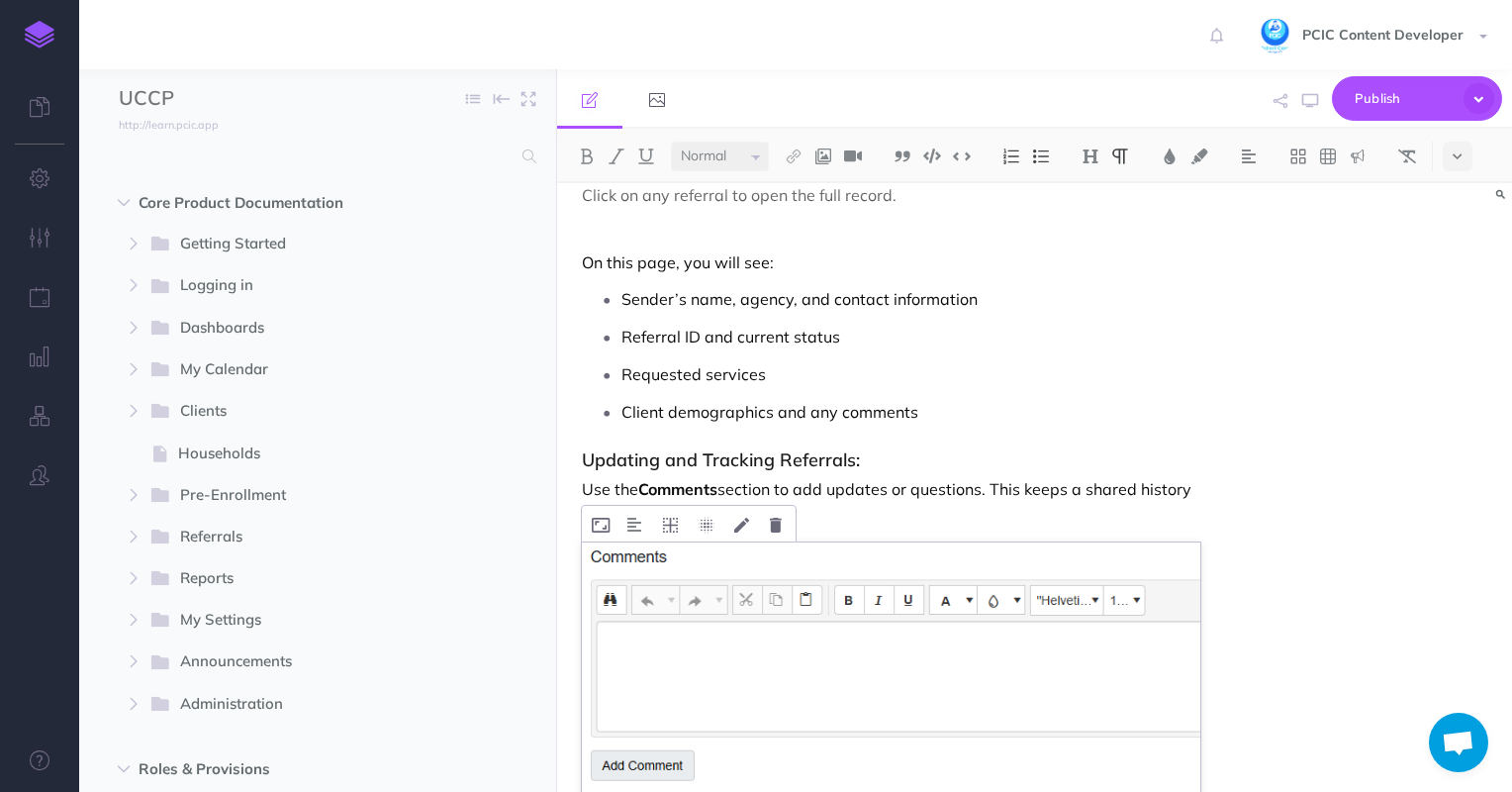 click at bounding box center (892, 722) 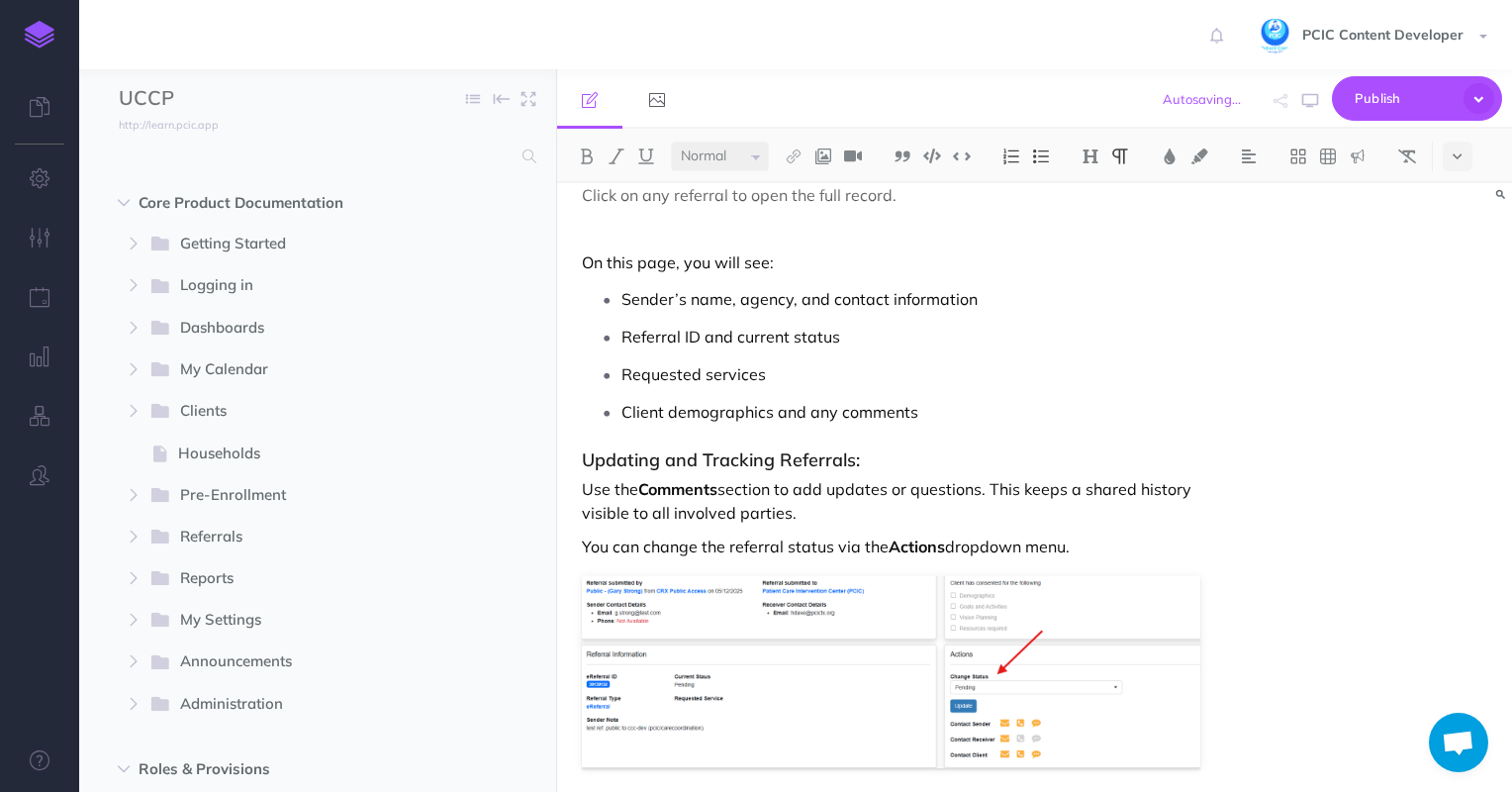 click on "Use the  Comments  section to add updates or questions. This keeps a shared history visible to all involved parties." at bounding box center (892, 501) 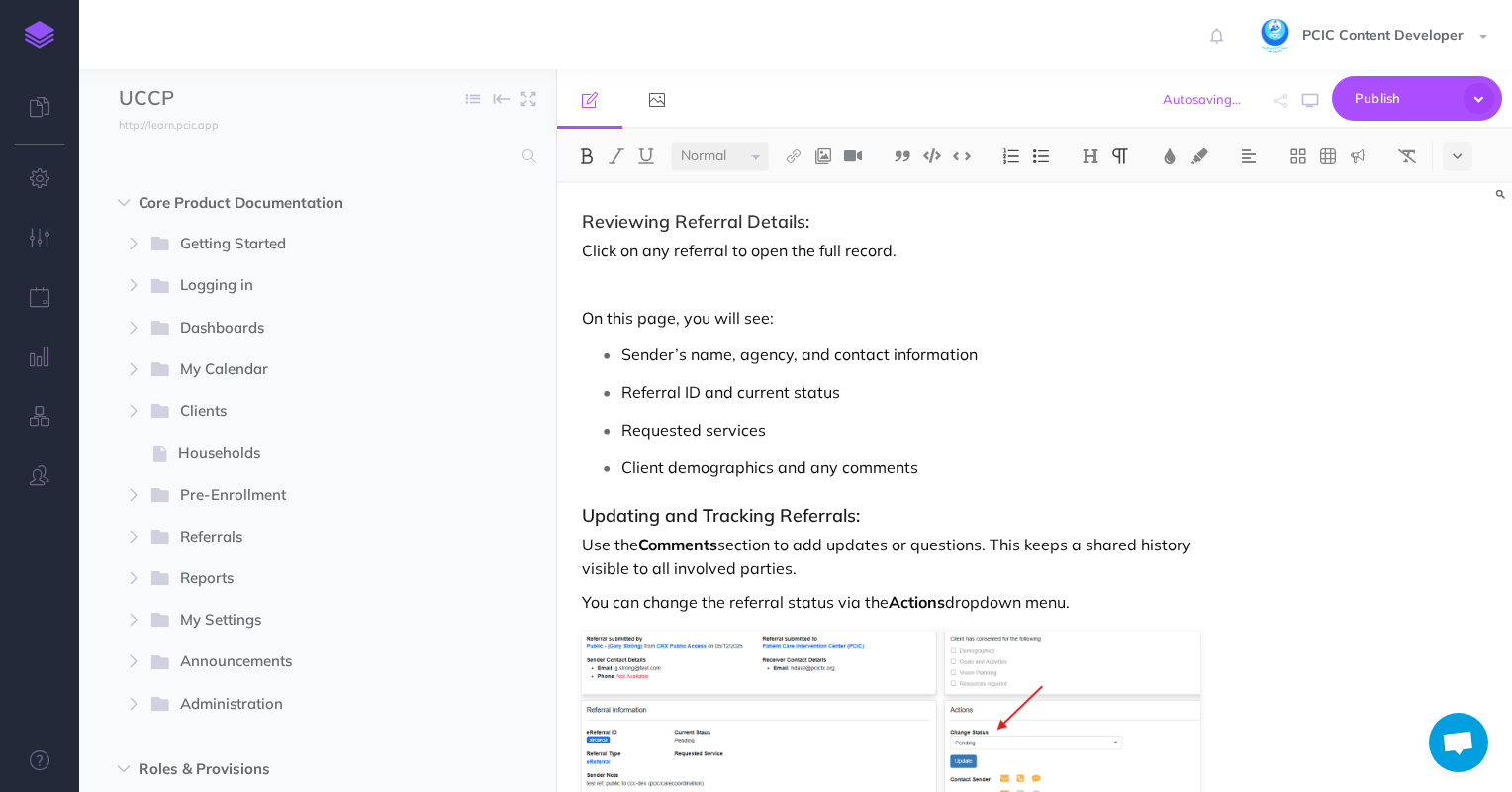 scroll, scrollTop: 3151, scrollLeft: 0, axis: vertical 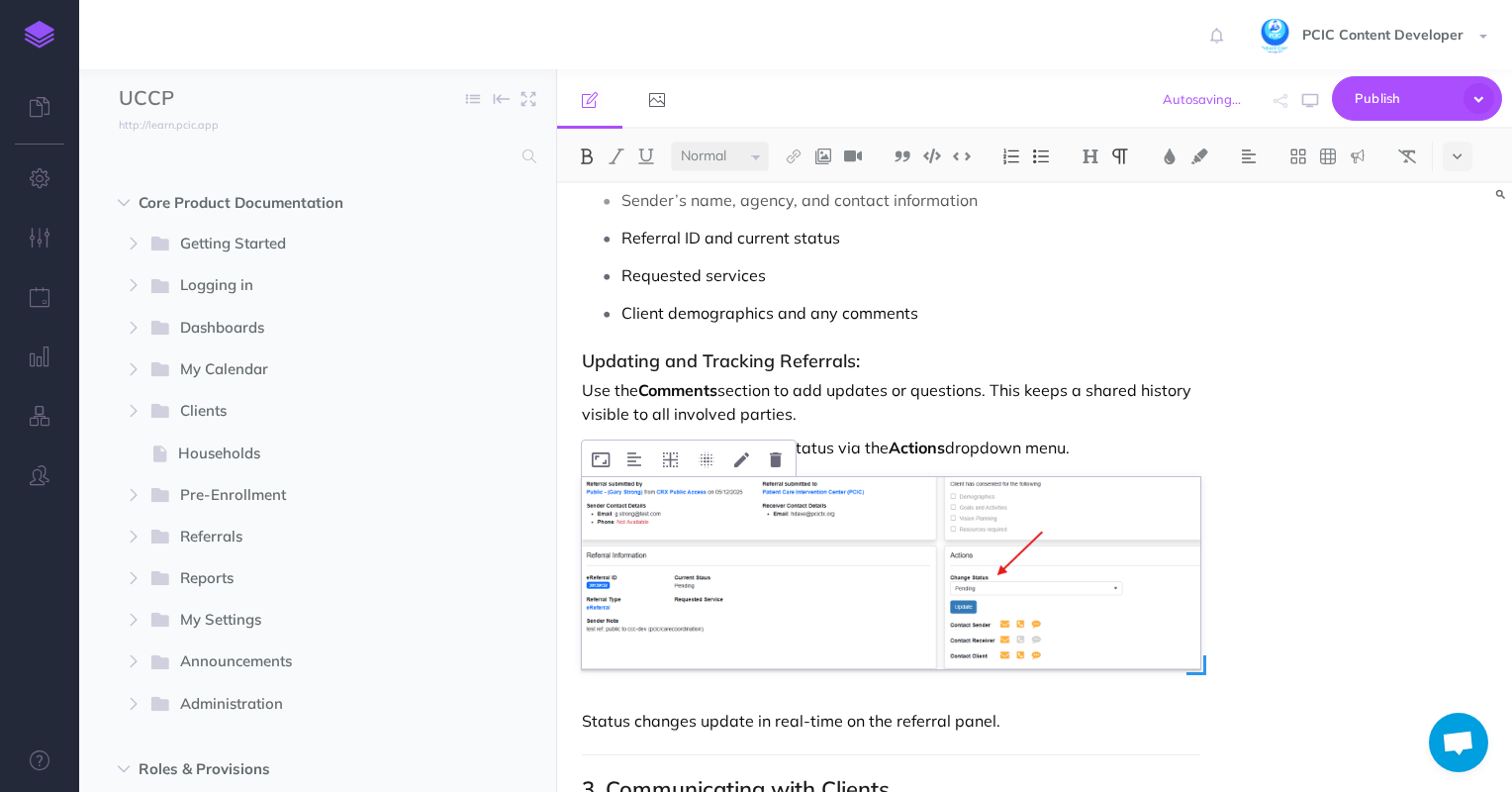 click at bounding box center [892, 573] 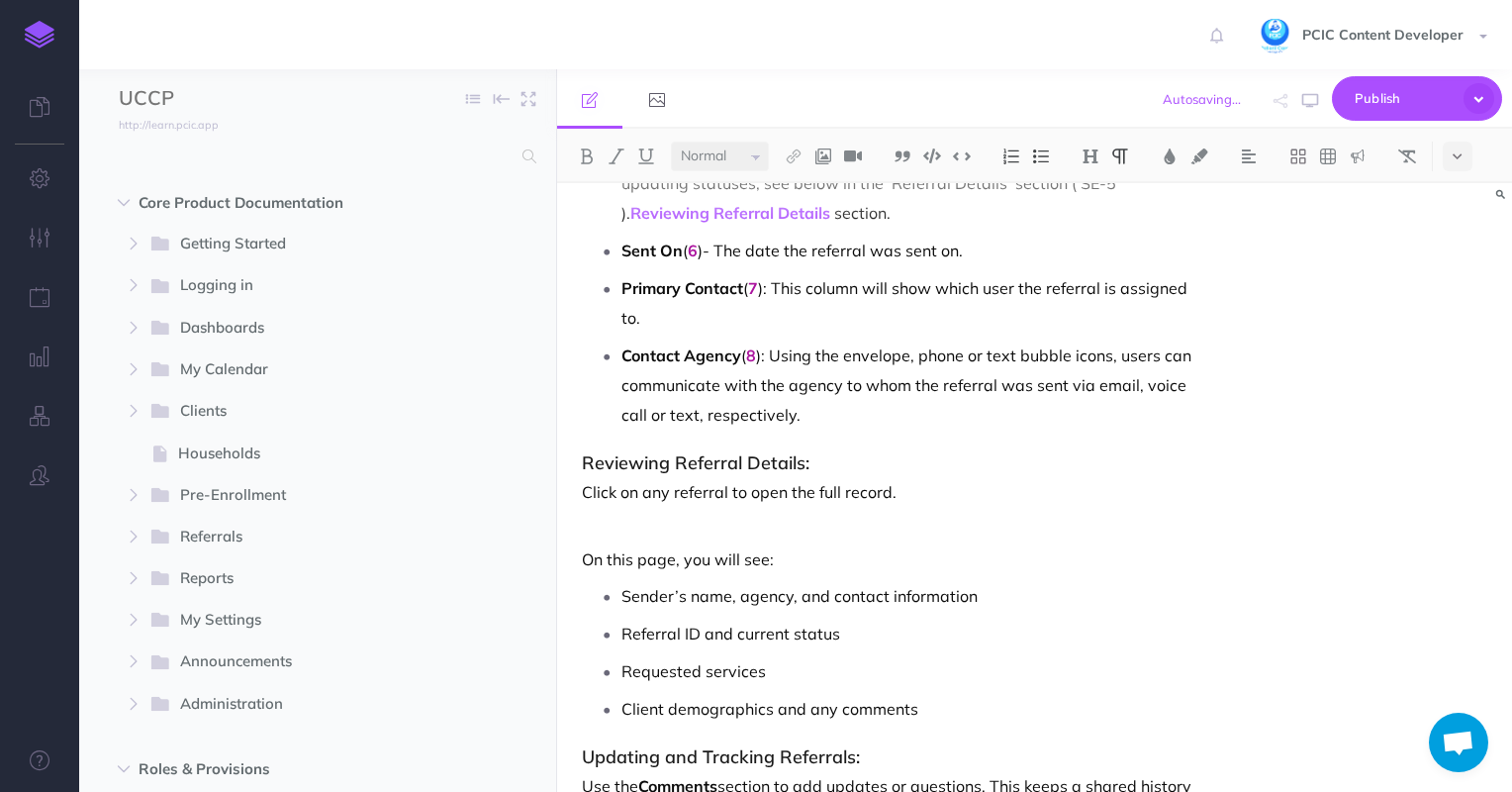 scroll, scrollTop: 3052, scrollLeft: 0, axis: vertical 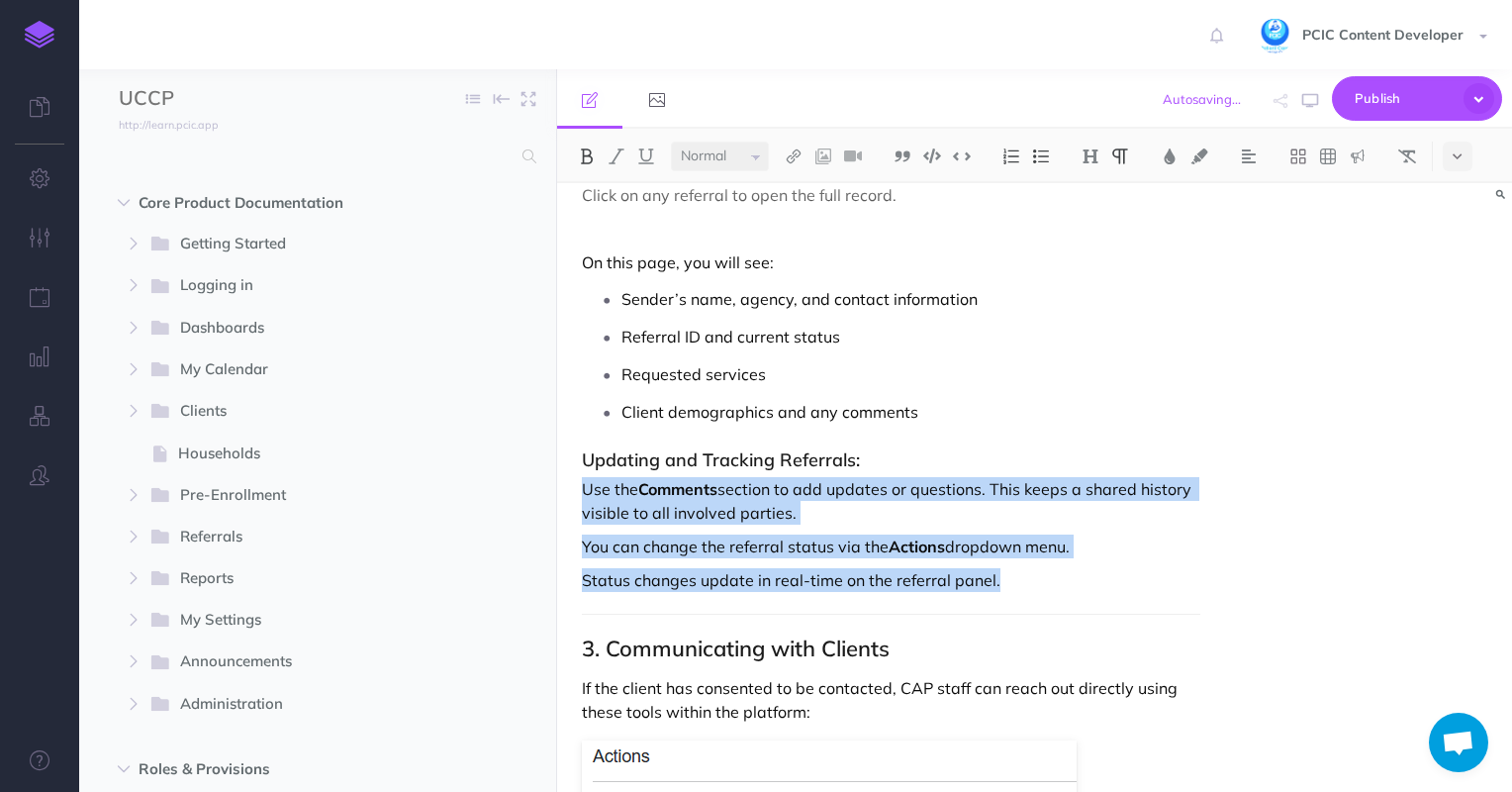 drag, startPoint x: 1015, startPoint y: 540, endPoint x: 574, endPoint y: 463, distance: 447.67175 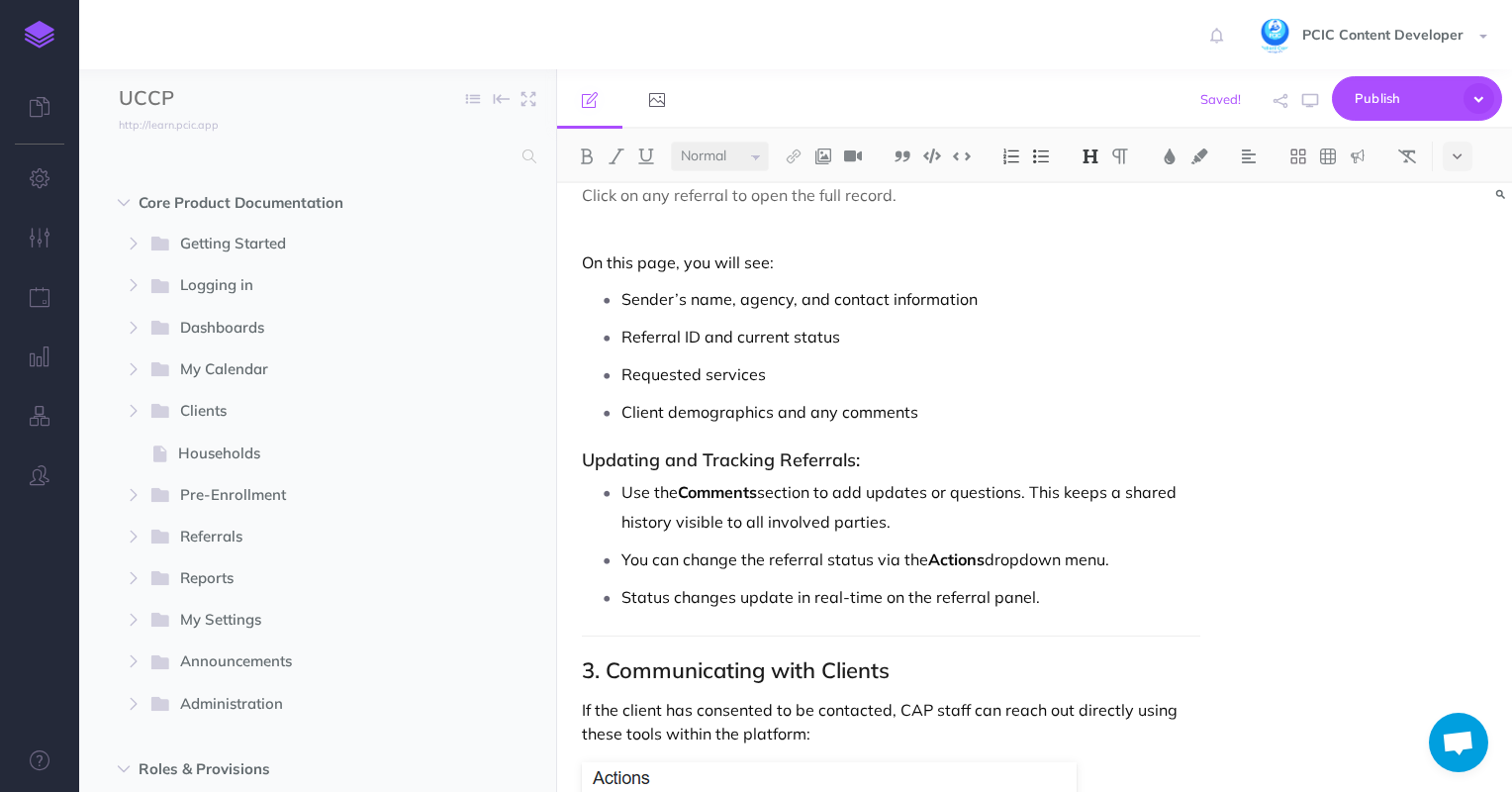 click on "FIRST Link Referral User Guide Powered by Houston Food Bank & Patient Care Intervention Center (PCIC) Connecting patients to food and social services Overview The  FIRST Link  referral program connects healthcare providers with patients facing food insecurity, linking them to vital resources at the  Houston Food Bank . The  Community Assistance Program (CAP ) manages and responds to referrals submitted through this platform. This guide covers: How to submit a referral How CAP reviews and manages referrals Tools available for client communication 1. Submitting a Referral Who Can Submit? Houston Food Bank partners submit referrals on behalf of clients using the online referral form.                           How to Complete the Form: Required Fields:  Marked with a red asterisk * ( )** Client’s full name Phone number Preferred language Date of birth Address Requested services Resource List ( 1 ): Use the dropdown menu with checkboxes to select one or more resources. Comments ( 2 ): Client Consent ( 3 ):" at bounding box center [892, -660] 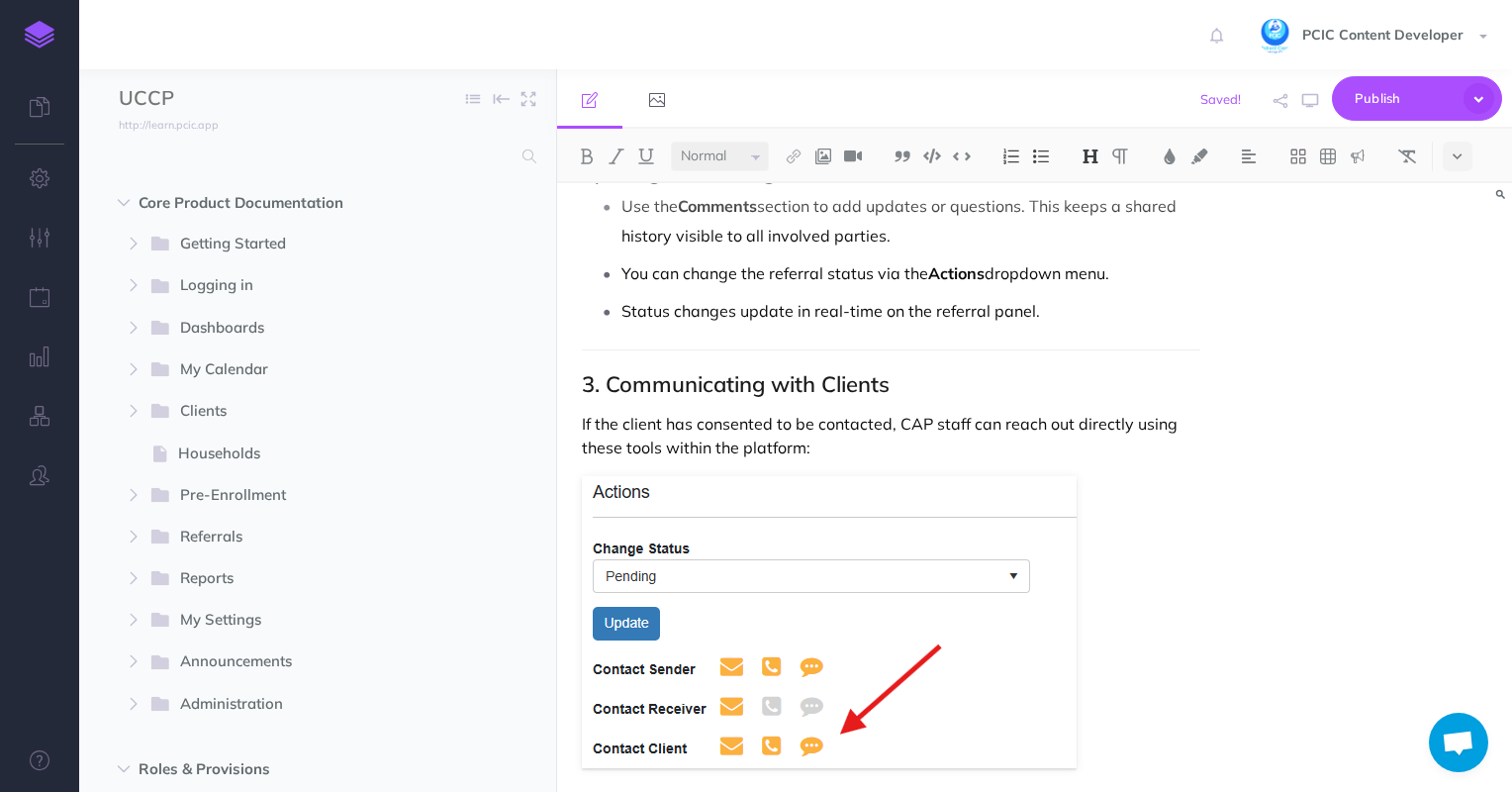scroll, scrollTop: 3349, scrollLeft: 0, axis: vertical 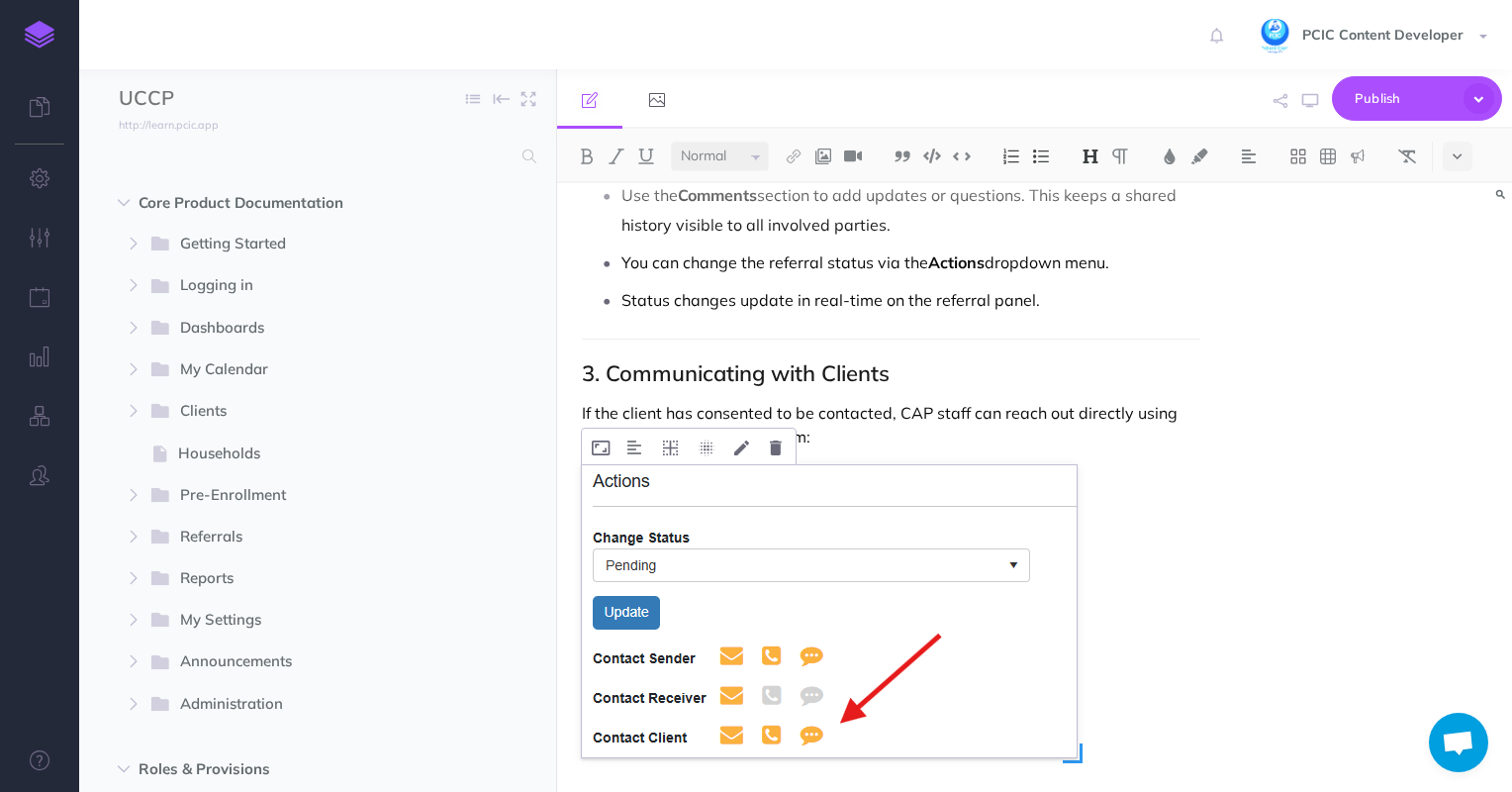 click at bounding box center (829, 611) 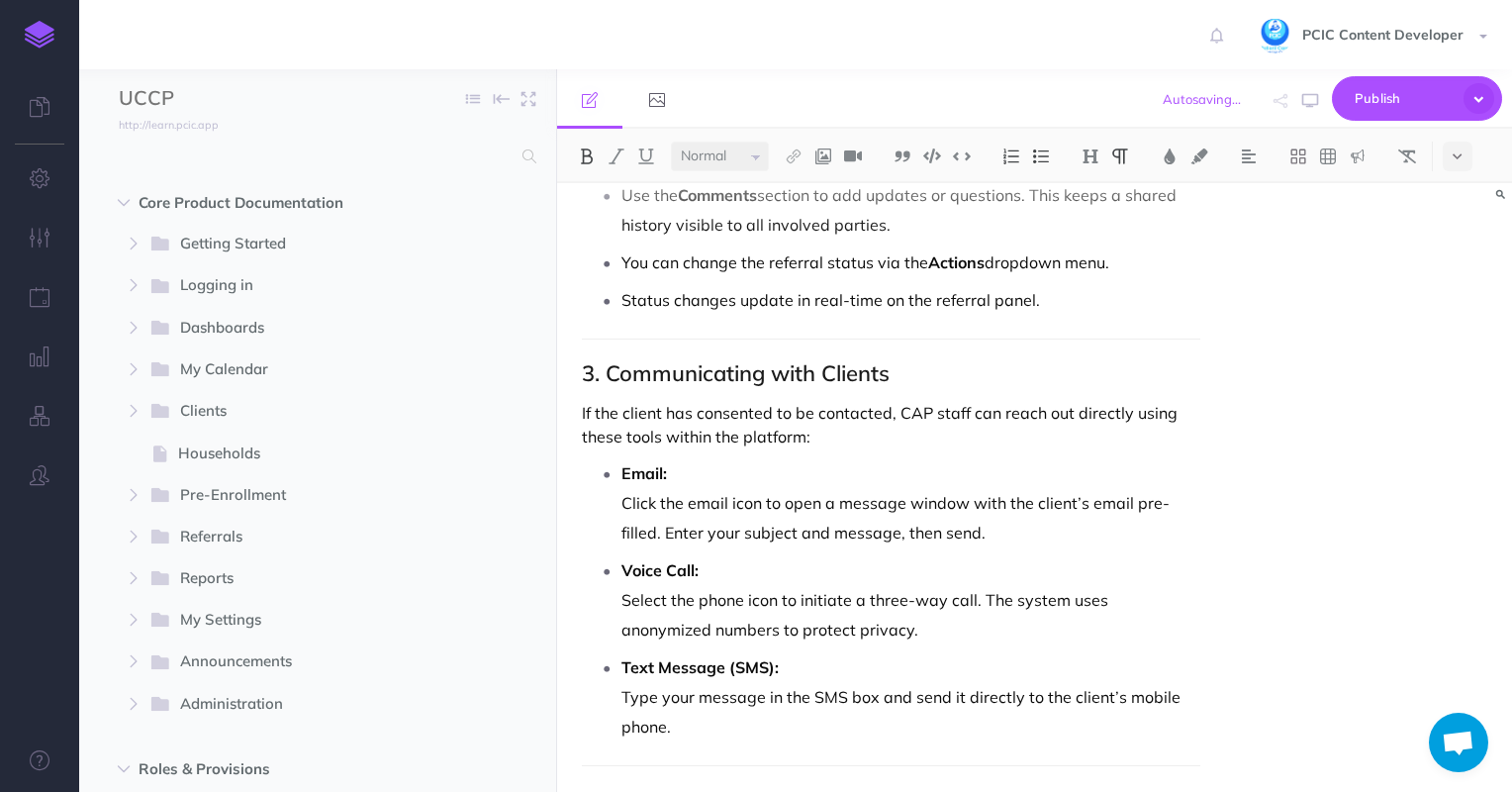 click on "If the client has consented to be contacted, CAP staff can reach out directly using these tools within the platform:" at bounding box center (892, 425) 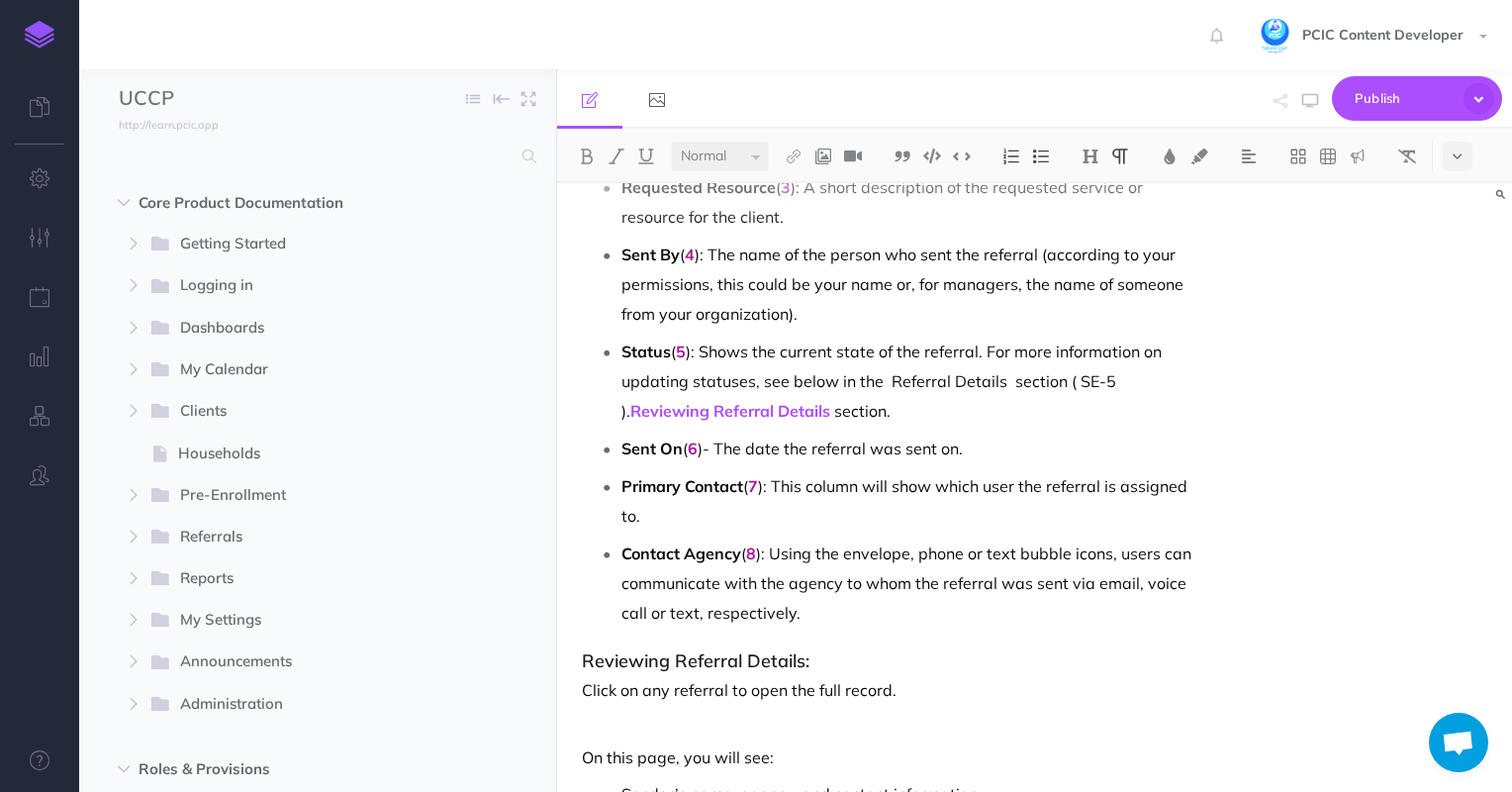 scroll, scrollTop: 2755, scrollLeft: 0, axis: vertical 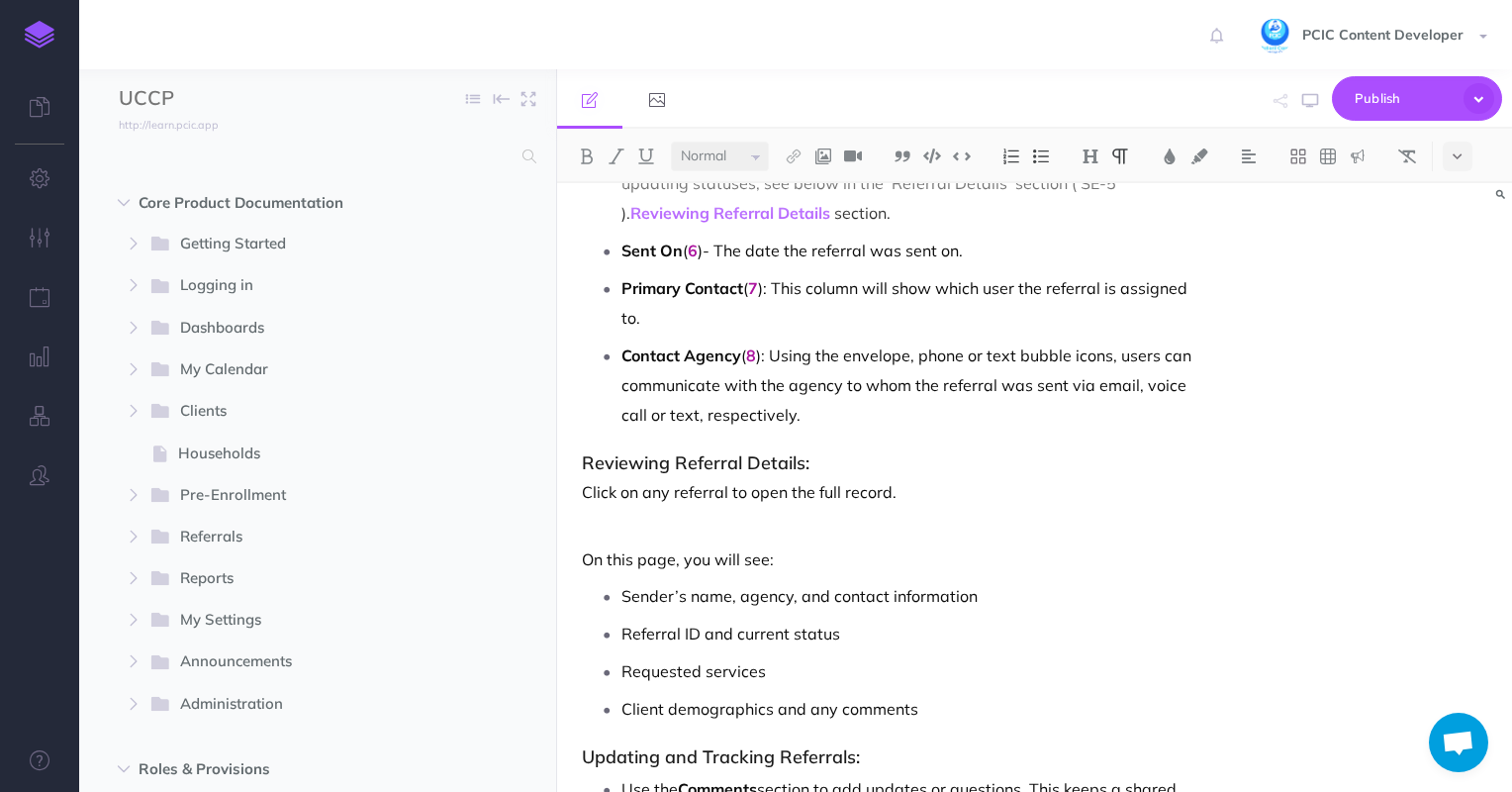 click at bounding box center [892, 526] 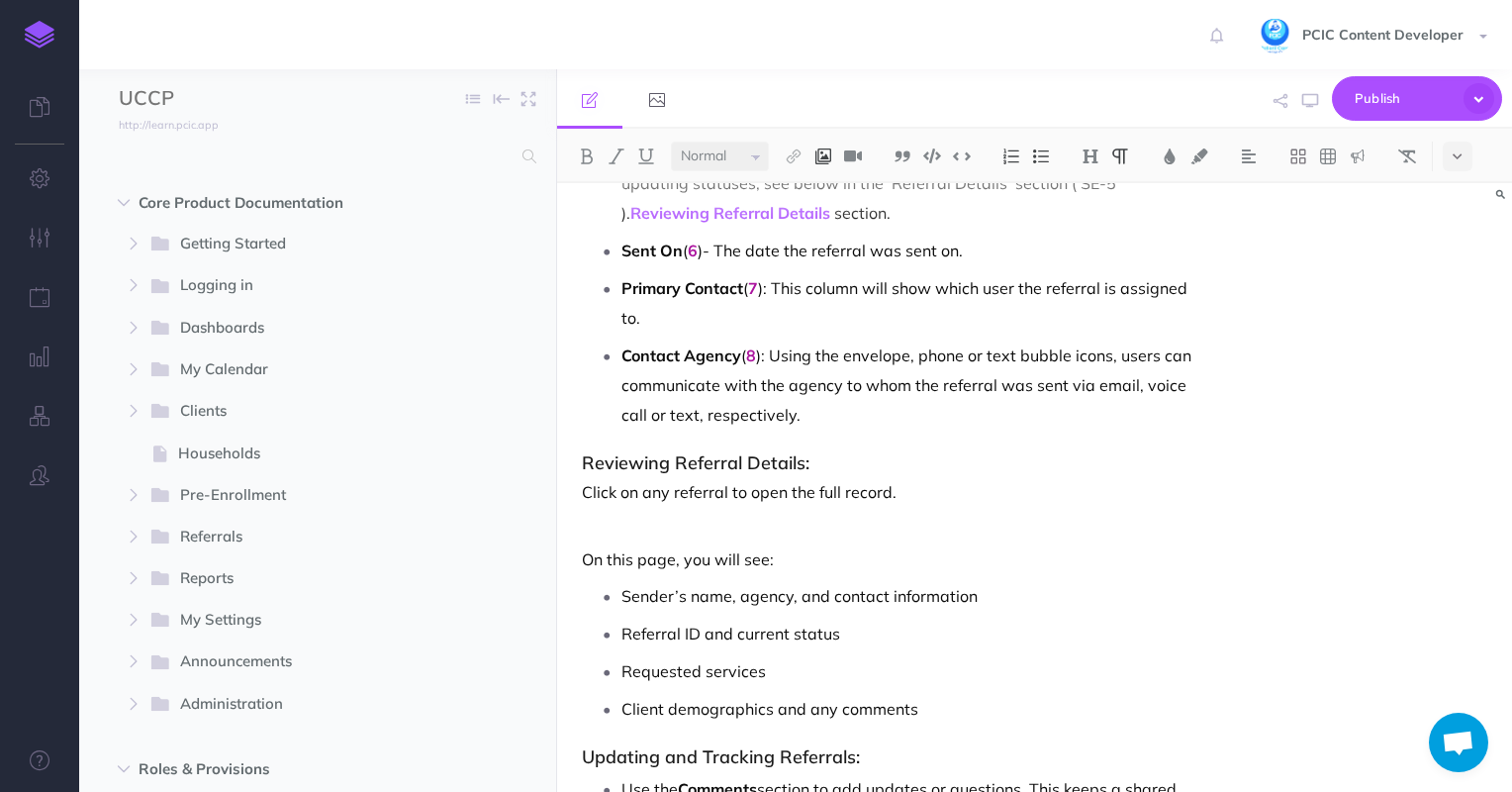 click at bounding box center (823, 156) 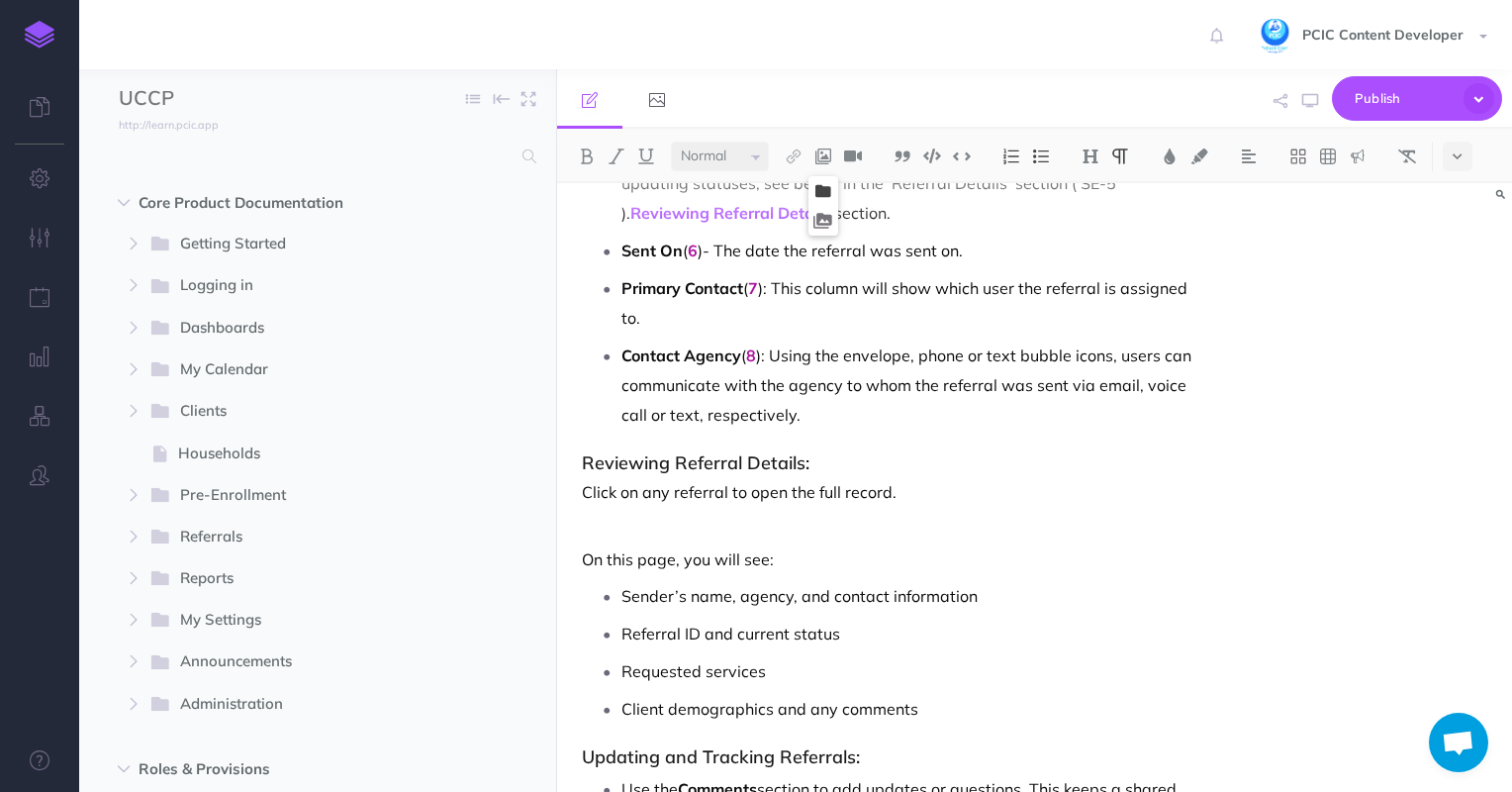 click at bounding box center (823, 191) 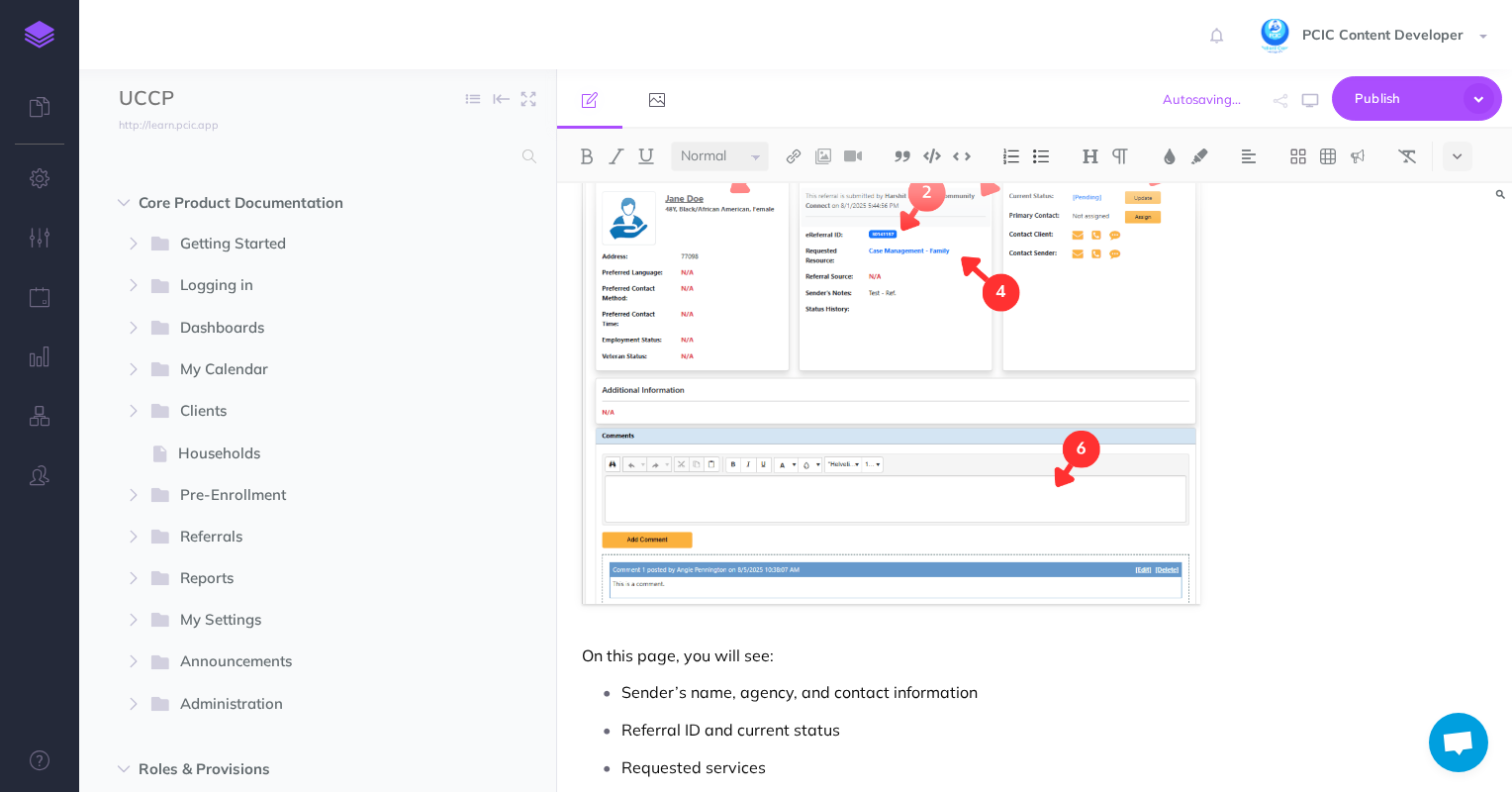 scroll, scrollTop: 3255, scrollLeft: 0, axis: vertical 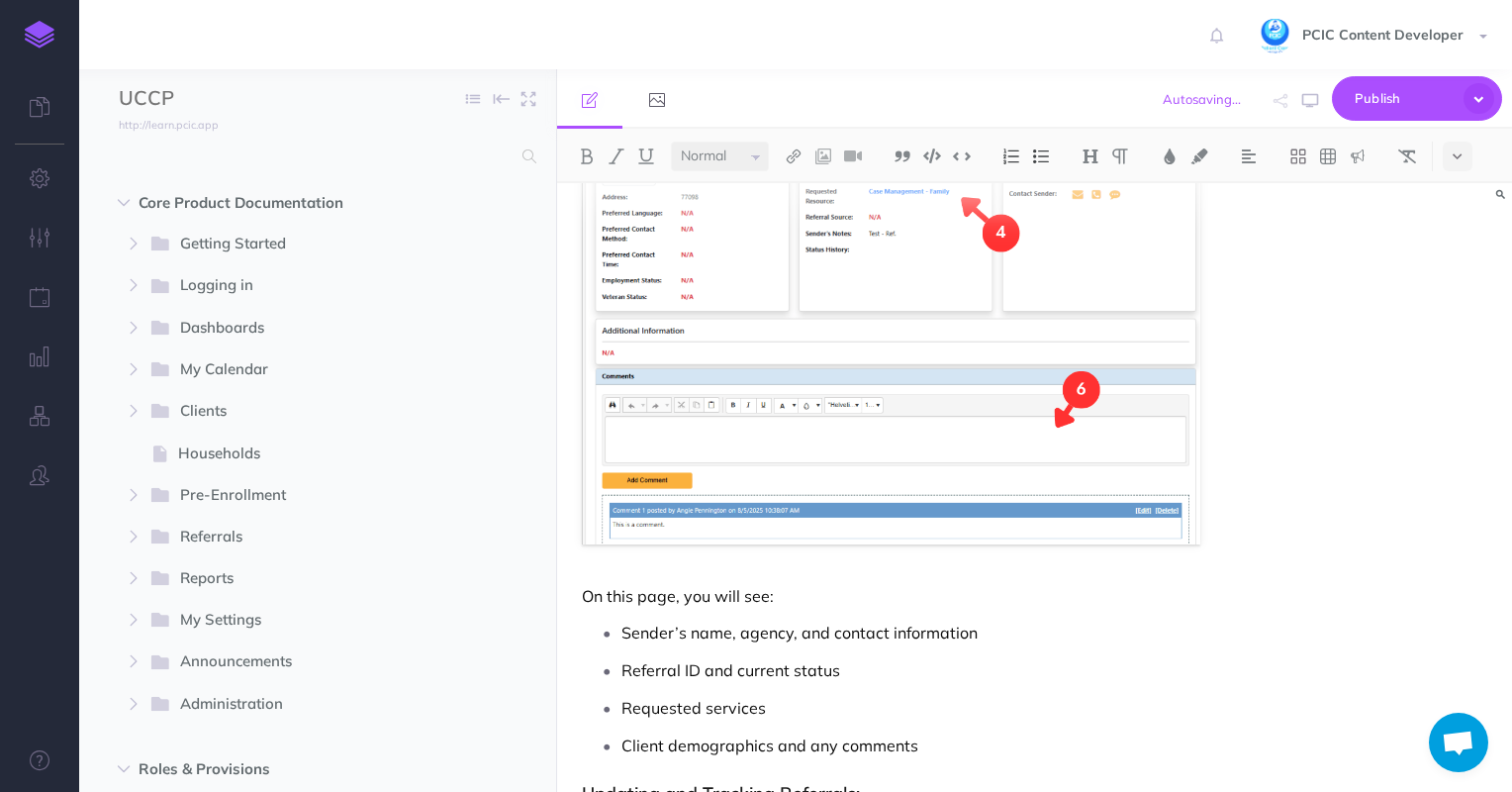 click on "Sender’s name, agency, and contact information" at bounding box center (911, 633) 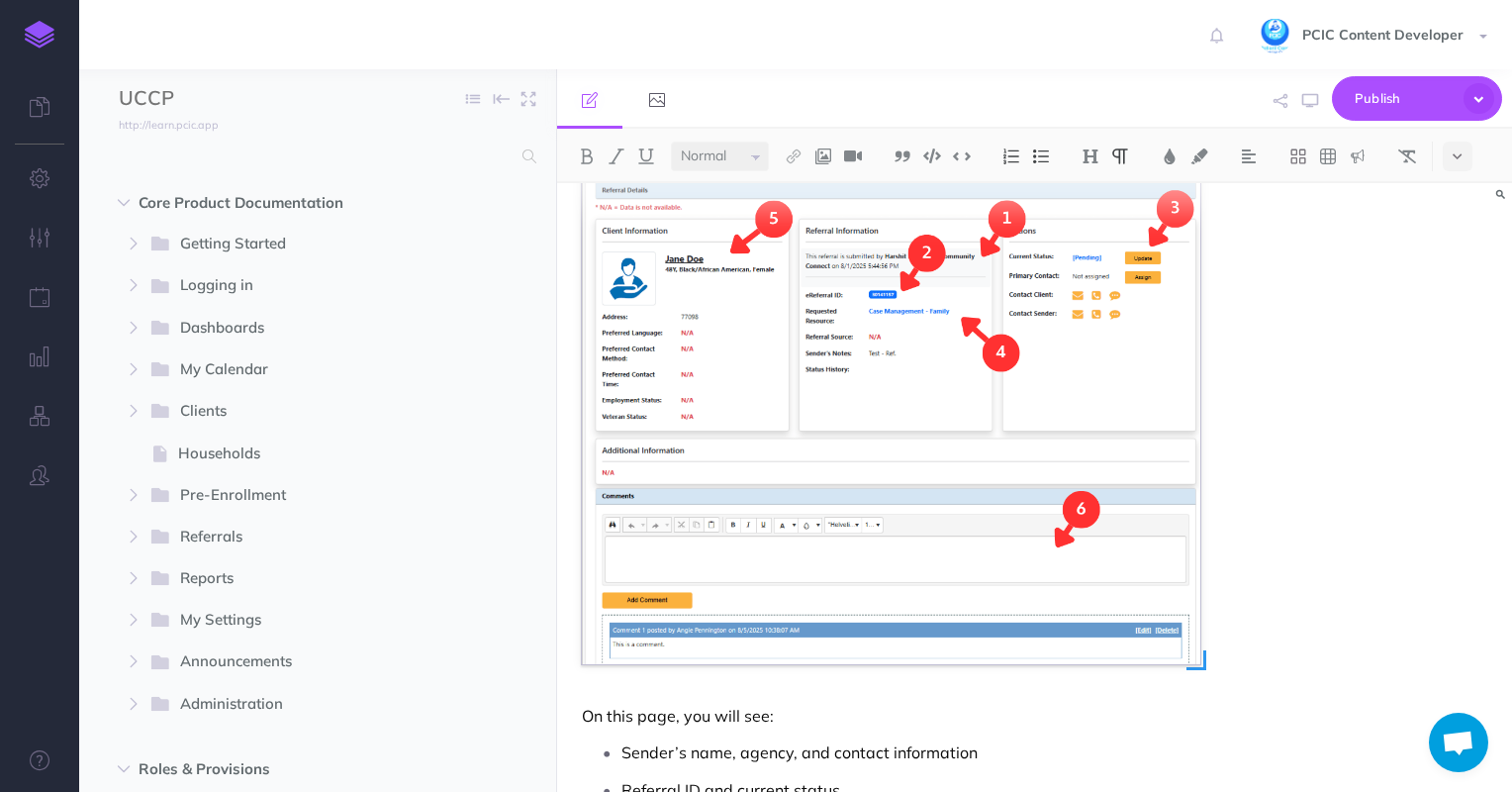 scroll, scrollTop: 3156, scrollLeft: 0, axis: vertical 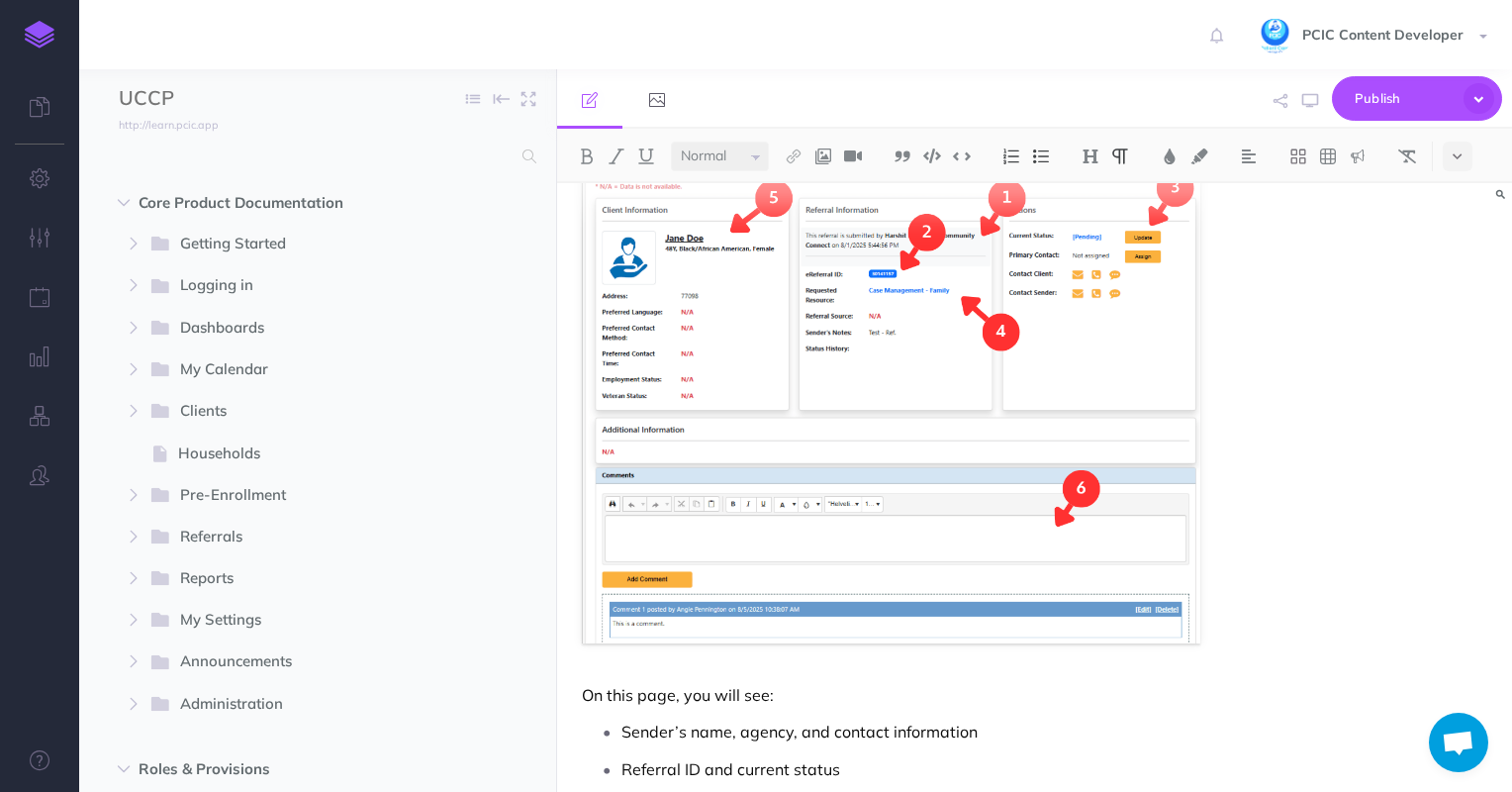 click at bounding box center (1011, 156) 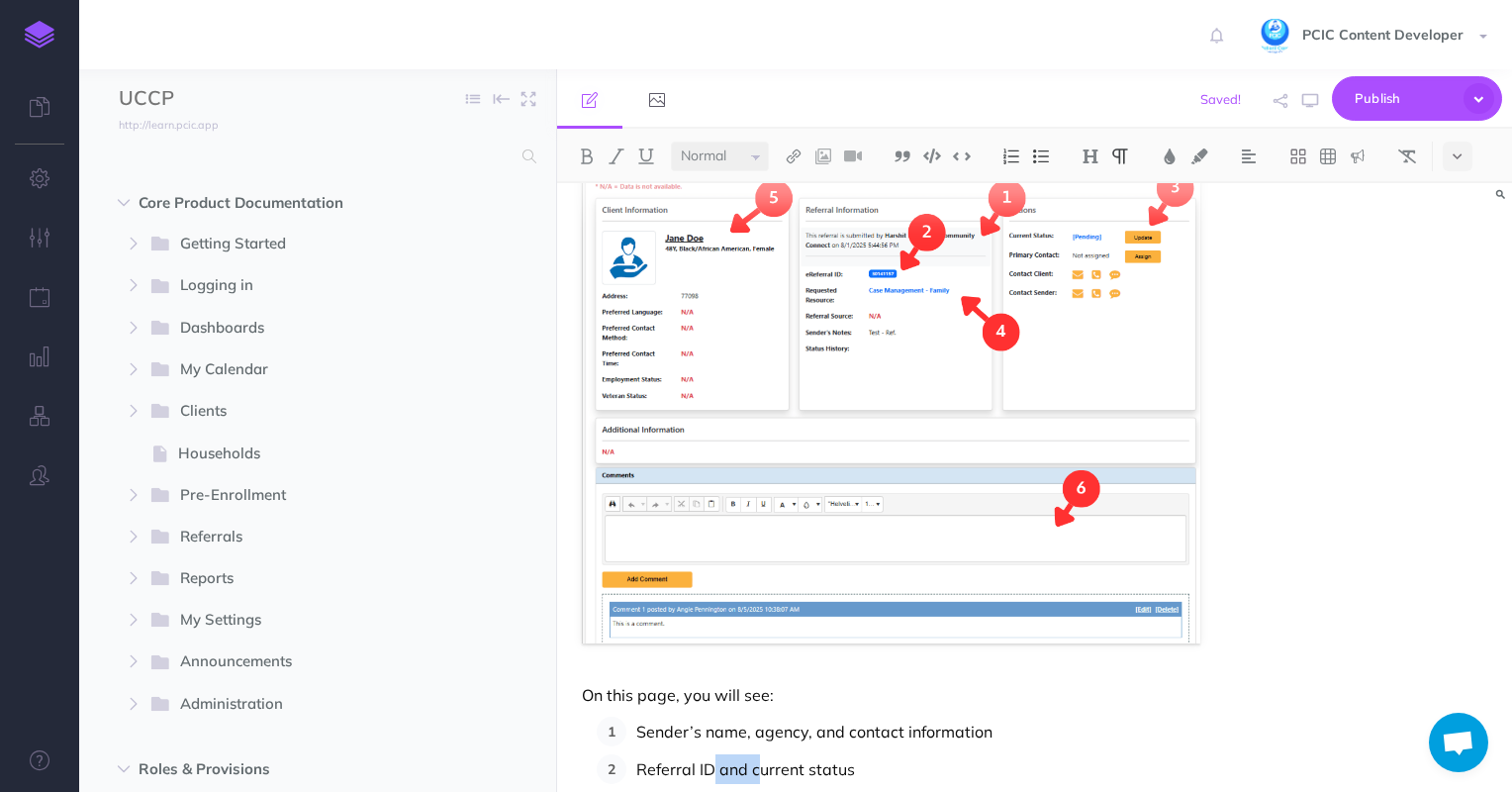 drag, startPoint x: 759, startPoint y: 742, endPoint x: 712, endPoint y: 739, distance: 47.095647 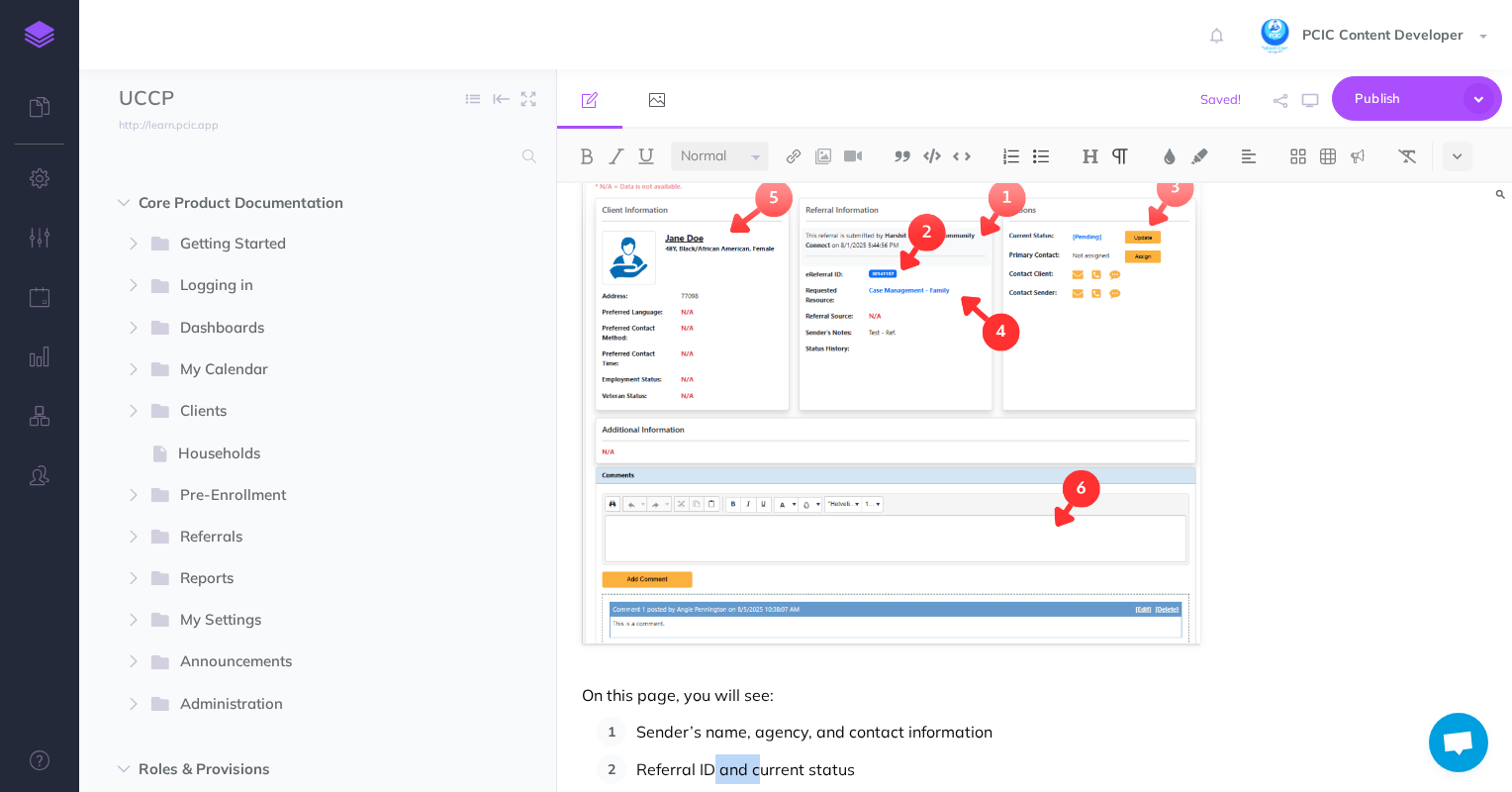 click on "Referral ID and current status" at bounding box center [918, 769] 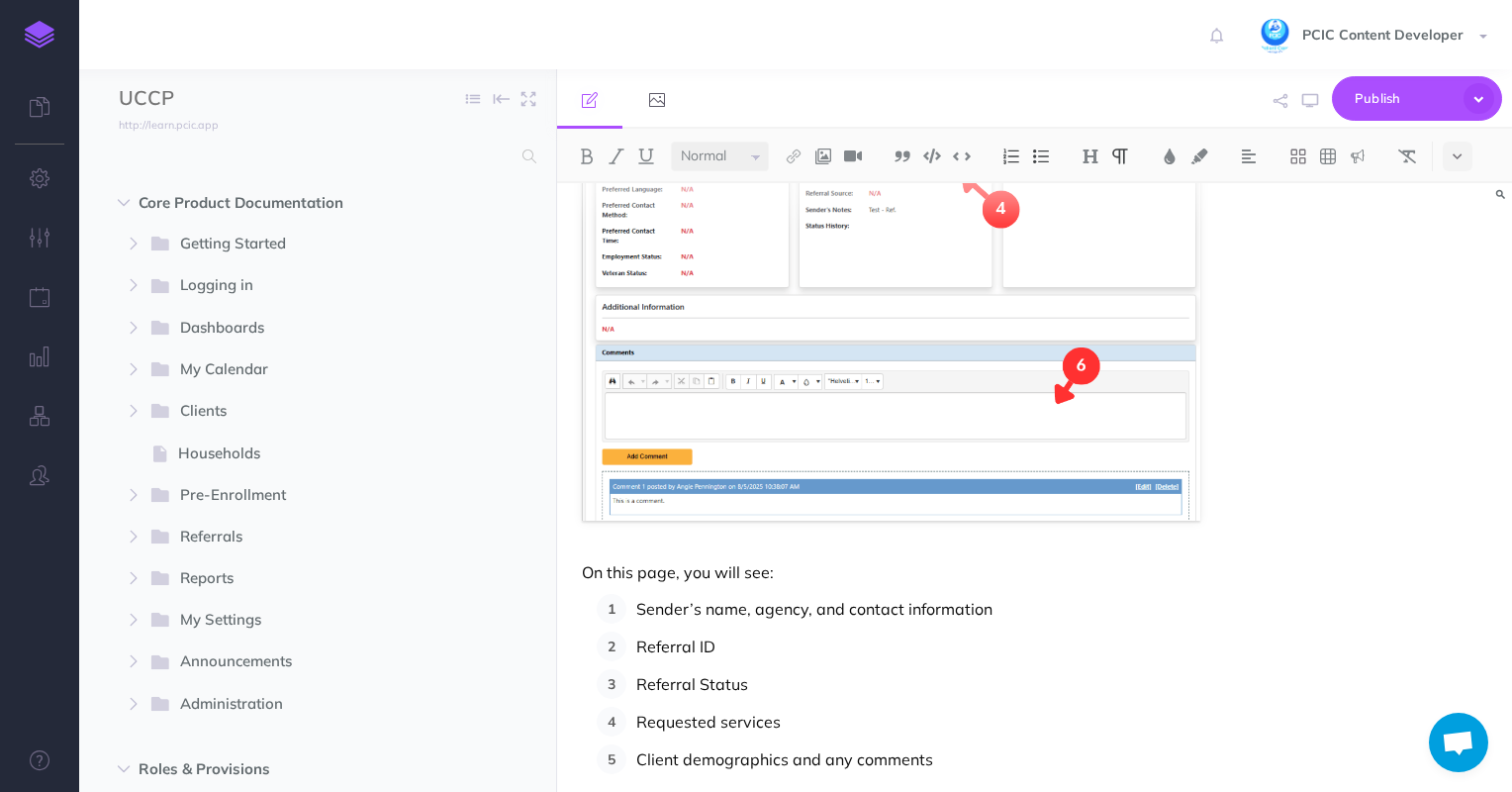 scroll, scrollTop: 3354, scrollLeft: 0, axis: vertical 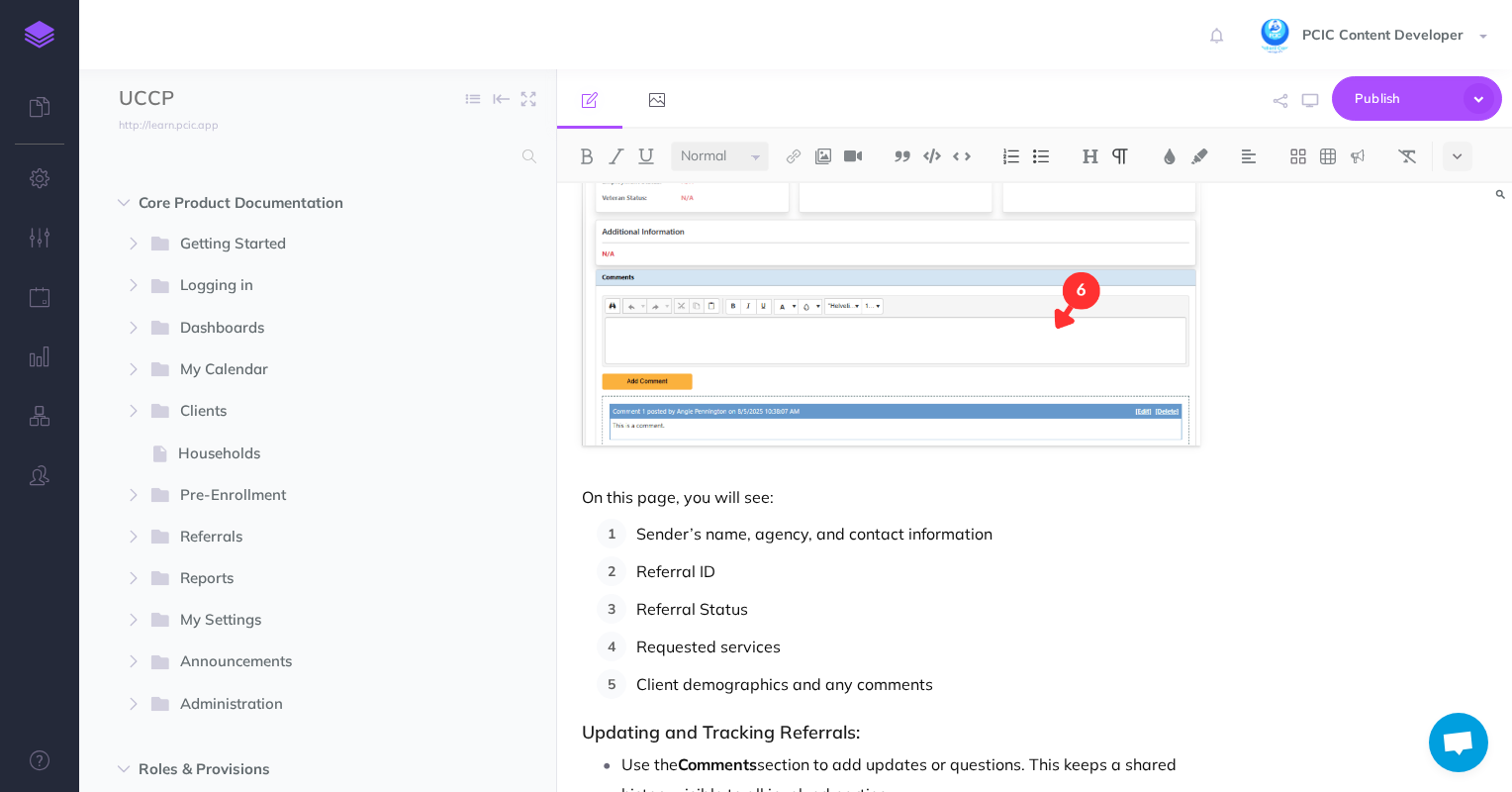 click on "Requested services" at bounding box center [918, 646] 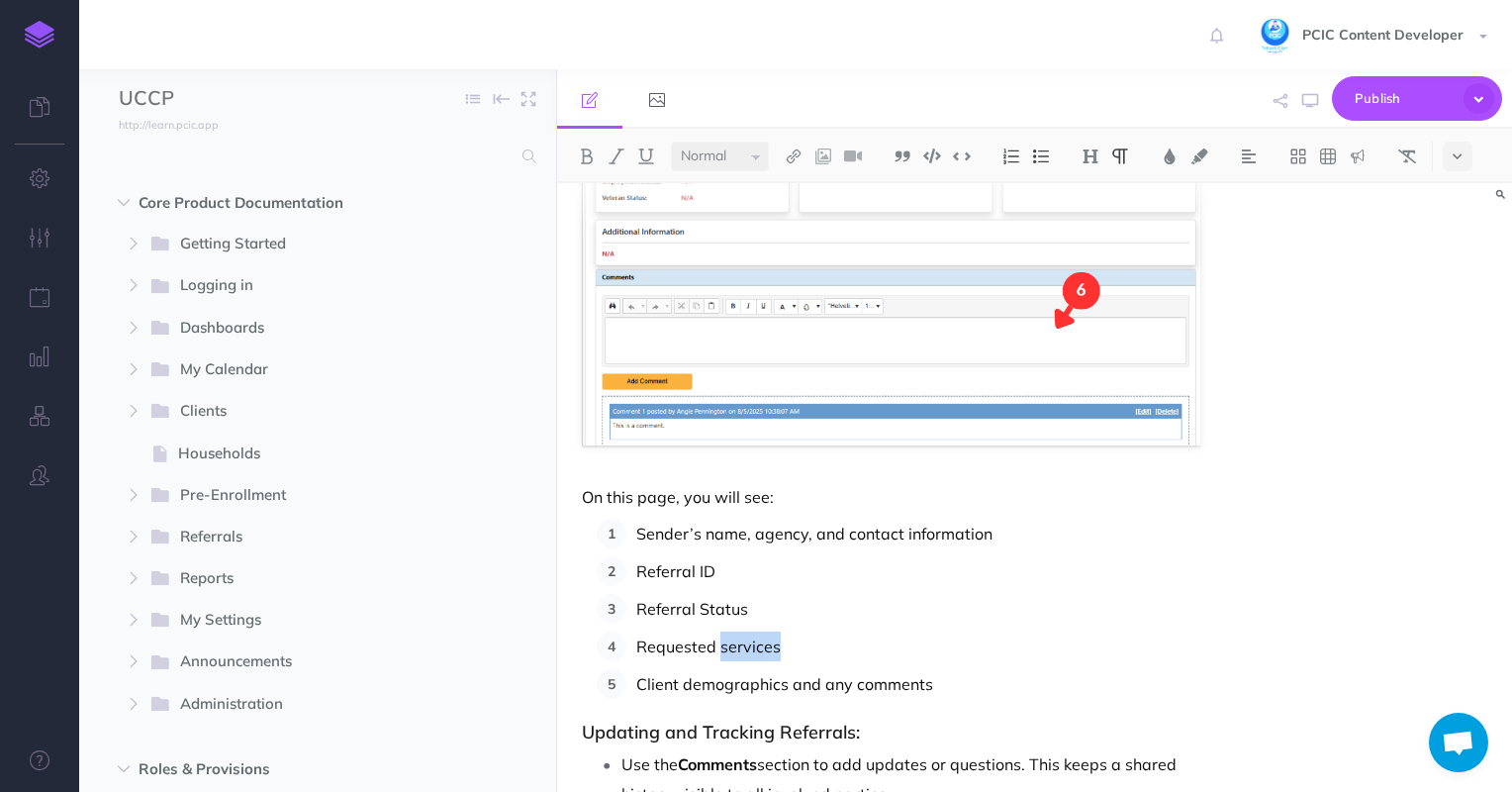 click on "Requested services" at bounding box center (918, 646) 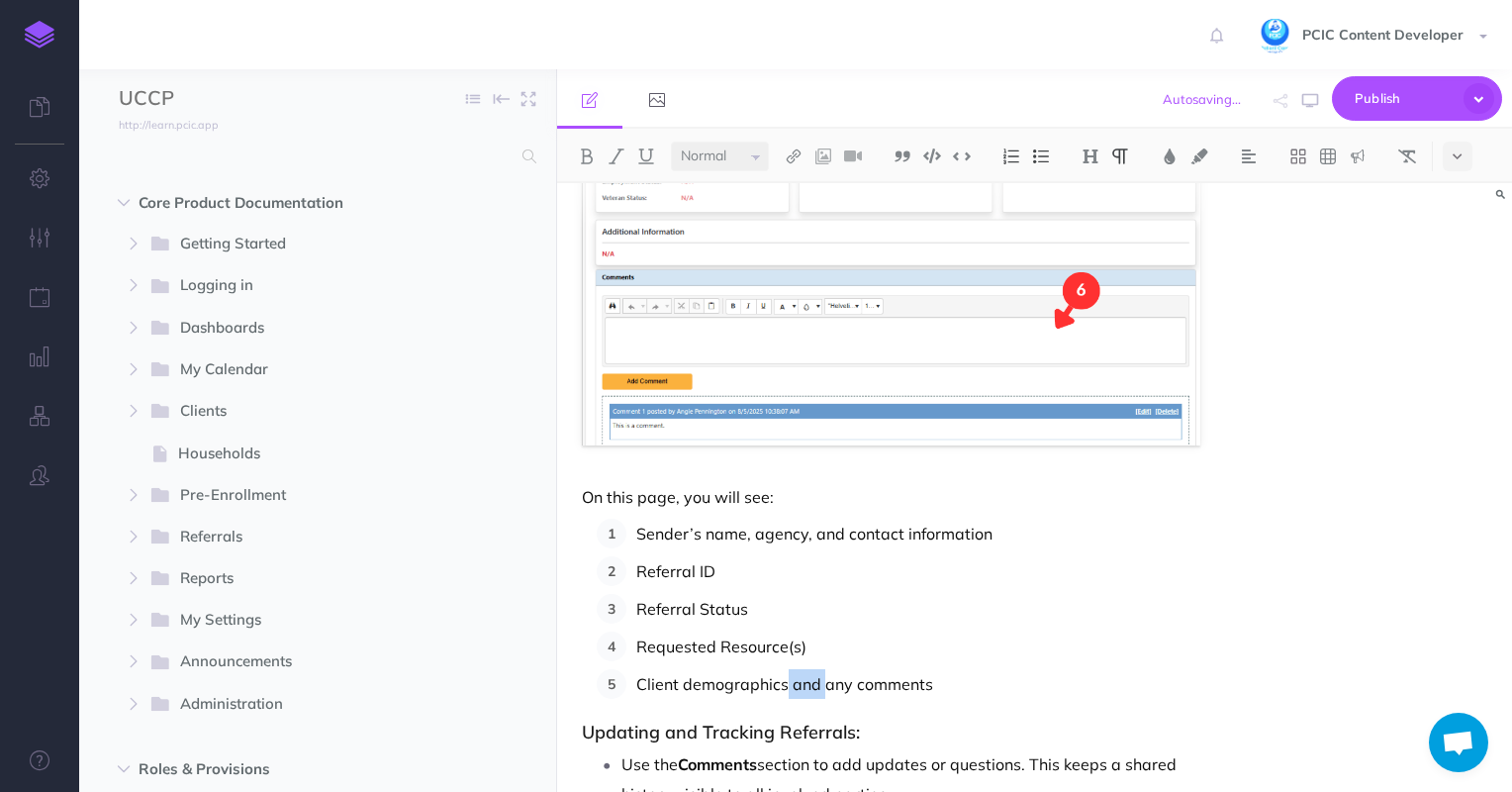 drag, startPoint x: 822, startPoint y: 654, endPoint x: 785, endPoint y: 654, distance: 37 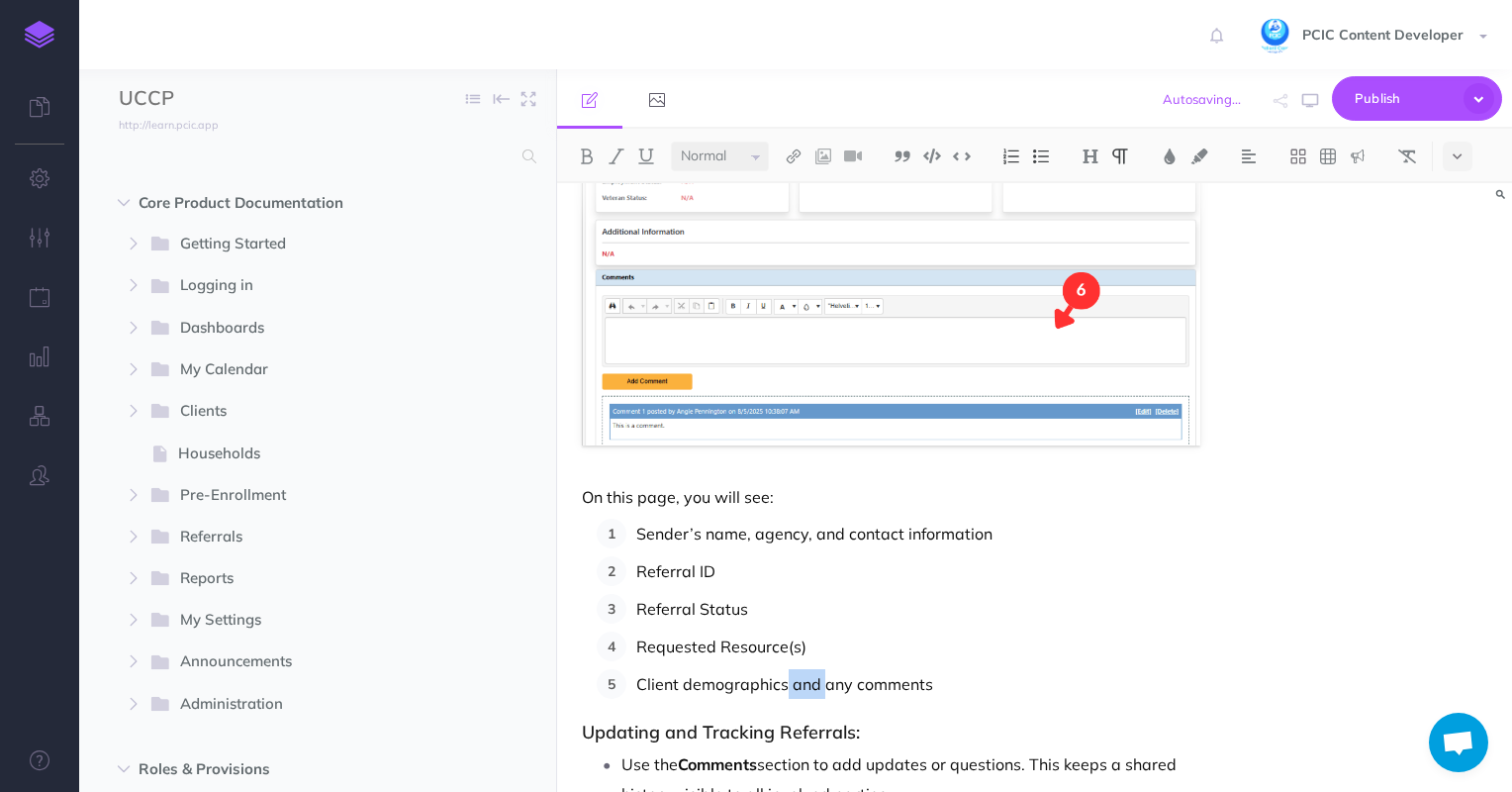click on "Client demographics and any comments" at bounding box center (918, 684) 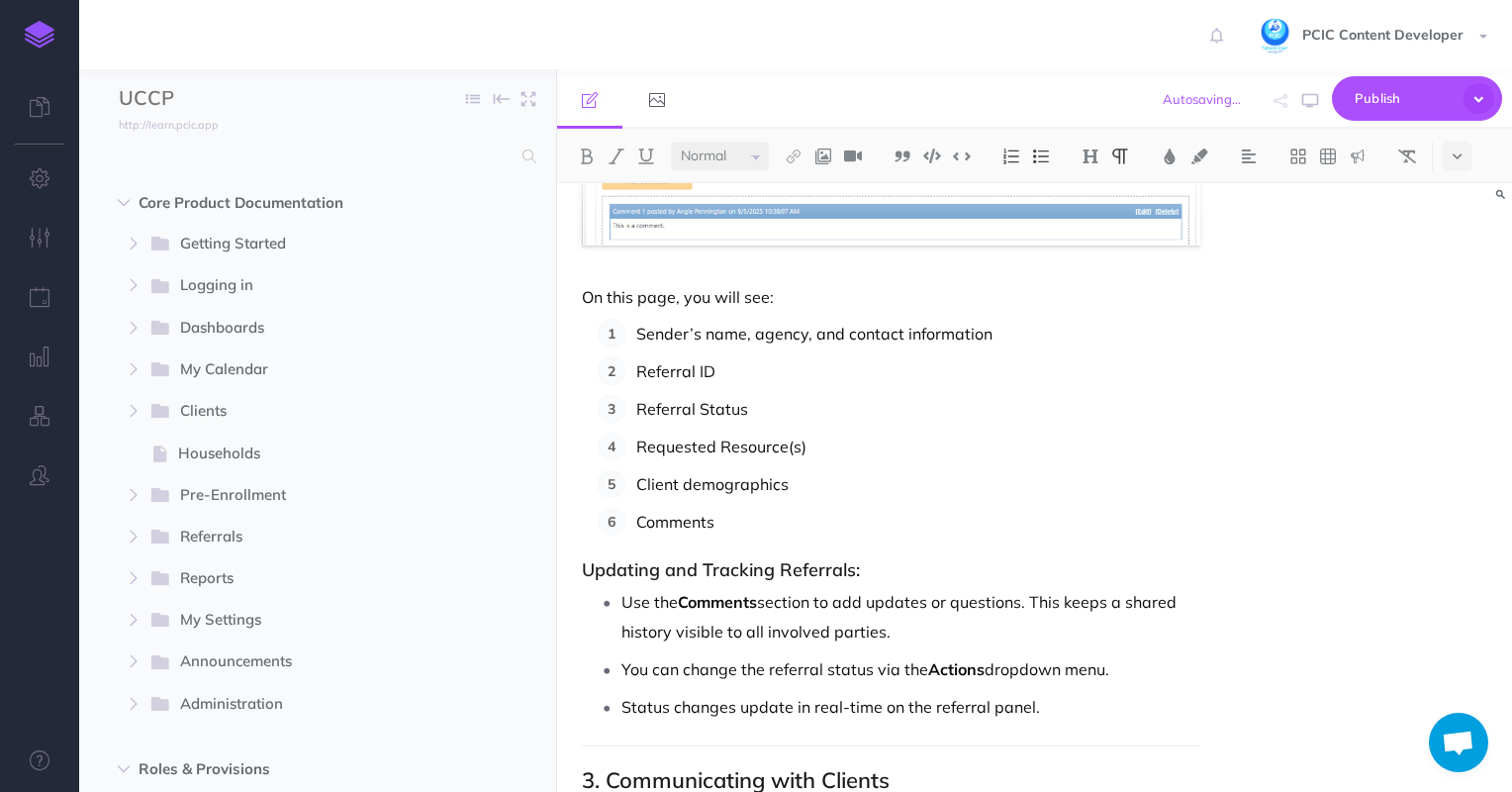 scroll, scrollTop: 3651, scrollLeft: 0, axis: vertical 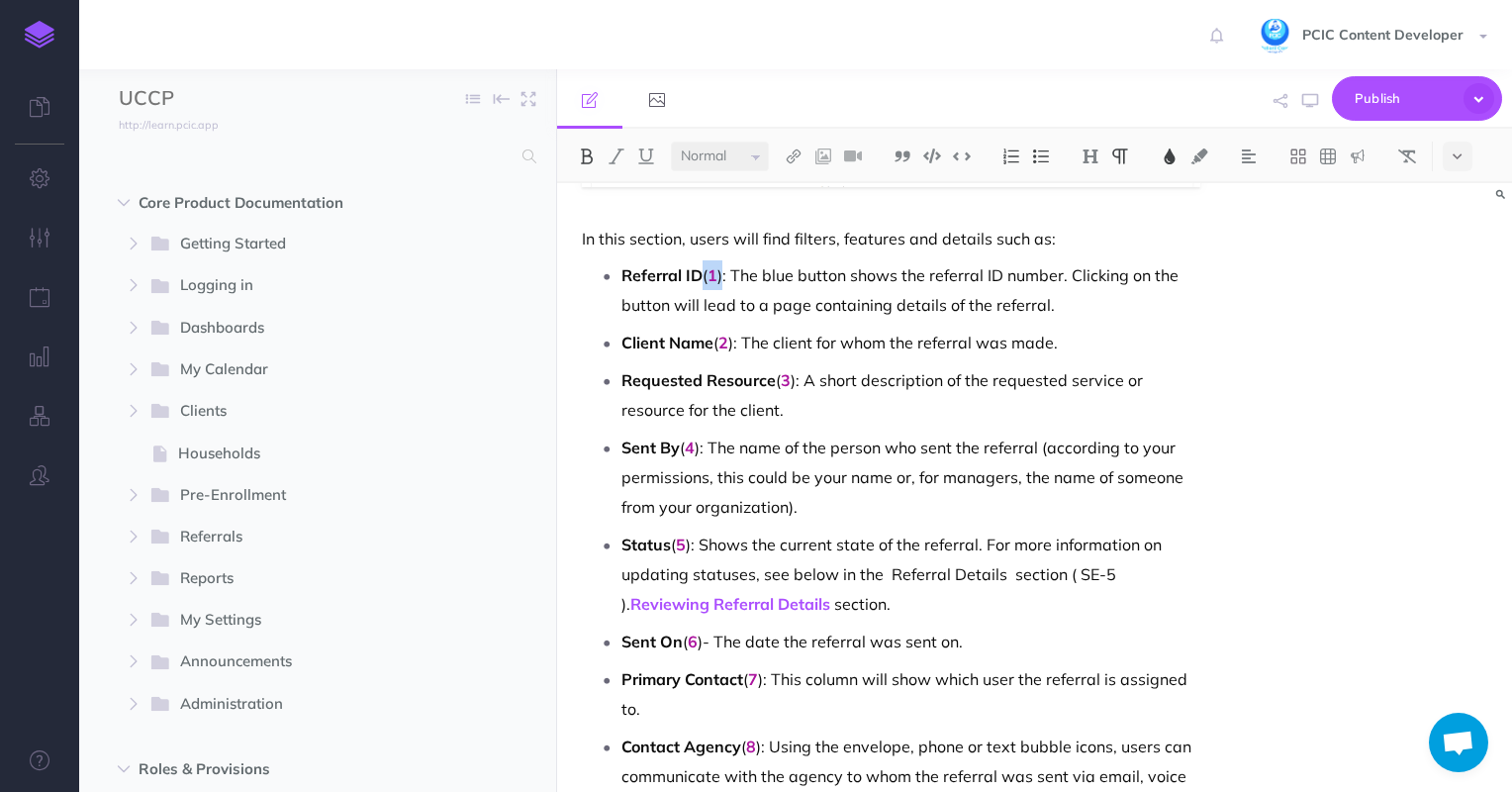 drag, startPoint x: 723, startPoint y: 275, endPoint x: 701, endPoint y: 275, distance: 22 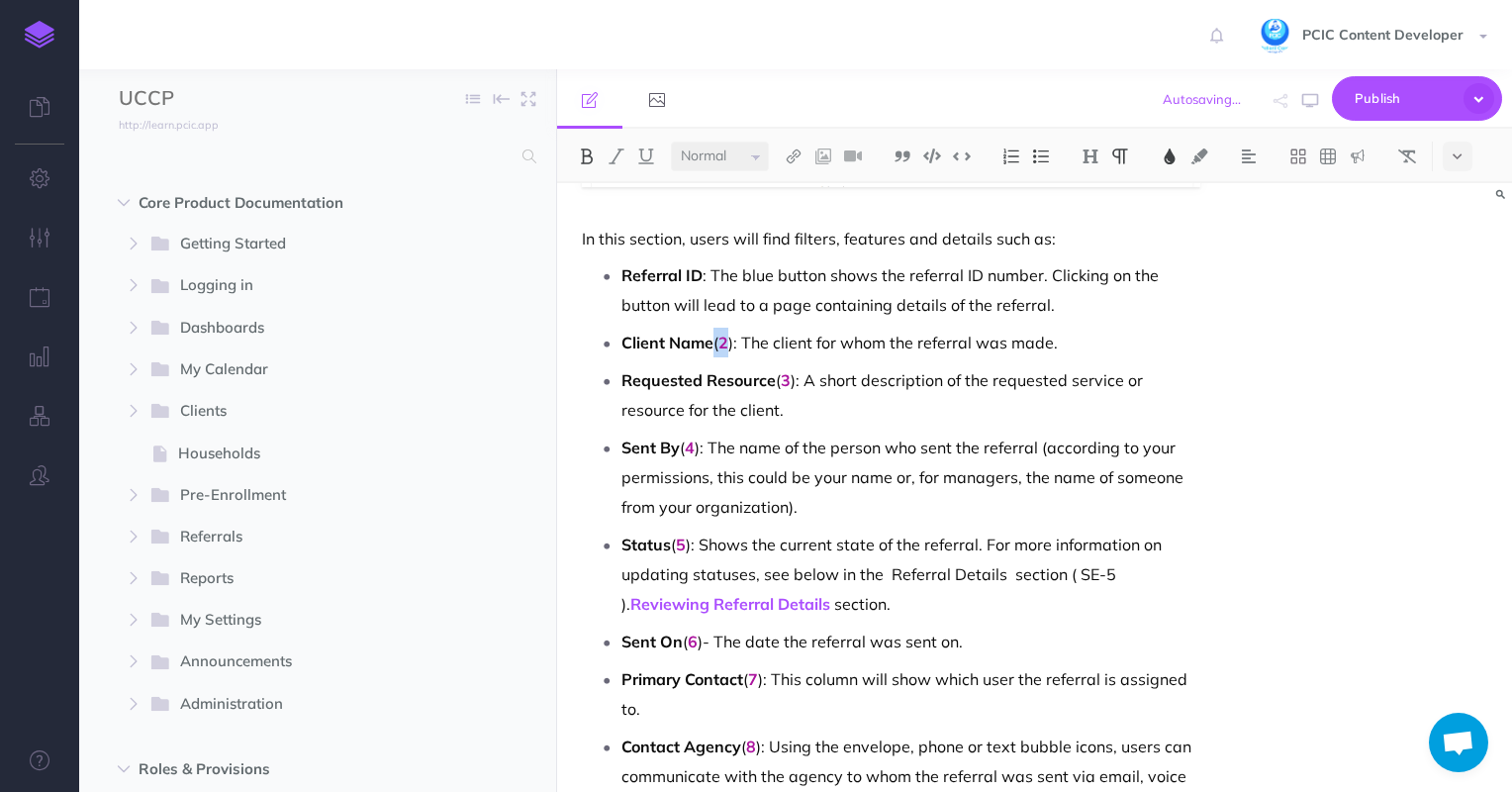 drag, startPoint x: 733, startPoint y: 337, endPoint x: 710, endPoint y: 338, distance: 23.021729 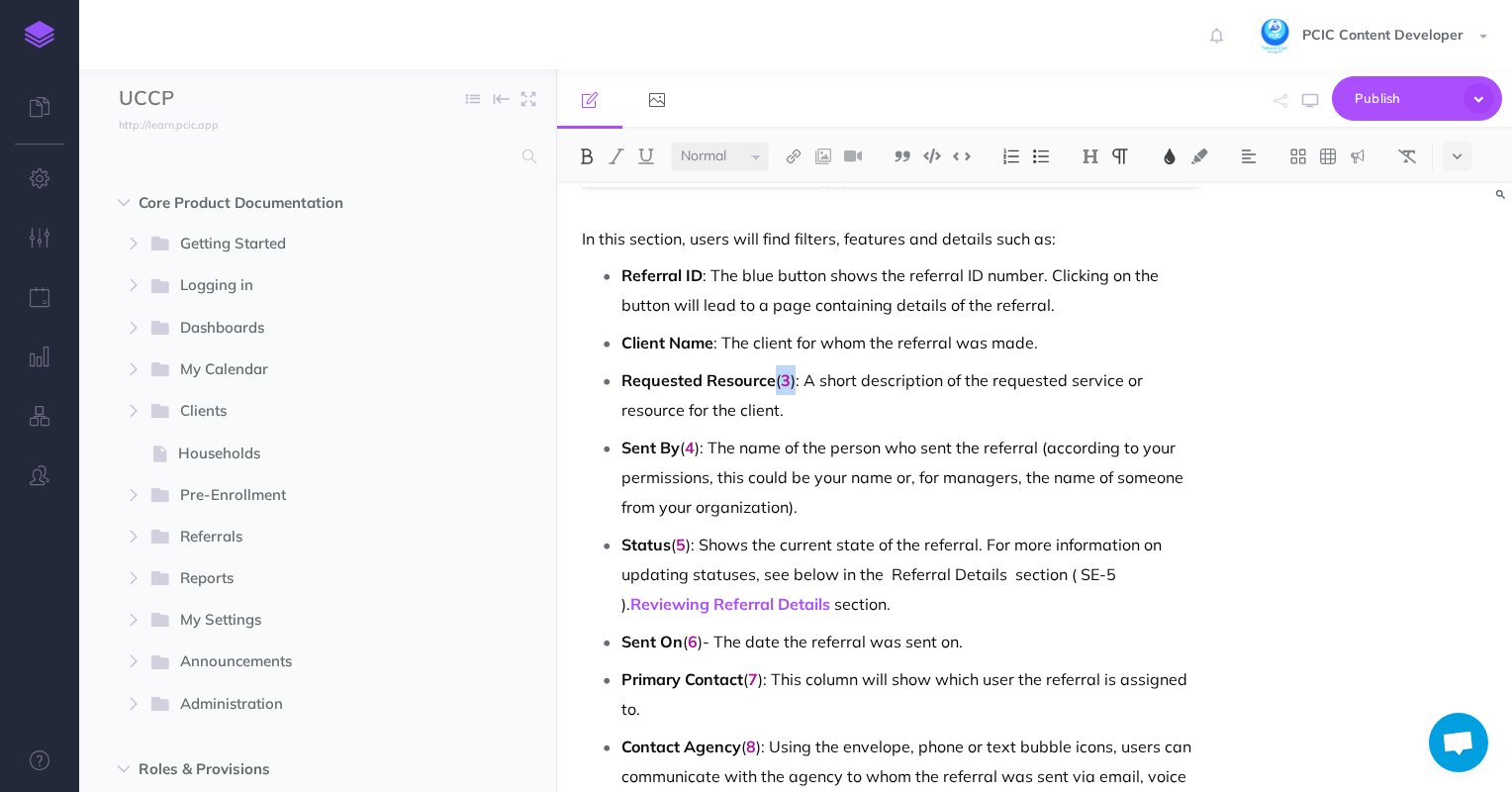 drag, startPoint x: 796, startPoint y: 377, endPoint x: 772, endPoint y: 376, distance: 24.020824 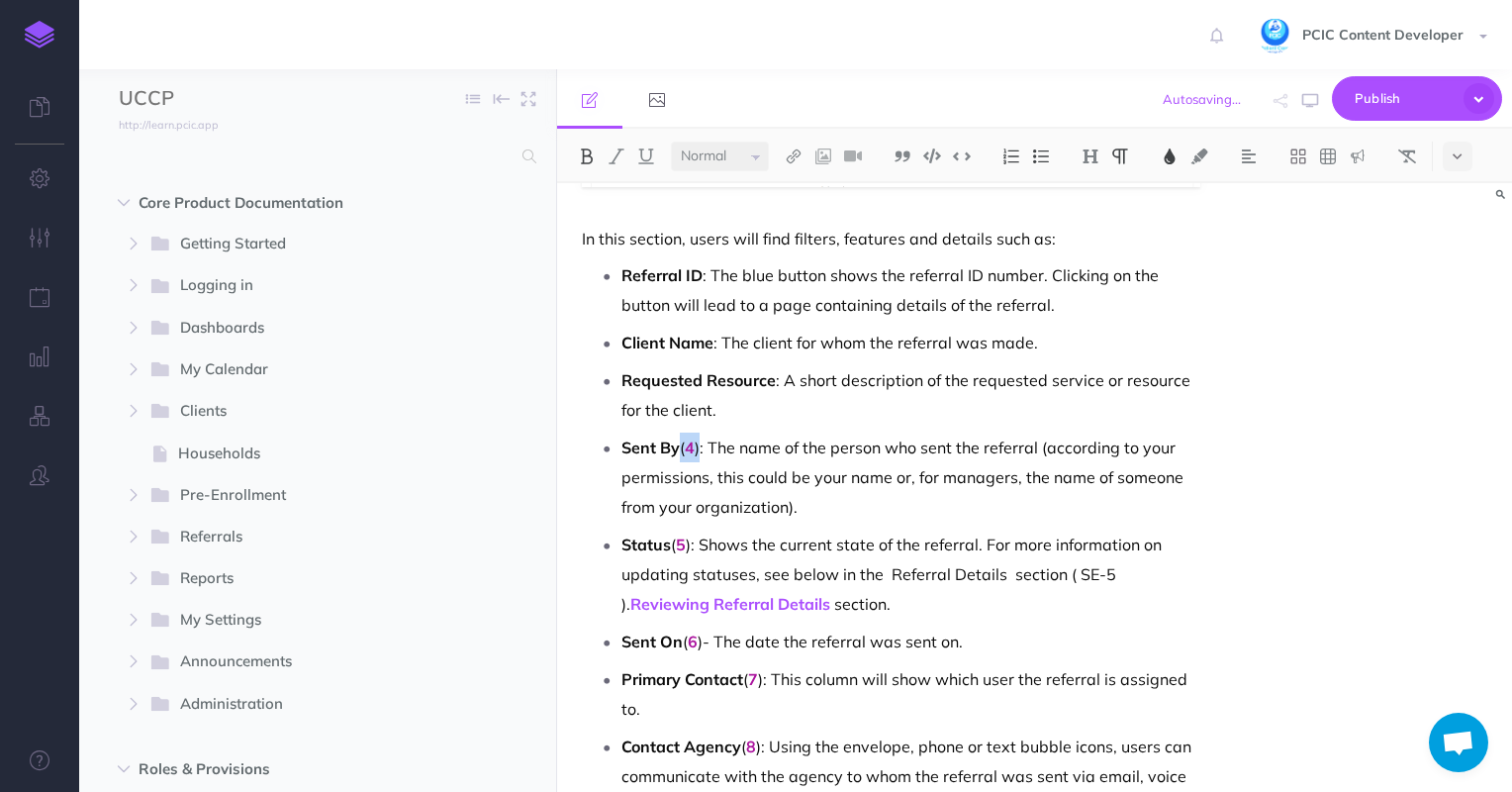 drag, startPoint x: 702, startPoint y: 440, endPoint x: 679, endPoint y: 442, distance: 23.086793 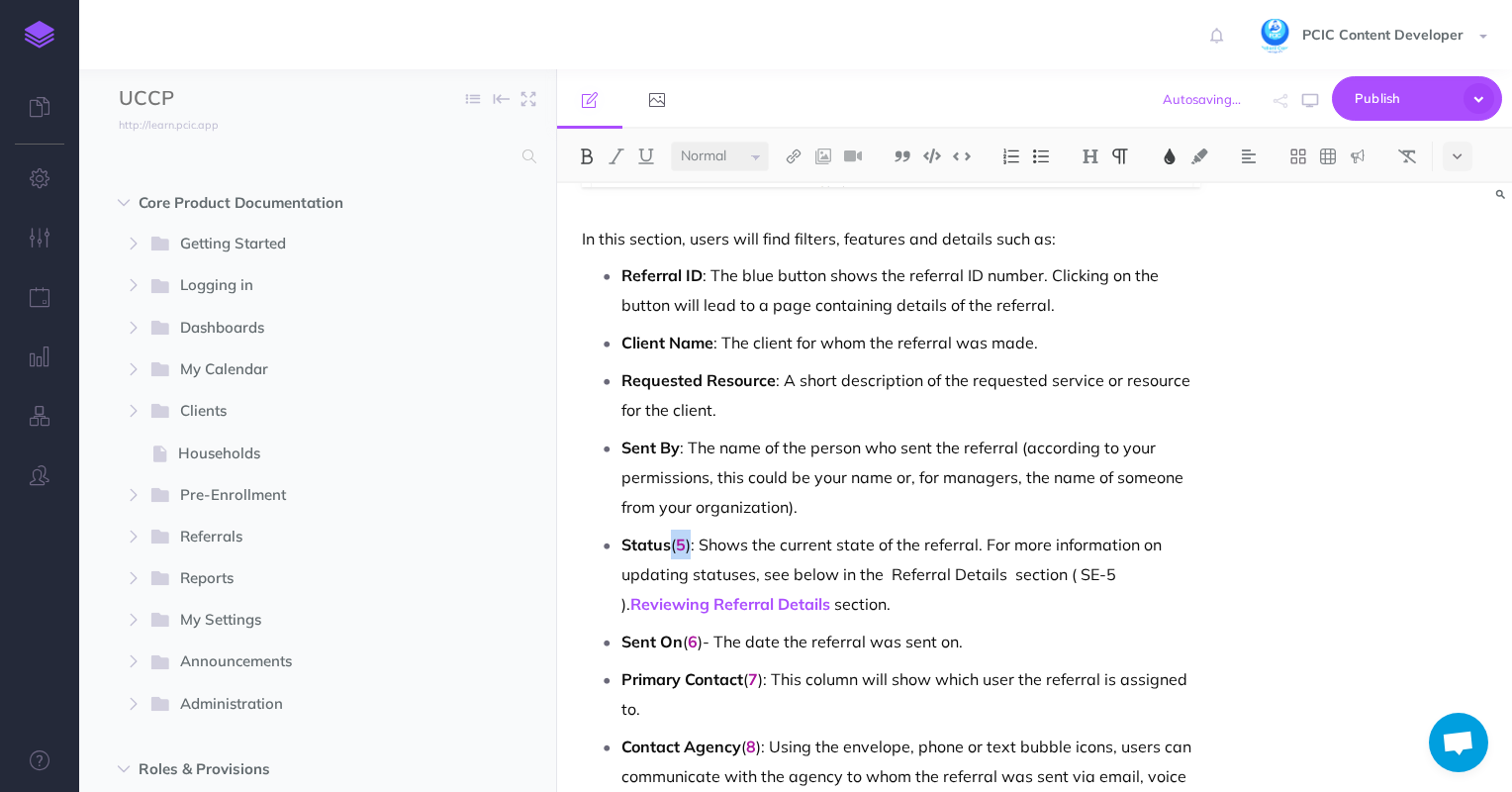 drag, startPoint x: 693, startPoint y: 539, endPoint x: 670, endPoint y: 543, distance: 23.345235 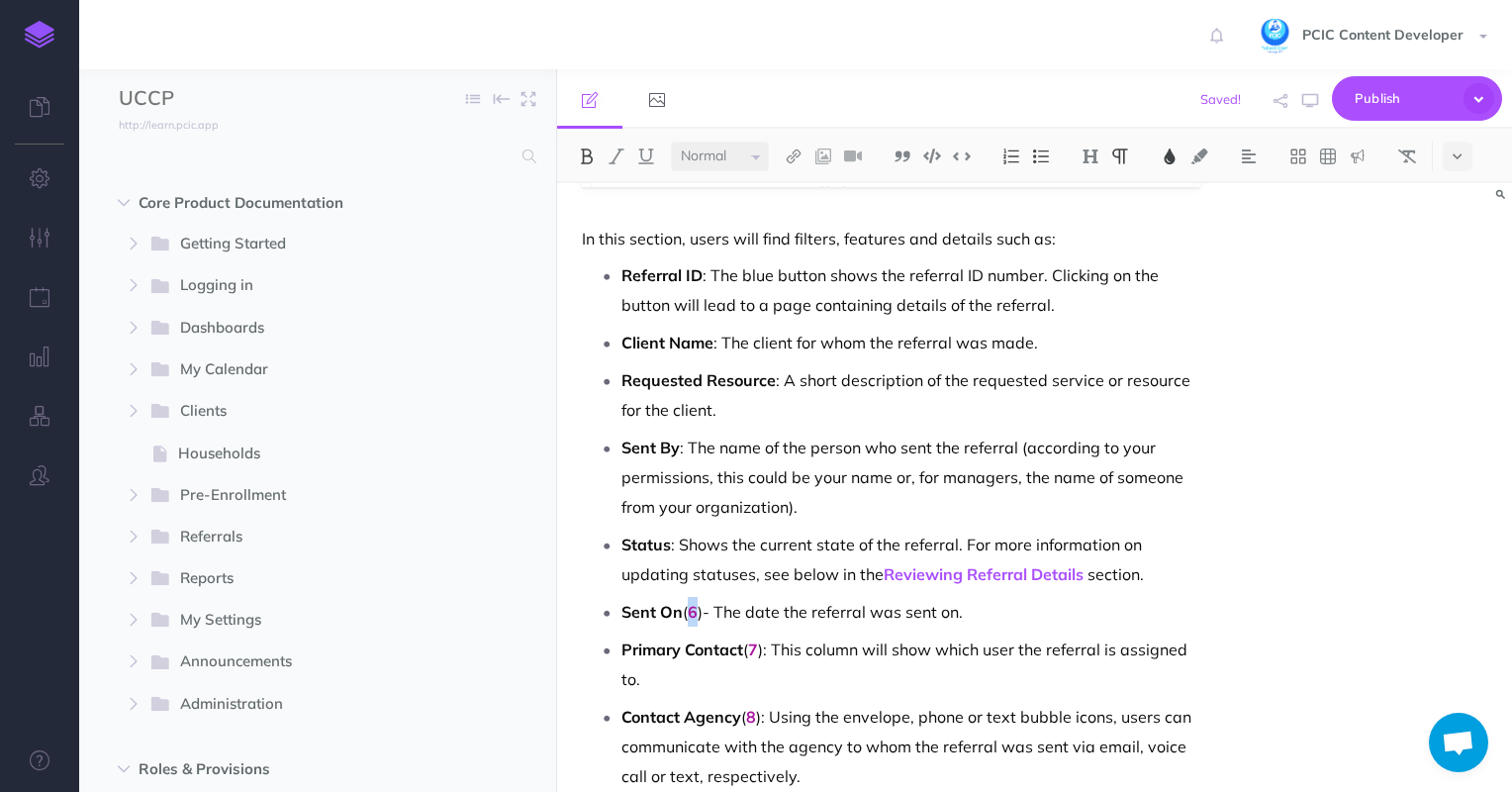 drag, startPoint x: 703, startPoint y: 606, endPoint x: 685, endPoint y: 606, distance: 18 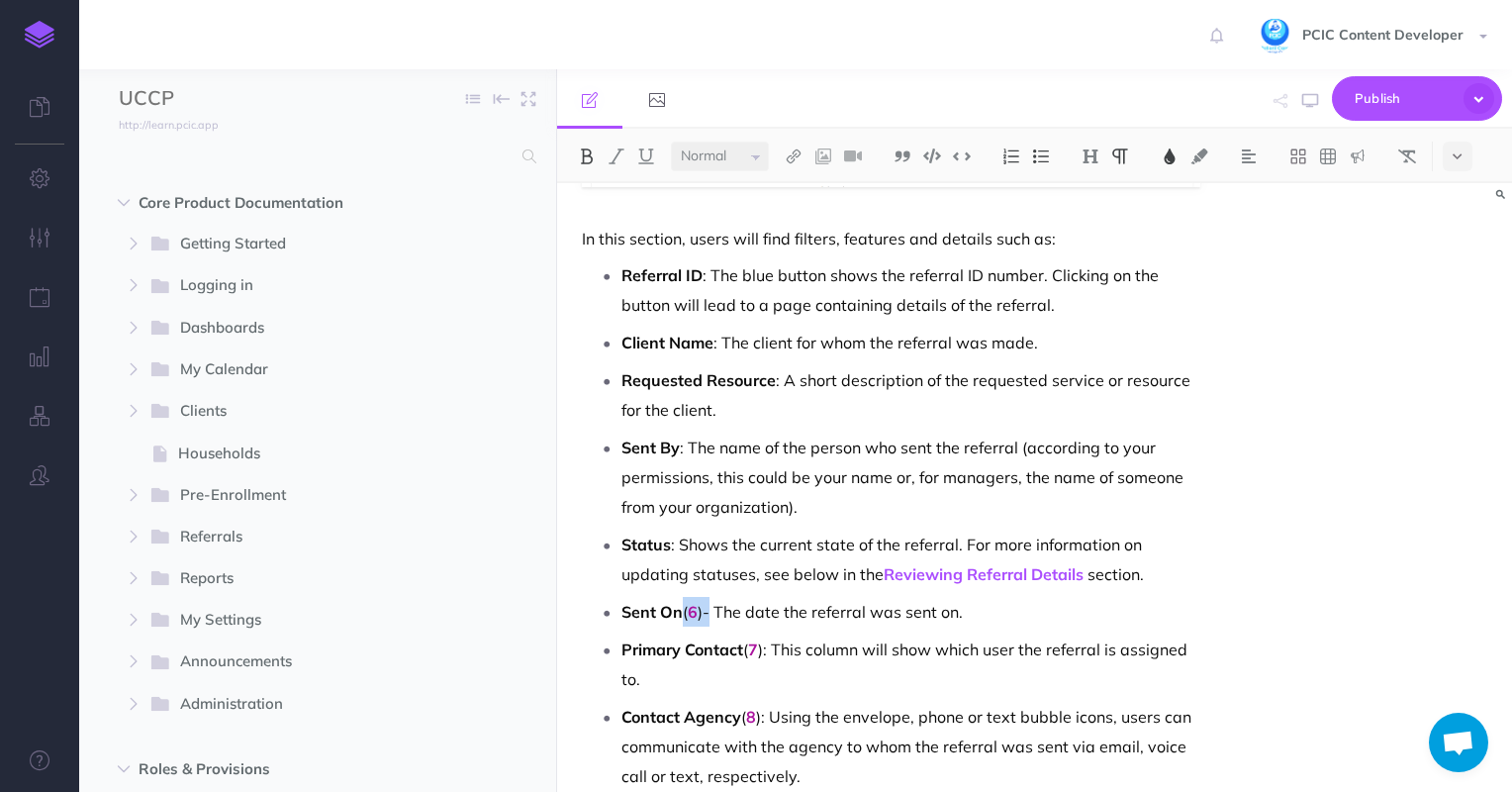 drag, startPoint x: 713, startPoint y: 610, endPoint x: 679, endPoint y: 610, distance: 34 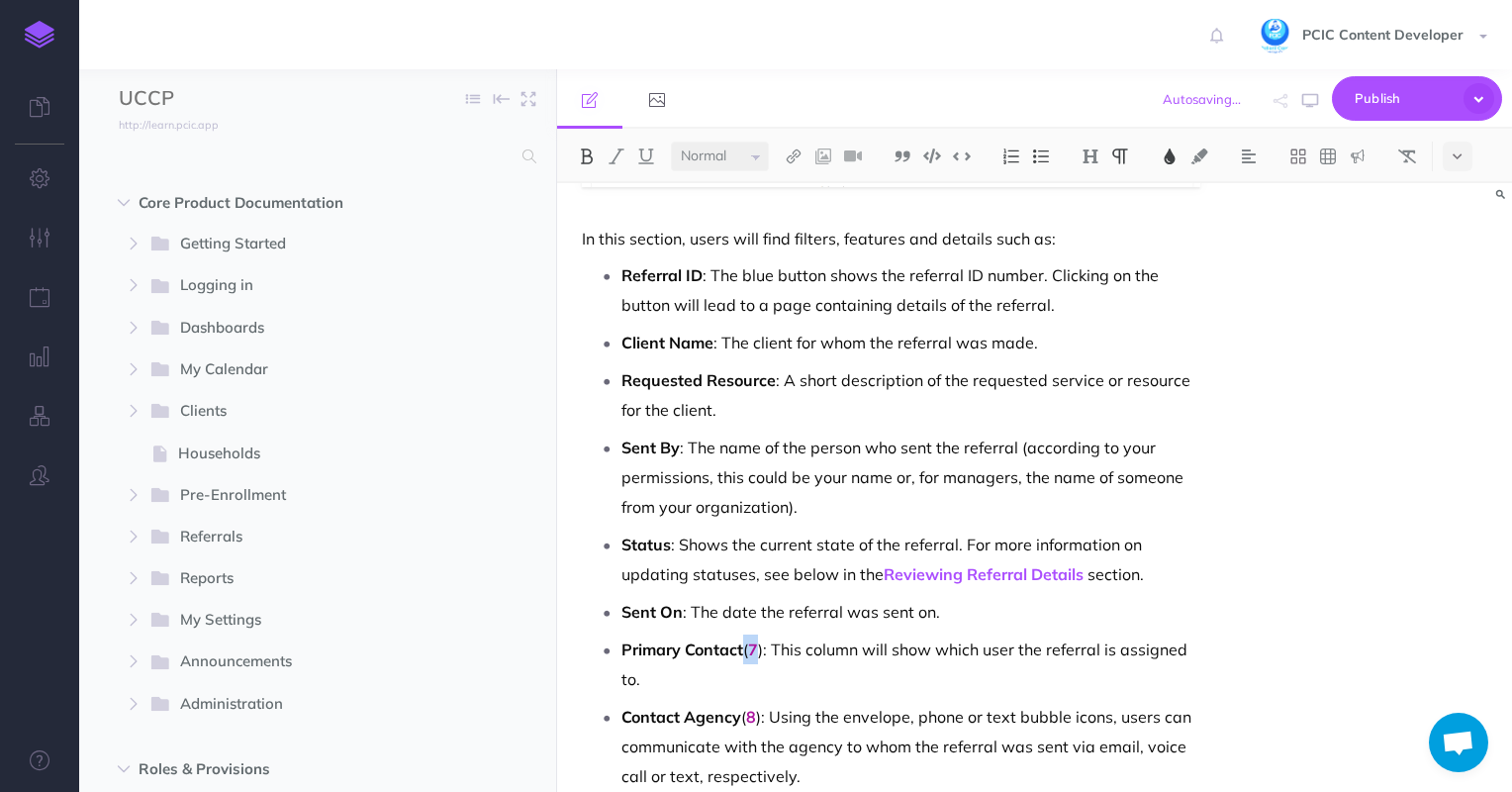 drag, startPoint x: 765, startPoint y: 644, endPoint x: 744, endPoint y: 647, distance: 21.213203 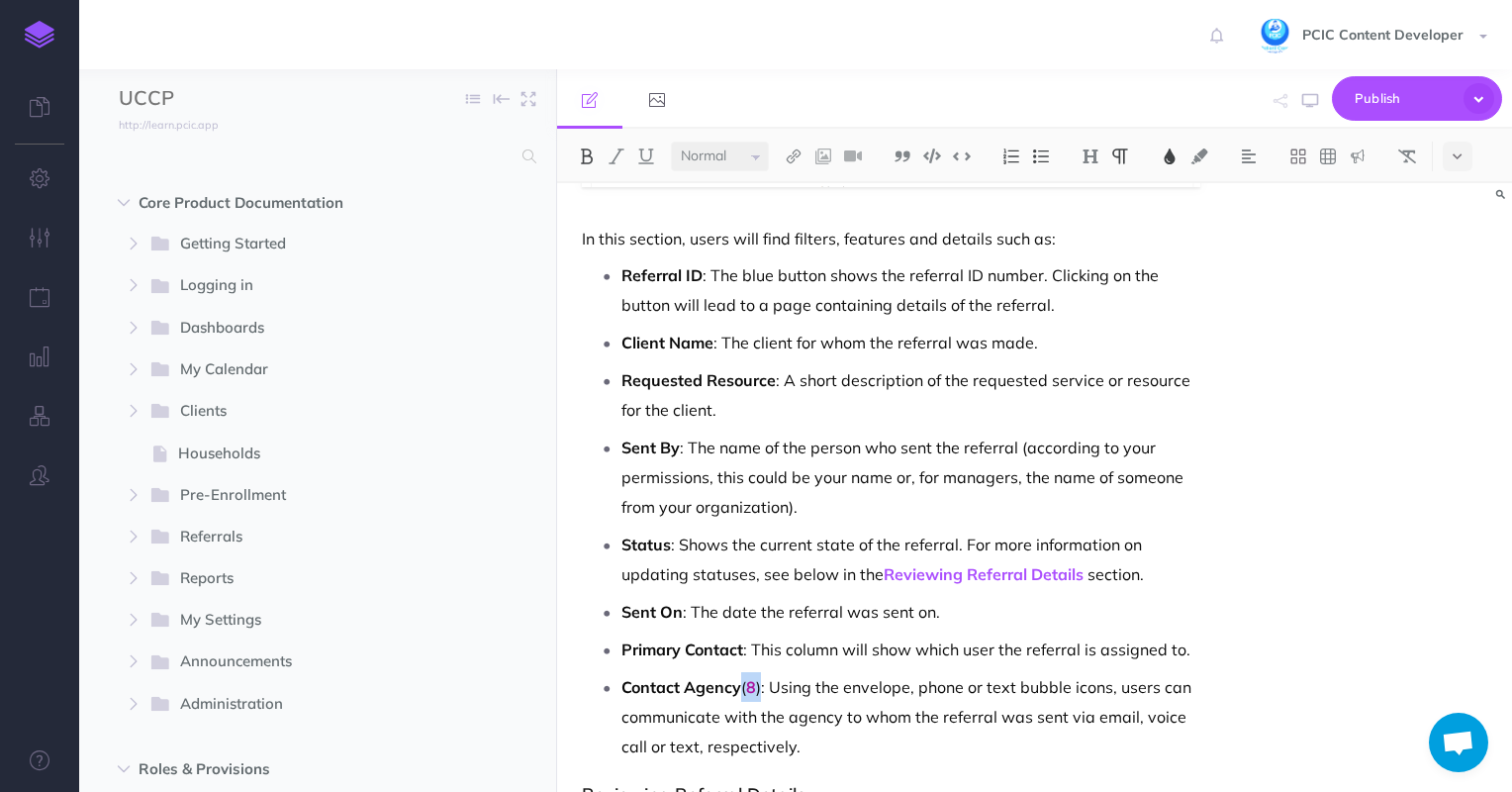 drag, startPoint x: 763, startPoint y: 678, endPoint x: 739, endPoint y: 680, distance: 24.083189 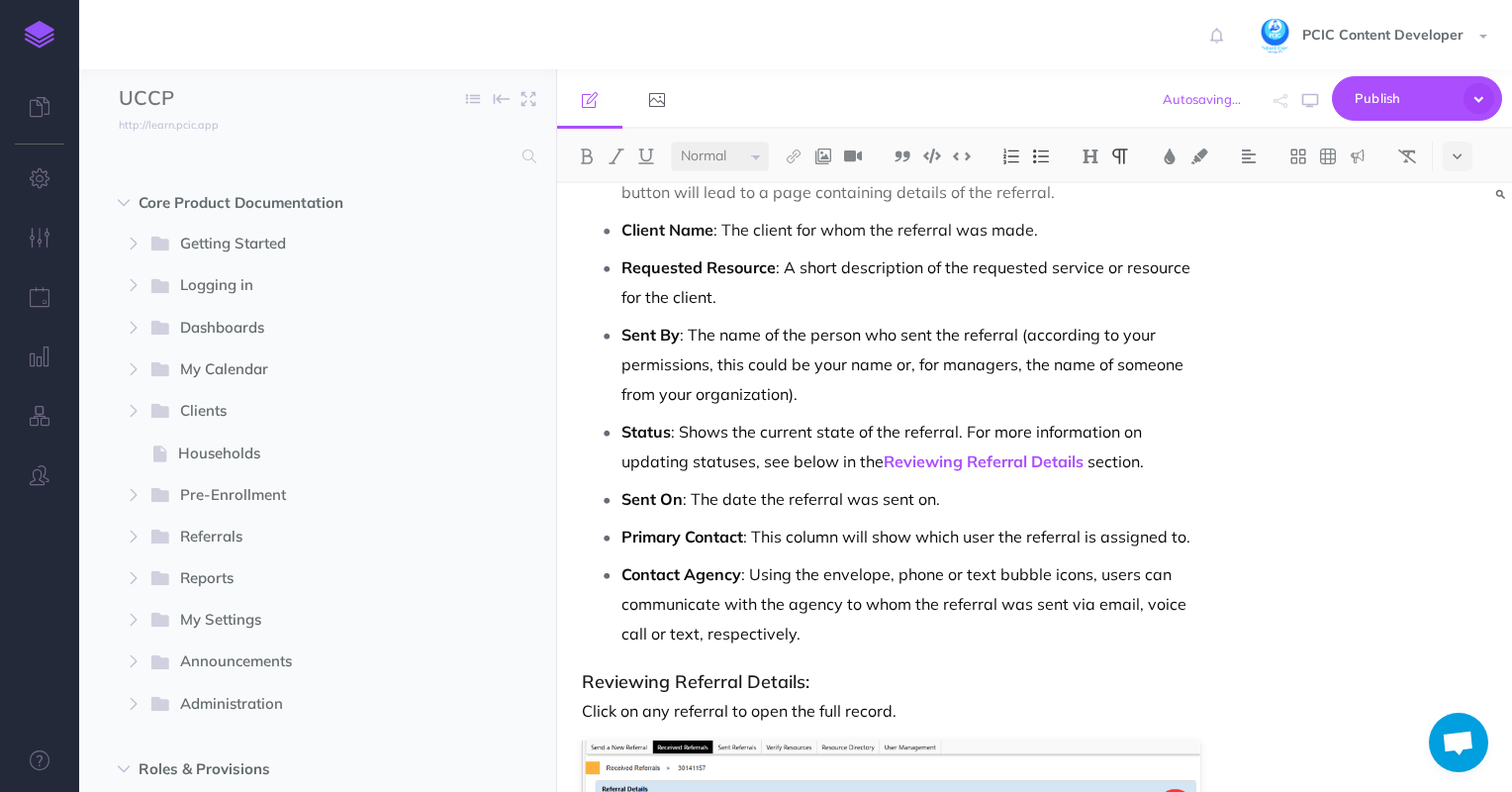scroll, scrollTop: 2562, scrollLeft: 0, axis: vertical 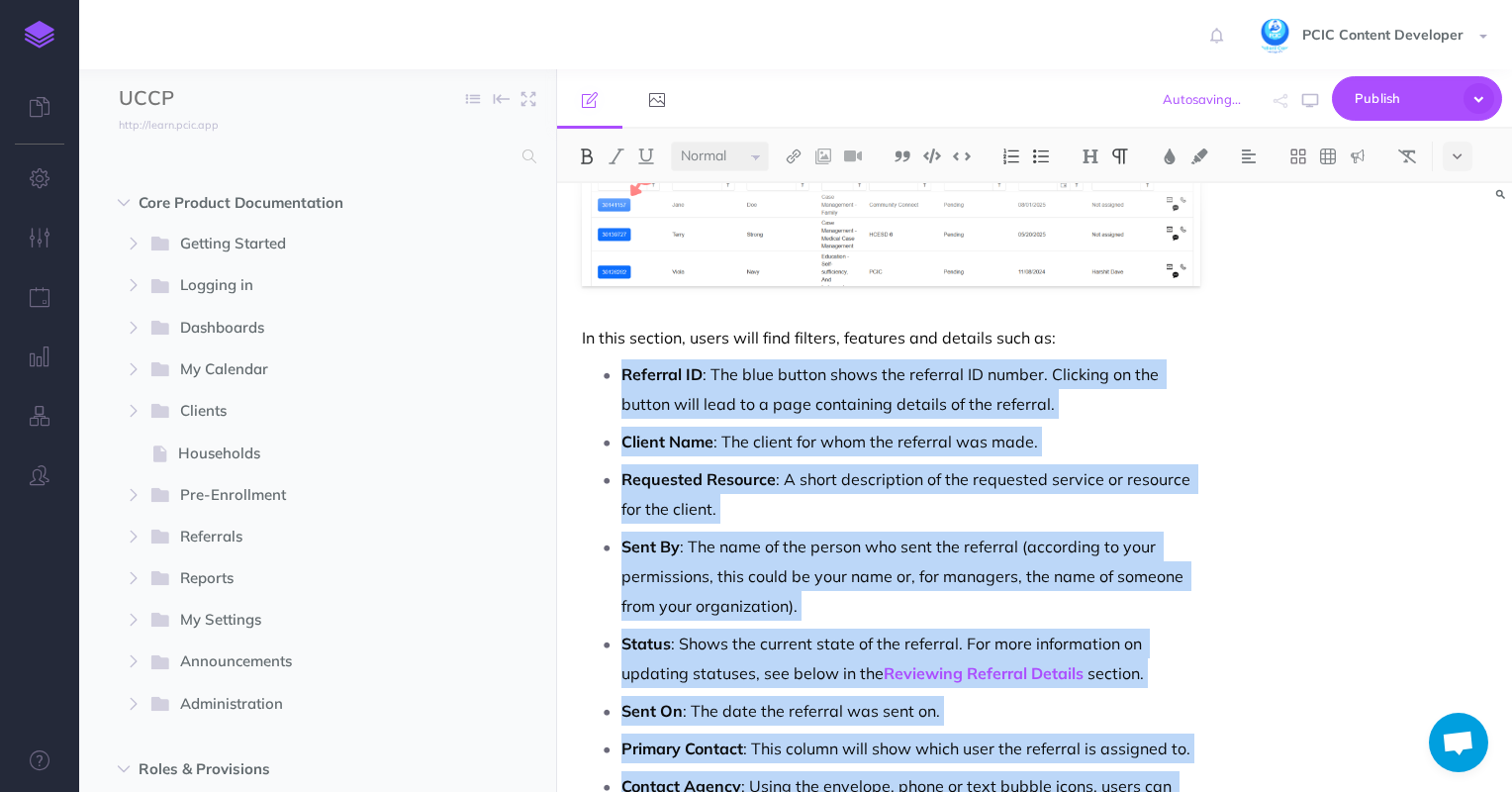 drag, startPoint x: 805, startPoint y: 542, endPoint x: 616, endPoint y: 376, distance: 251.5492 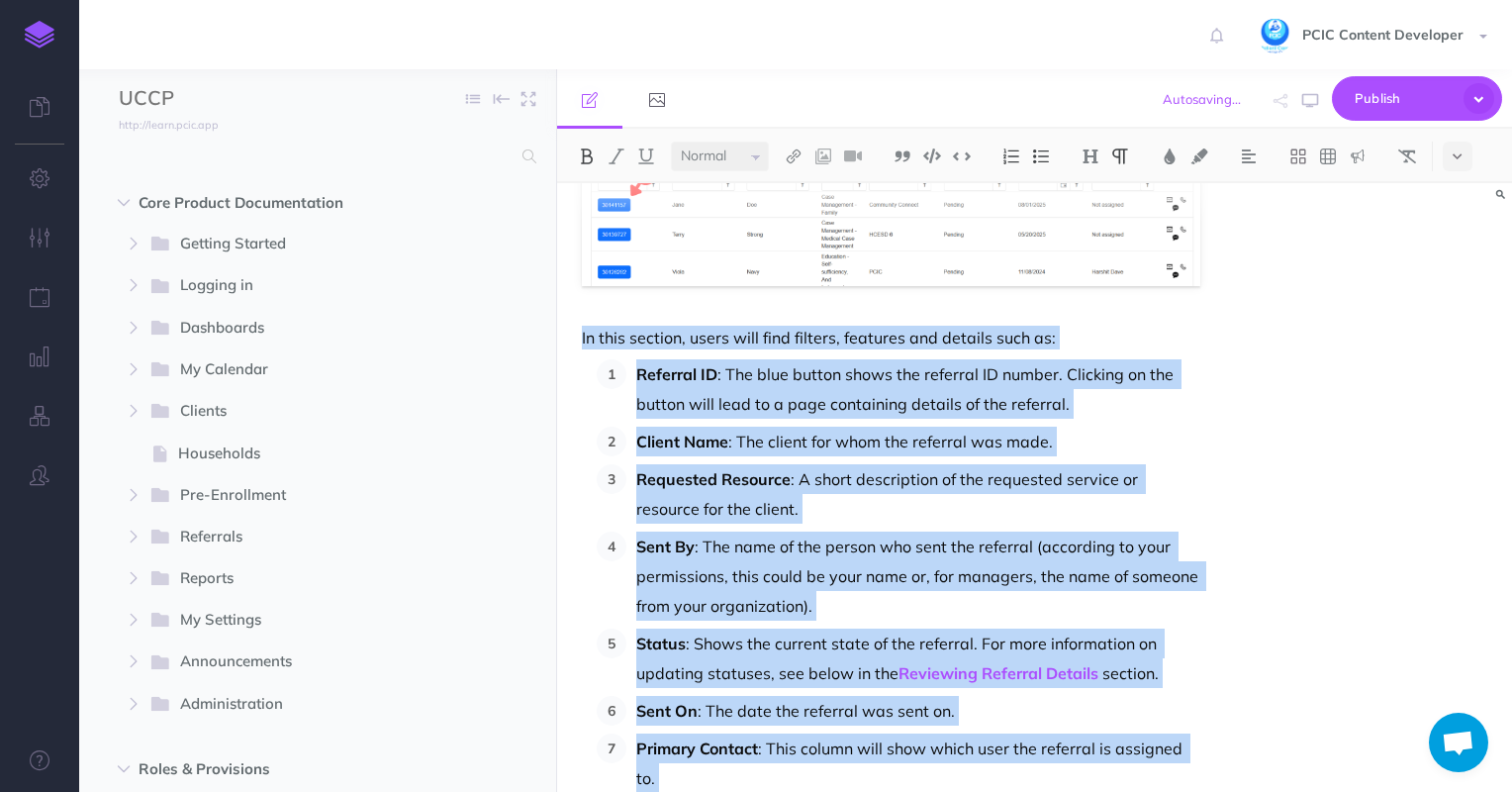 click on "Status : Shows the current state of the referral. For more information on updating statuses, see below in the  Reviewing Referral Details   section." at bounding box center (918, 658) 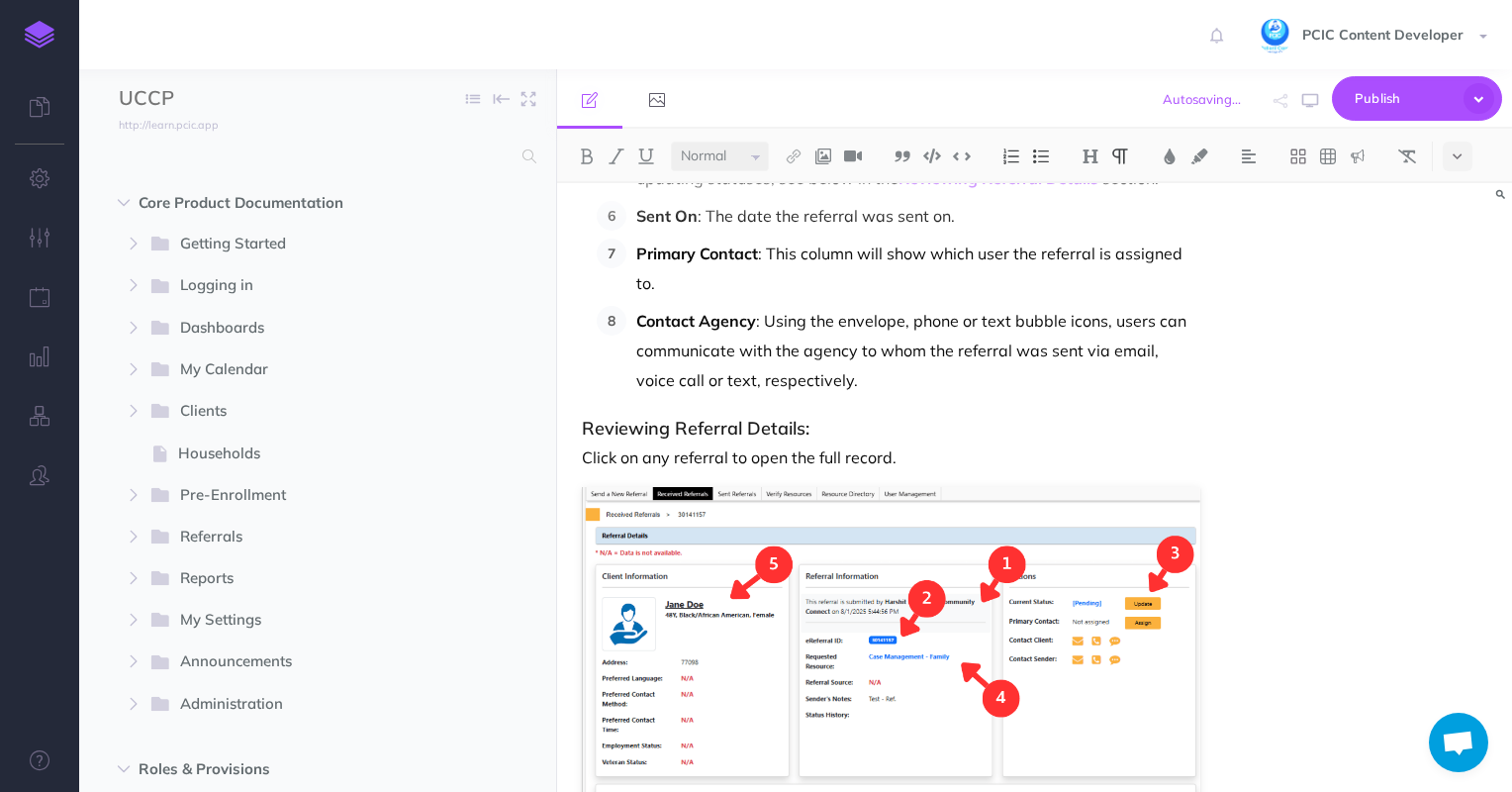 scroll, scrollTop: 2958, scrollLeft: 0, axis: vertical 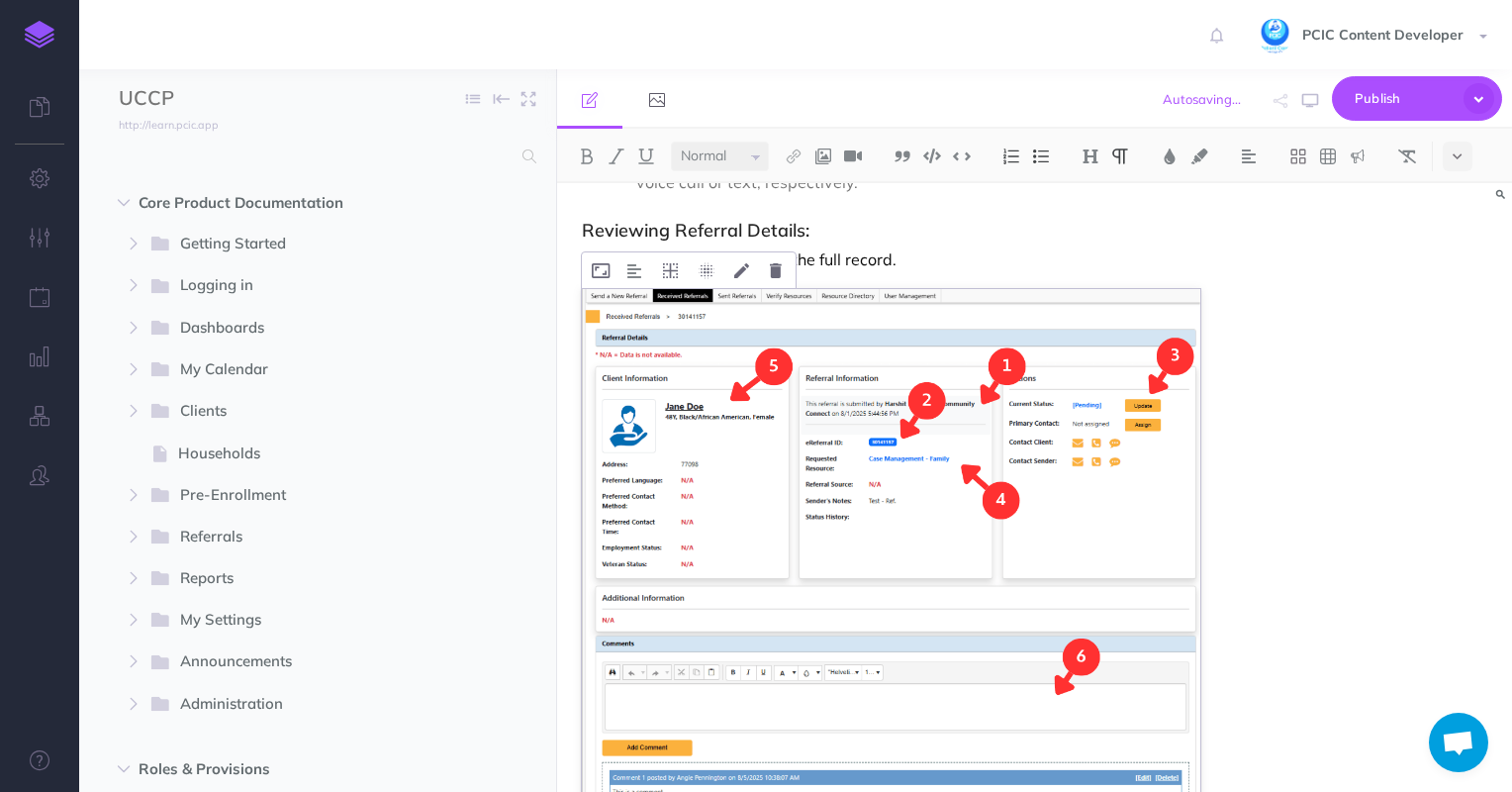 drag, startPoint x: 875, startPoint y: 589, endPoint x: 808, endPoint y: 644, distance: 86.683332 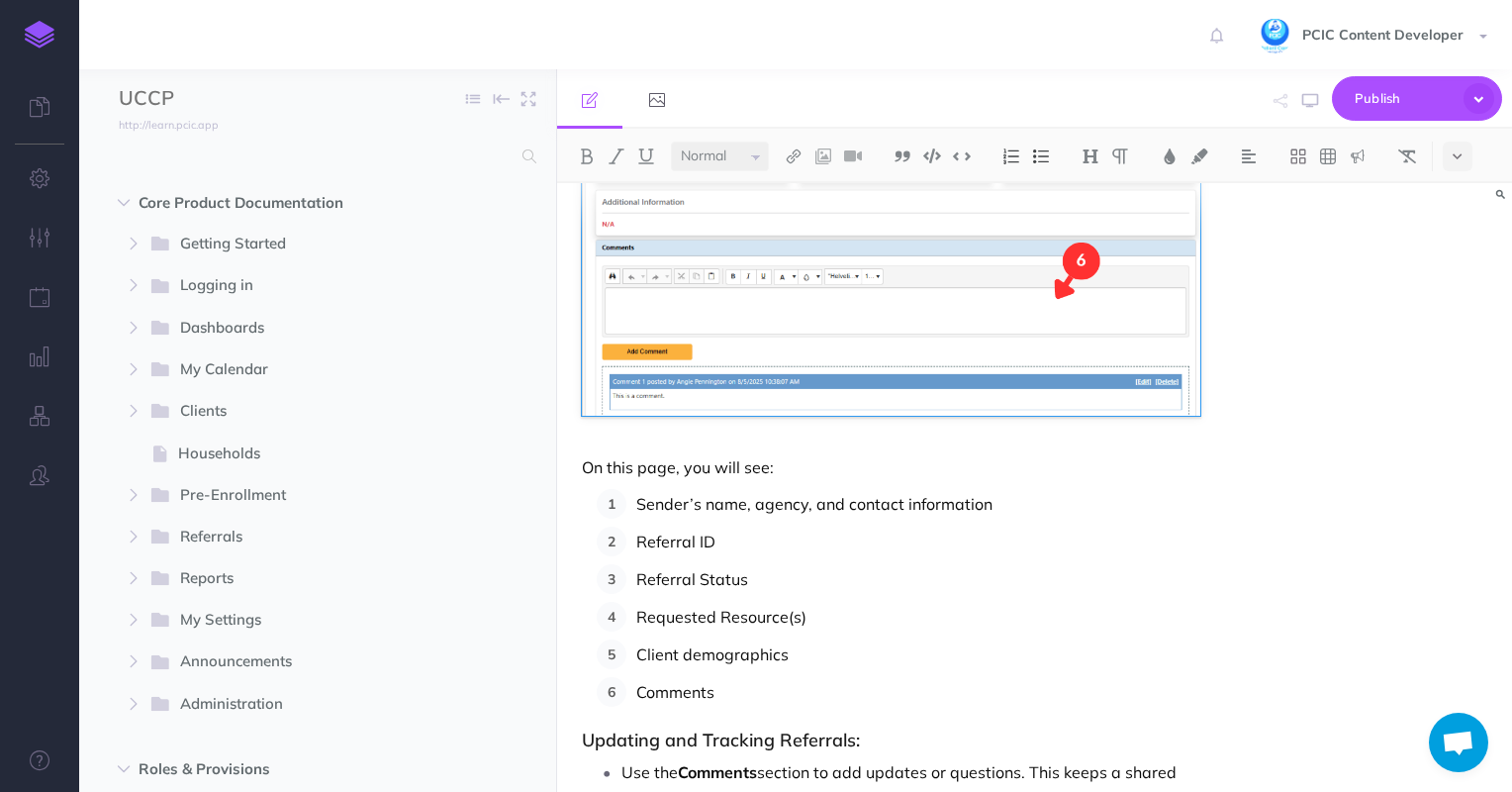 click on "Sender’s name, agency, and contact information Referral ID Referral Status Requested Resource(s) Client demographics Comments" at bounding box center [898, 598] 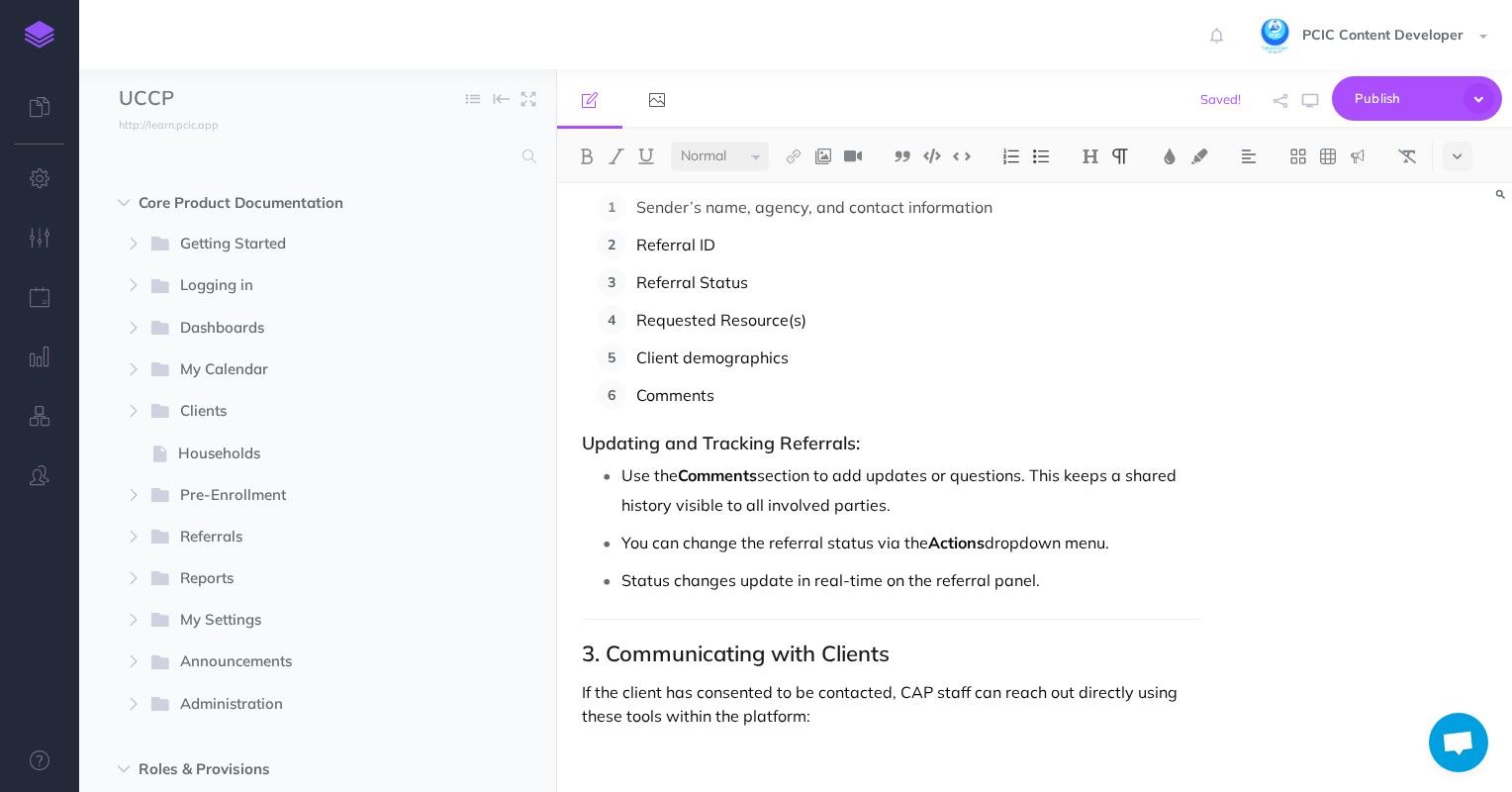 scroll, scrollTop: 3453, scrollLeft: 0, axis: vertical 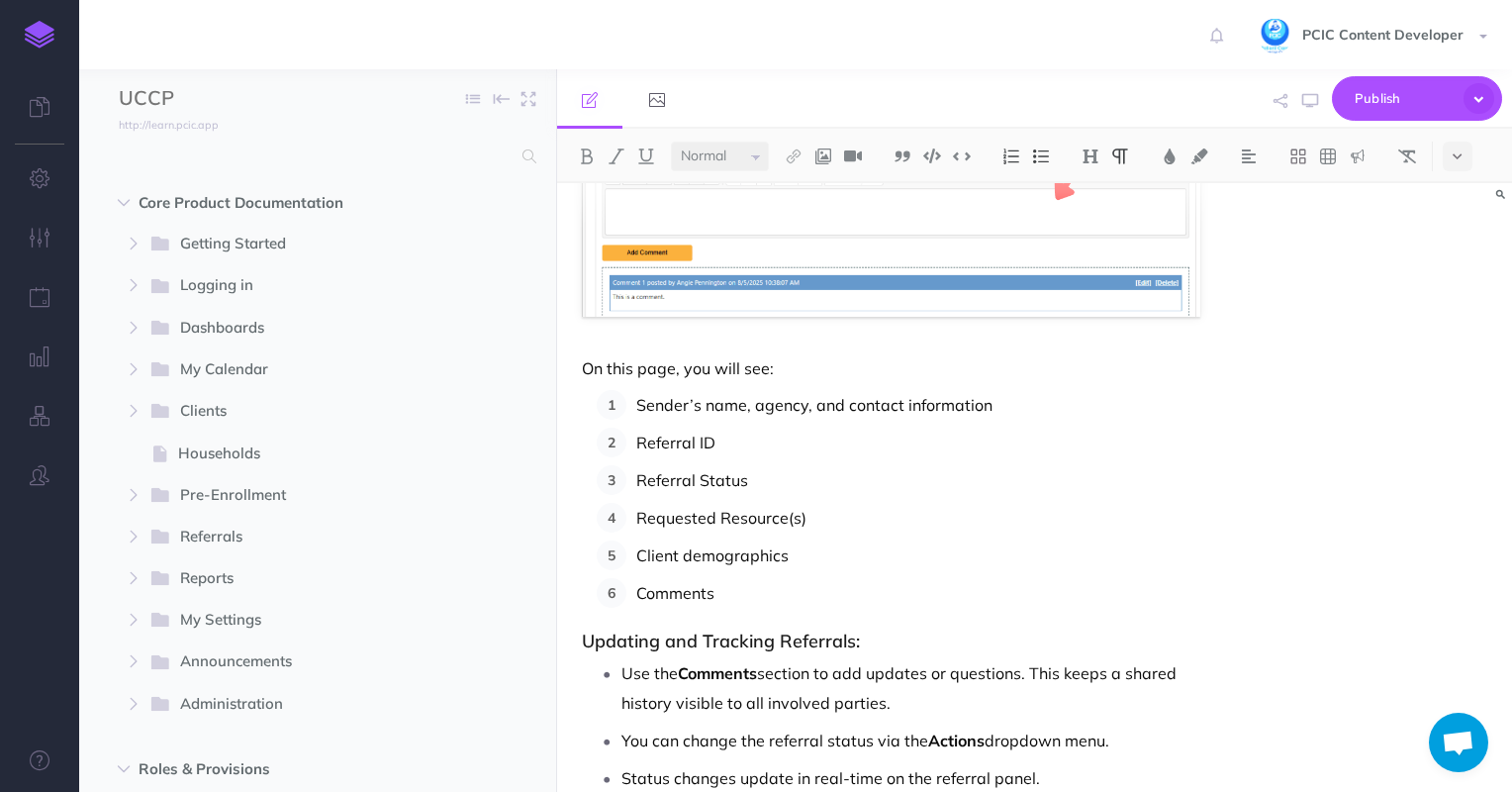 click on "Comments" at bounding box center [717, 673] 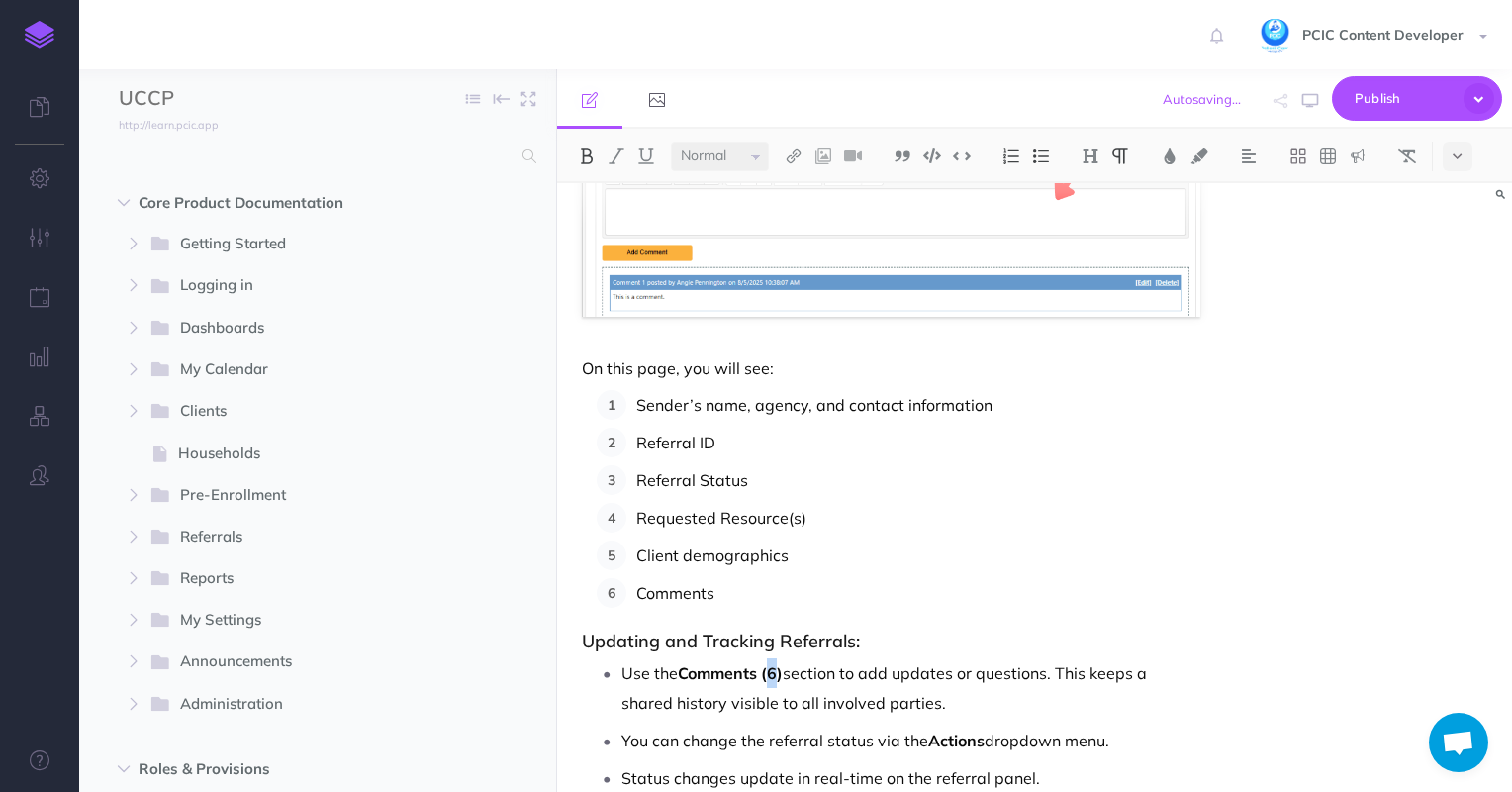 click on "Comments (6)" at bounding box center [730, 673] 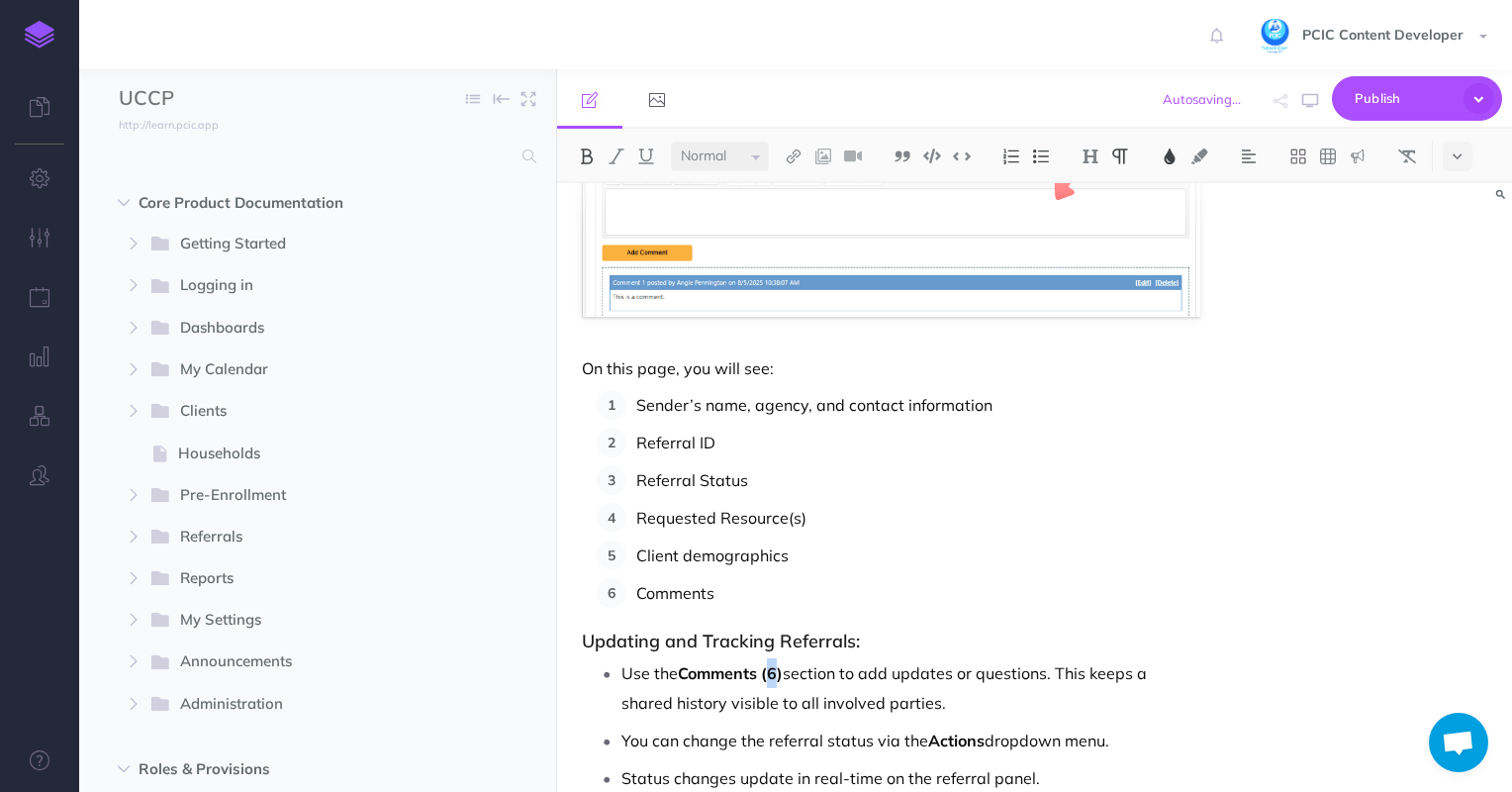 click at bounding box center [1170, 156] 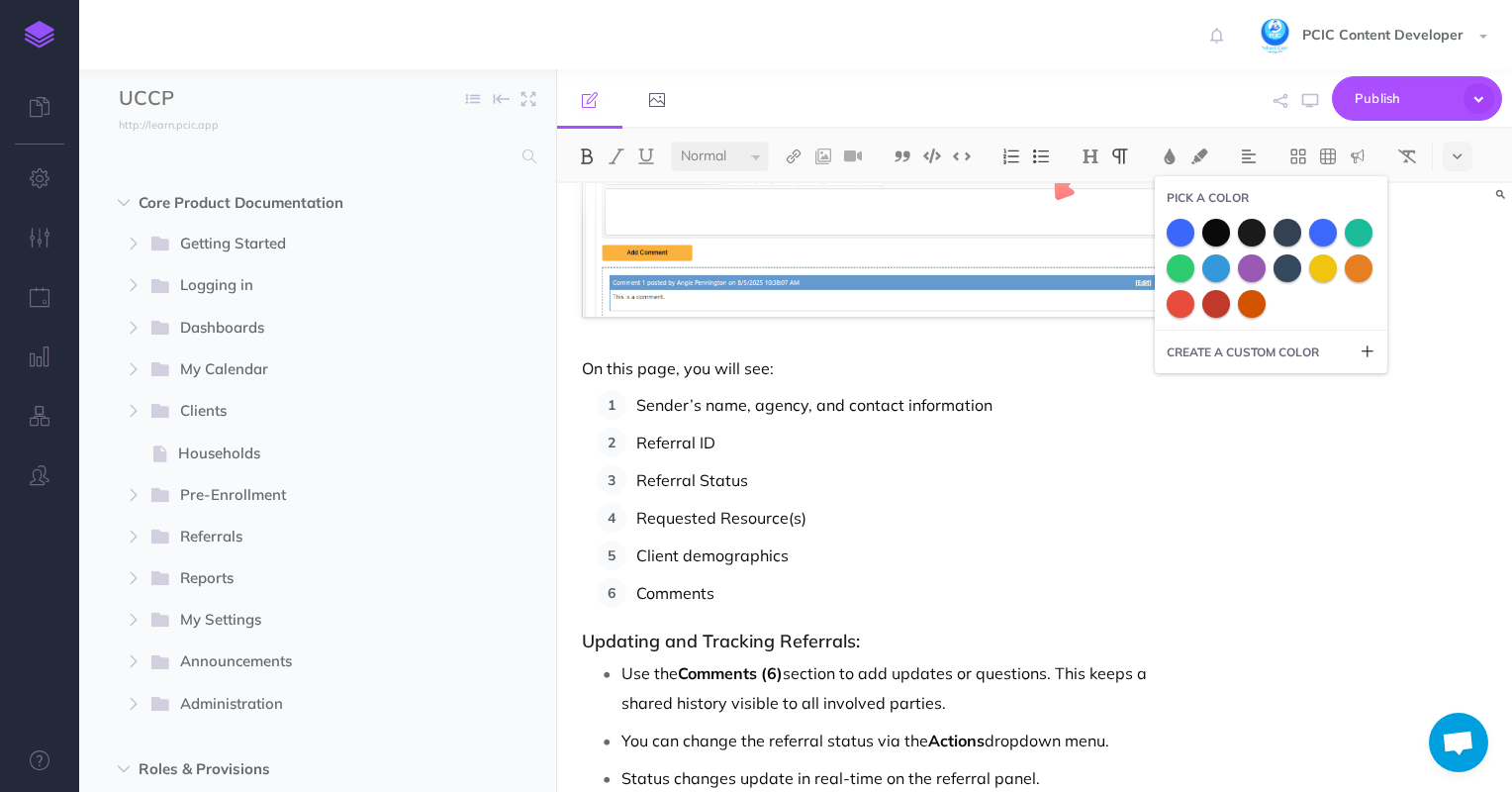 click on "Use the Comments (6) section to add updates or questions. This keeps a shared history visible to all involved parties. You can change the referral status via the Actions dropdown menu. Status changes update in real-time on the referral panel." at bounding box center (897, 726) 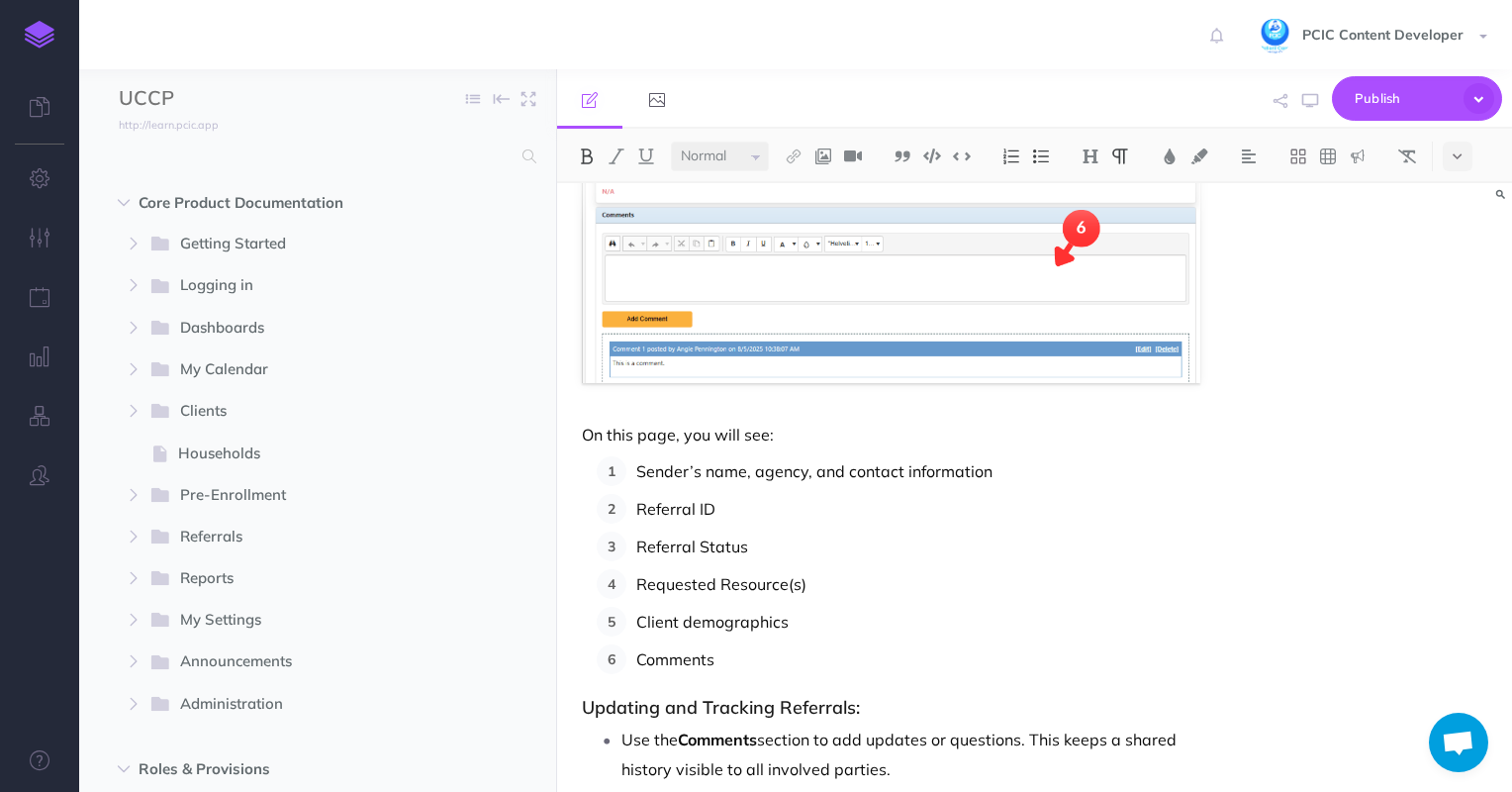 scroll, scrollTop: 3651, scrollLeft: 0, axis: vertical 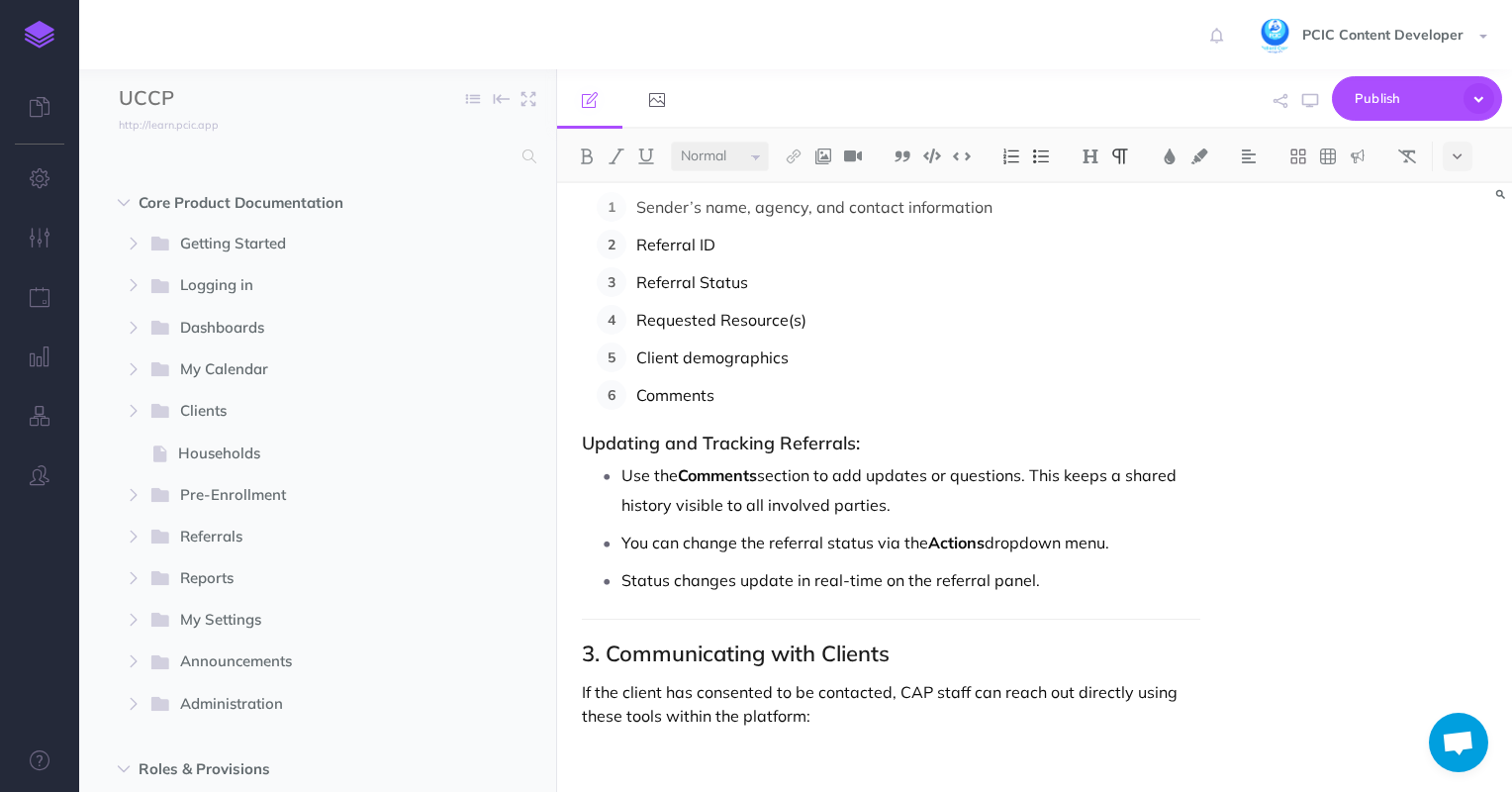 click on "You can change the referral status via the Actions dropdown menu." at bounding box center (911, 543) 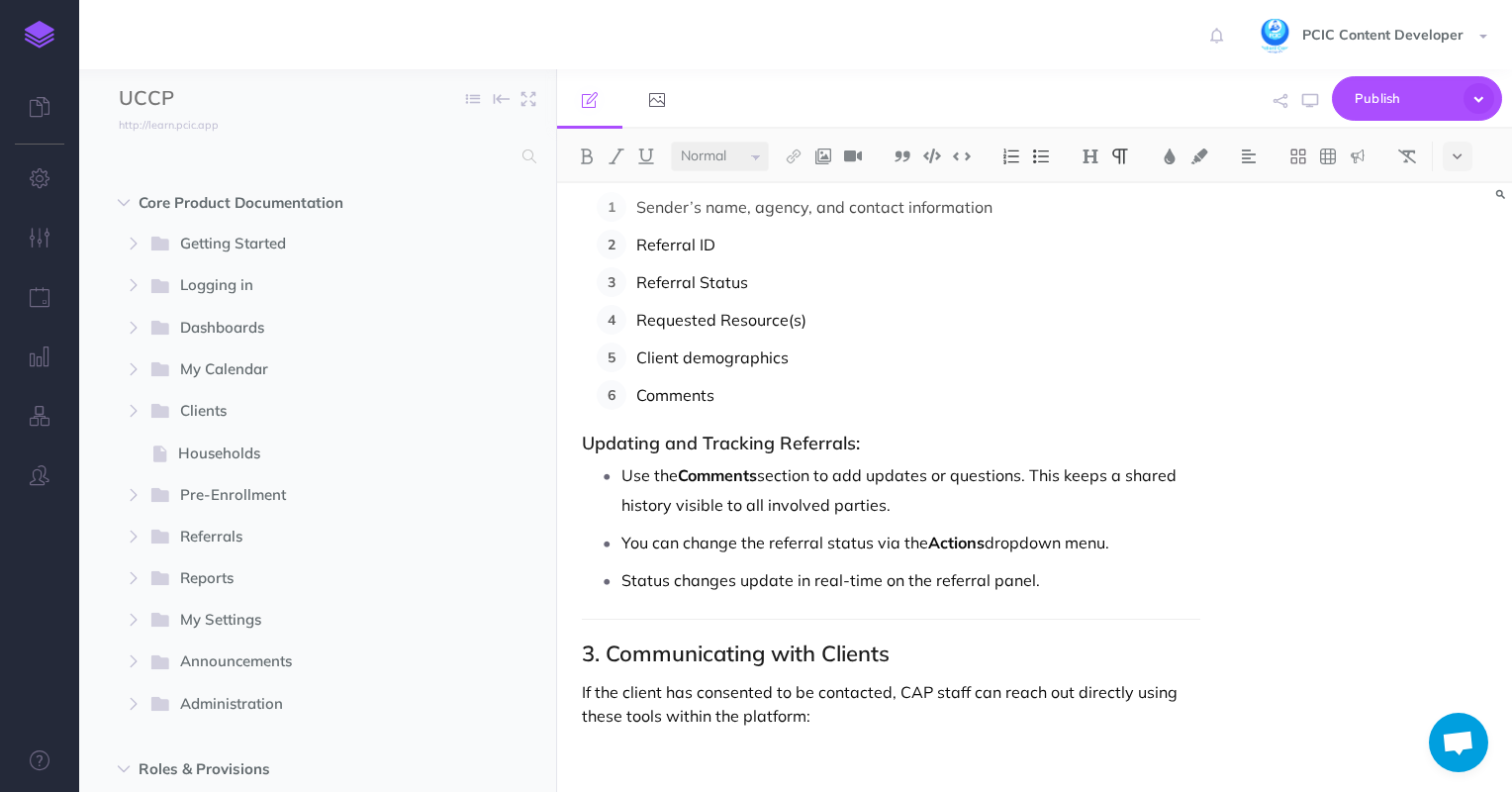 click on "You can change the referral status via the Actions dropdown menu." at bounding box center (911, 543) 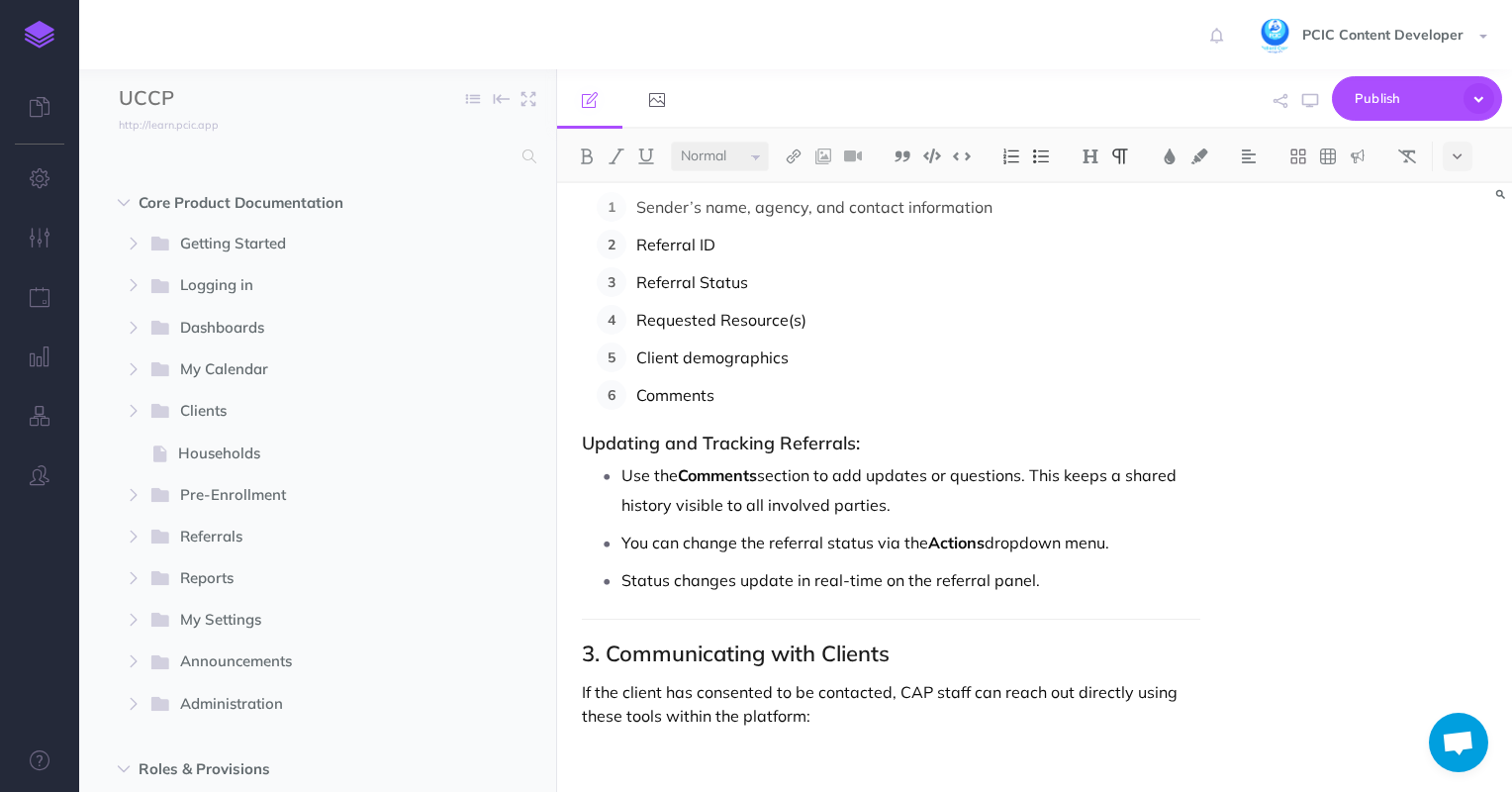 drag, startPoint x: 1145, startPoint y: 549, endPoint x: 993, endPoint y: 543, distance: 152.11837 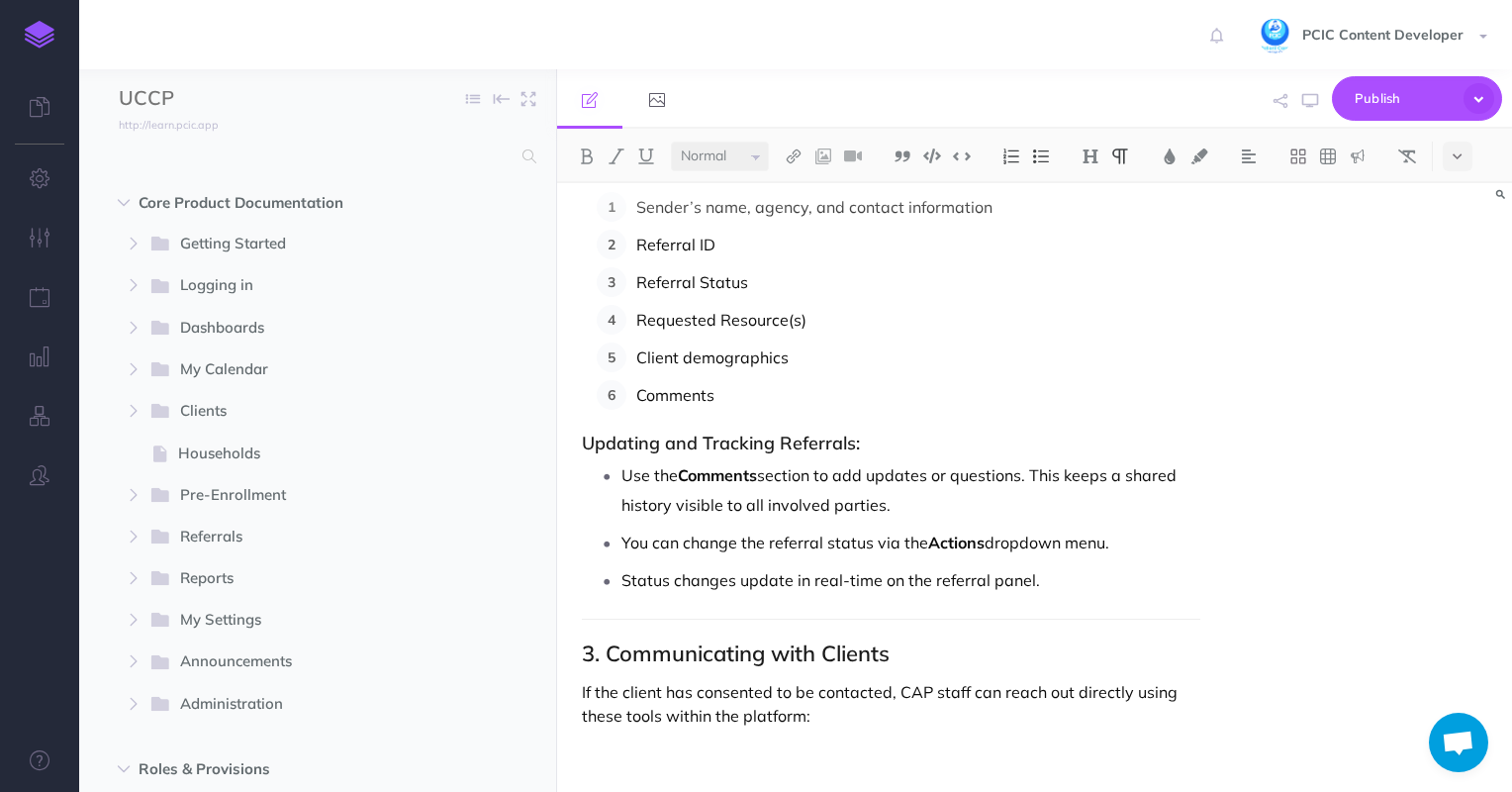 click on "You can change the referral status via the Actions dropdown menu." at bounding box center (911, 543) 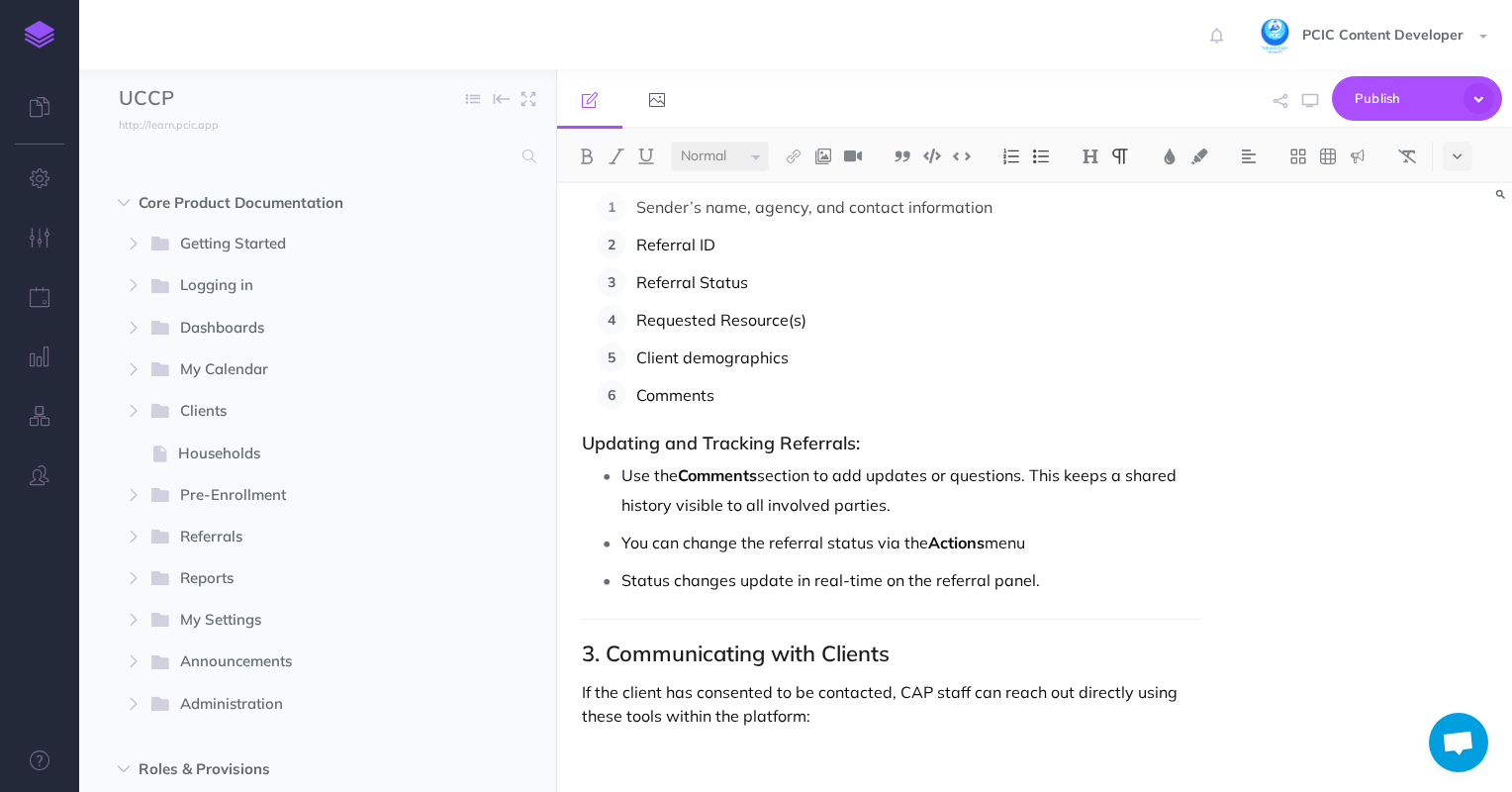 click on "You can change the referral status via the  Actions  menu" at bounding box center (911, 543) 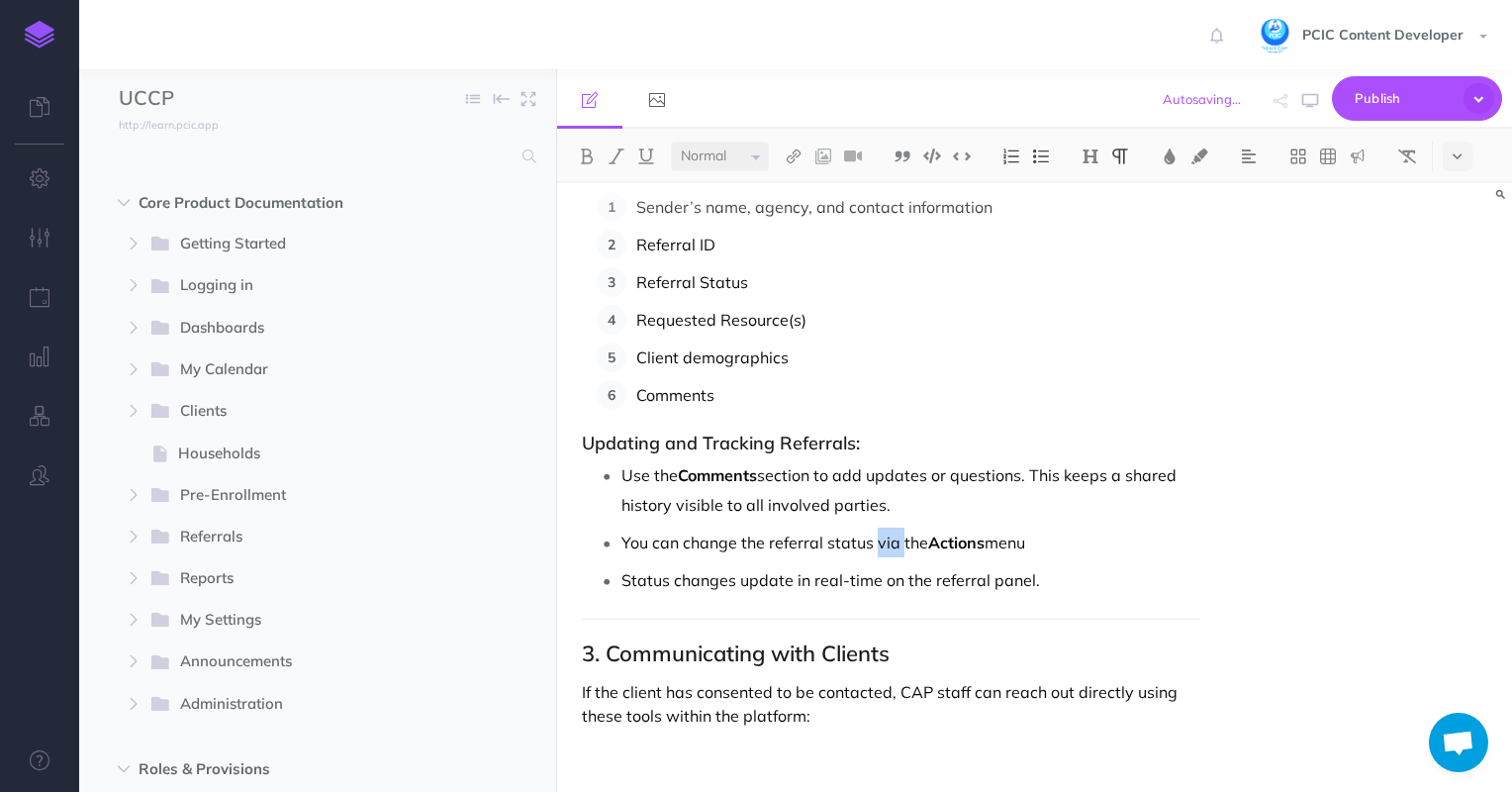 click on "You can change the referral status via the  Actions  menu" at bounding box center (911, 543) 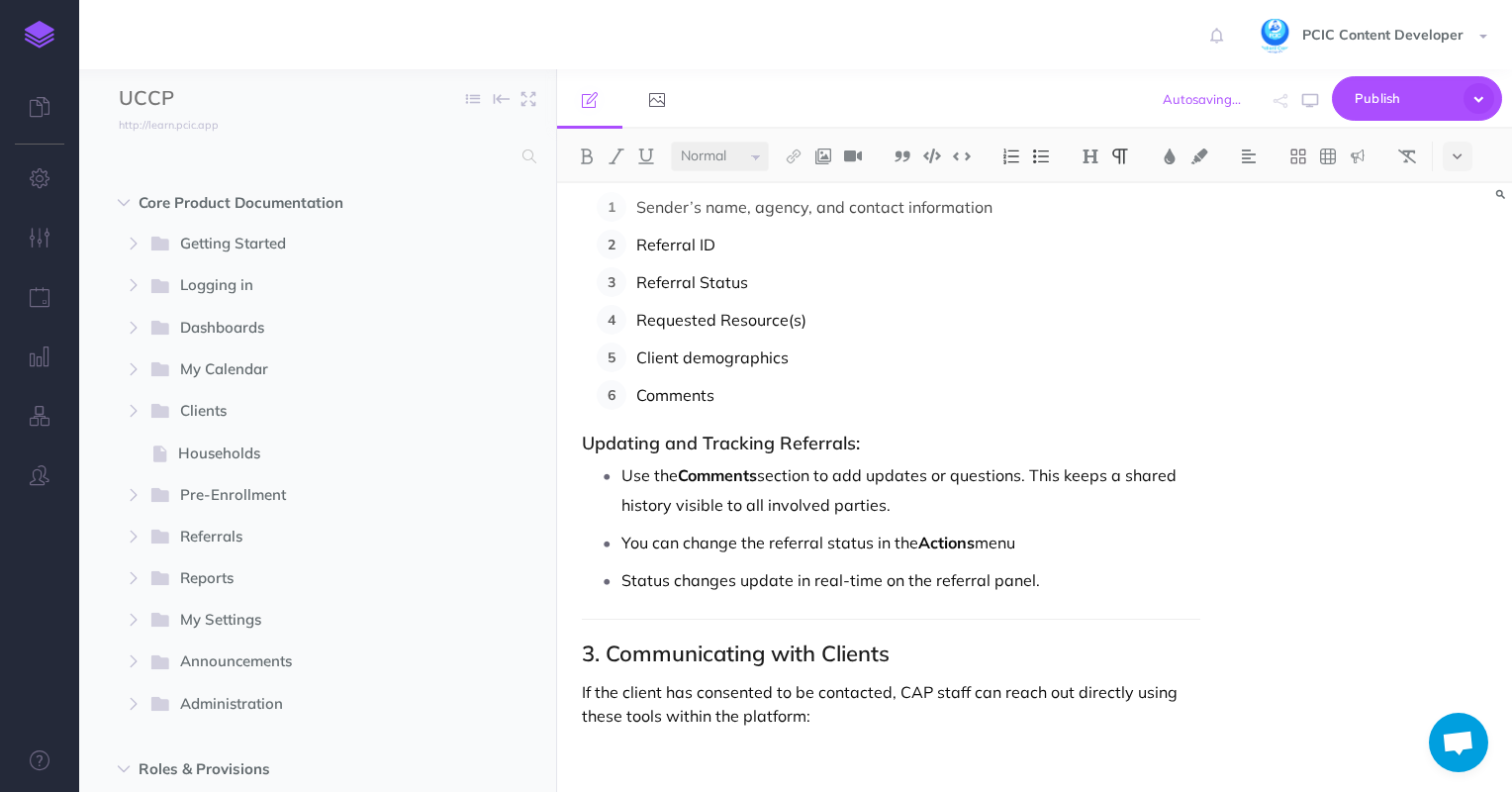 click on "You can change the referral status in the Actions menu" at bounding box center (911, 543) 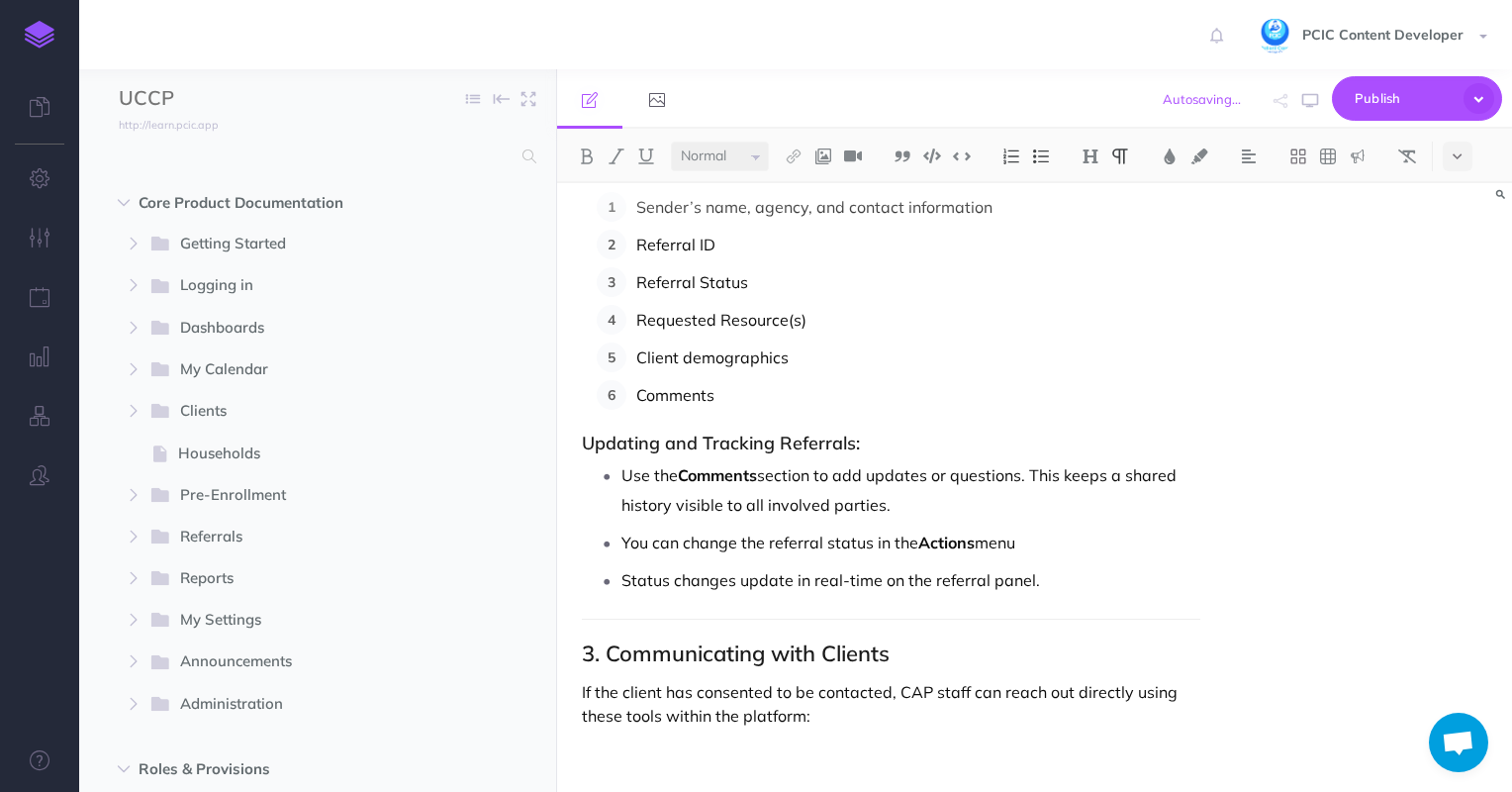 click on "Client demographics" at bounding box center (918, 357) 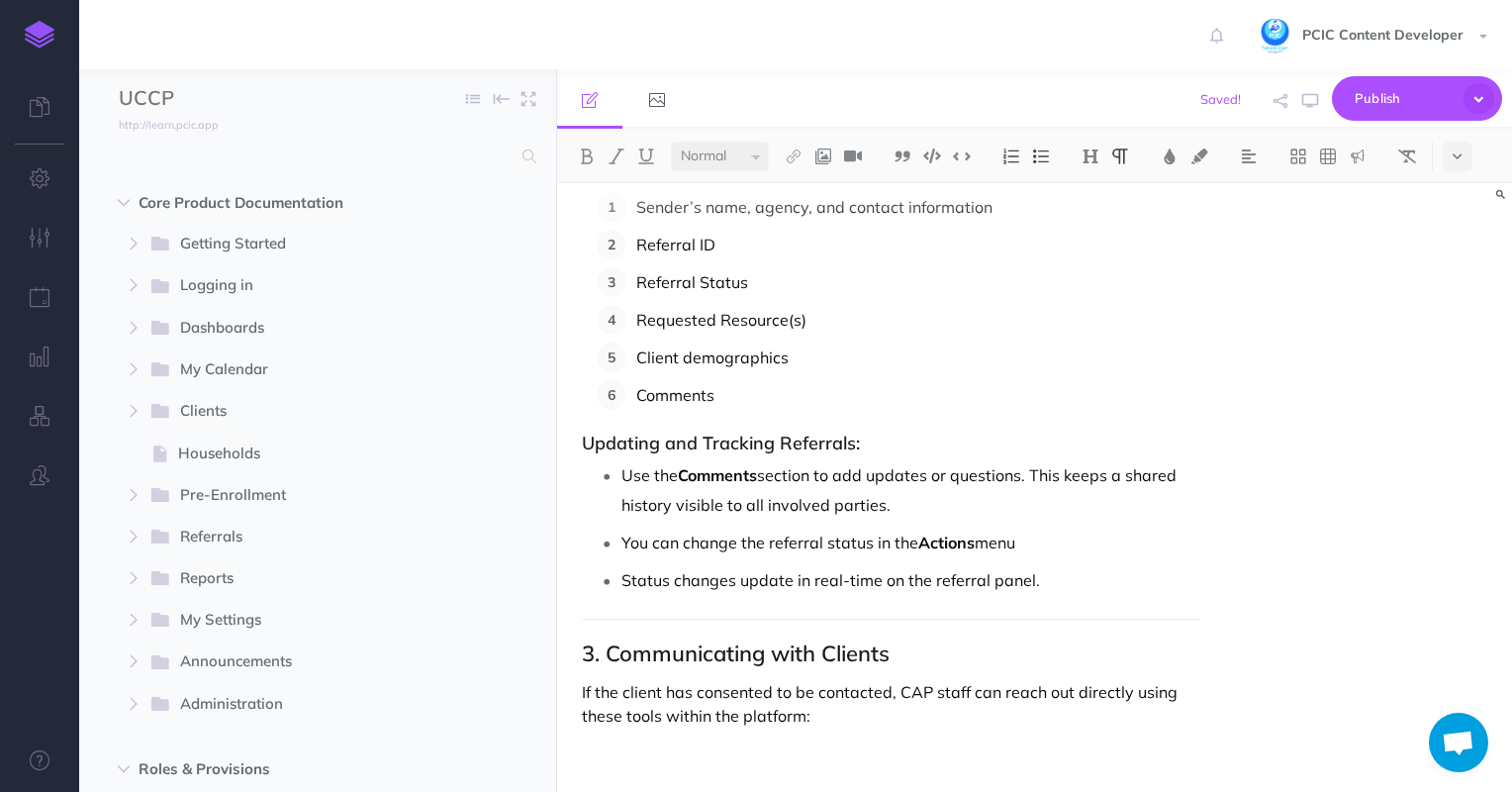 click on "You can change the referral status in the Actions menu" at bounding box center [911, 543] 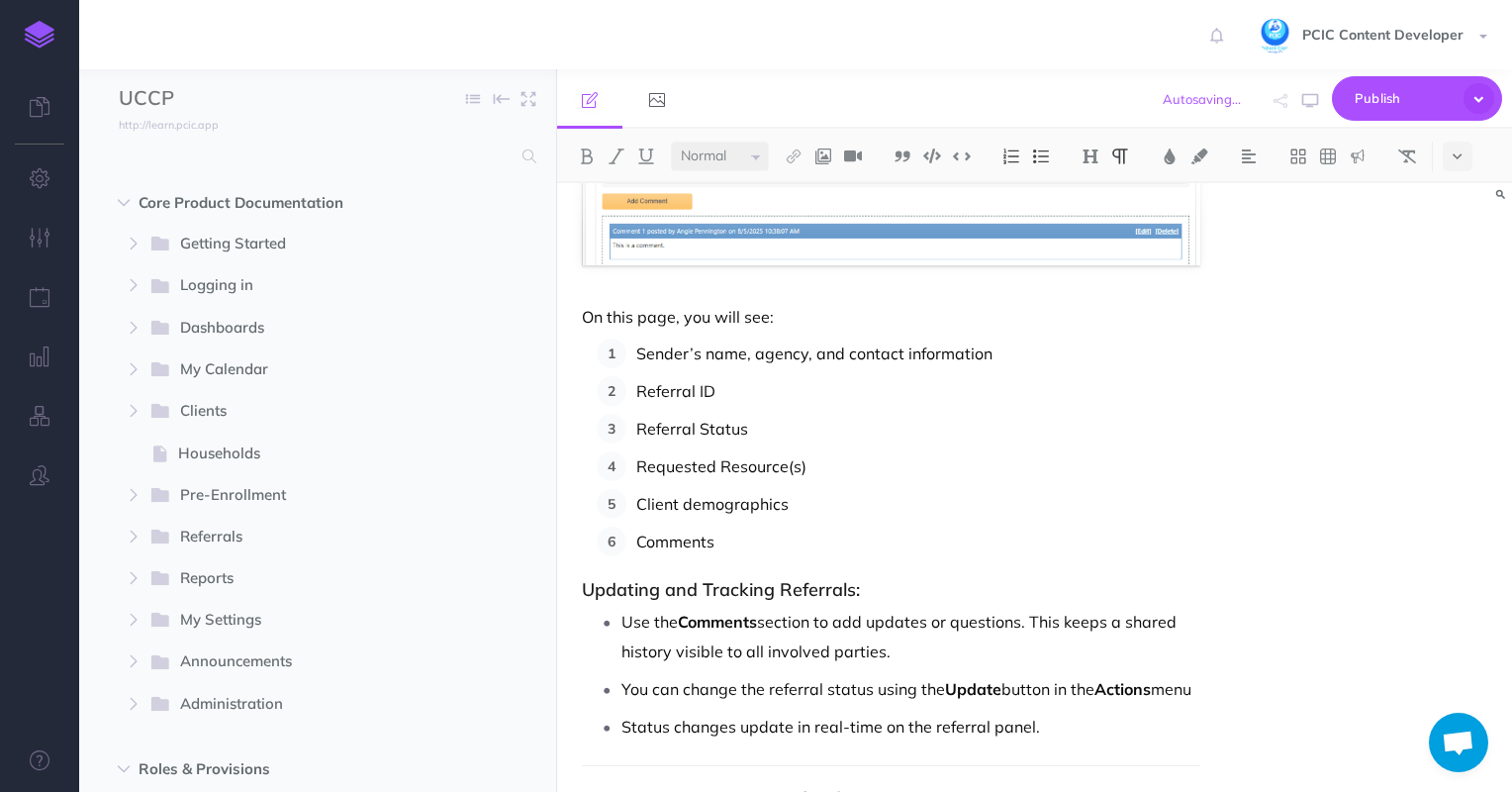 scroll, scrollTop: 3552, scrollLeft: 0, axis: vertical 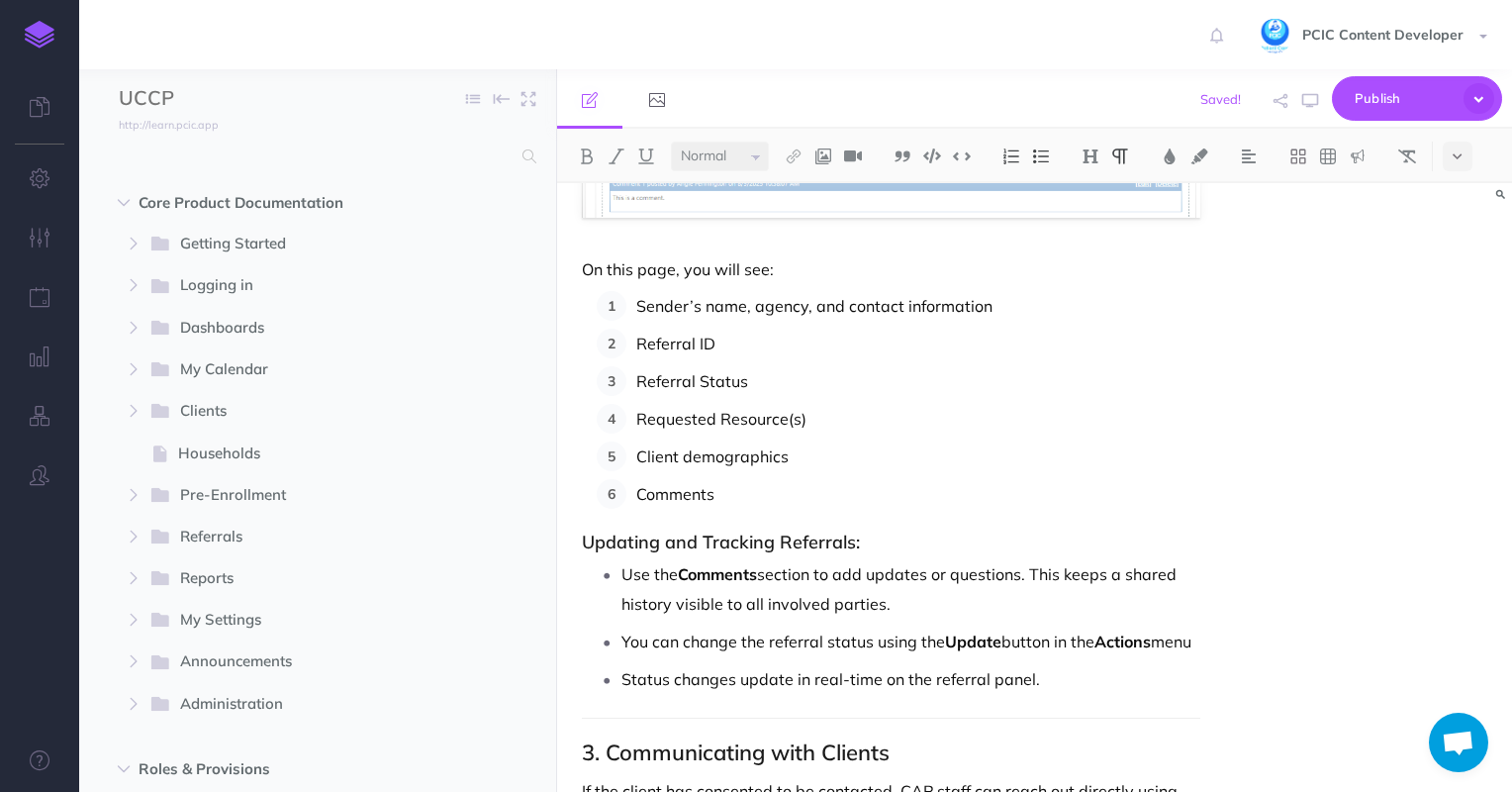 drag, startPoint x: 999, startPoint y: 641, endPoint x: 1053, endPoint y: 628, distance: 55.542776 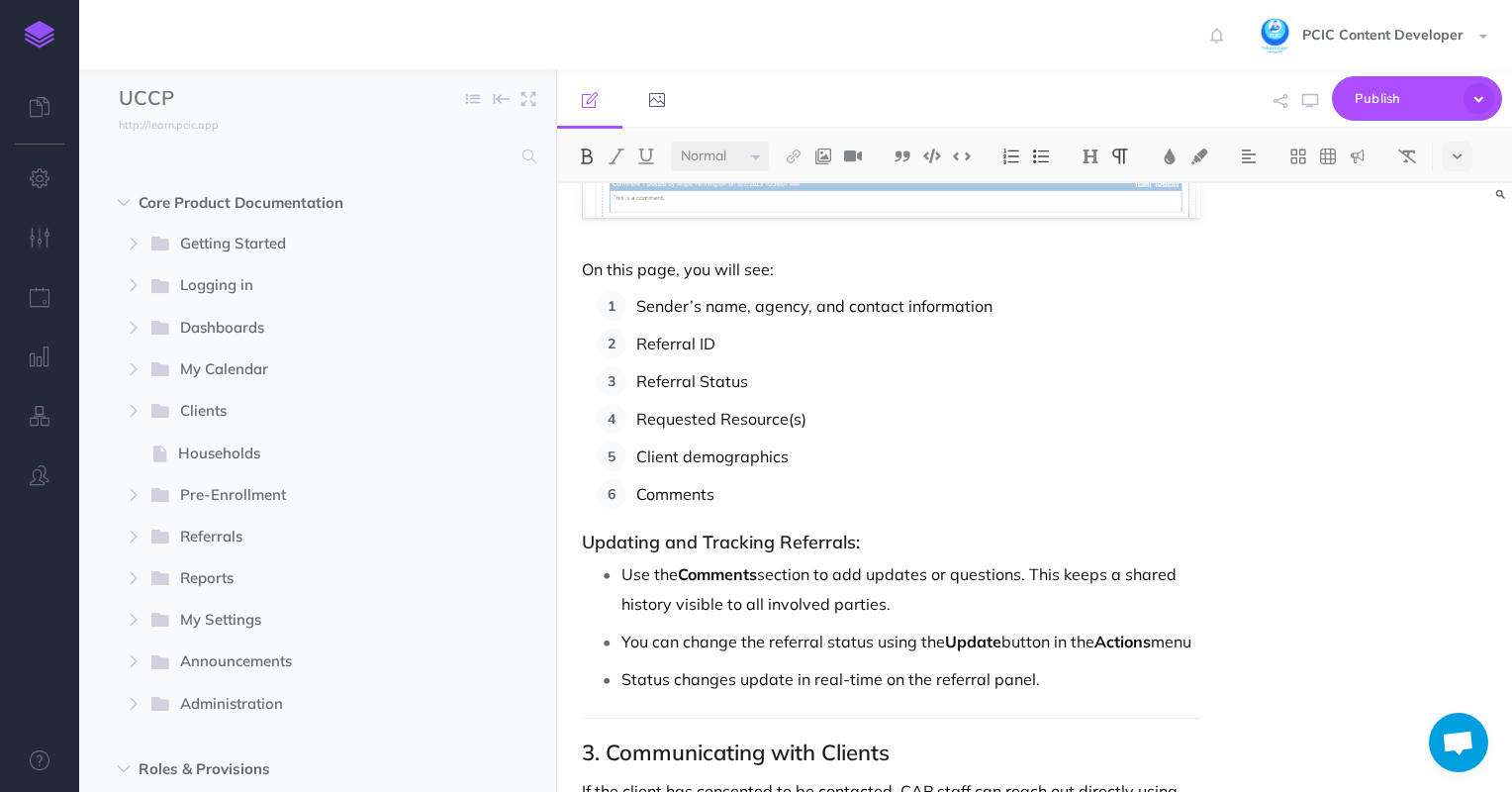 click on "You can change the referral status using the  Update  button in the  Actions  menu" at bounding box center (911, 642) 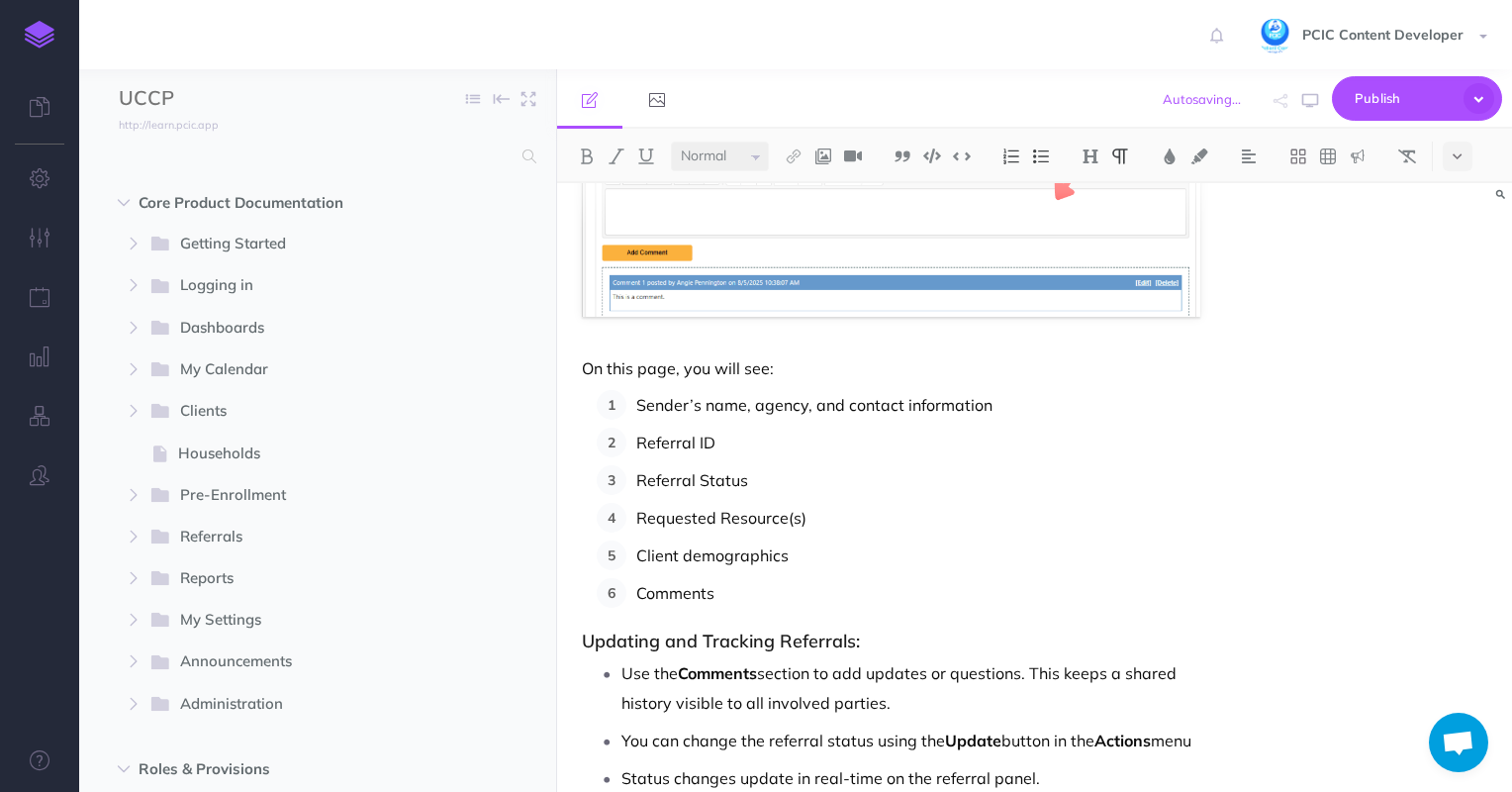 scroll, scrollTop: 3651, scrollLeft: 0, axis: vertical 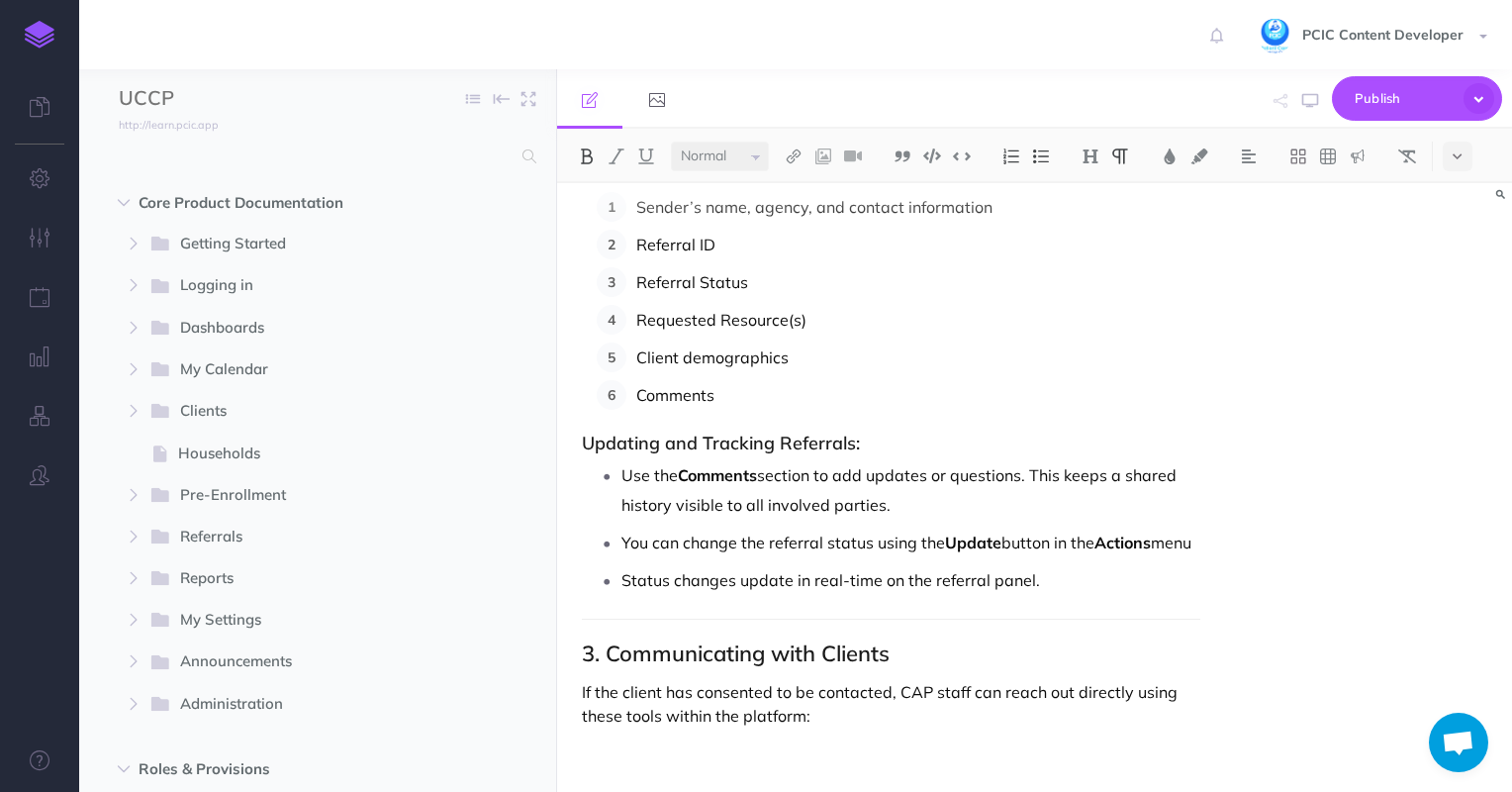click on "FIRST Link Referral User Guide Powered by Houston Food Bank & Patient Care Intervention Center (PCIC) Connecting patients to food and social services Overview The  FIRST Link  referral program connects healthcare providers with patients facing food insecurity, linking them to vital resources at the  Houston Food Bank . The  Community Assistance Program (CAP ) manages and responds to referrals submitted through this platform. This guide covers: How to submit a referral How CAP reviews and manages referrals Tools available for client communication 1. Submitting a Referral Who Can Submit? Houston Food Bank partners submit referrals on behalf of clients using the online referral form.                           How to Complete the Form: Required Fields:  Marked with a red asterisk * ( )** Client’s full name Phone number Preferred language Date of birth Address Requested services Resource List ( 1 ): Use the dropdown menu with checkboxes to select one or more resources. Comments ( 2 ): Client Consent ( 3 ):" at bounding box center [892, -1104] 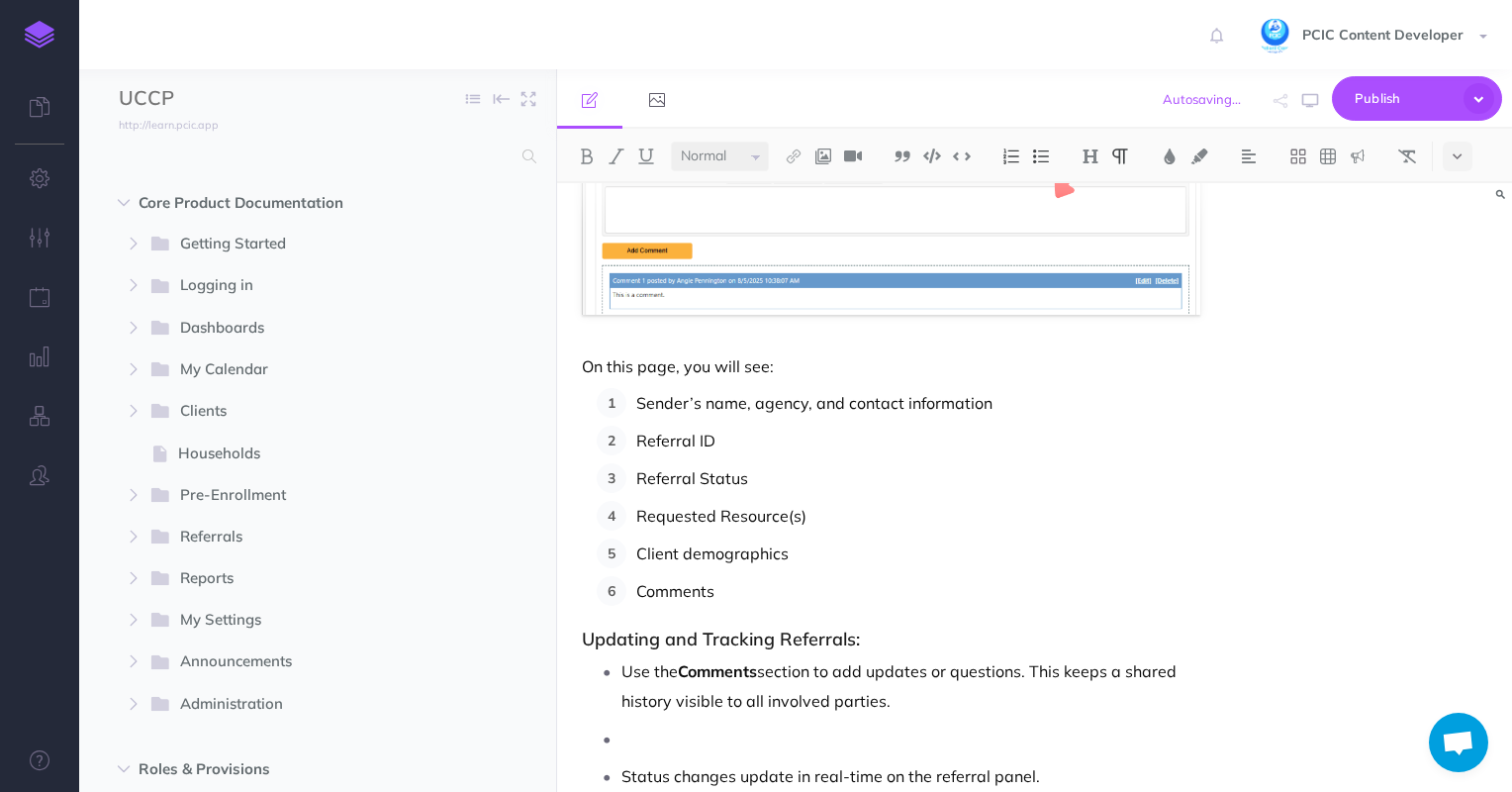 scroll, scrollTop: 3453, scrollLeft: 0, axis: vertical 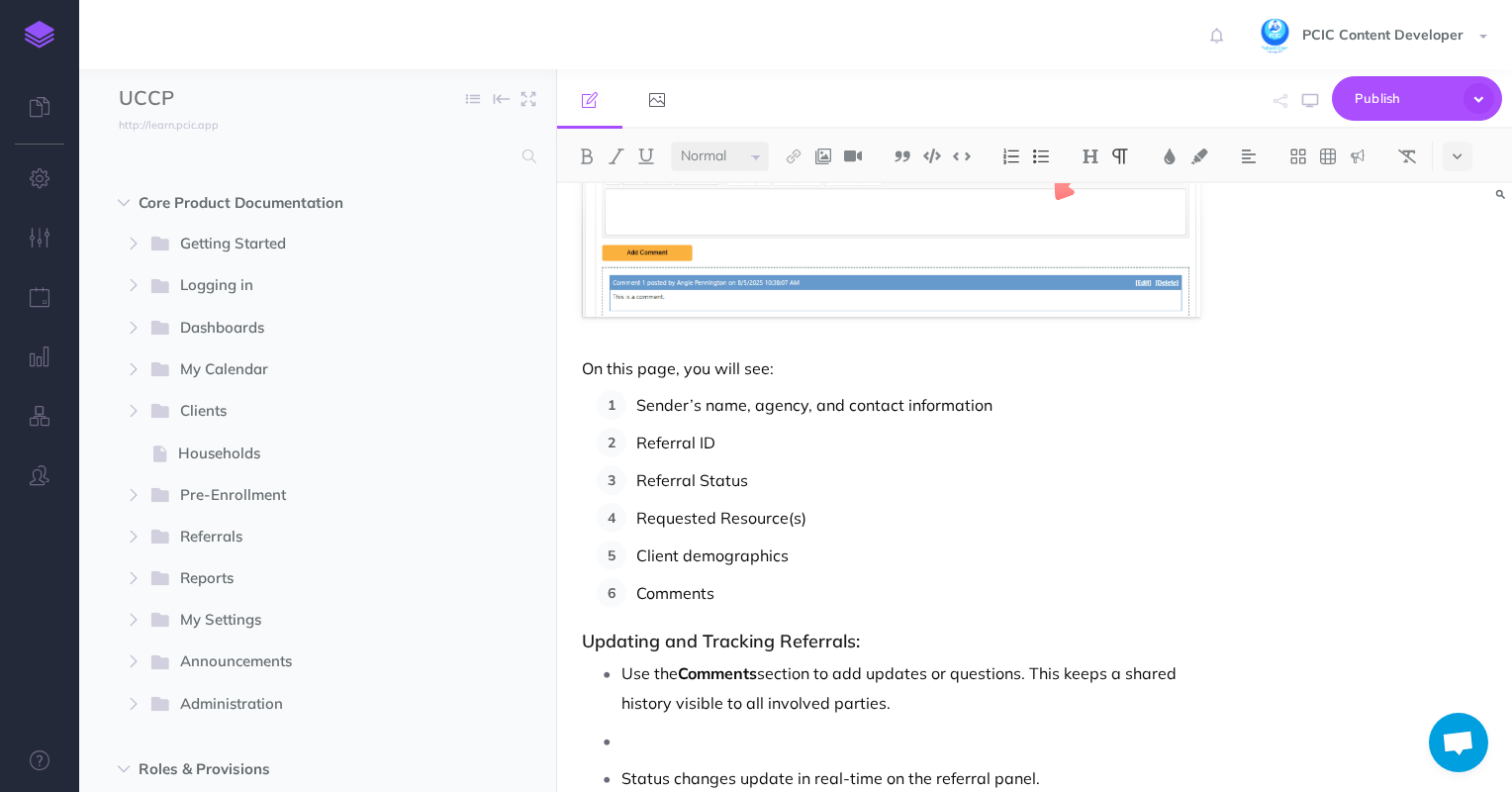 click on "Referral Status" at bounding box center (918, 480) 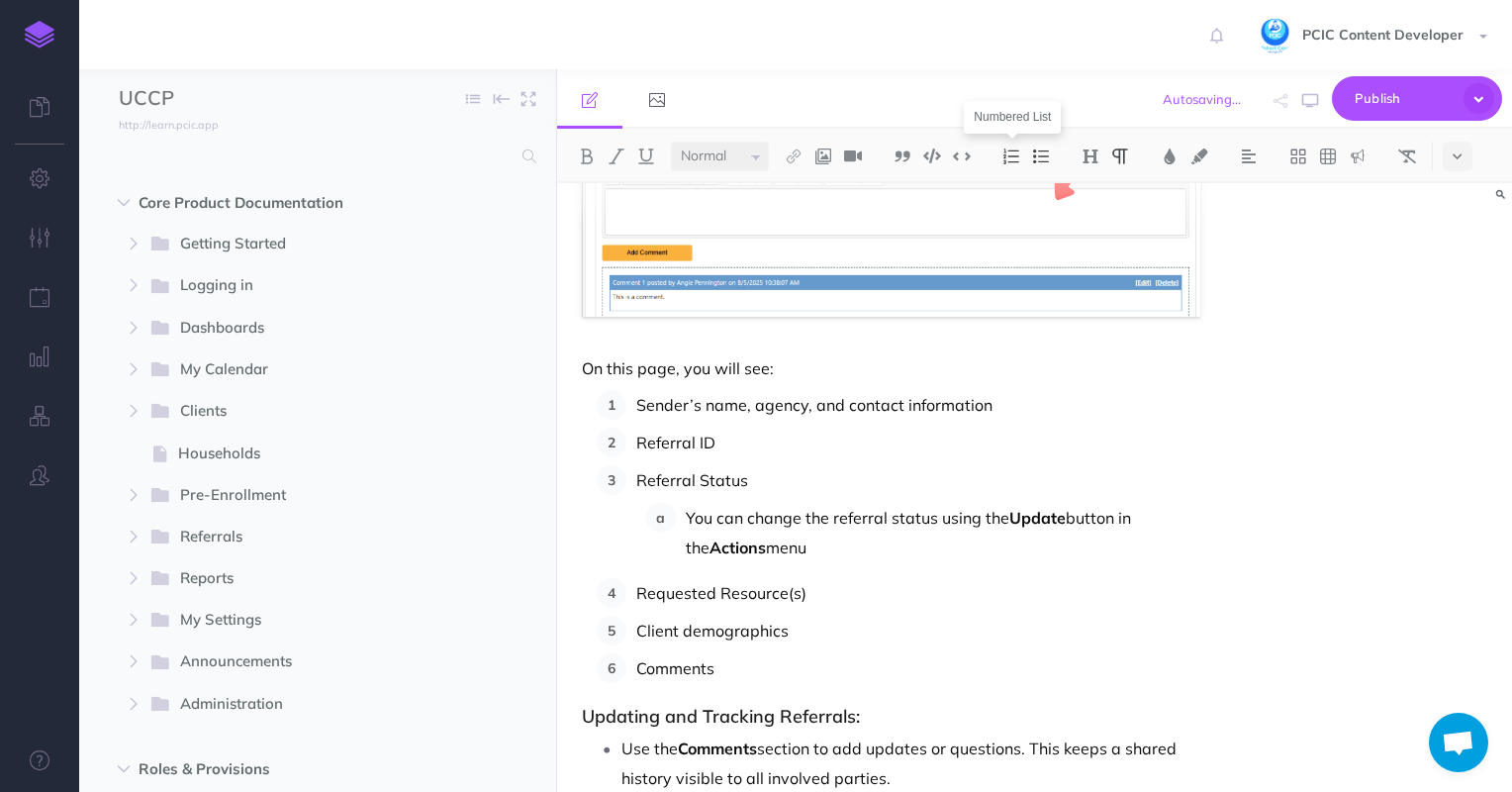 drag, startPoint x: 1003, startPoint y: 146, endPoint x: 1045, endPoint y: 153, distance: 42.579338 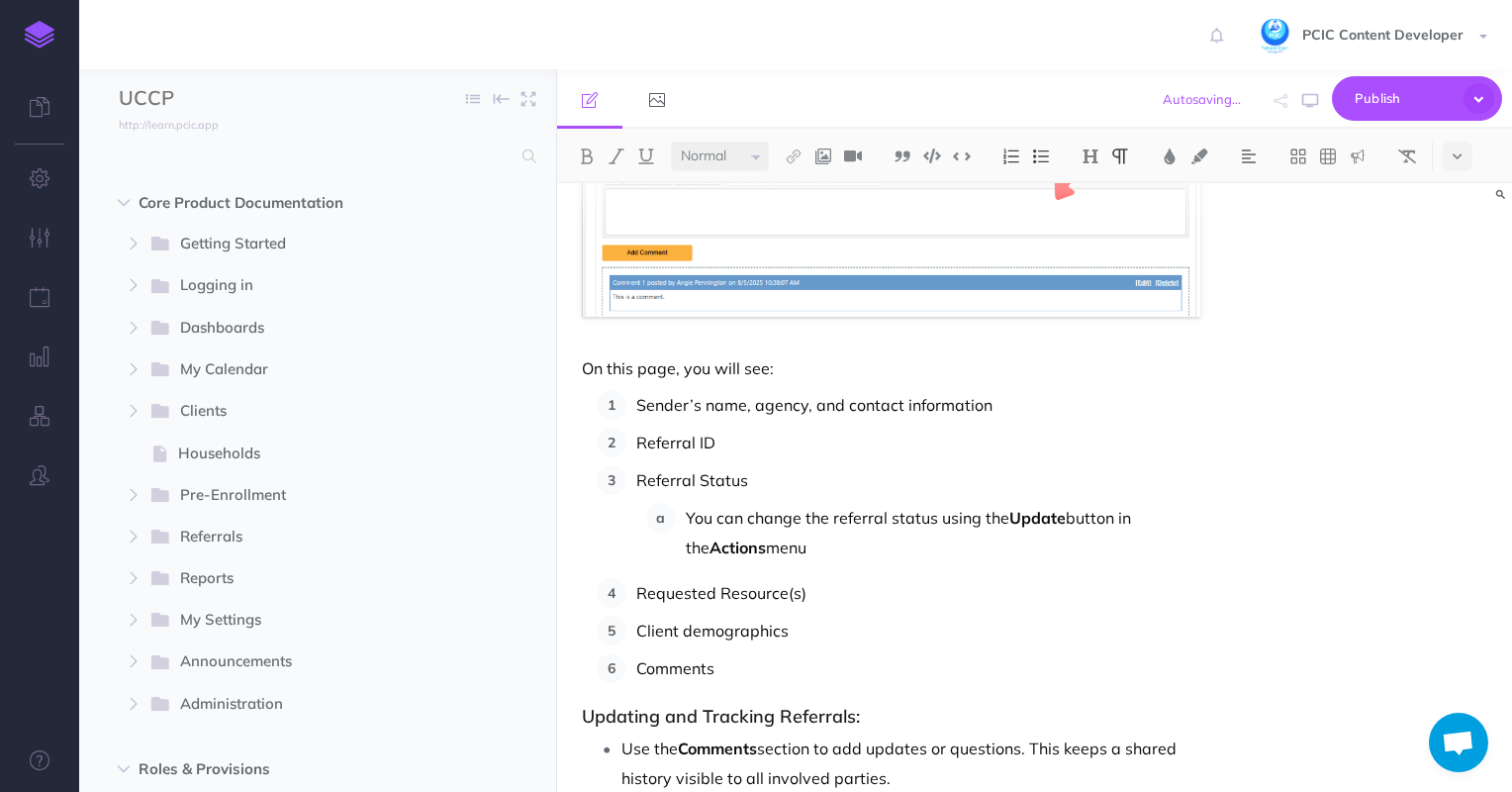 click at bounding box center [1041, 156] 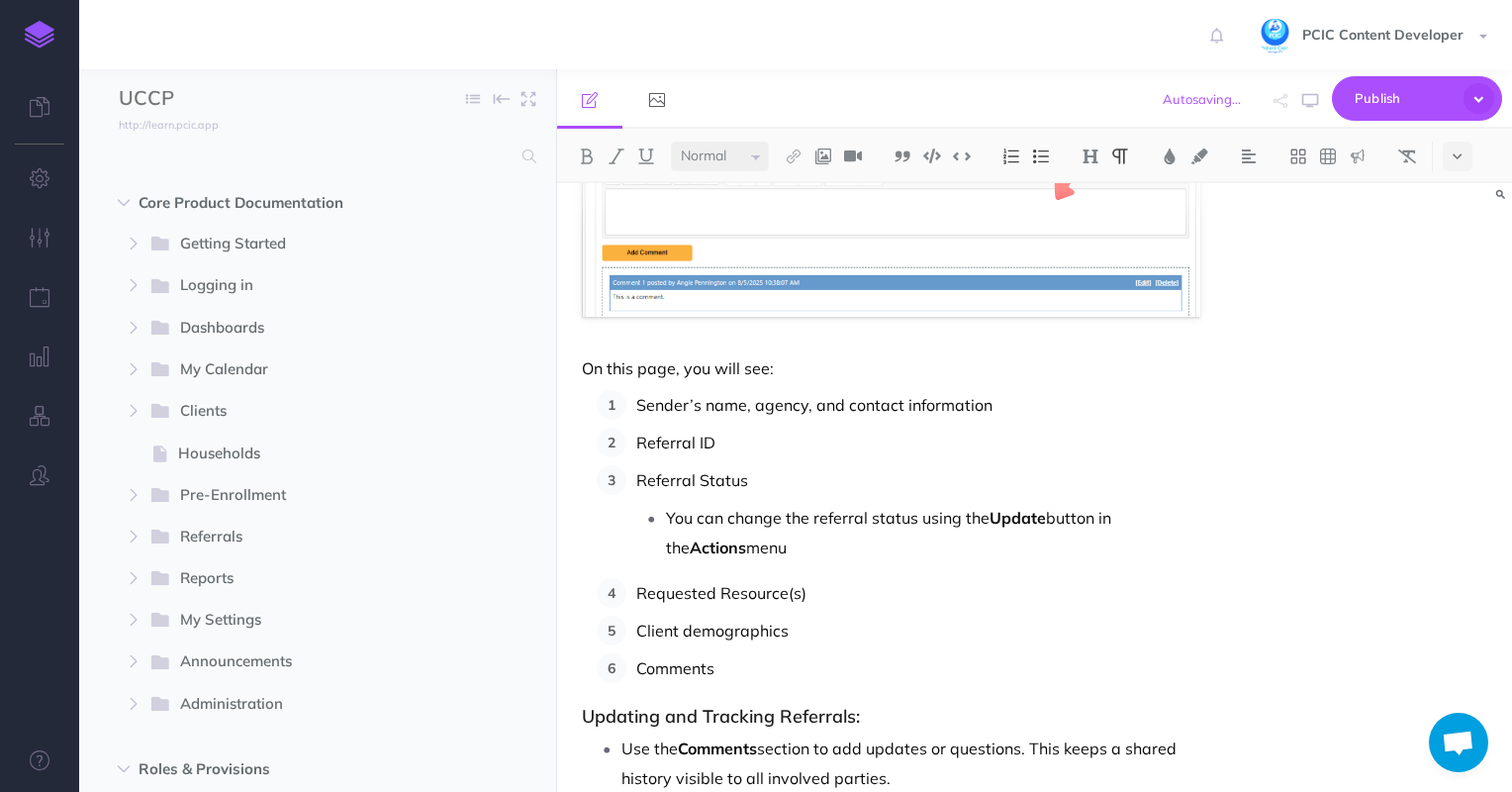 scroll, scrollTop: 3651, scrollLeft: 0, axis: vertical 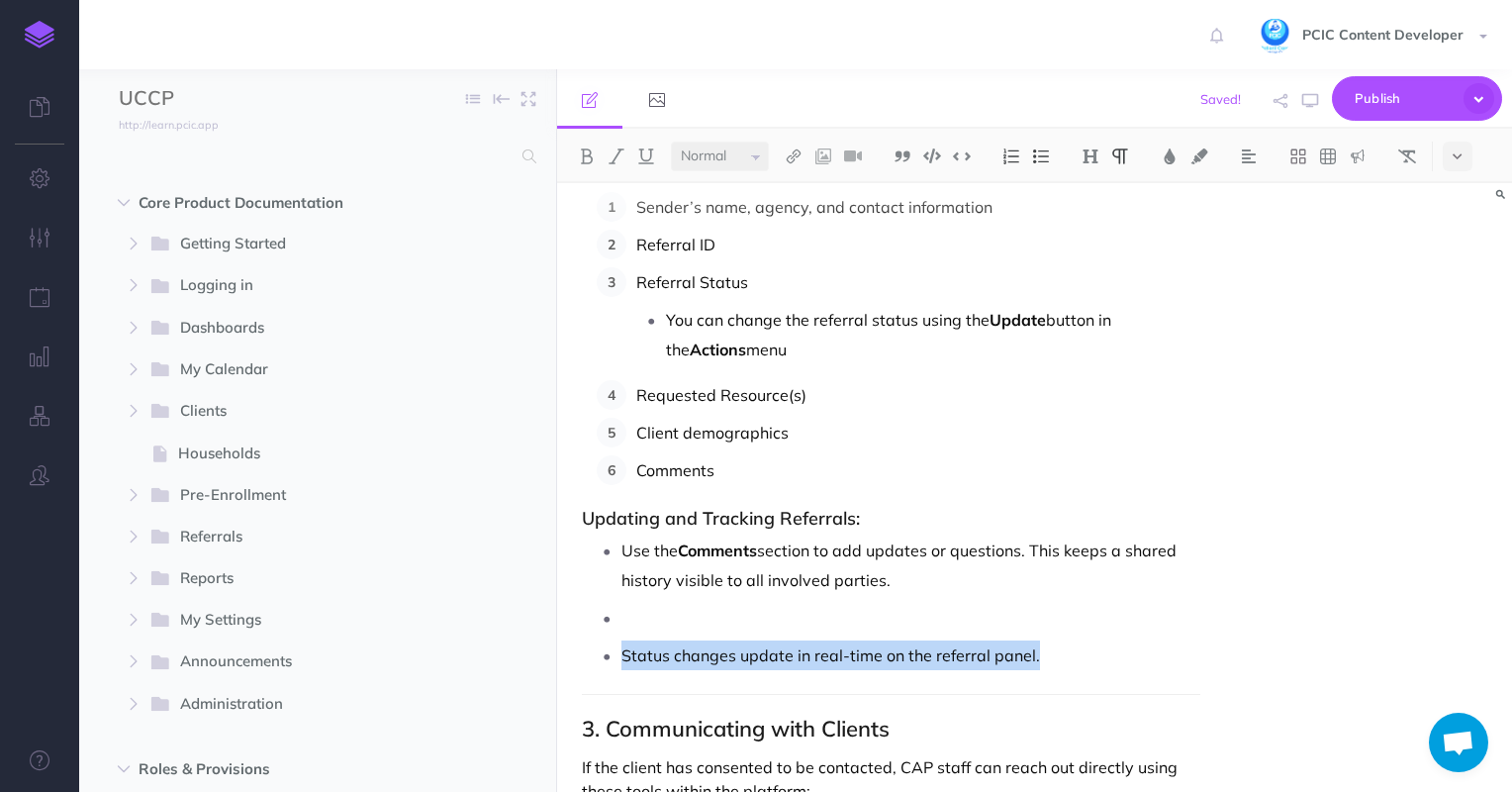 drag, startPoint x: 1051, startPoint y: 655, endPoint x: 621, endPoint y: 653, distance: 430.0047 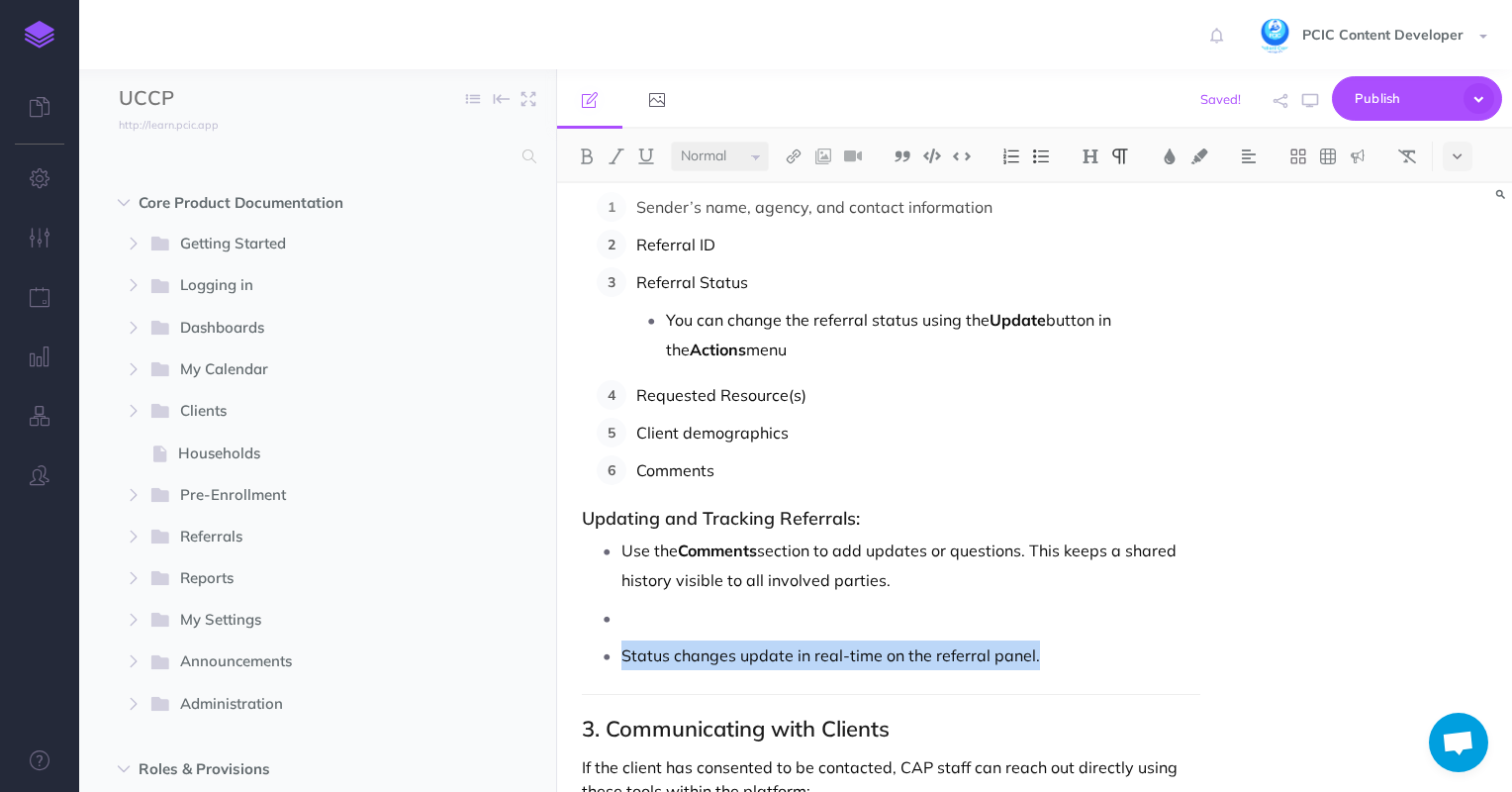 click on "Status changes update in real-time on the referral panel." at bounding box center (911, 655) 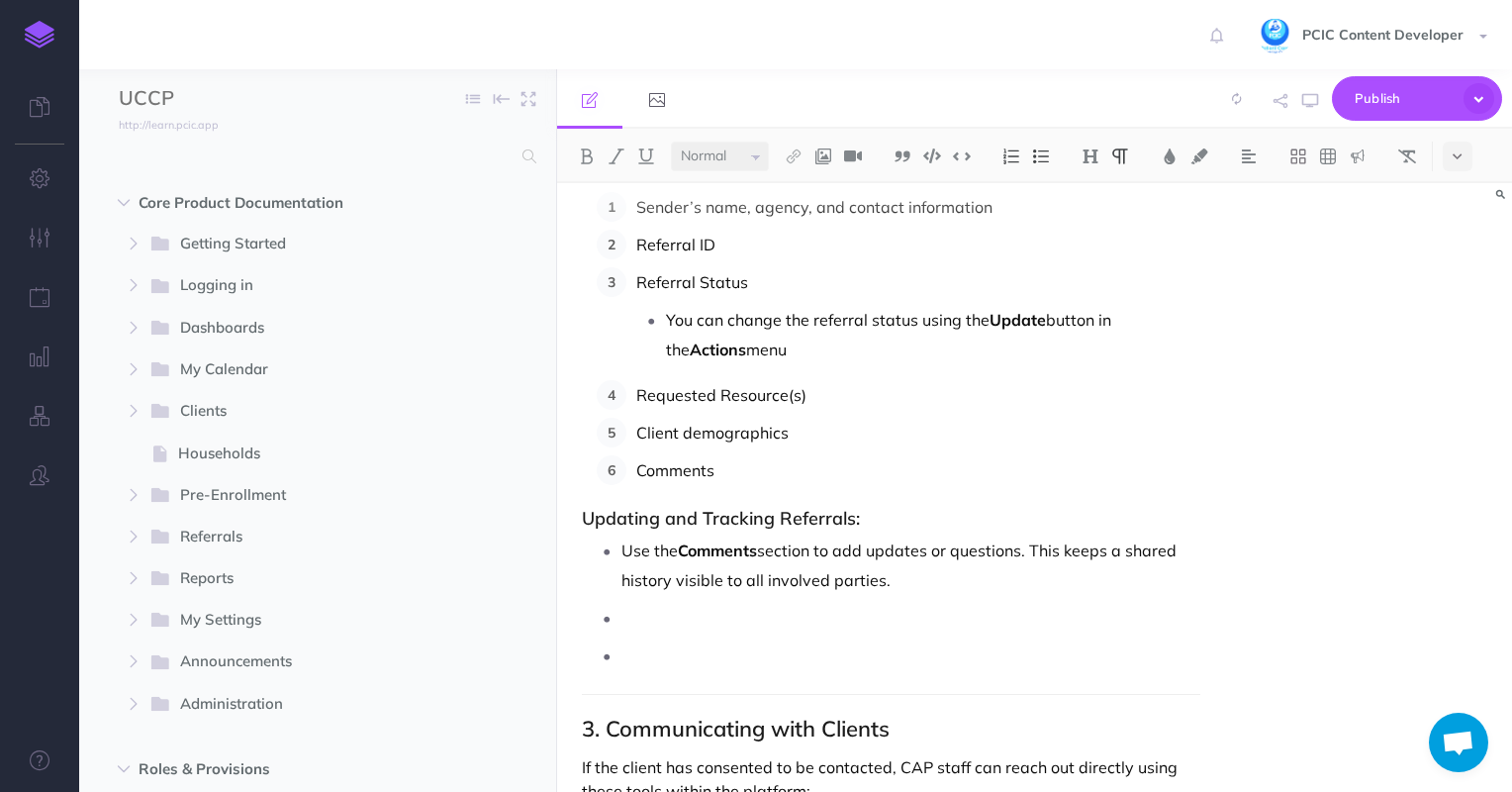 click on "You can change the referral status using the  Update  button in the  Actions  menu" at bounding box center [933, 335] 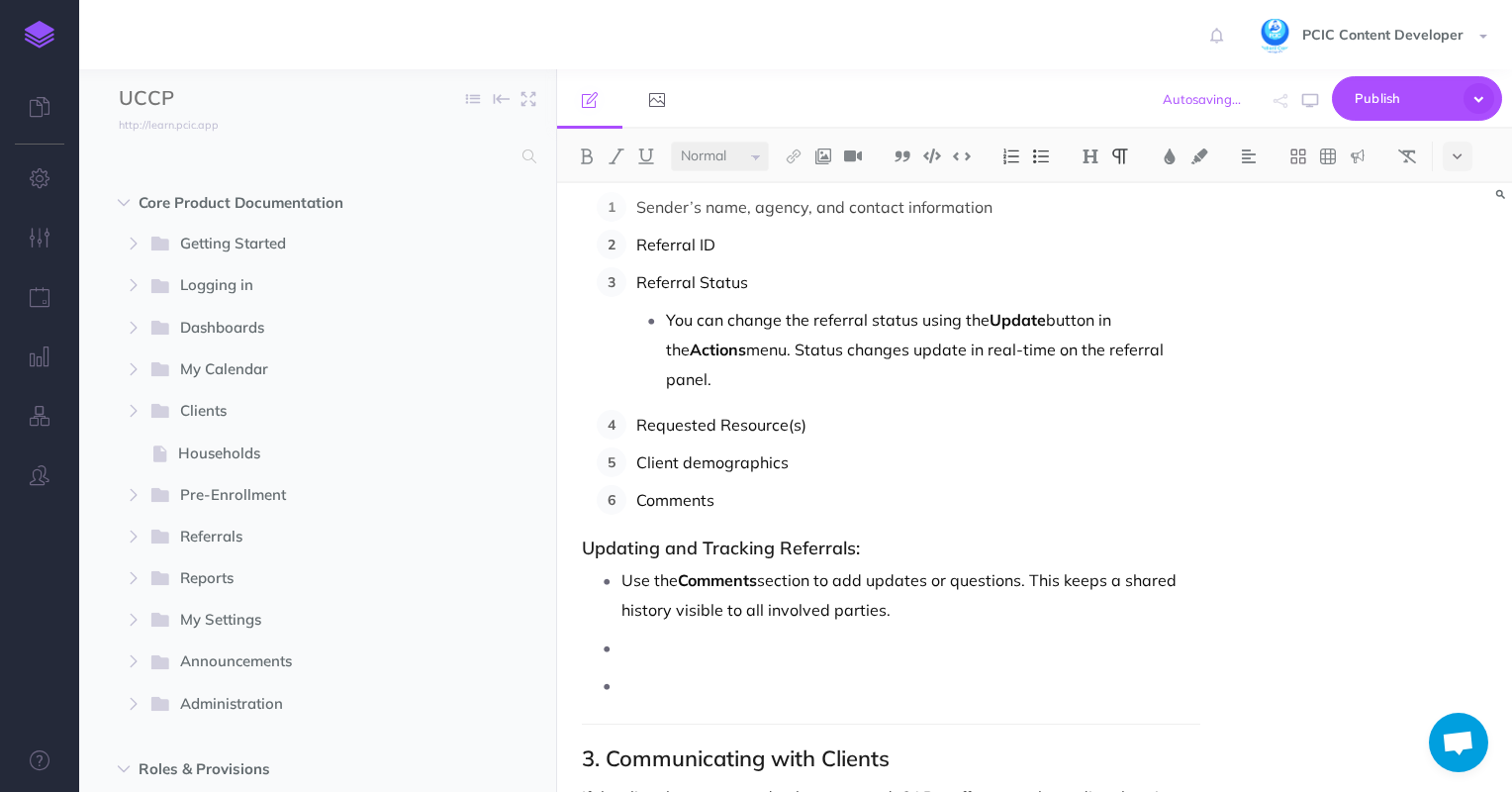 click on "You can change the referral status using the  Update  button in the  Actions  menu. Status changes update in real-time on the referral panel." at bounding box center (933, 349) 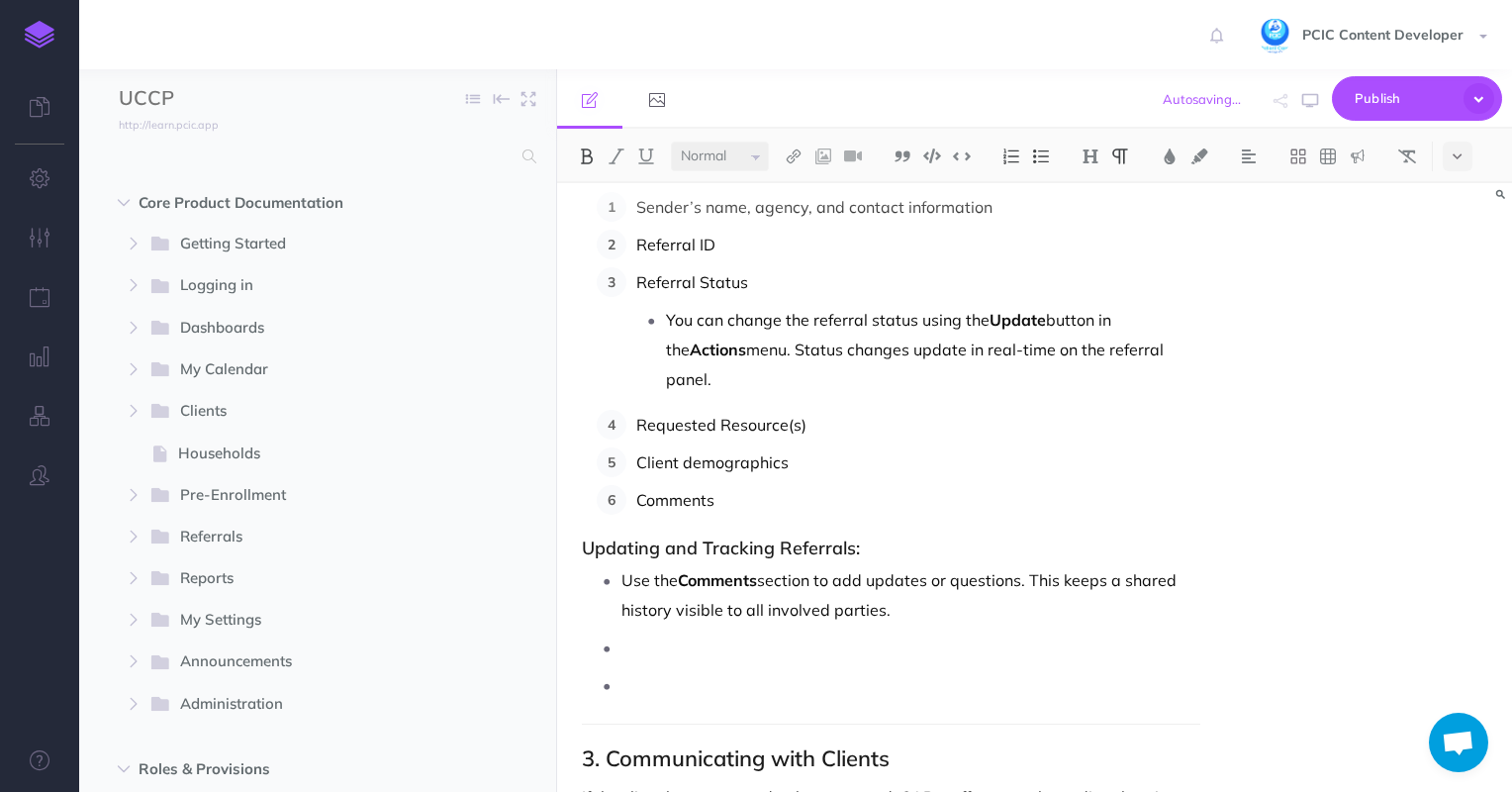 click on "You can change the referral status using the  Update  button in the  Actions  menu. Status changes update in real-time on the referral panel." at bounding box center [933, 349] 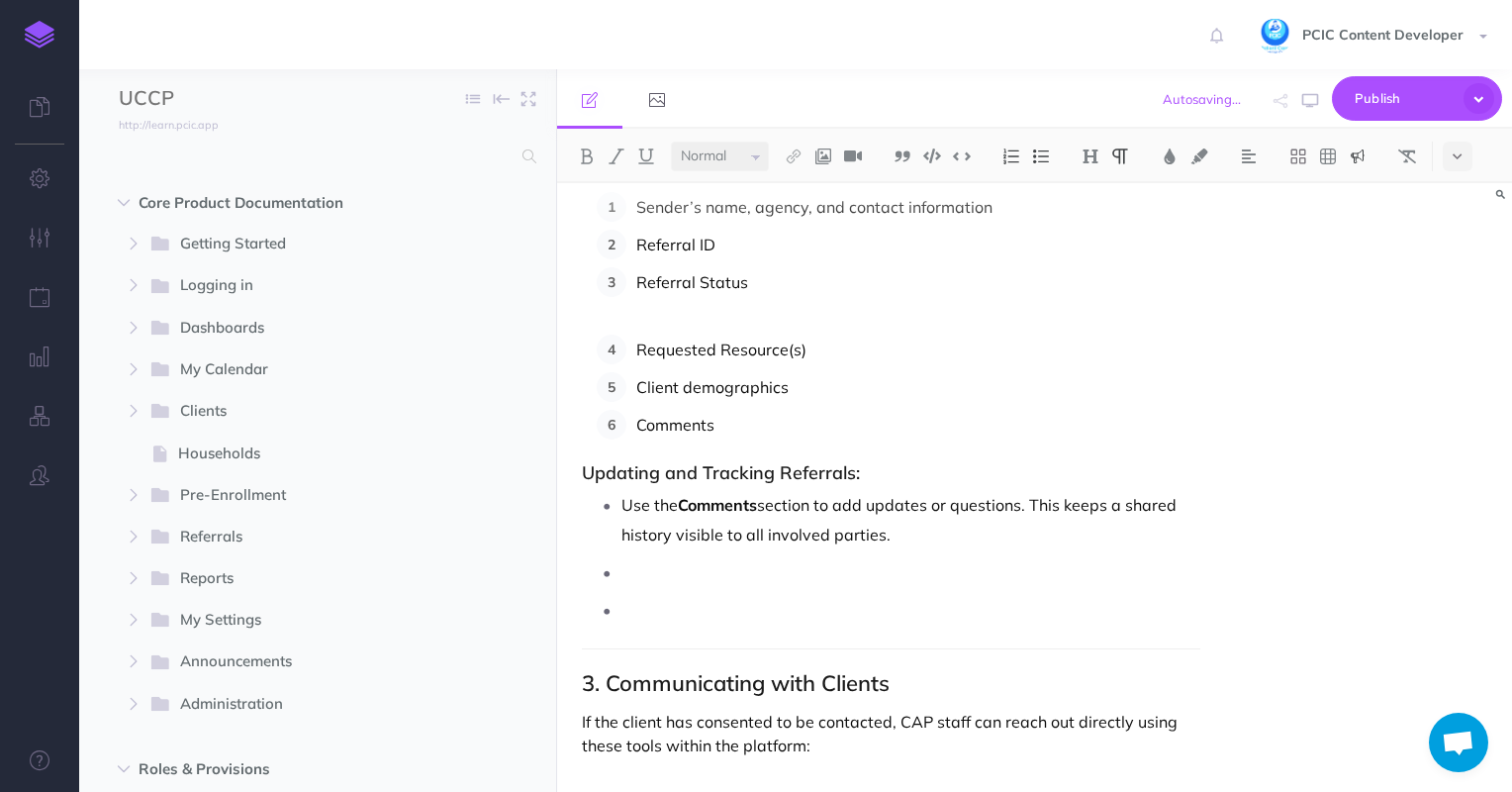click at bounding box center (1358, 156) 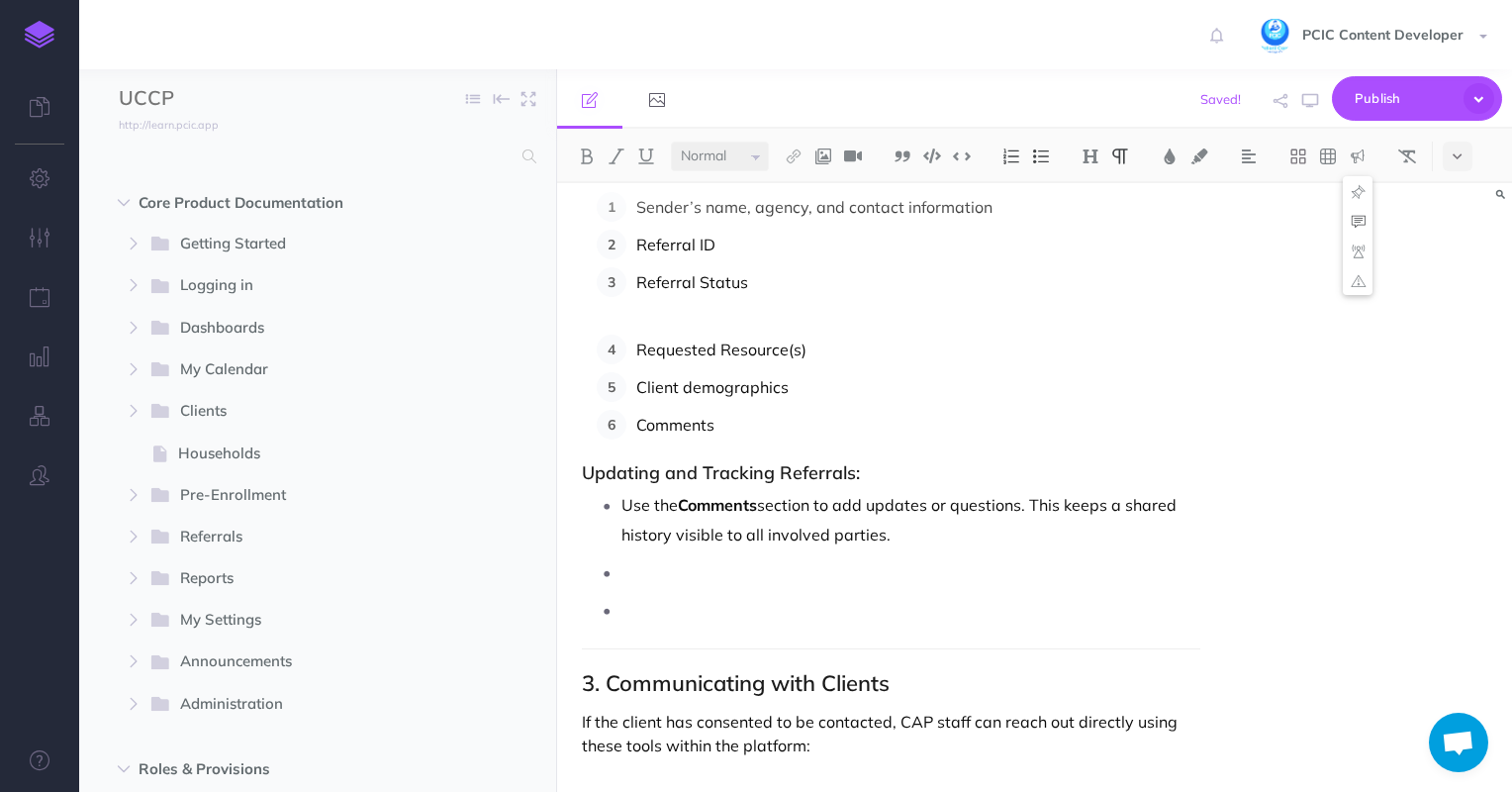 click at bounding box center (1358, 221) 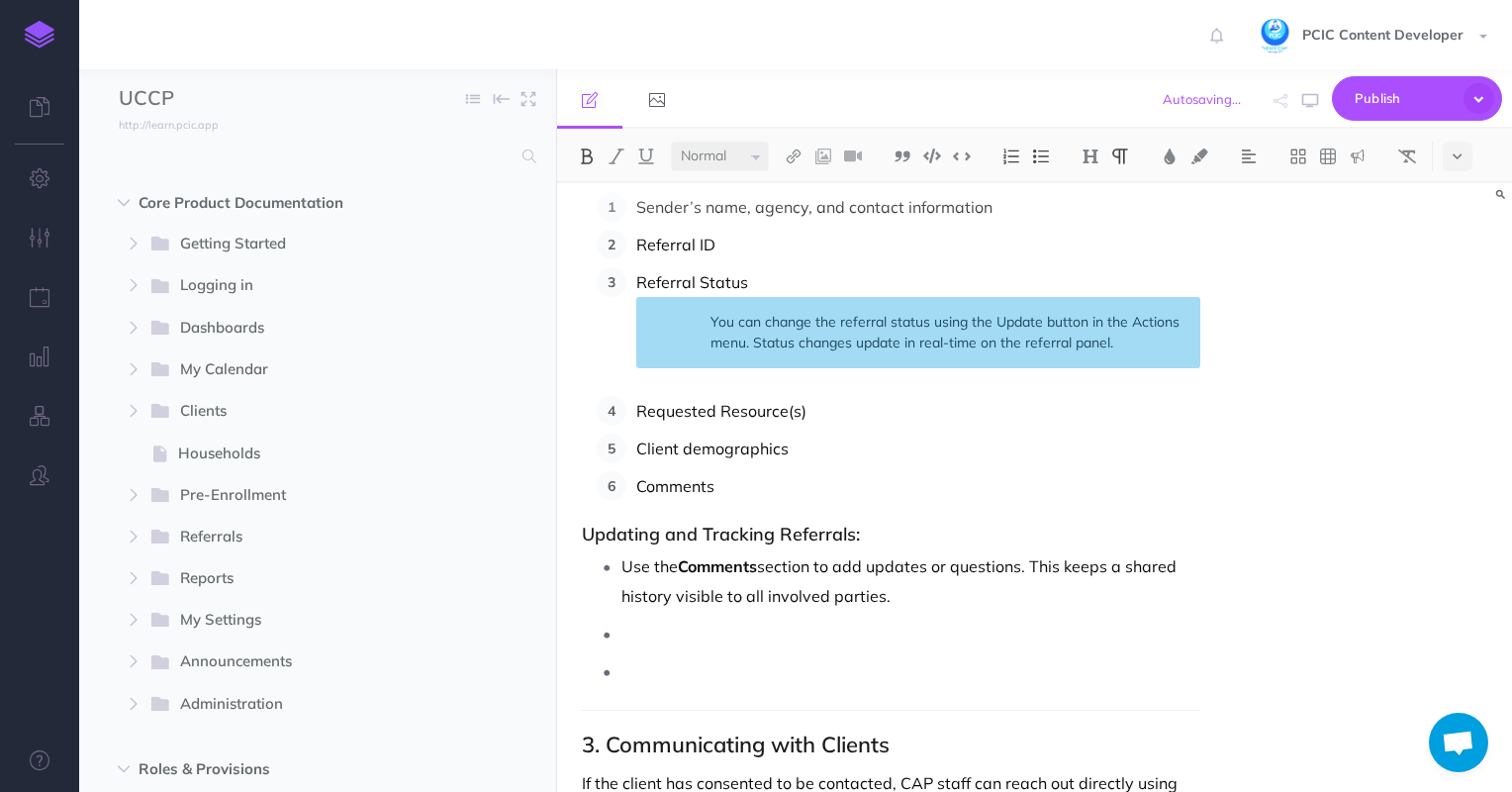 drag, startPoint x: 901, startPoint y: 596, endPoint x: 649, endPoint y: 566, distance: 253.77943 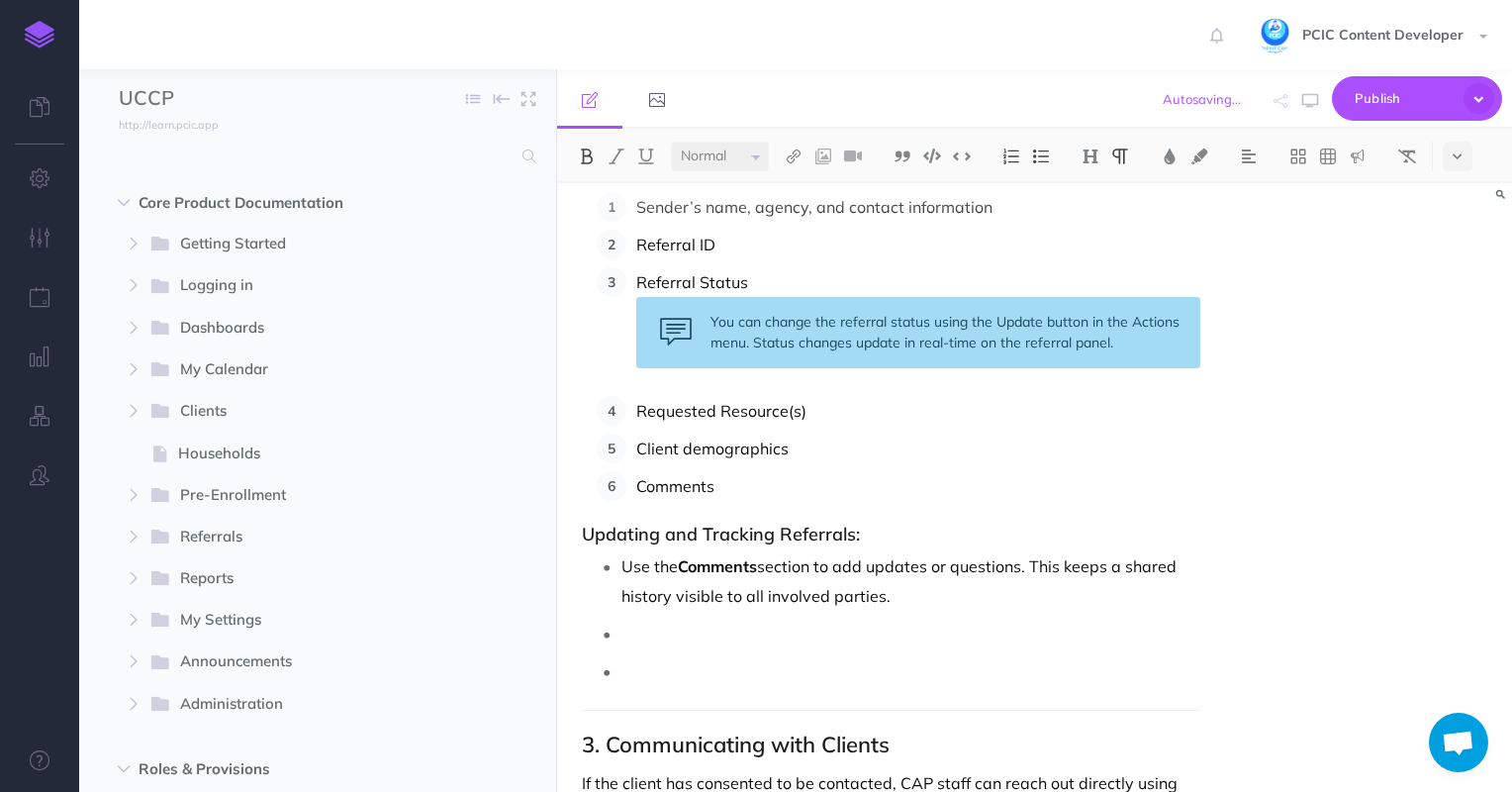 click on "Use the  Comments  section to add updates or questions. This keeps a shared history visible to all involved parties." at bounding box center (911, 581) 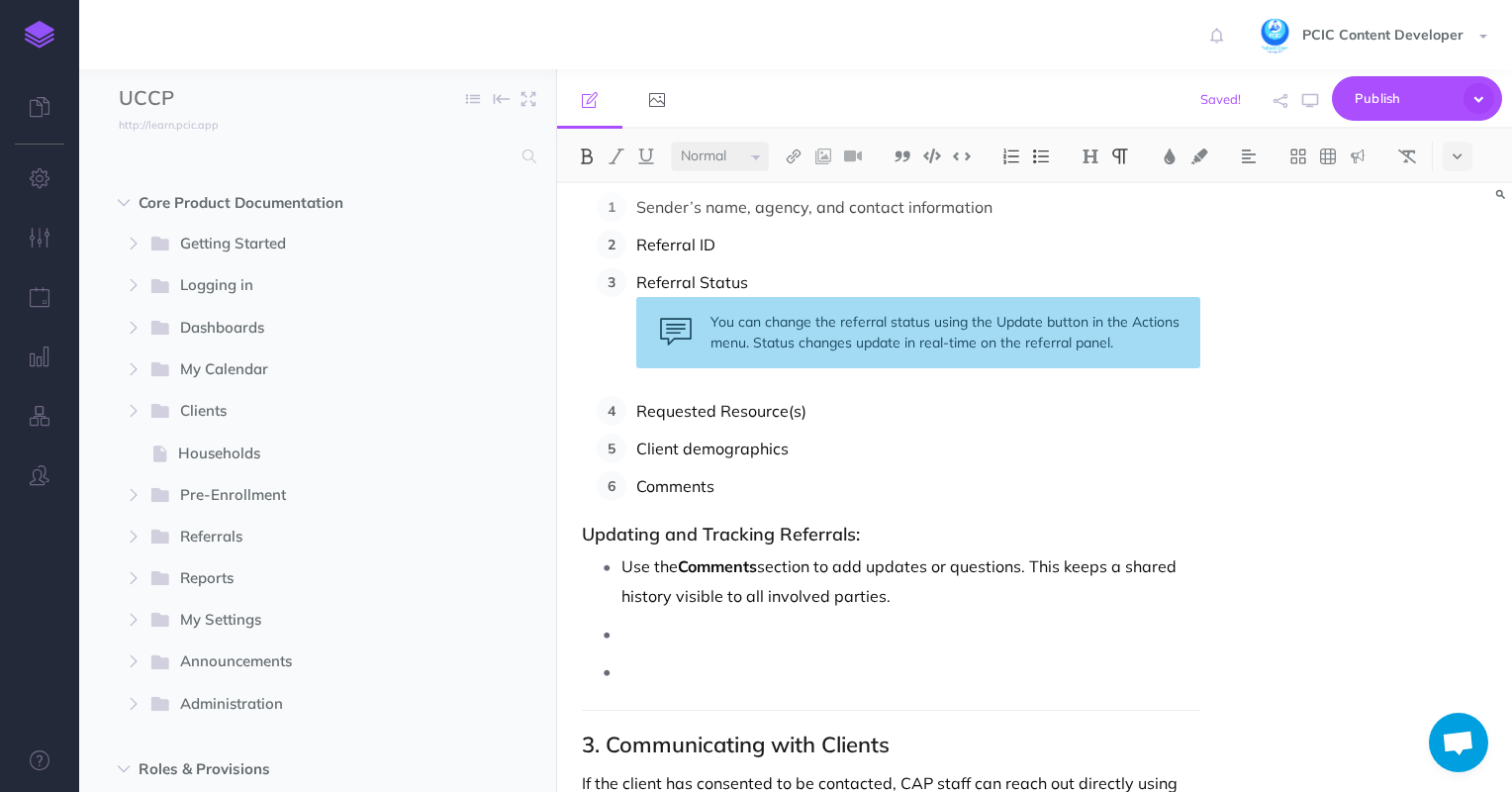 click on "You can change the referral status using the Update button in the Actions menu. Status changes update in real-time on the referral panel." at bounding box center [918, 333] 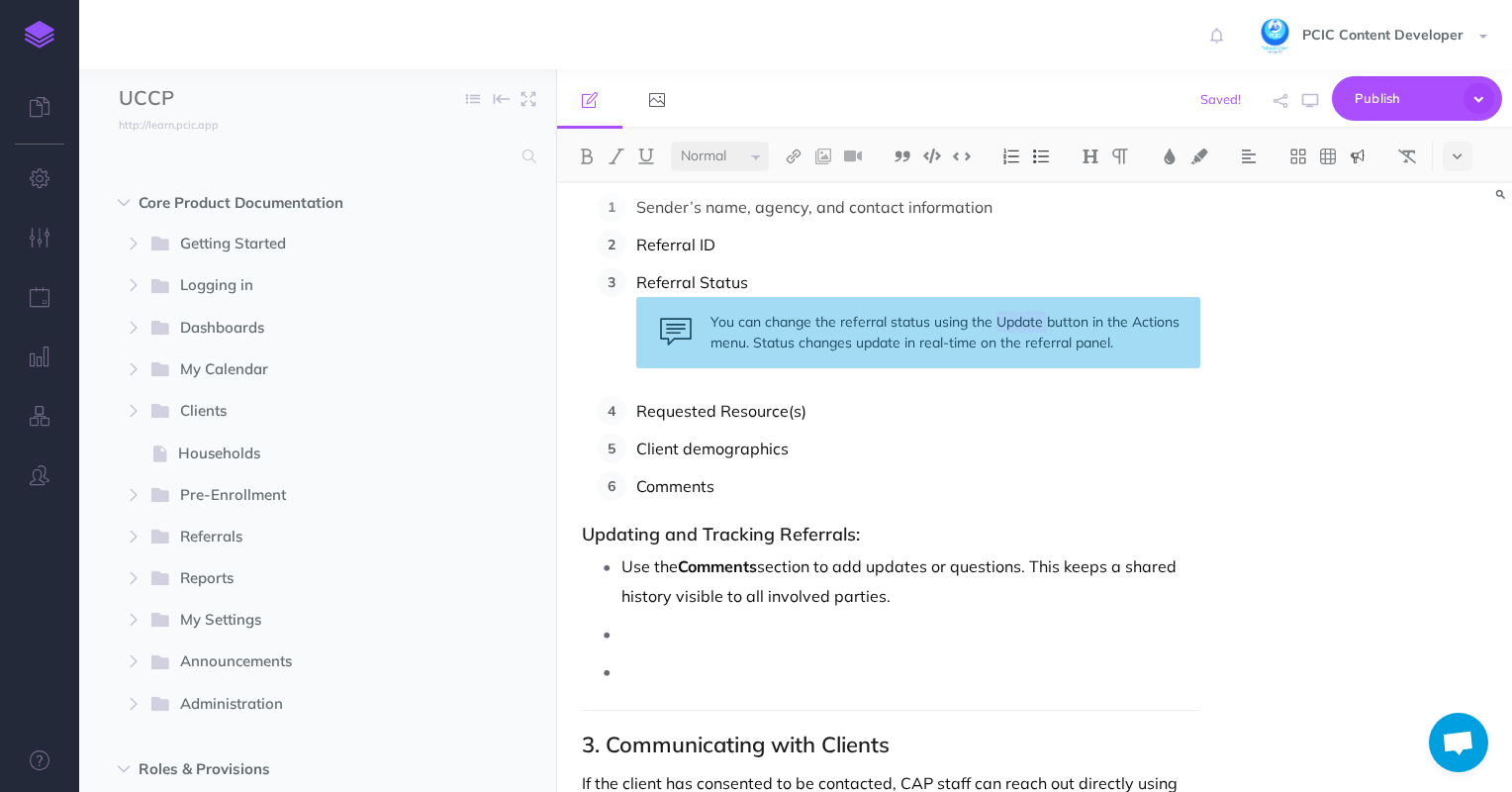 click on "You can change the referral status using the Update button in the Actions menu. Status changes update in real-time on the referral panel." at bounding box center [918, 333] 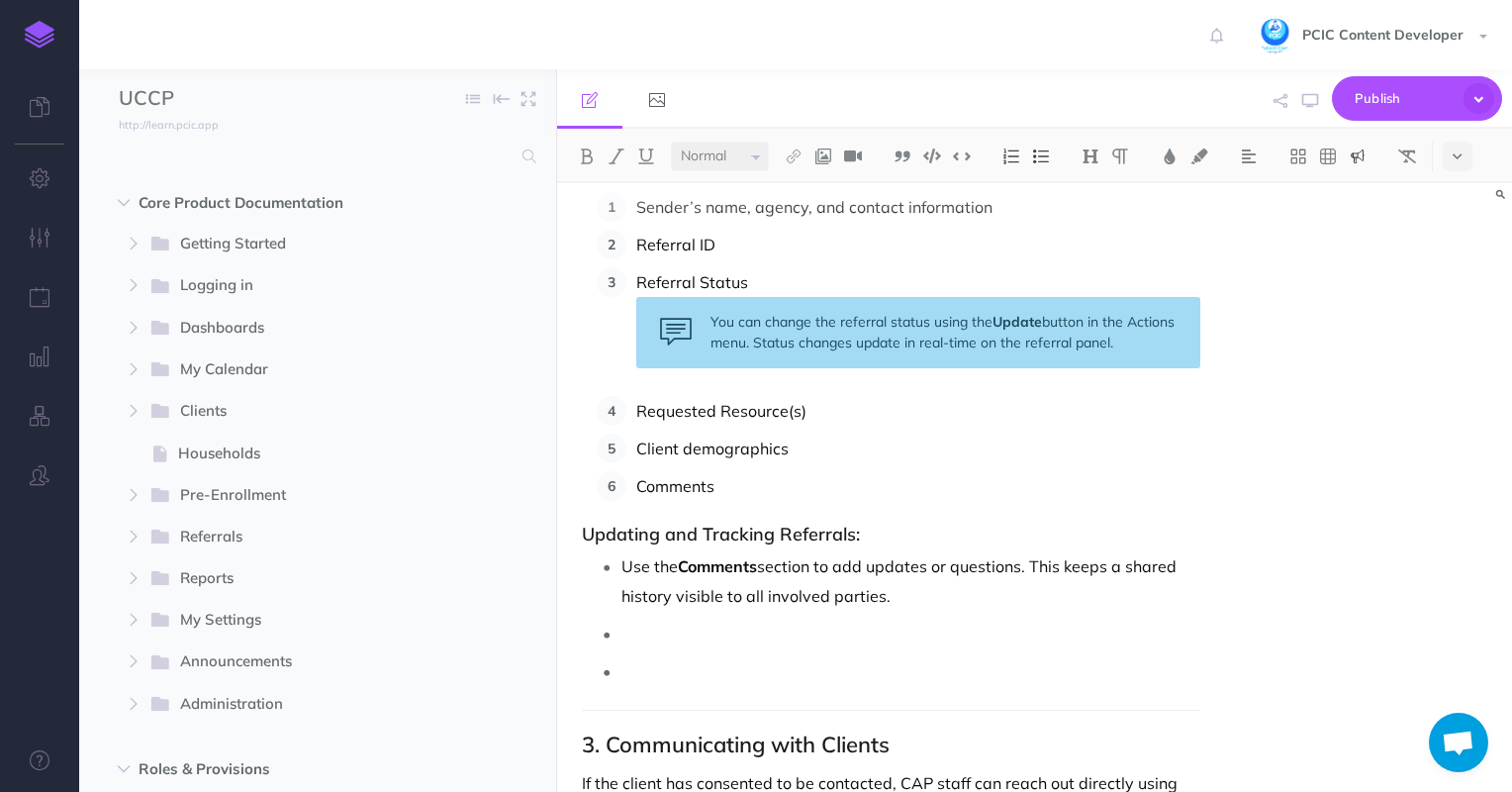 click on "You can change the referral status using the  Update  button in the Actions menu. Status changes update in real-time on the referral panel." at bounding box center [918, 333] 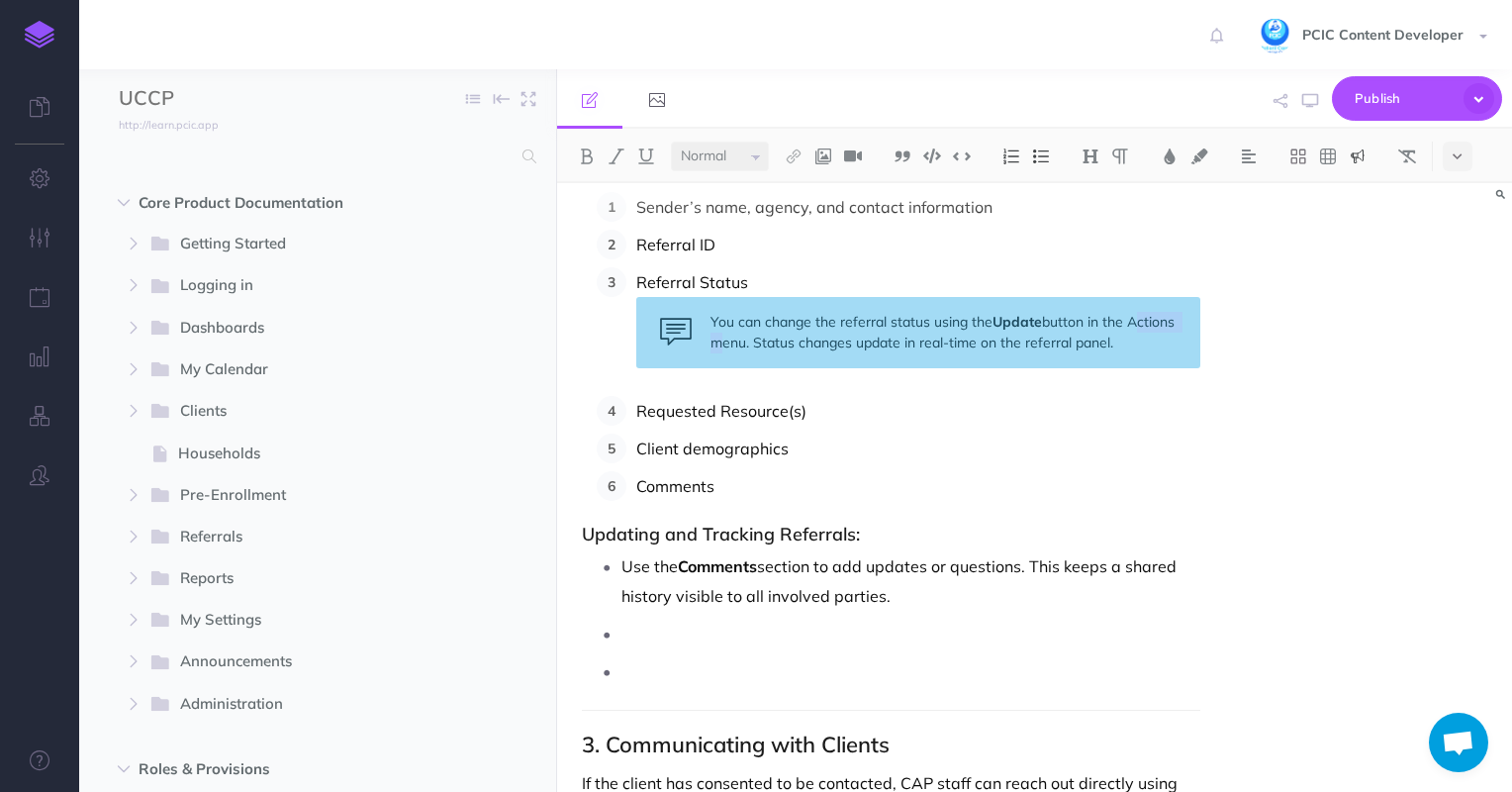 click on "You can change the referral status using the  Update  button in the Actions menu. Status changes update in real-time on the referral panel." at bounding box center (918, 333) 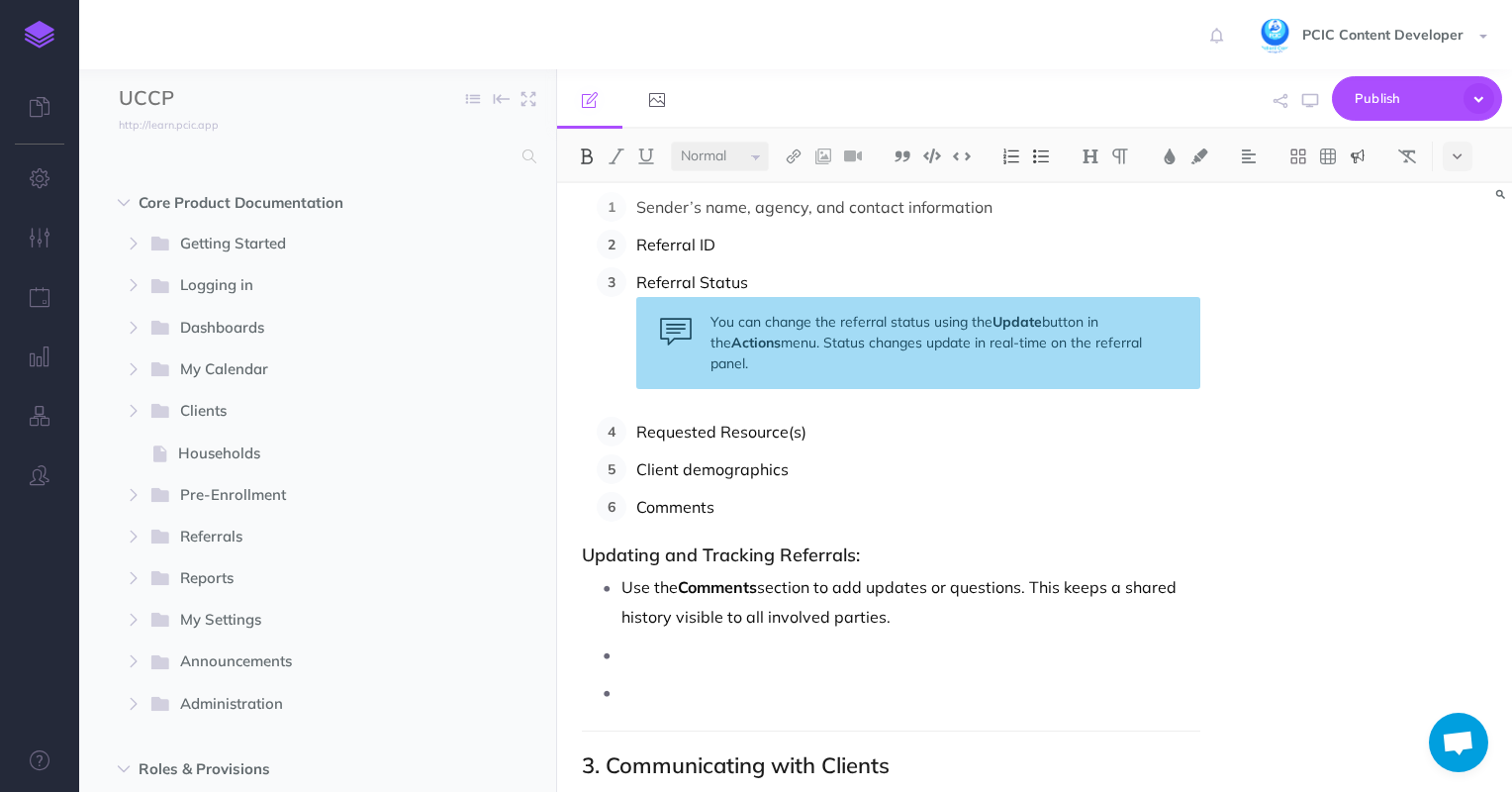 click on "Requested Resource(s)" at bounding box center [918, 432] 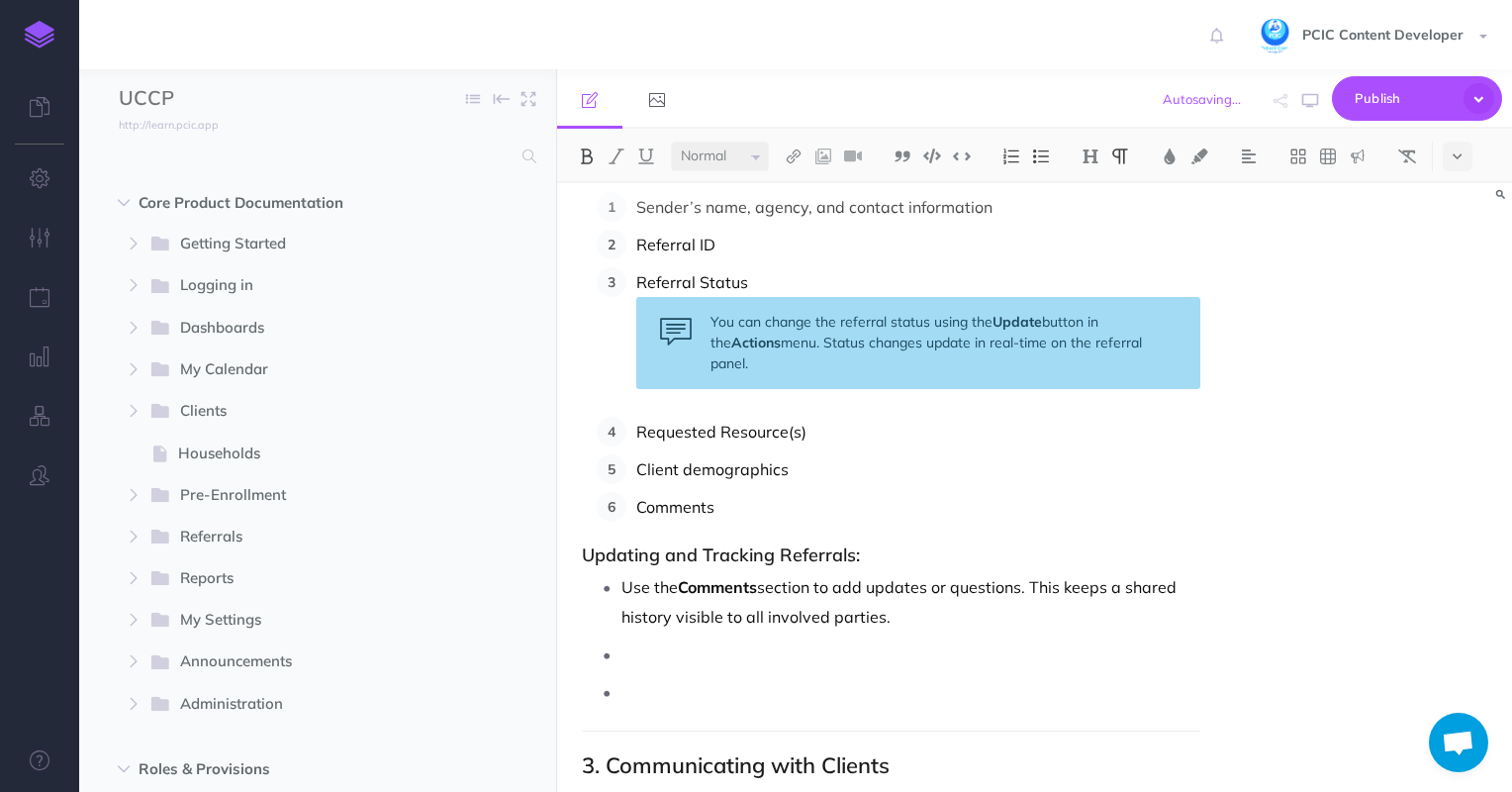 drag, startPoint x: 899, startPoint y: 599, endPoint x: 625, endPoint y: 566, distance: 275.98007 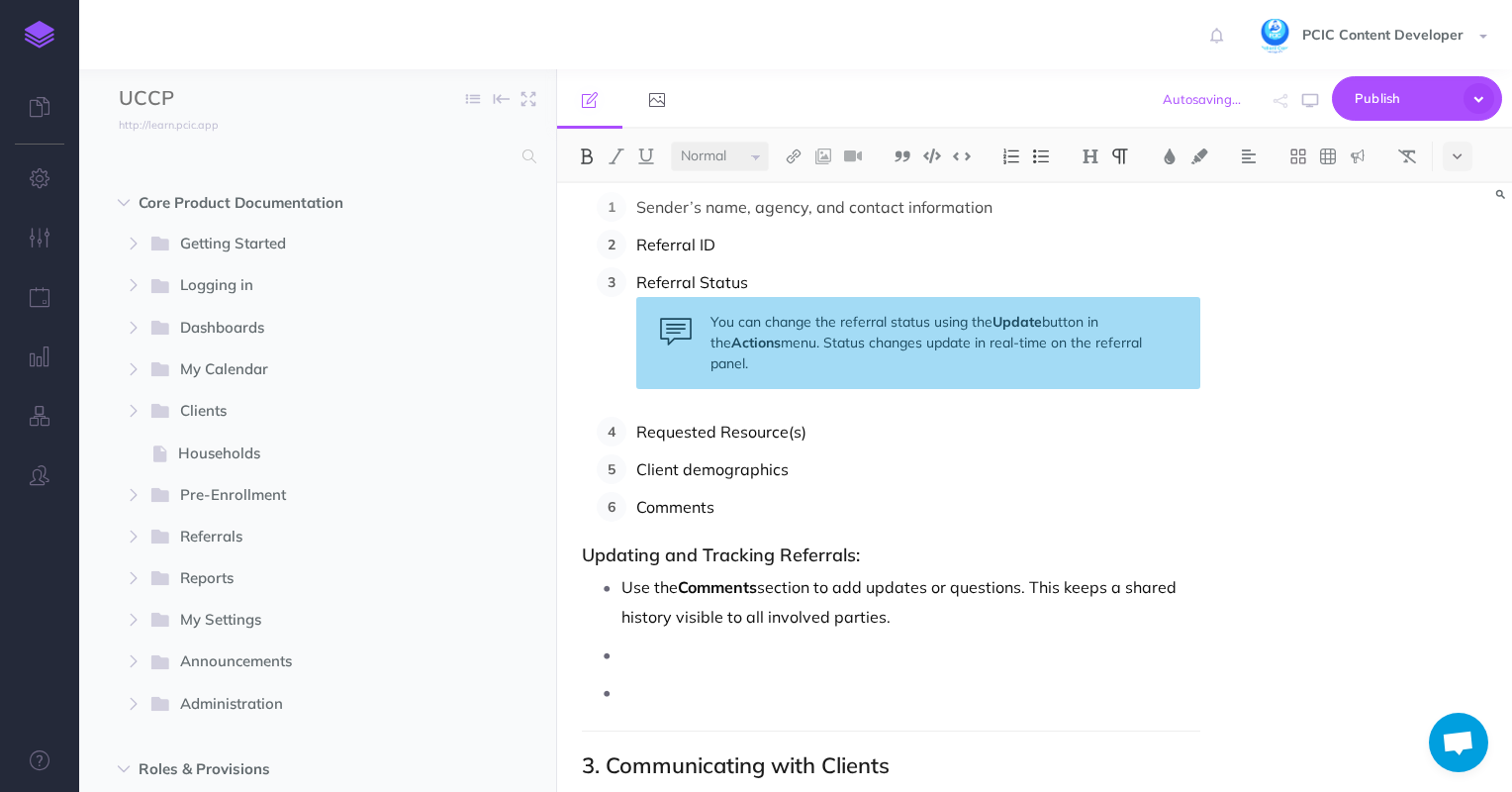 click on "Use the  Comments  section to add updates or questions. This keeps a shared history visible to all involved parties." at bounding box center (911, 602) 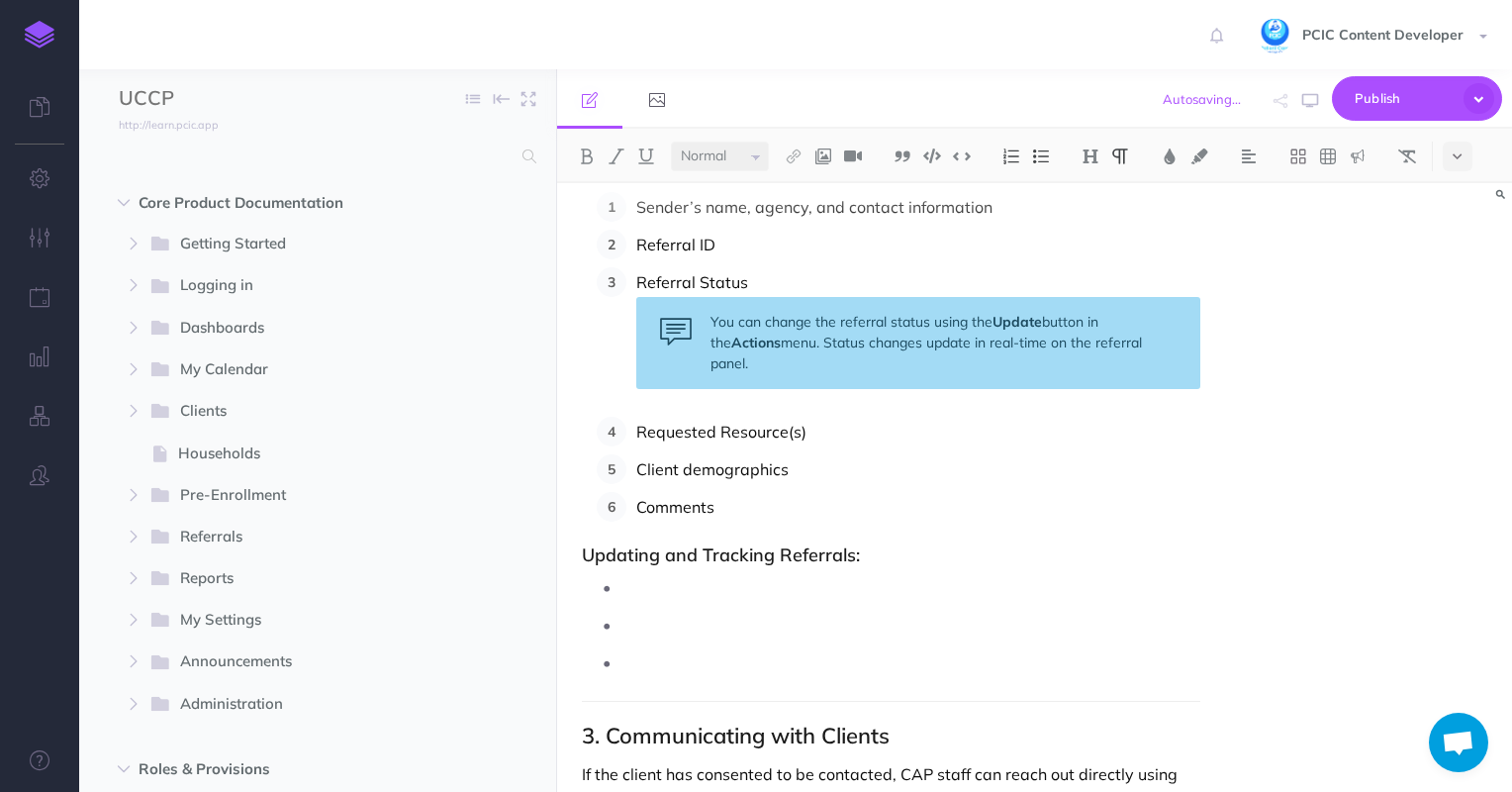 click on "Comments" at bounding box center [918, 507] 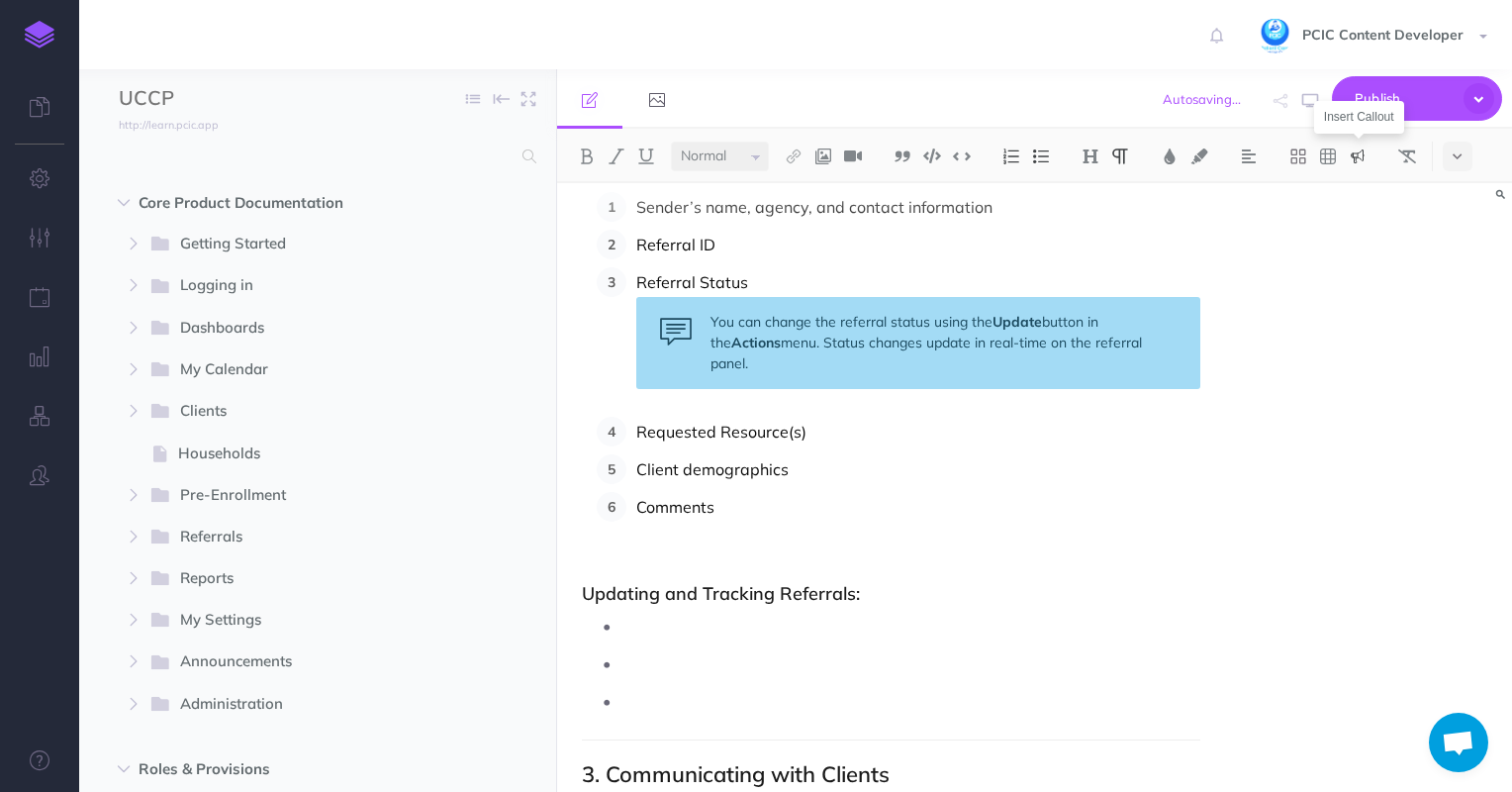 click at bounding box center (1358, 156) 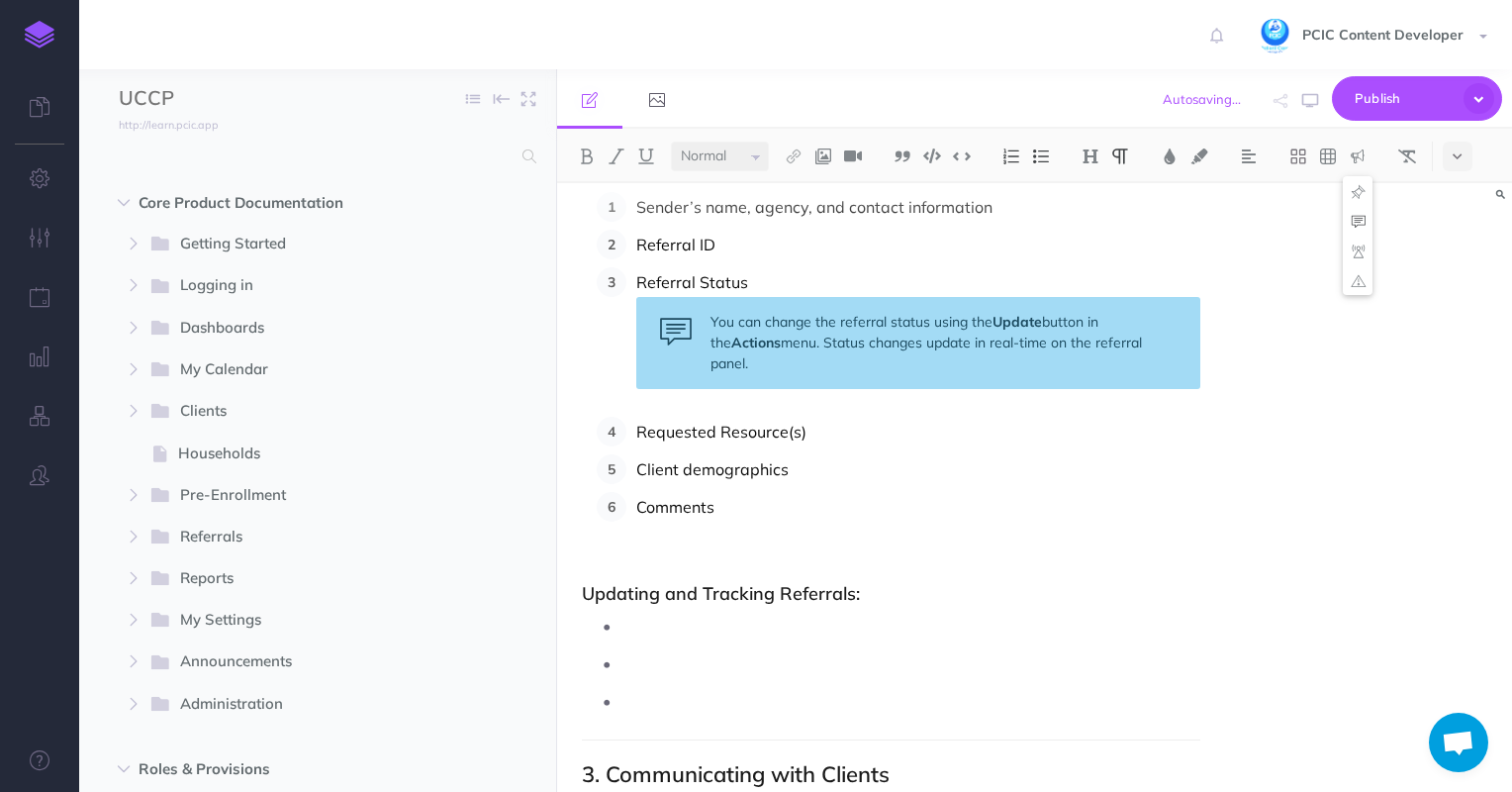 click at bounding box center [1358, 221] 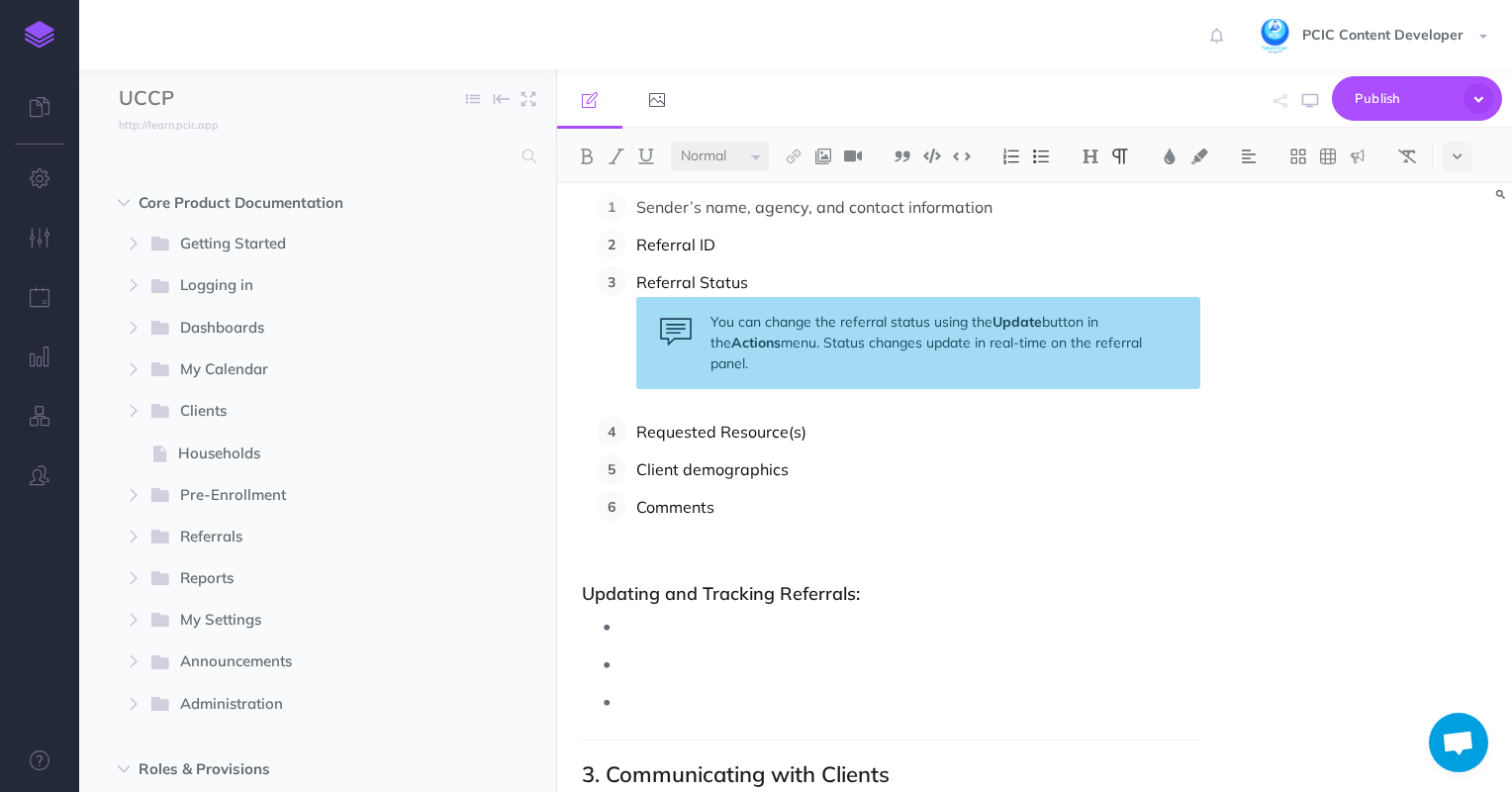 click on "Comments" at bounding box center (918, 507) 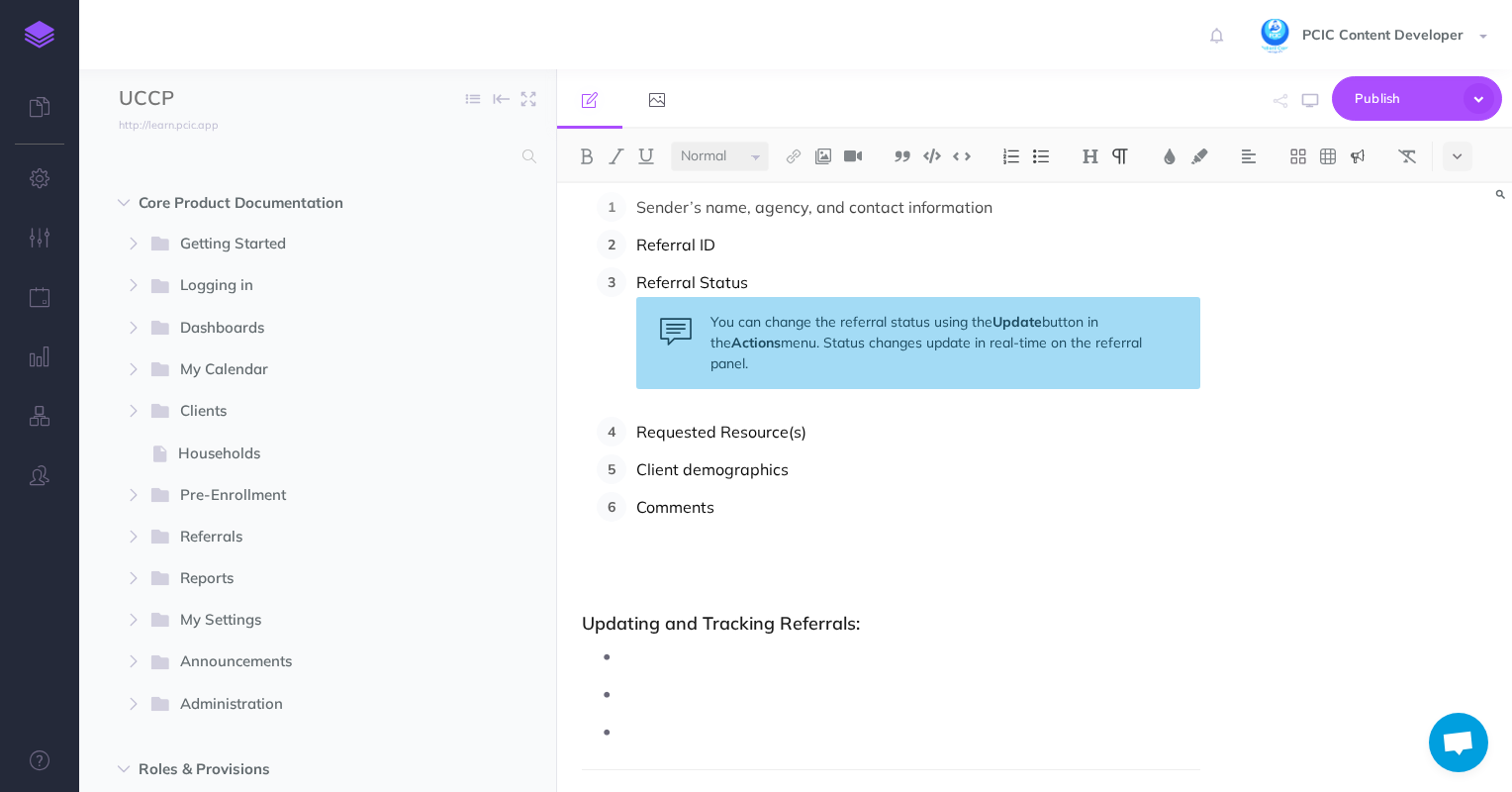 click at bounding box center [1358, 156] 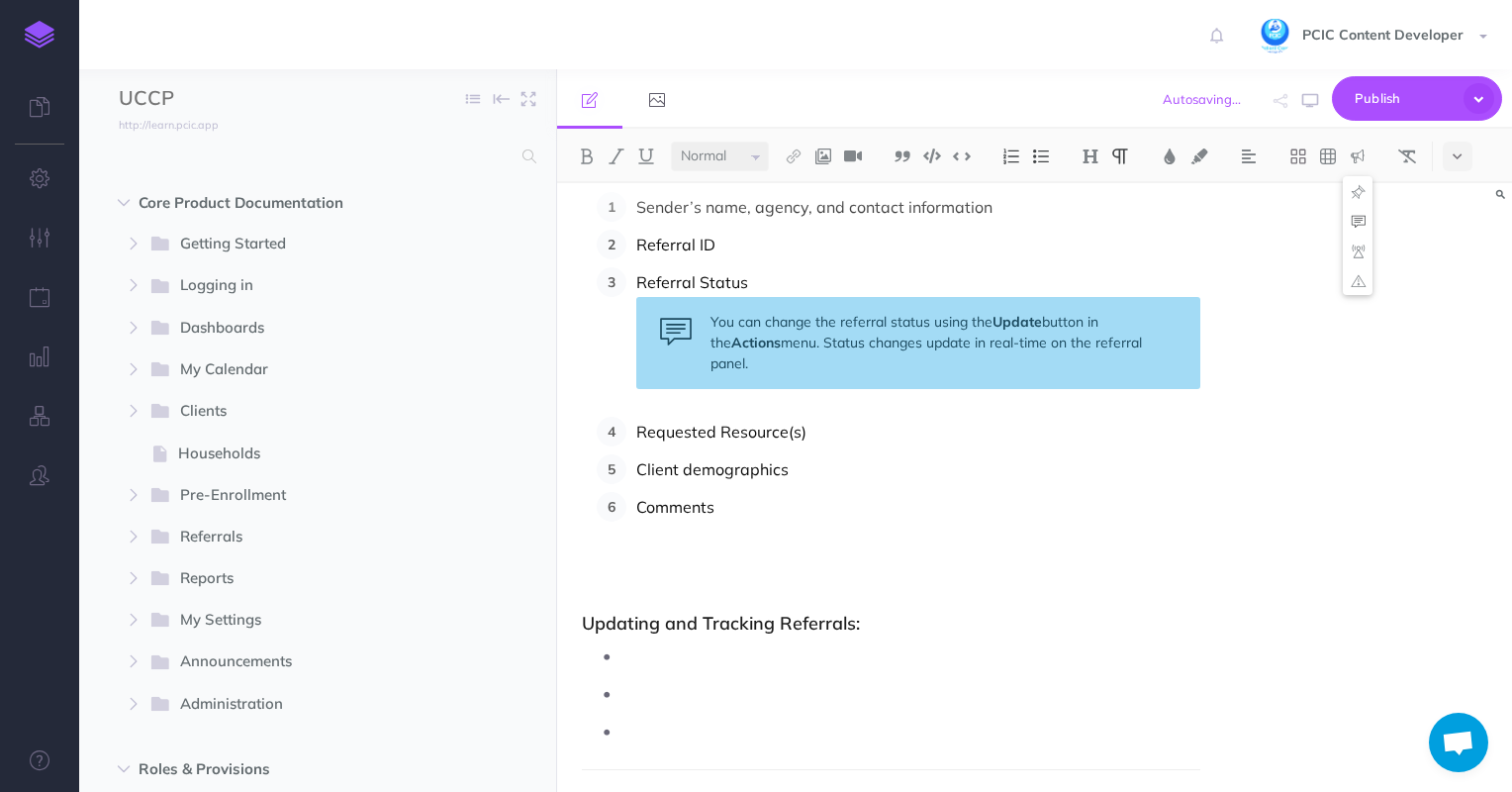 click at bounding box center [1358, 221] 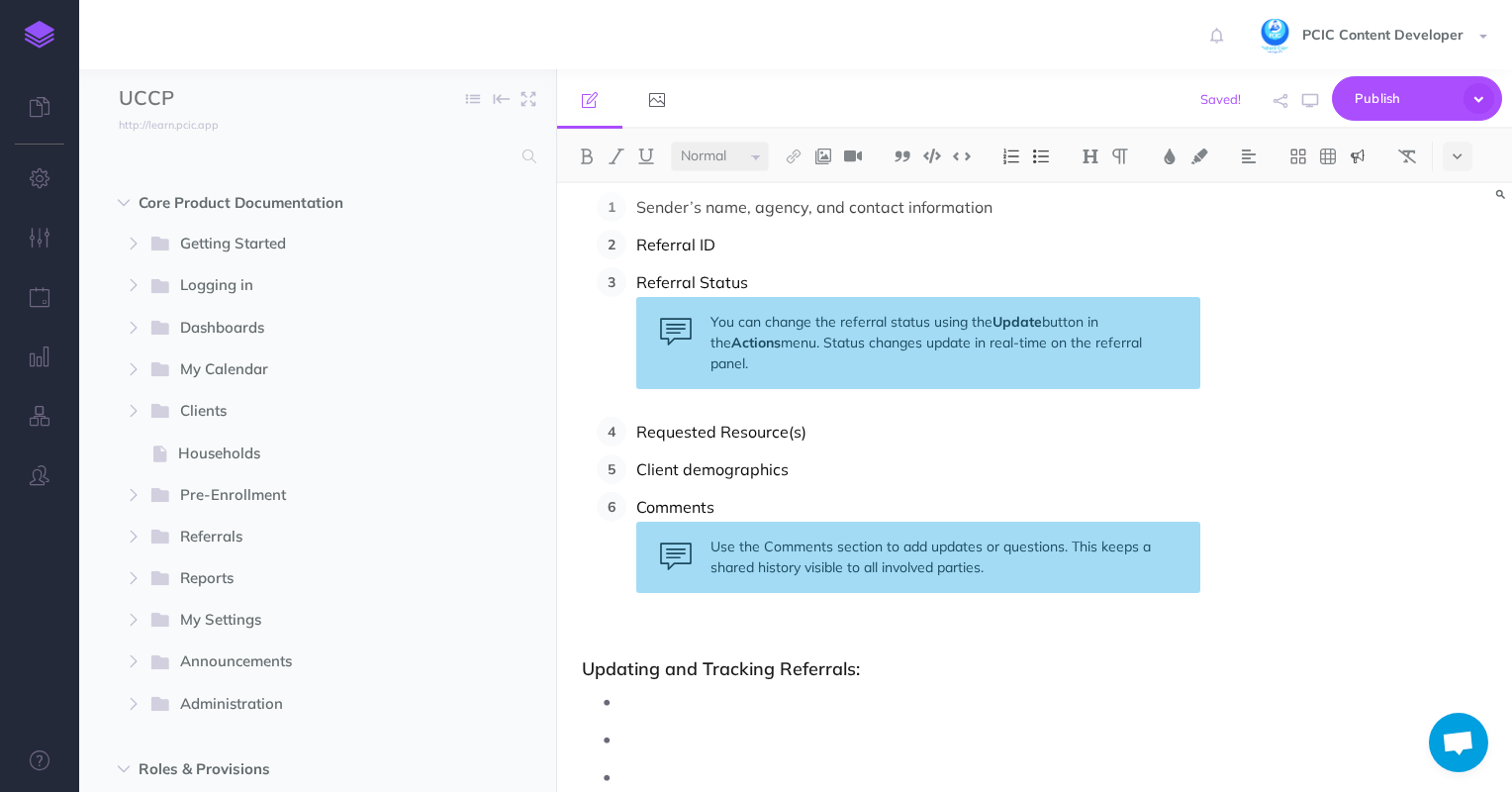 click on "You can change the referral status using the  Update  button in the  Actions  menu. Status changes update in real-time on the referral panel." at bounding box center (918, 343) 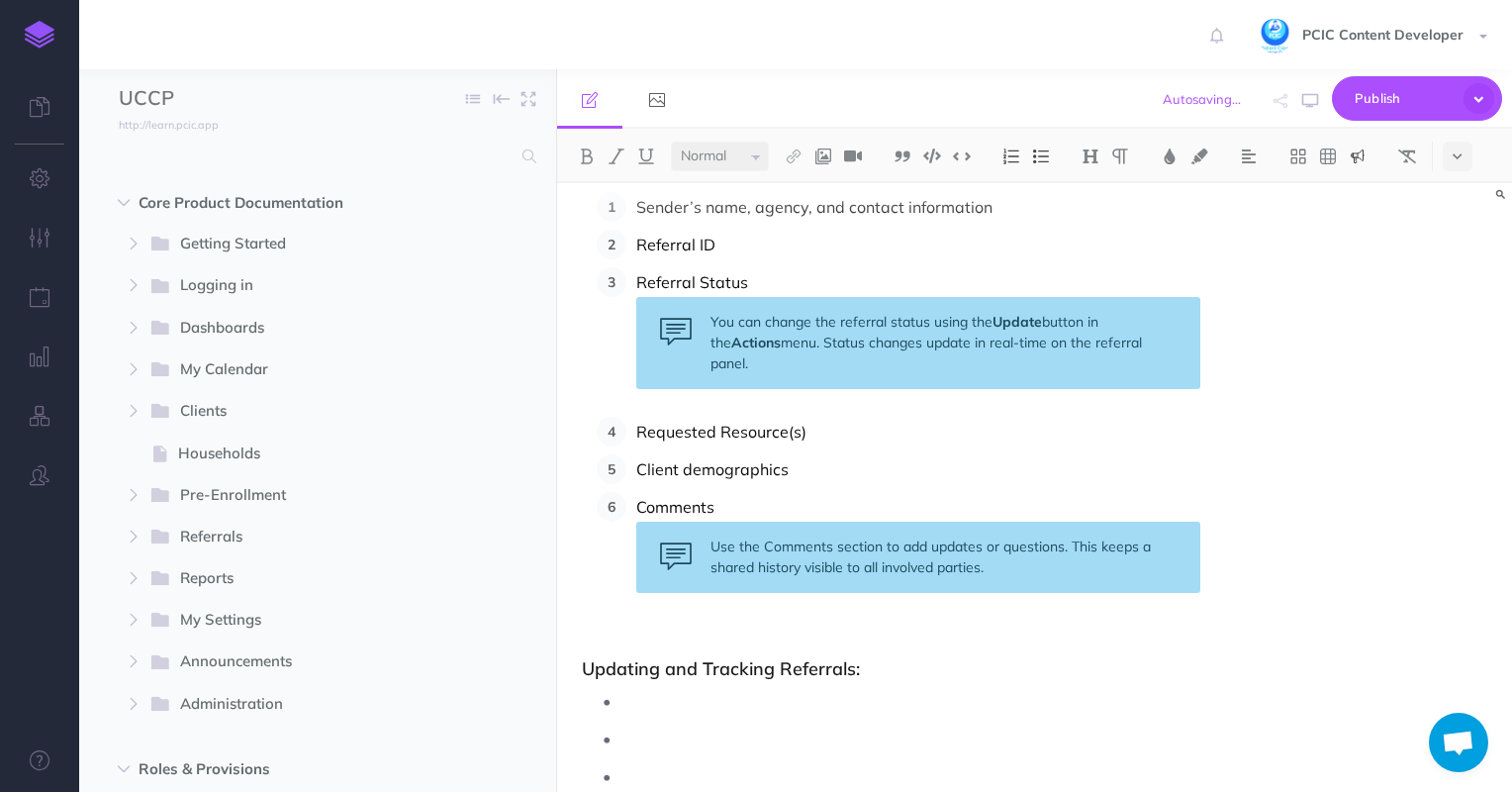 click at bounding box center (1358, 156) 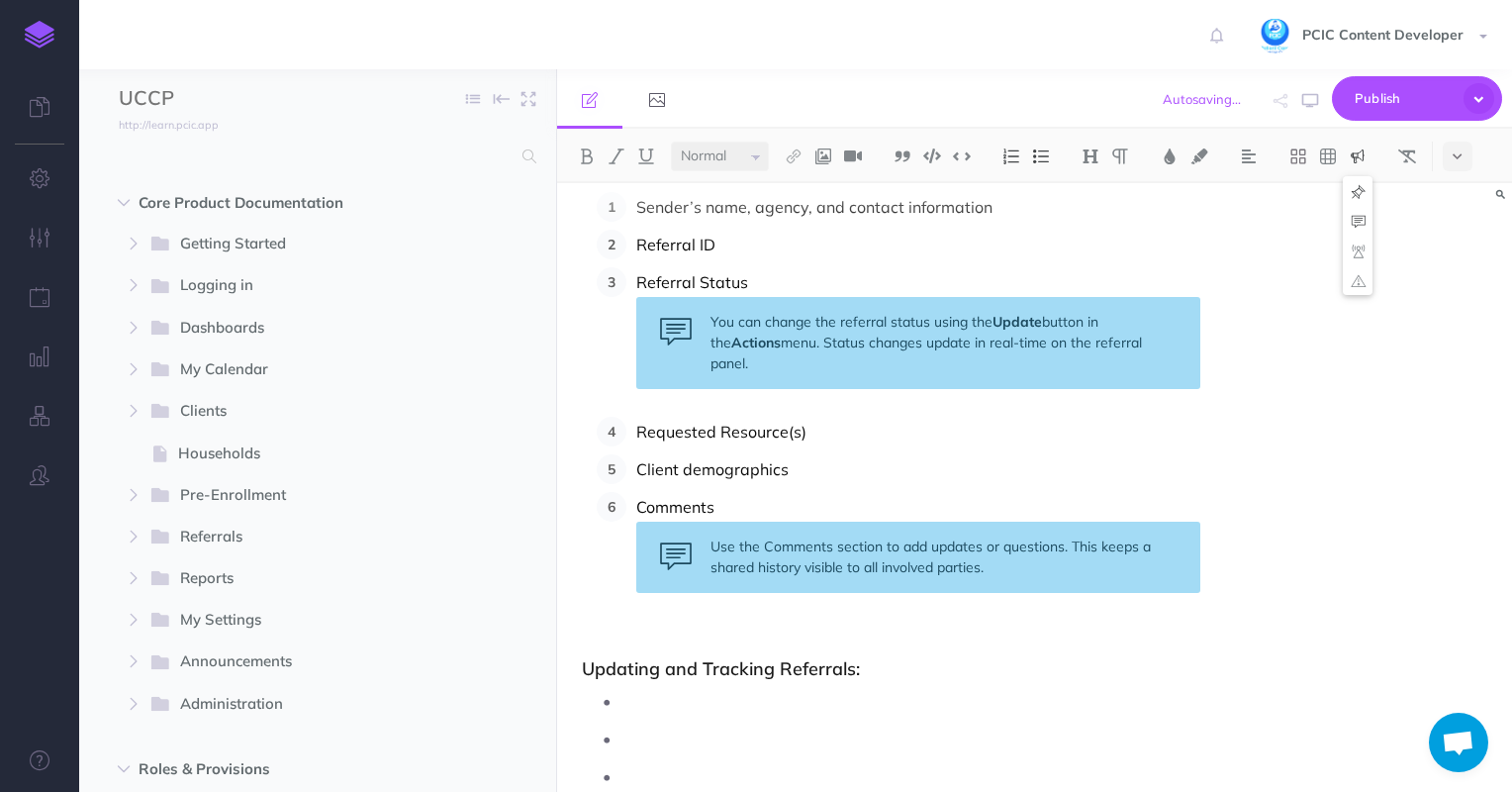 click at bounding box center [1358, 191] 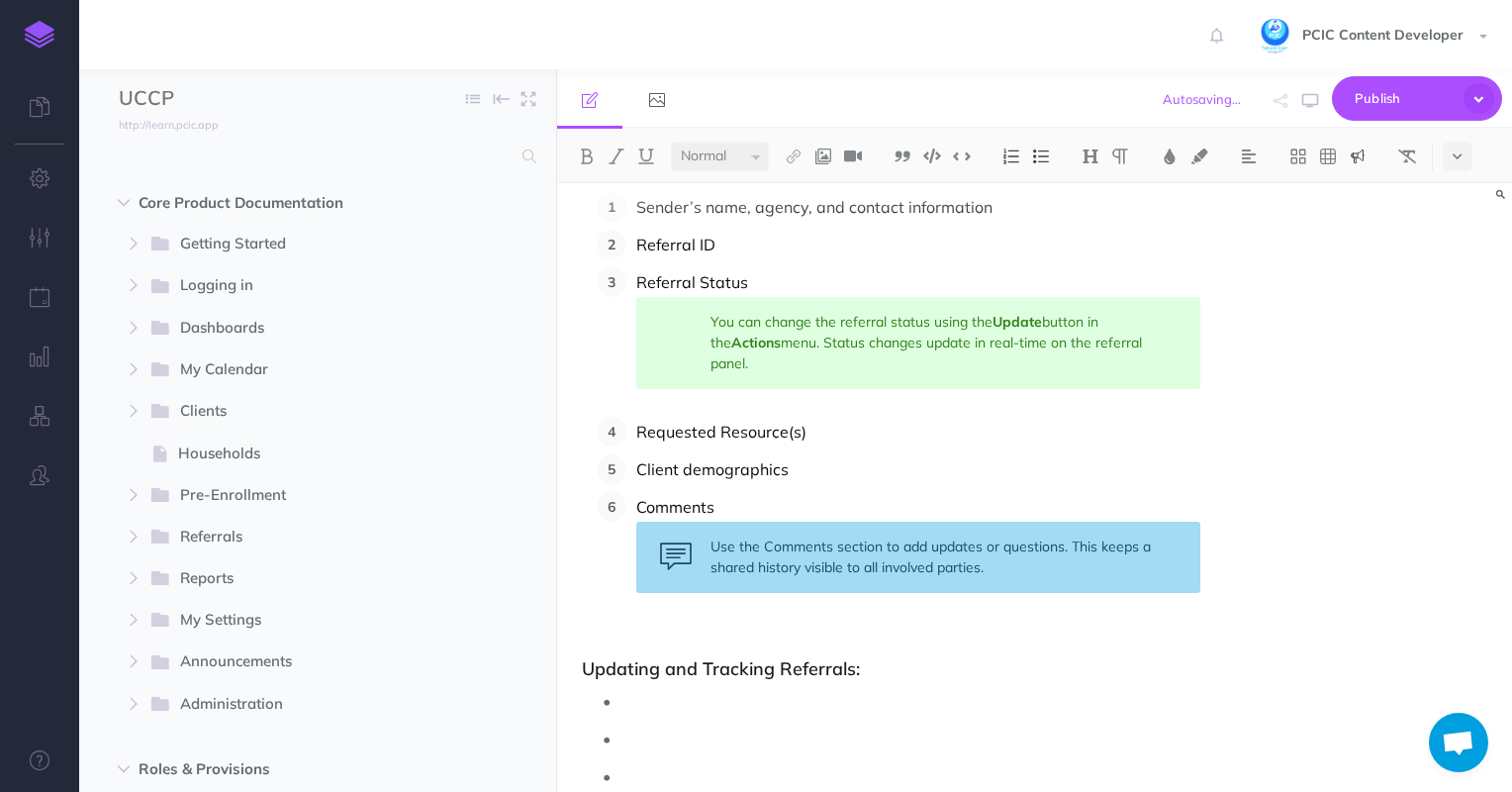 click on "Use the Comments section to add updates or questions. This keeps a shared history visible to all involved parties." at bounding box center (918, 557) 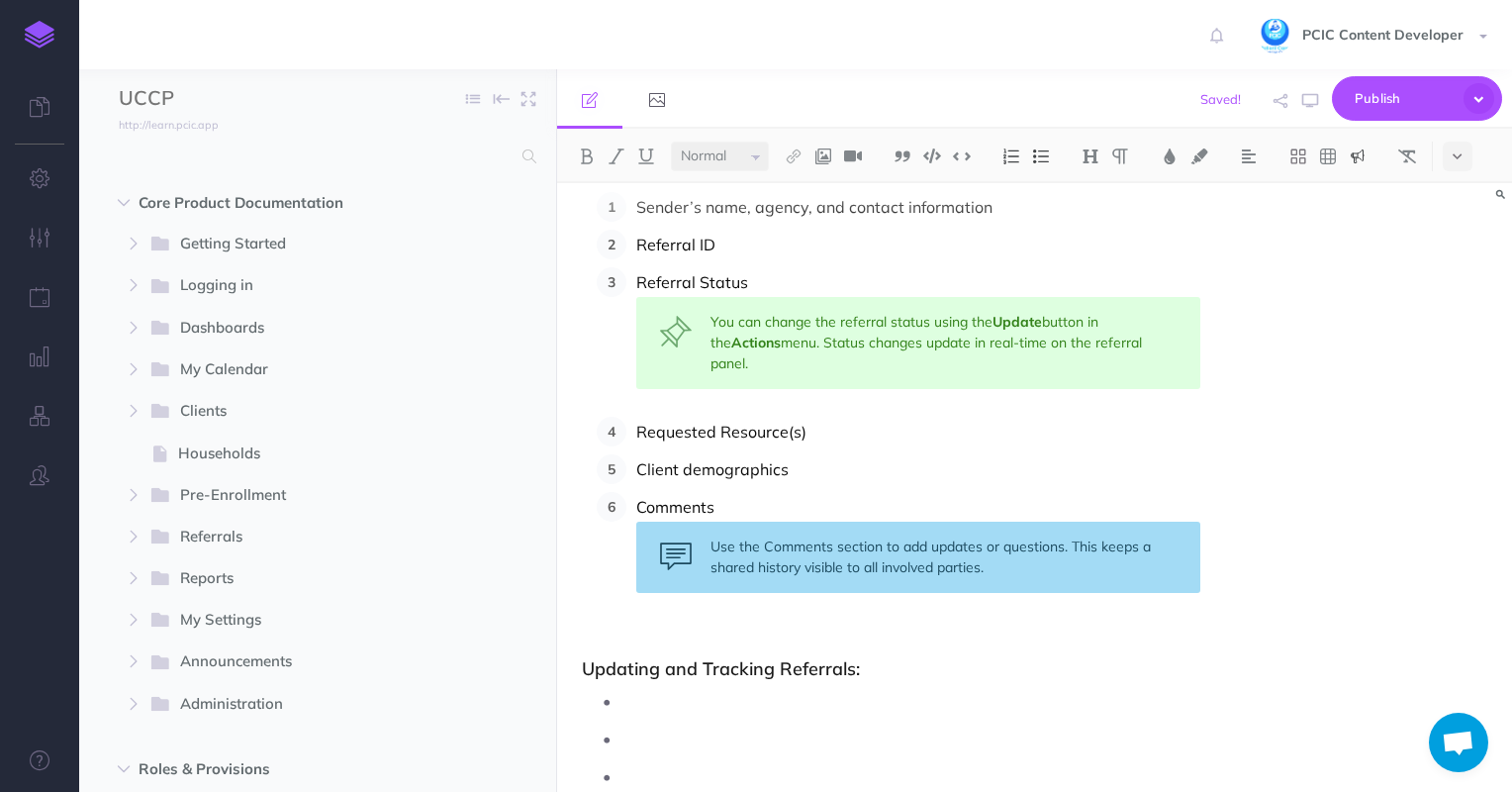 click at bounding box center [1358, 156] 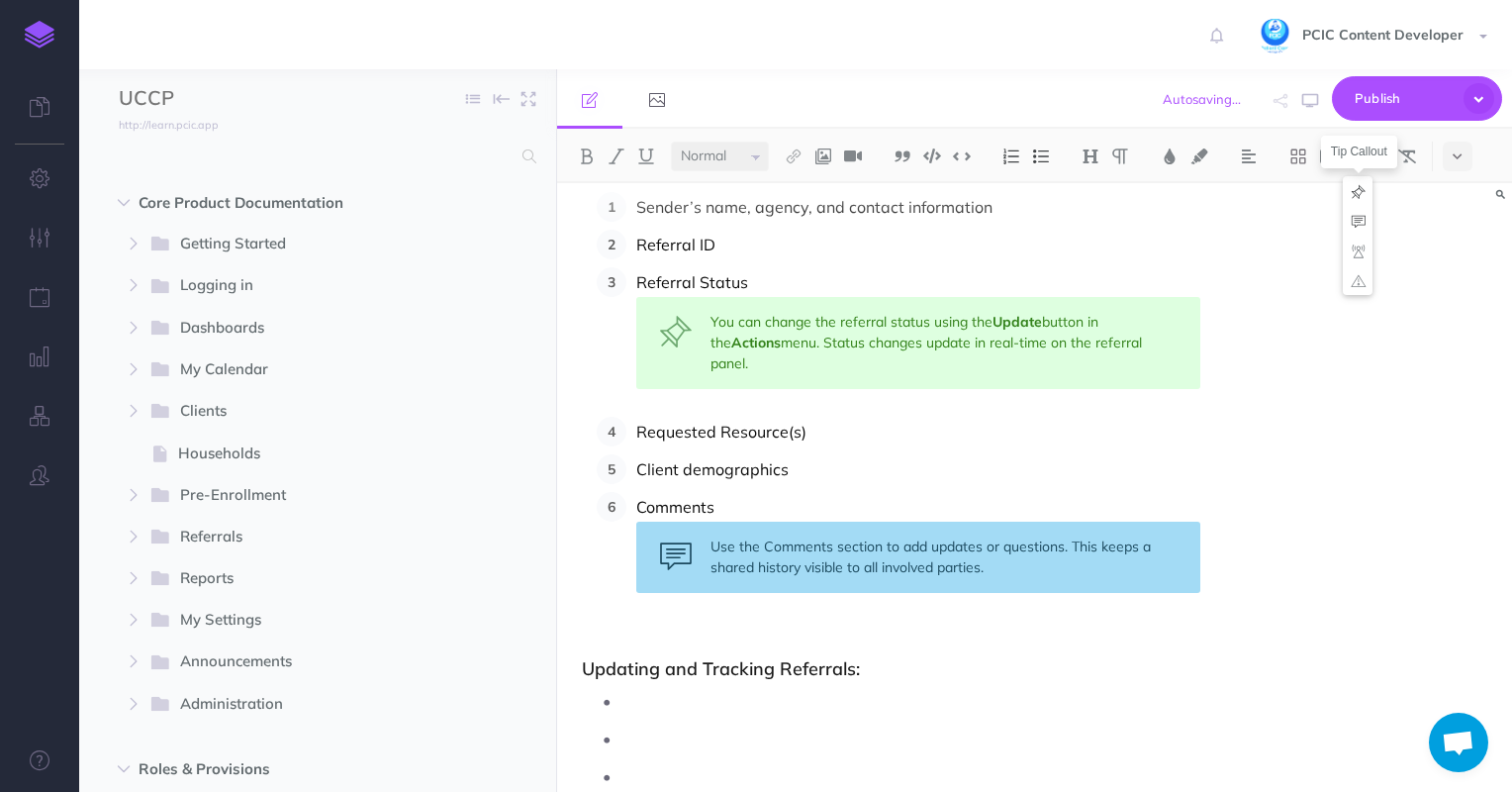 click at bounding box center (1358, 191) 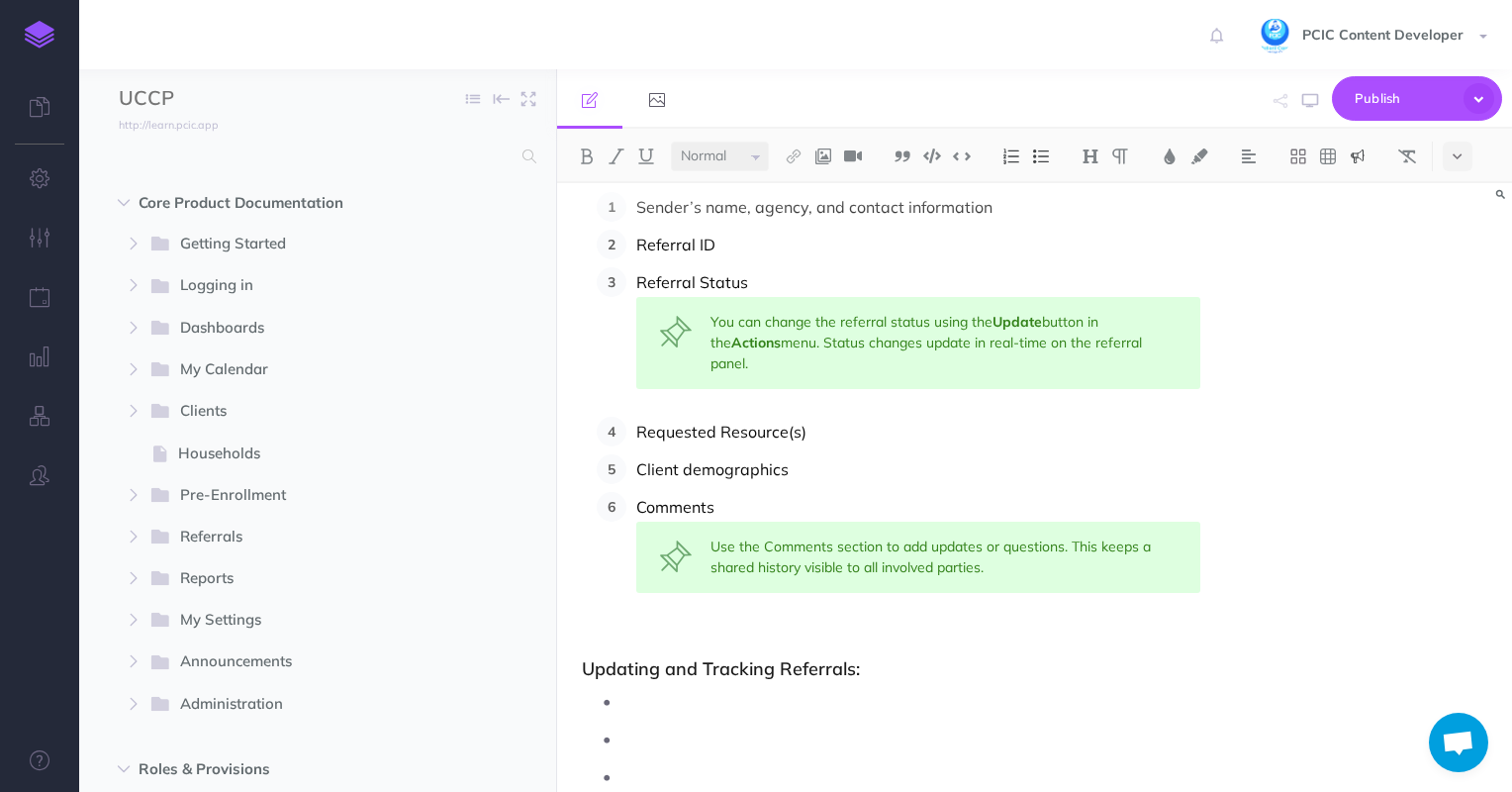 click on "Use the Comments section to add updates or questions. This keeps a shared history visible to all involved parties." at bounding box center [918, 557] 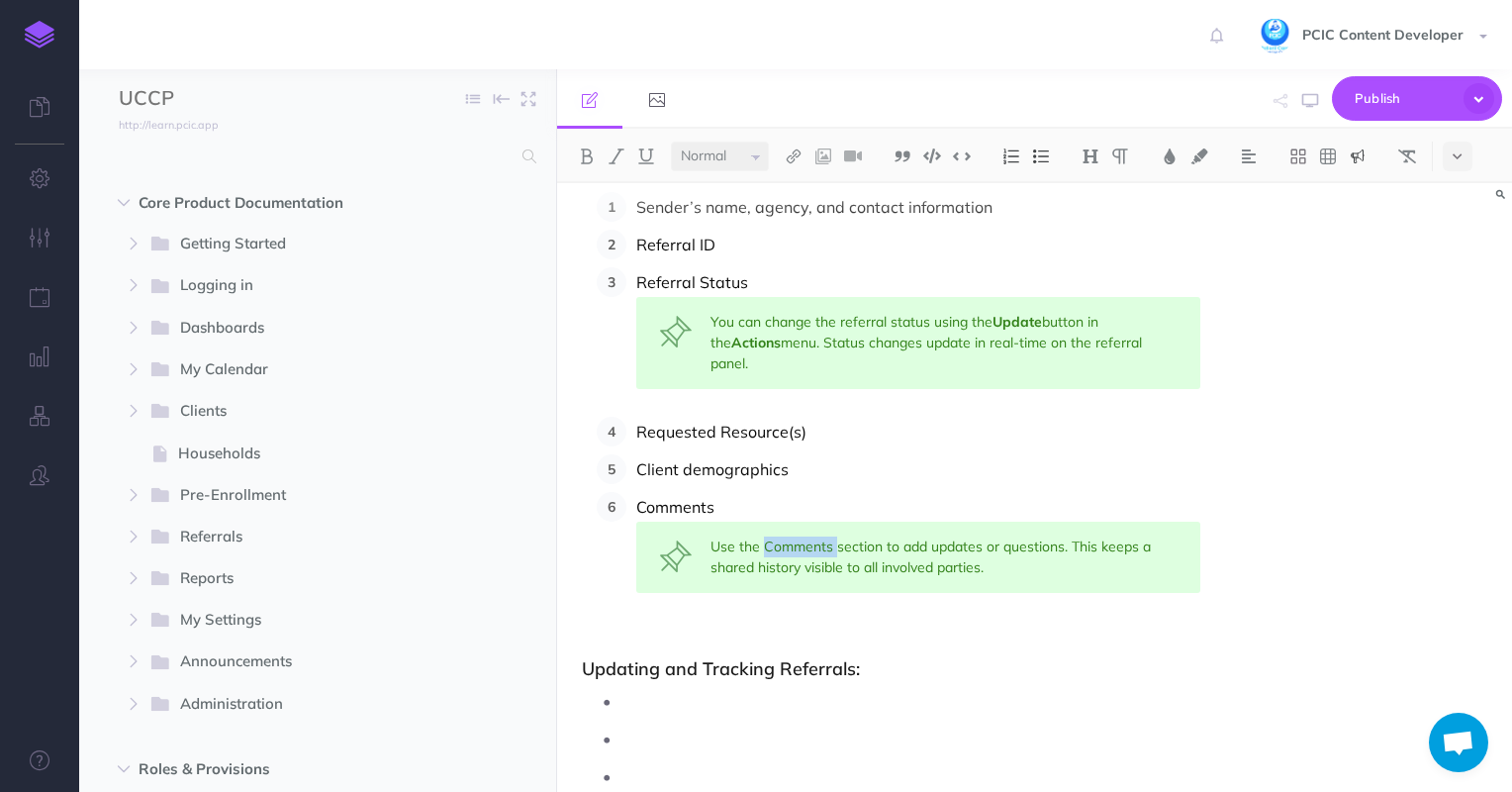 click on "Use the Comments section to add updates or questions. This keeps a shared history visible to all involved parties." at bounding box center [918, 557] 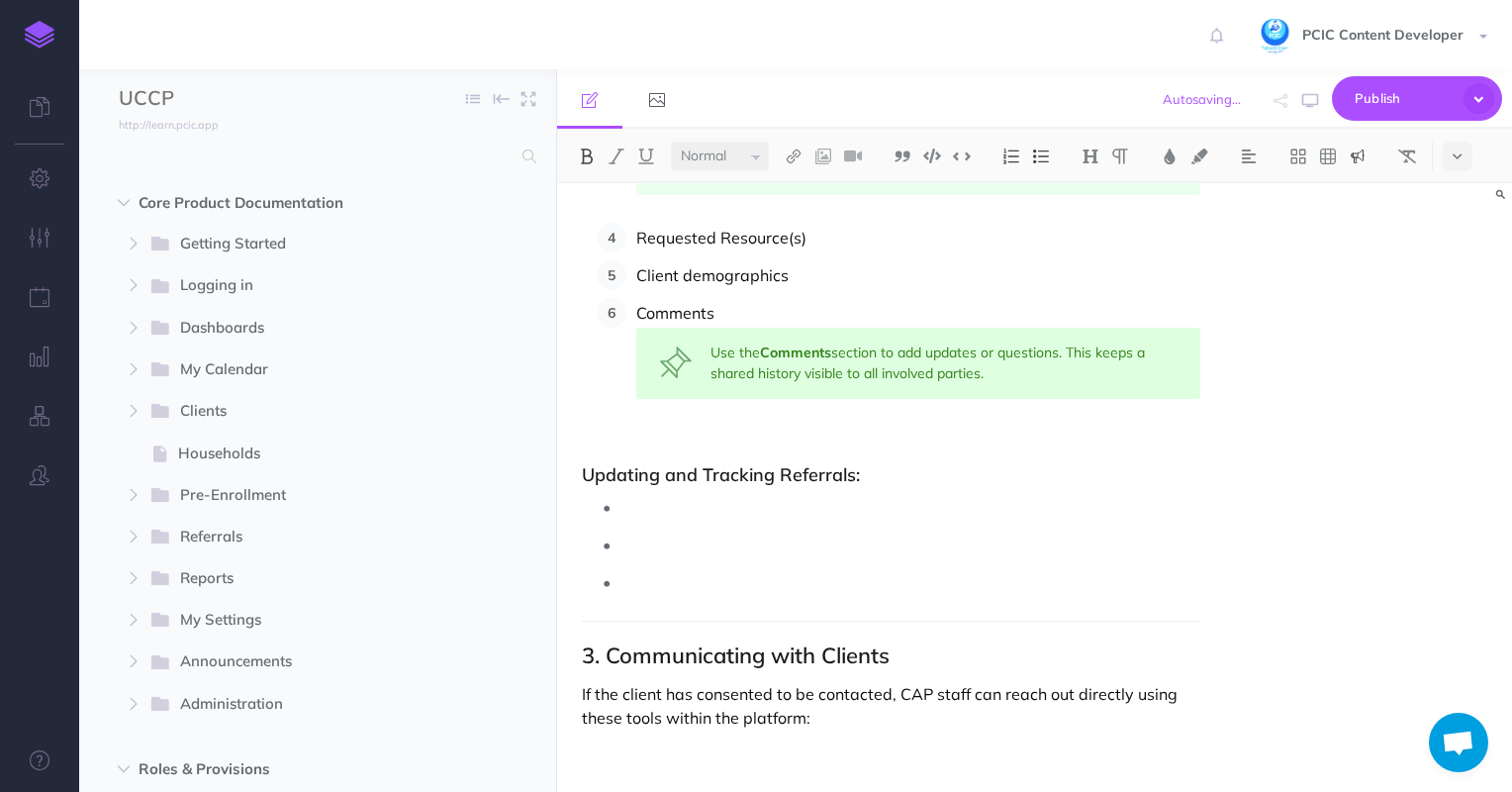 scroll, scrollTop: 3849, scrollLeft: 0, axis: vertical 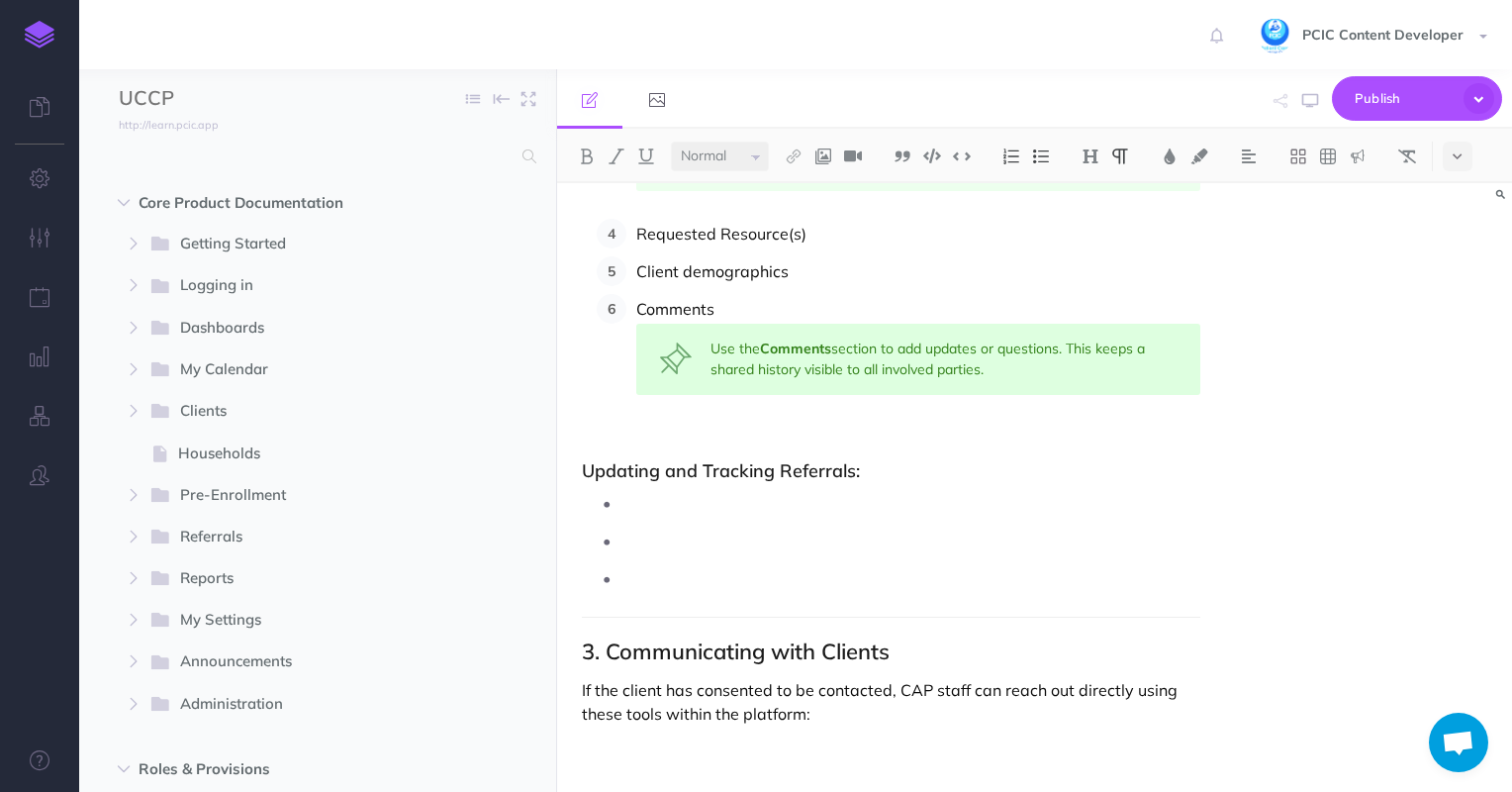 drag, startPoint x: 695, startPoint y: 577, endPoint x: 635, endPoint y: 457, distance: 134.16408 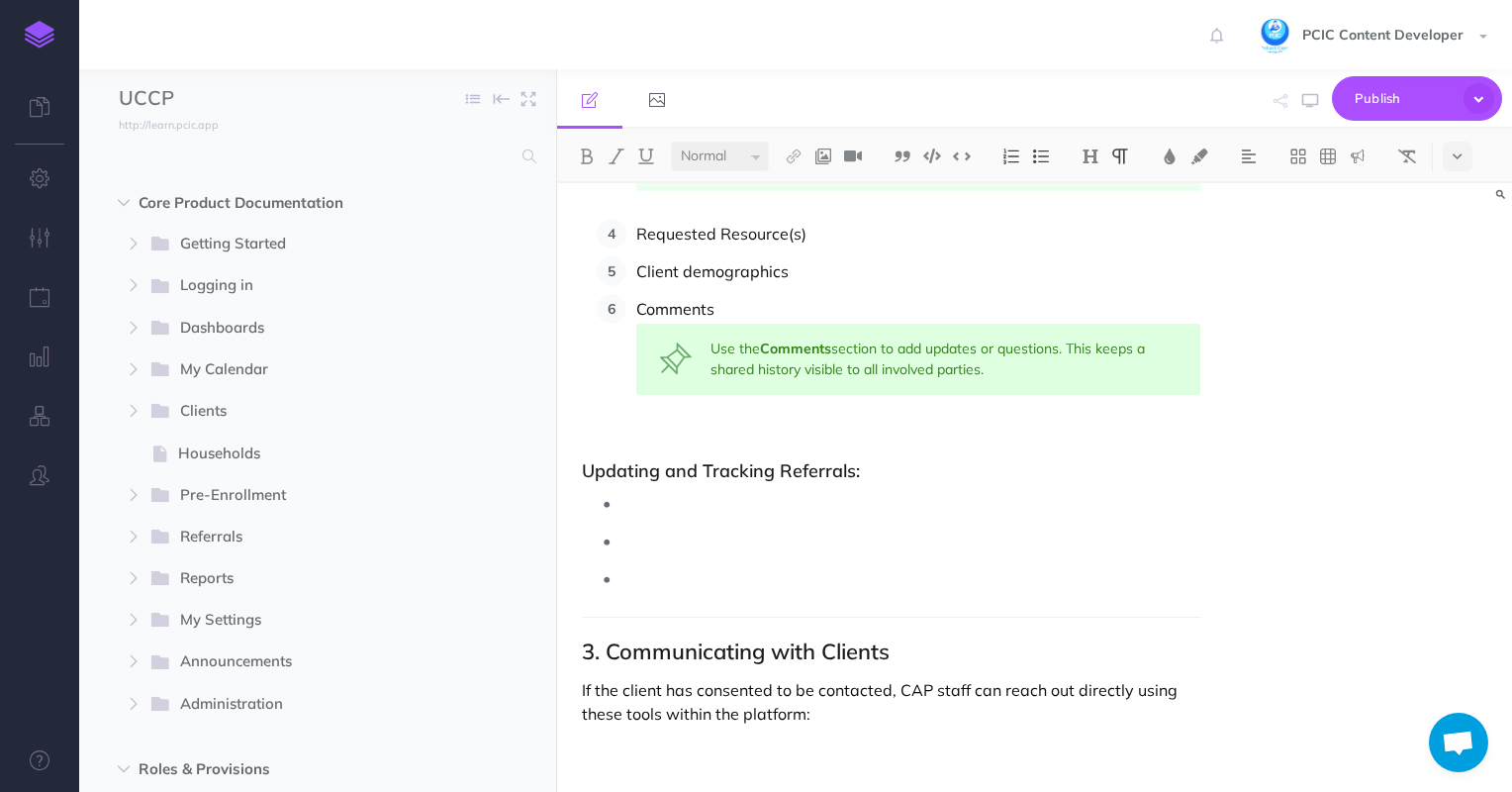 click on "FIRST Link Referral User Guide Powered by Houston Food Bank & Patient Care Intervention Center (PCIC) Connecting patients to food and social services Overview The  FIRST Link  referral program connects healthcare providers with patients facing food insecurity, linking them to vital resources at the  Houston Food Bank . The  Community Assistance Program (CAP ) manages and responds to referrals submitted through this platform. This guide covers: How to submit a referral How CAP reviews and manages referrals Tools available for client communication 1. Submitting a Referral Who Can Submit? Houston Food Bank partners submit referrals on behalf of clients using the online referral form.                           How to Complete the Form: Required Fields:  Marked with a red asterisk * ( )** Client’s full name Phone number Preferred language Date of birth Address Requested services Resource List ( 1 ): Use the dropdown menu with checkboxes to select one or more resources. Comments ( 2 ): Client Consent ( 3 ):" at bounding box center [892, -1204] 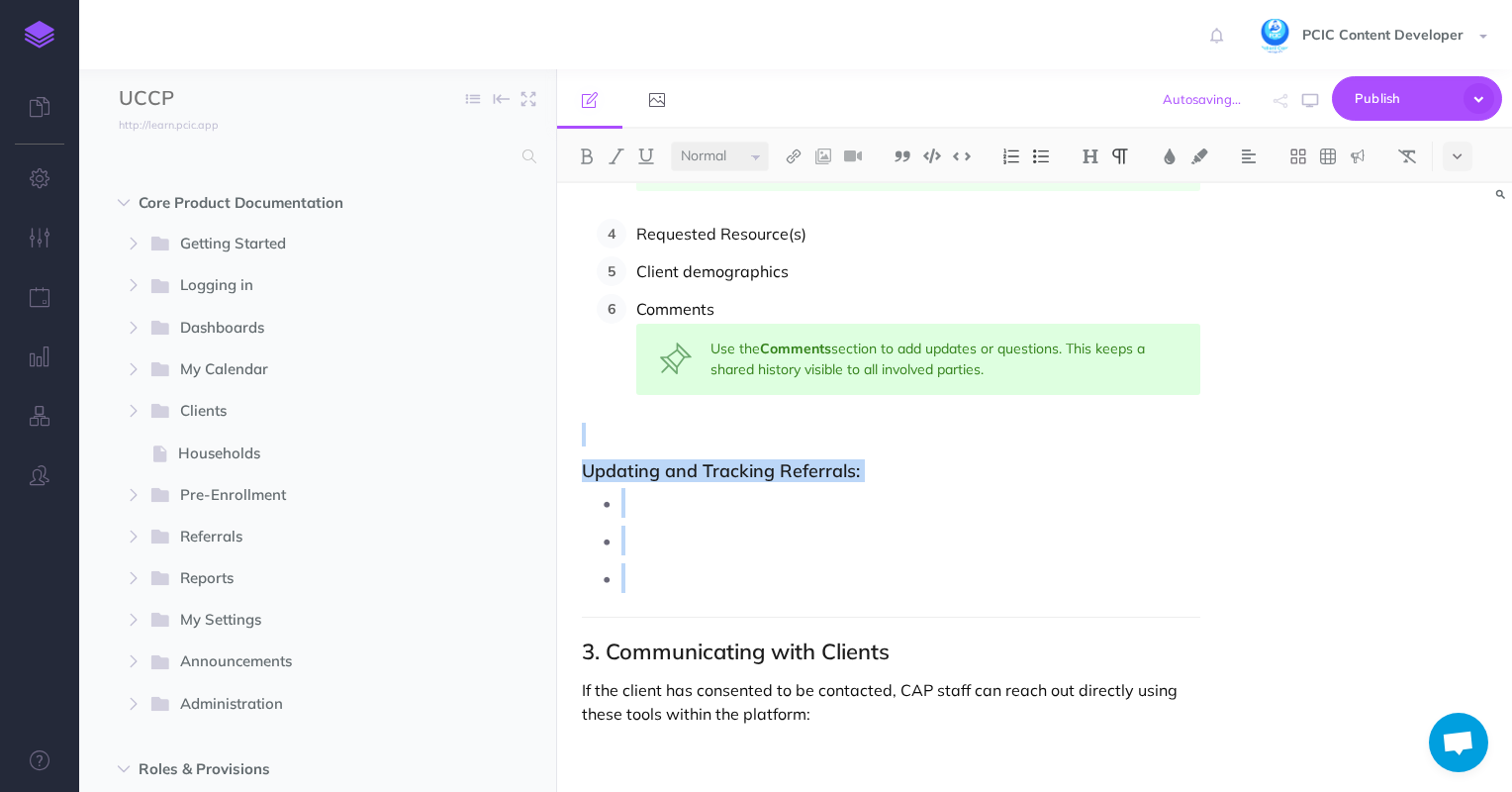 drag, startPoint x: 628, startPoint y: 412, endPoint x: 677, endPoint y: 573, distance: 168.29141 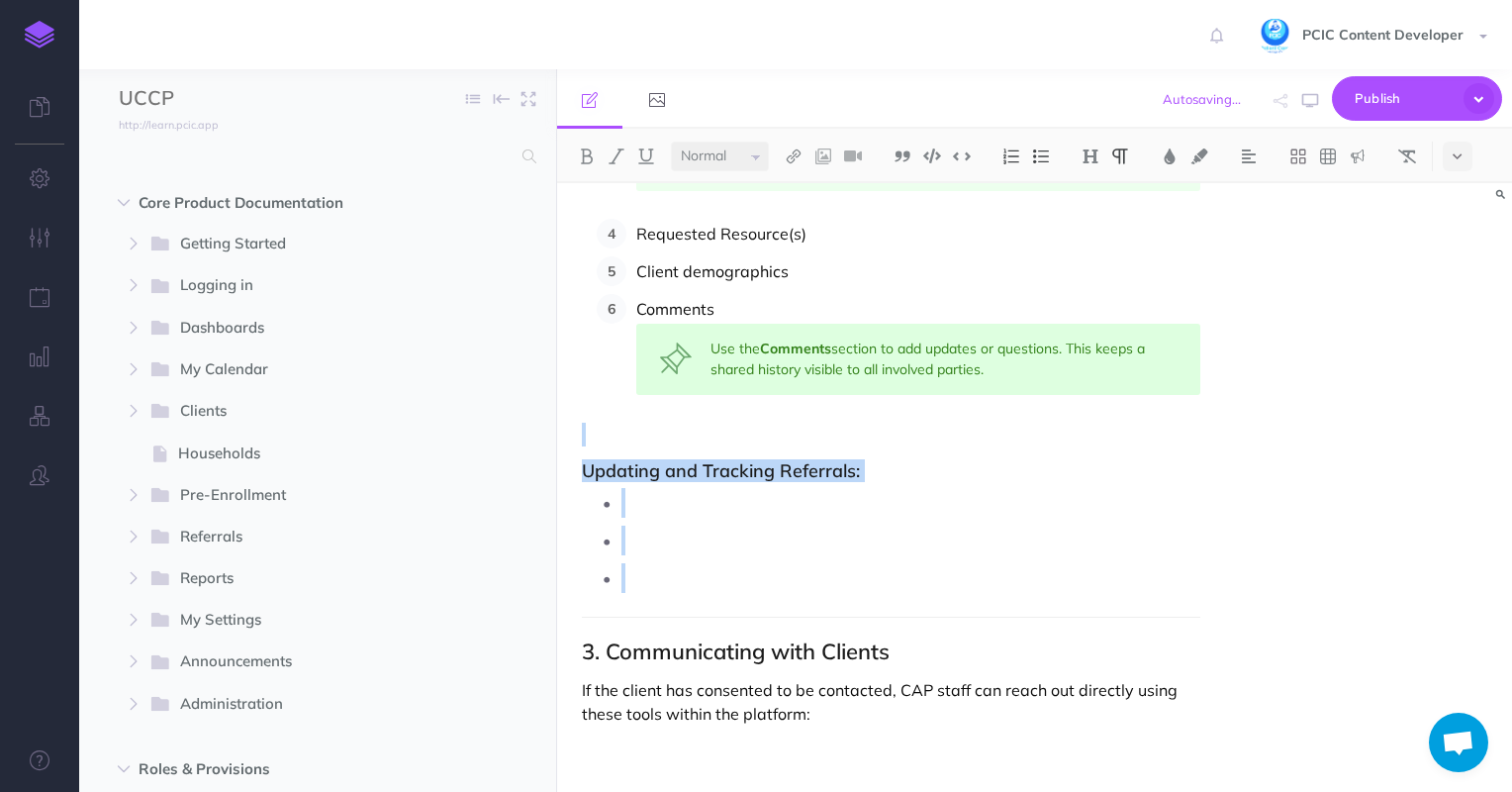 click on "FIRST Link Referral User Guide Powered by Houston Food Bank & Patient Care Intervention Center (PCIC) Connecting patients to food and social services Overview The  FIRST Link  referral program connects healthcare providers with patients facing food insecurity, linking them to vital resources at the  Houston Food Bank . The  Community Assistance Program (CAP ) manages and responds to referrals submitted through this platform. This guide covers: How to submit a referral How CAP reviews and manages referrals Tools available for client communication 1. Submitting a Referral Who Can Submit? Houston Food Bank partners submit referrals on behalf of clients using the online referral form.                           How to Complete the Form: Required Fields:  Marked with a red asterisk * ( )** Client’s full name Phone number Preferred language Date of birth Address Requested services Resource List ( 1 ): Use the dropdown menu with checkboxes to select one or more resources. Comments ( 2 ): Client Consent ( 3 ):" at bounding box center (892, -1204) 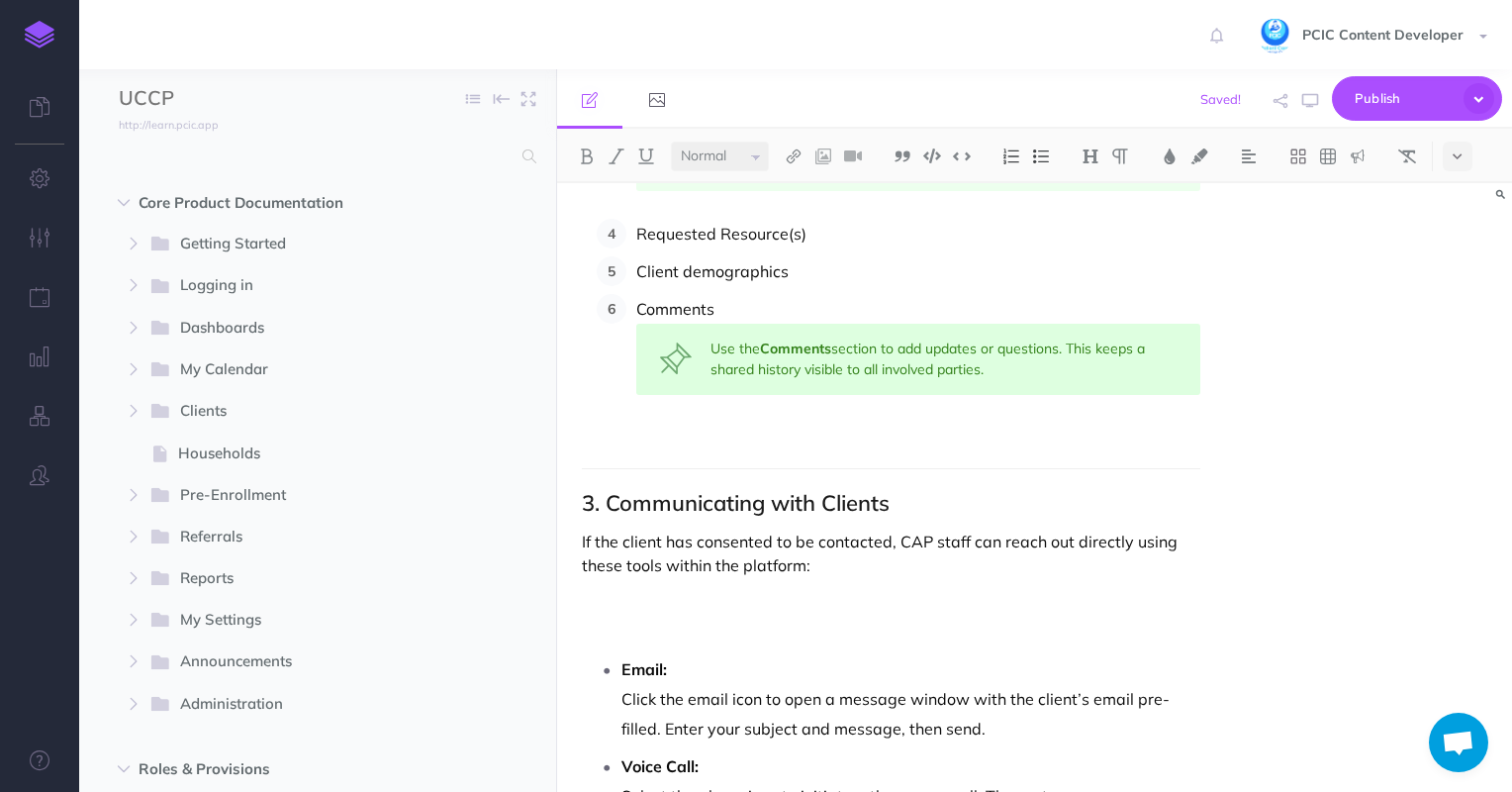 click at bounding box center [892, 435] 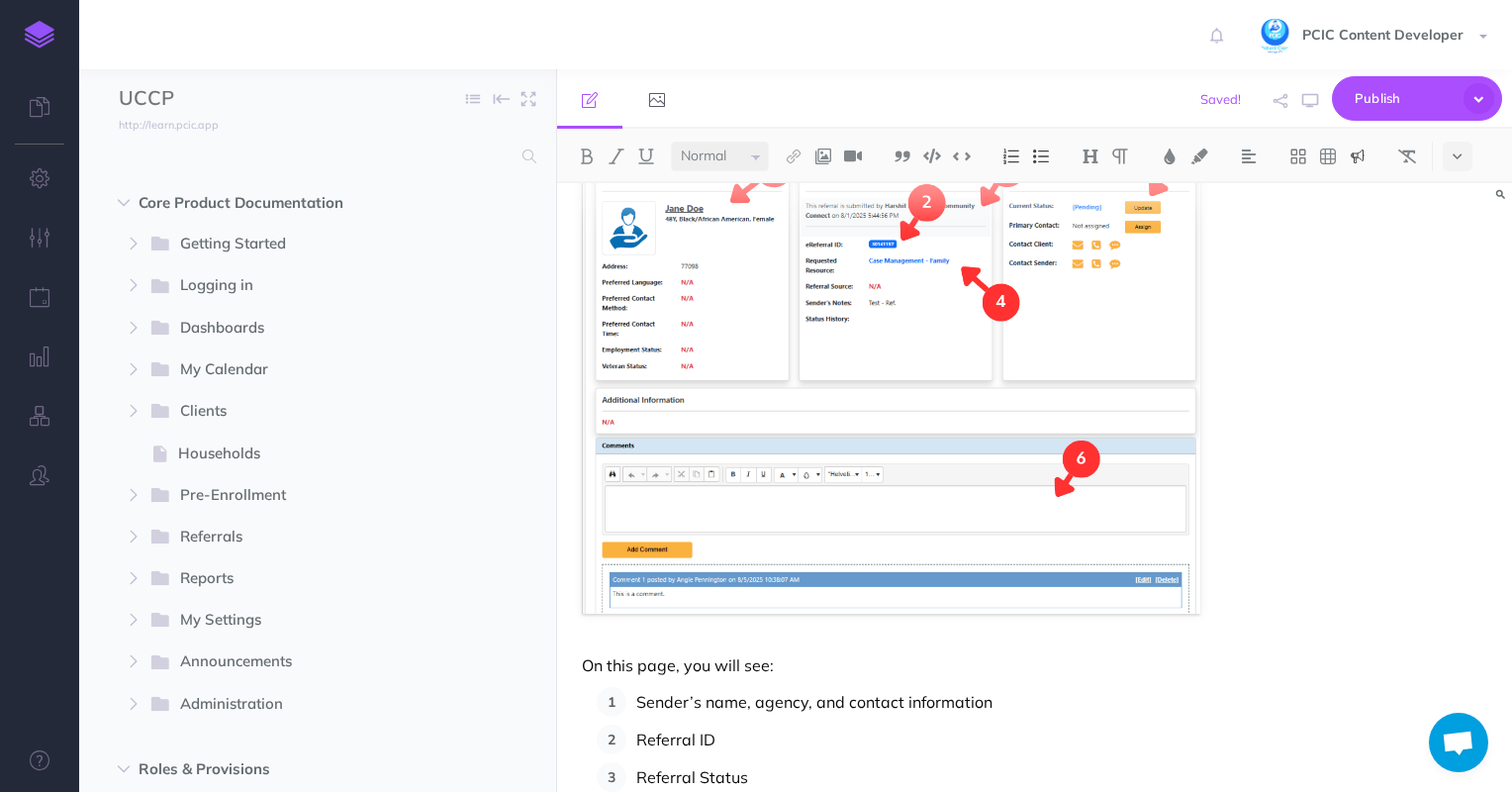 scroll, scrollTop: 3849, scrollLeft: 0, axis: vertical 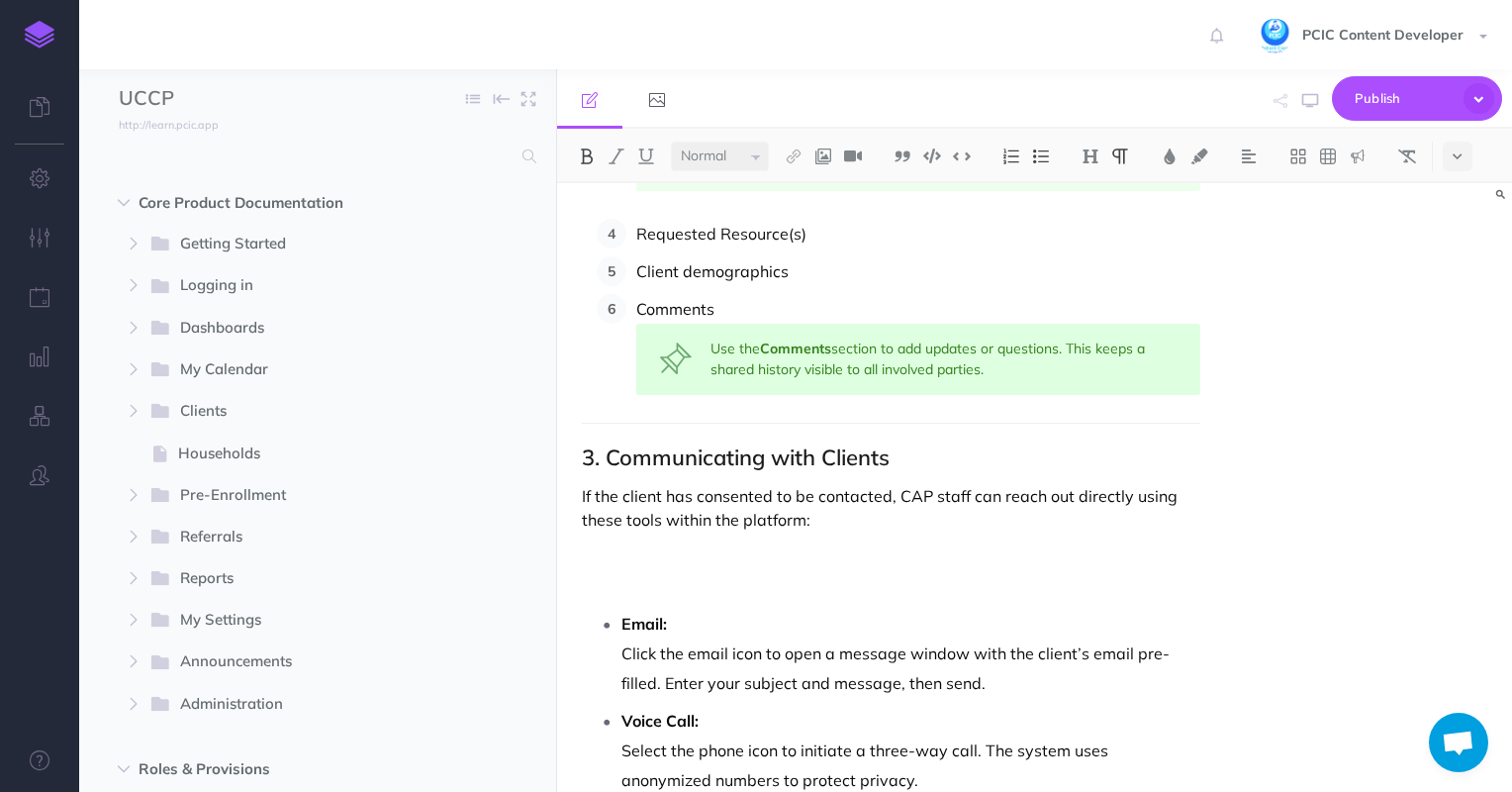 click on "Email: Click the email icon to open a message window with the client’s email pre-filled. Enter your subject and message, then send." at bounding box center (911, 653) 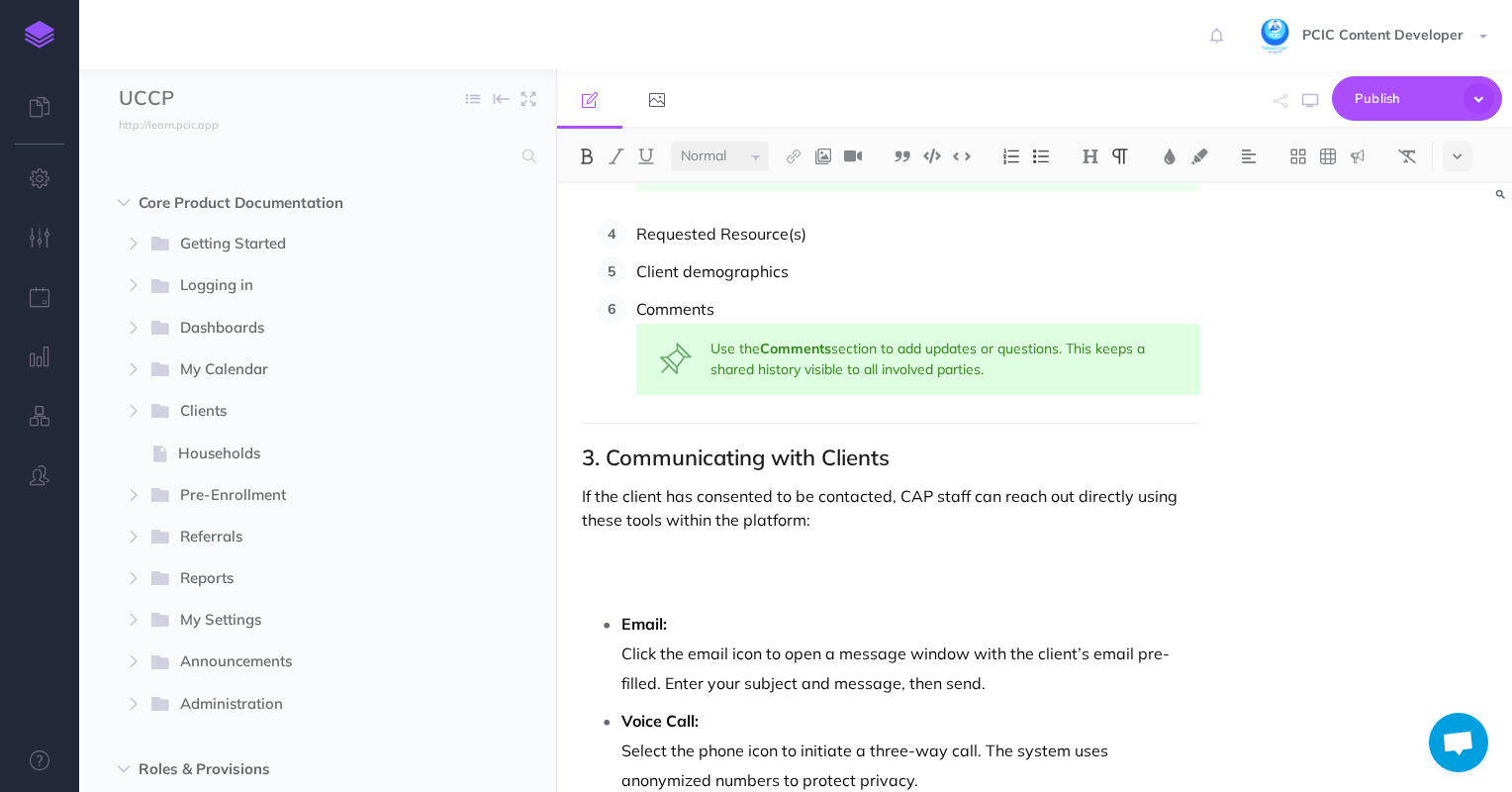 click on "FIRST Link Referral User Guide Powered by Houston Food Bank & Patient Care Intervention Center (PCIC) Connecting patients to food and social services Overview The  FIRST Link  referral program connects healthcare providers with patients facing food insecurity, linking them to vital resources at the  Houston Food Bank . The  Community Assistance Program (CAP ) manages and responds to referrals submitted through this platform. This guide covers: How to submit a referral How CAP reviews and manages referrals Tools available for client communication 1. Submitting a Referral Who Can Submit? Houston Food Bank partners submit referrals on behalf of clients using the online referral form.                           How to Complete the Form: Required Fields:  Marked with a red asterisk * ( )** Client’s full name Phone number Preferred language Date of birth Address Requested services Resource List ( 1 ): Use the dropdown menu with checkboxes to select one or more resources. Comments ( 2 ): Client Consent ( 3 ):" at bounding box center (892, -1301) 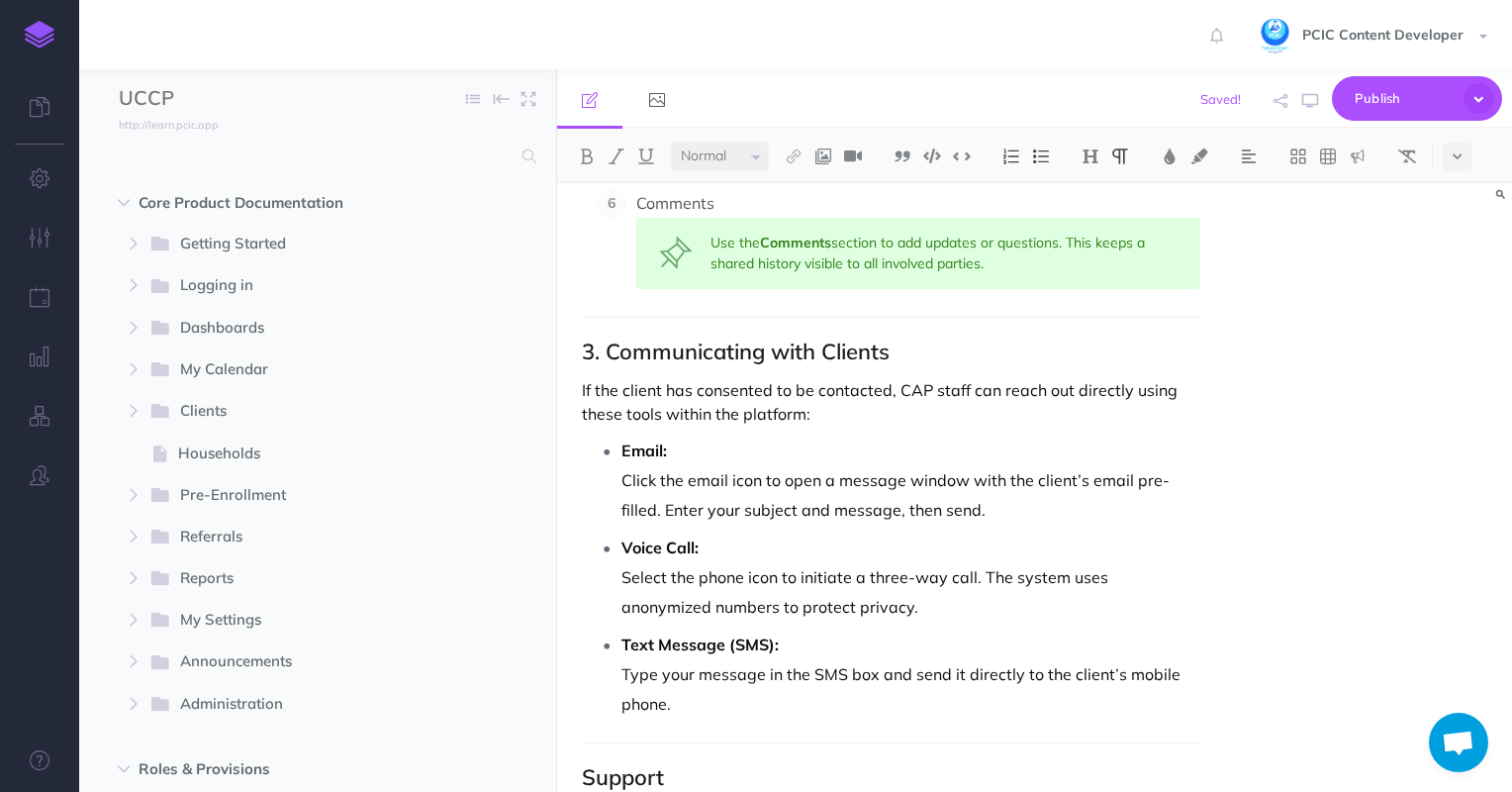 scroll, scrollTop: 4031, scrollLeft: 0, axis: vertical 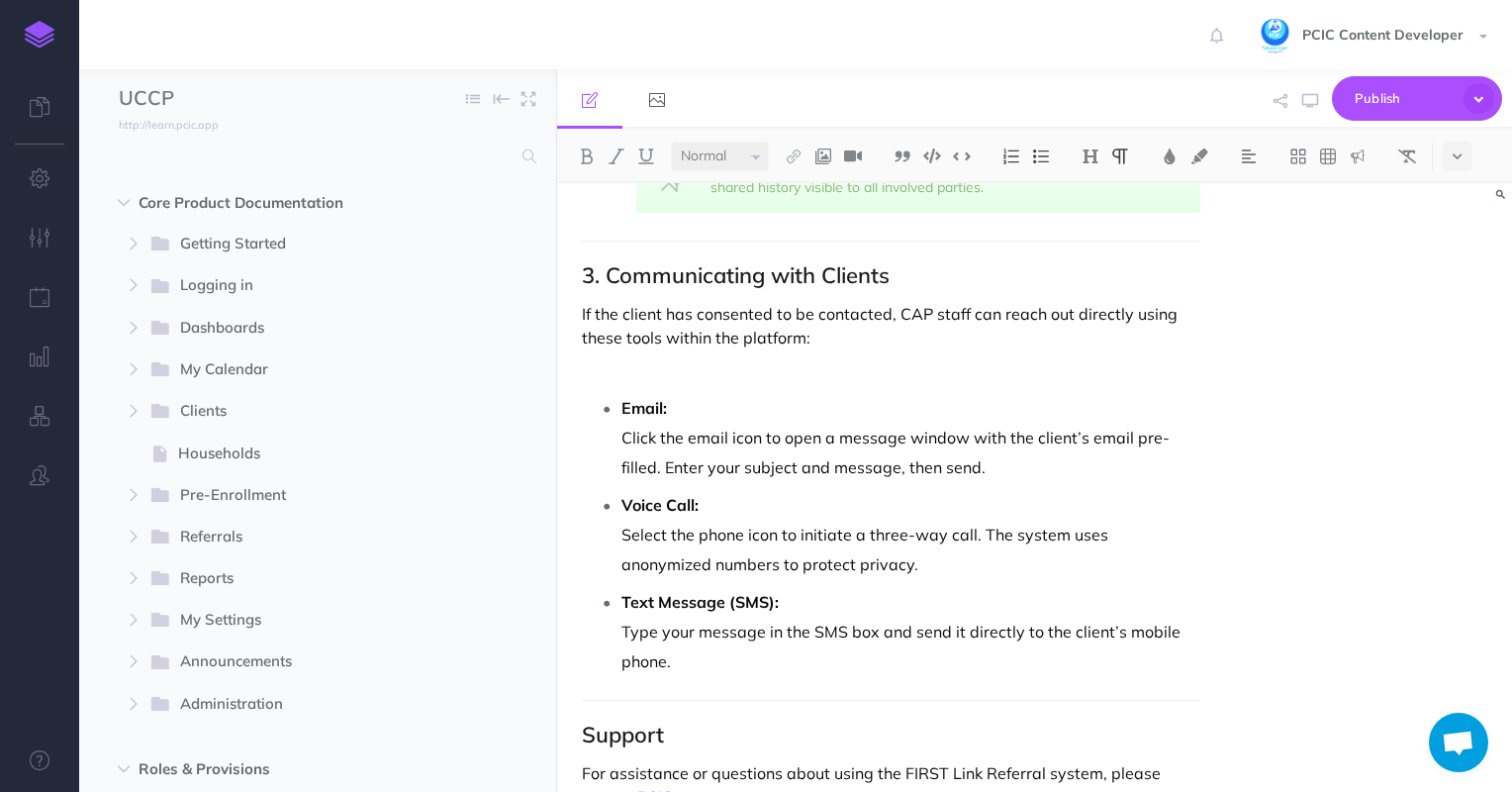 click on "Voice Call: Select the phone icon to initiate a three-way call. The system uses anonymized numbers to protect privacy." at bounding box center (911, 535) 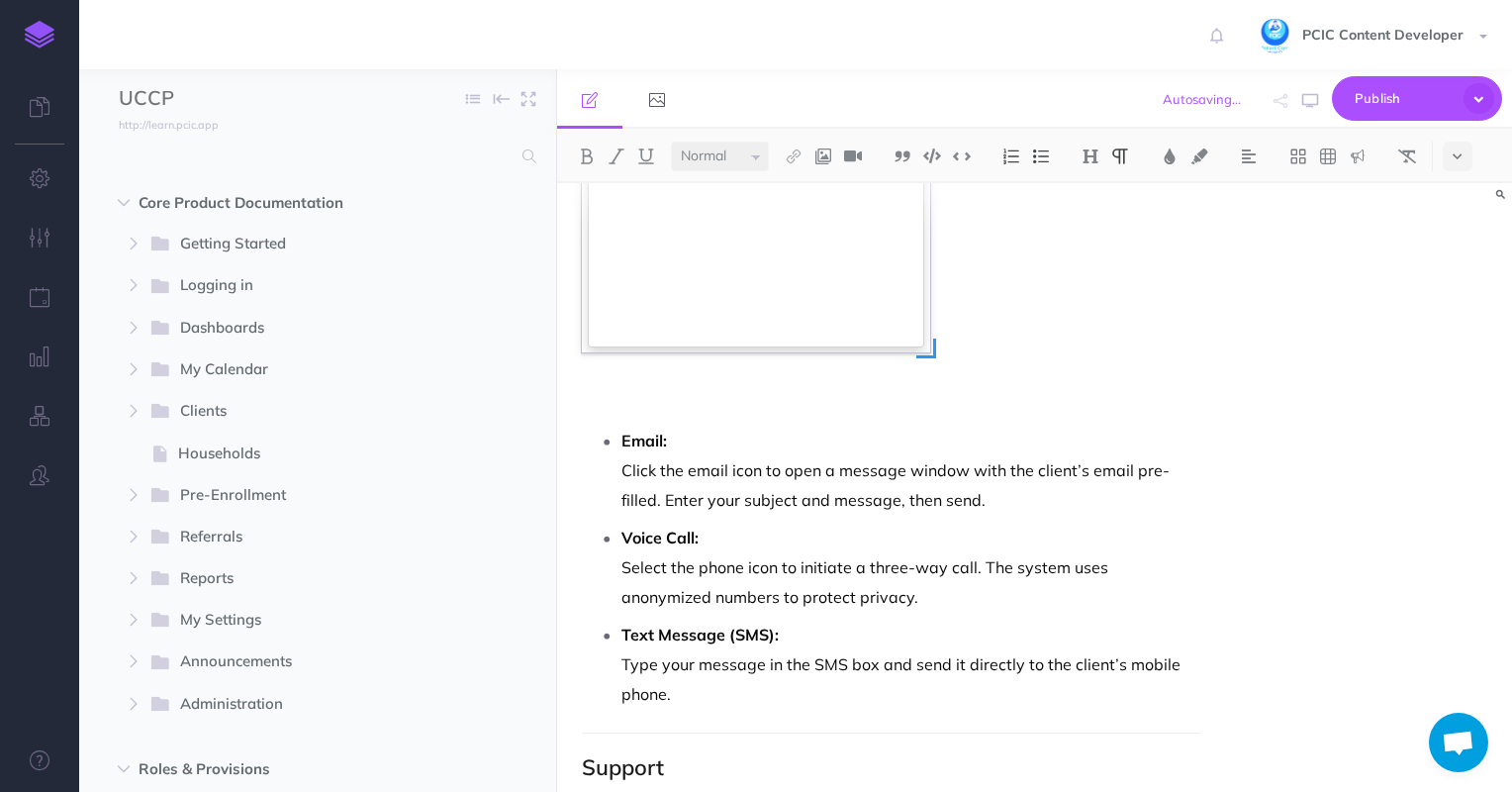 scroll, scrollTop: 4188, scrollLeft: 0, axis: vertical 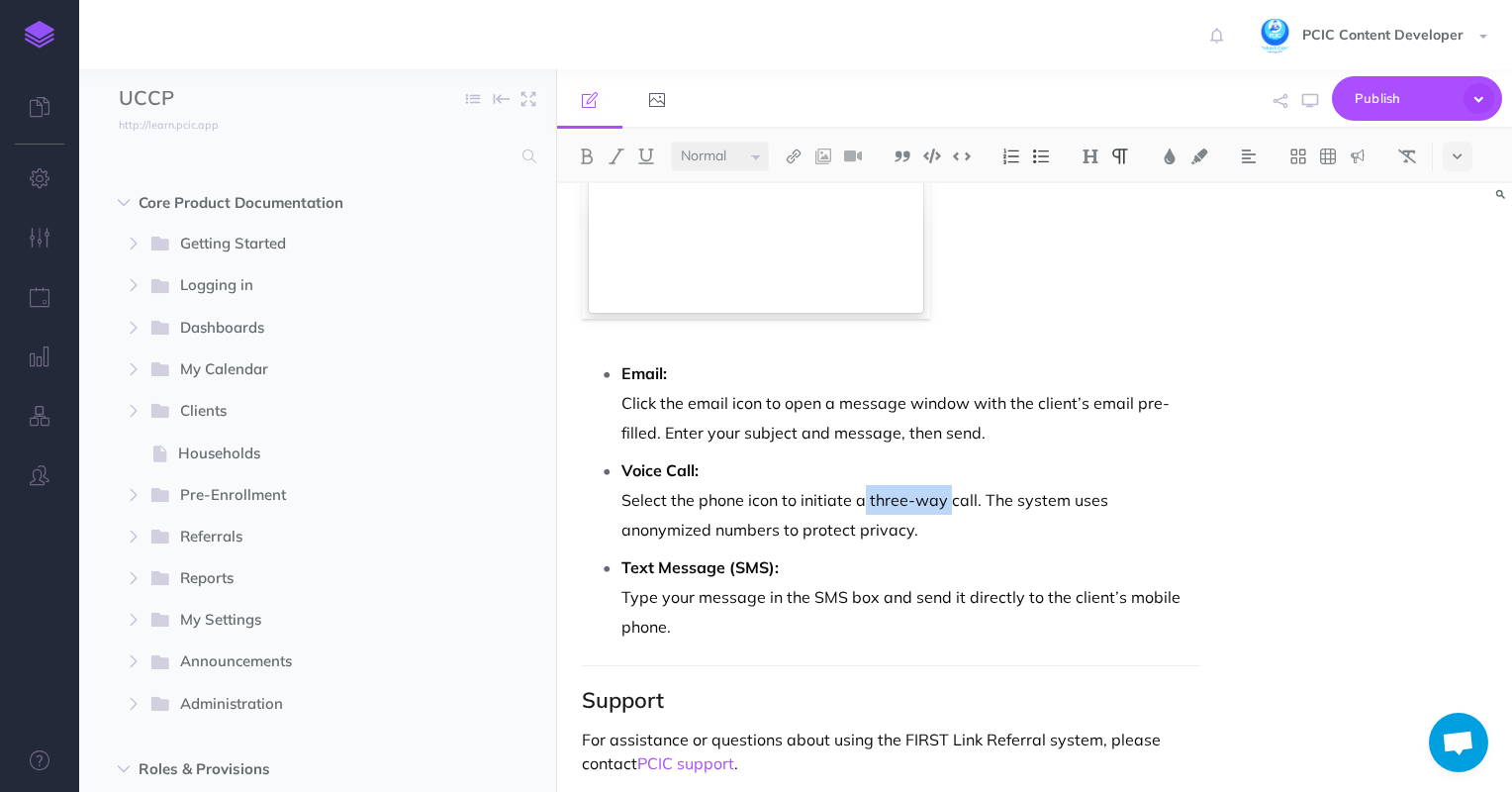 drag, startPoint x: 947, startPoint y: 480, endPoint x: 862, endPoint y: 479, distance: 85.00588 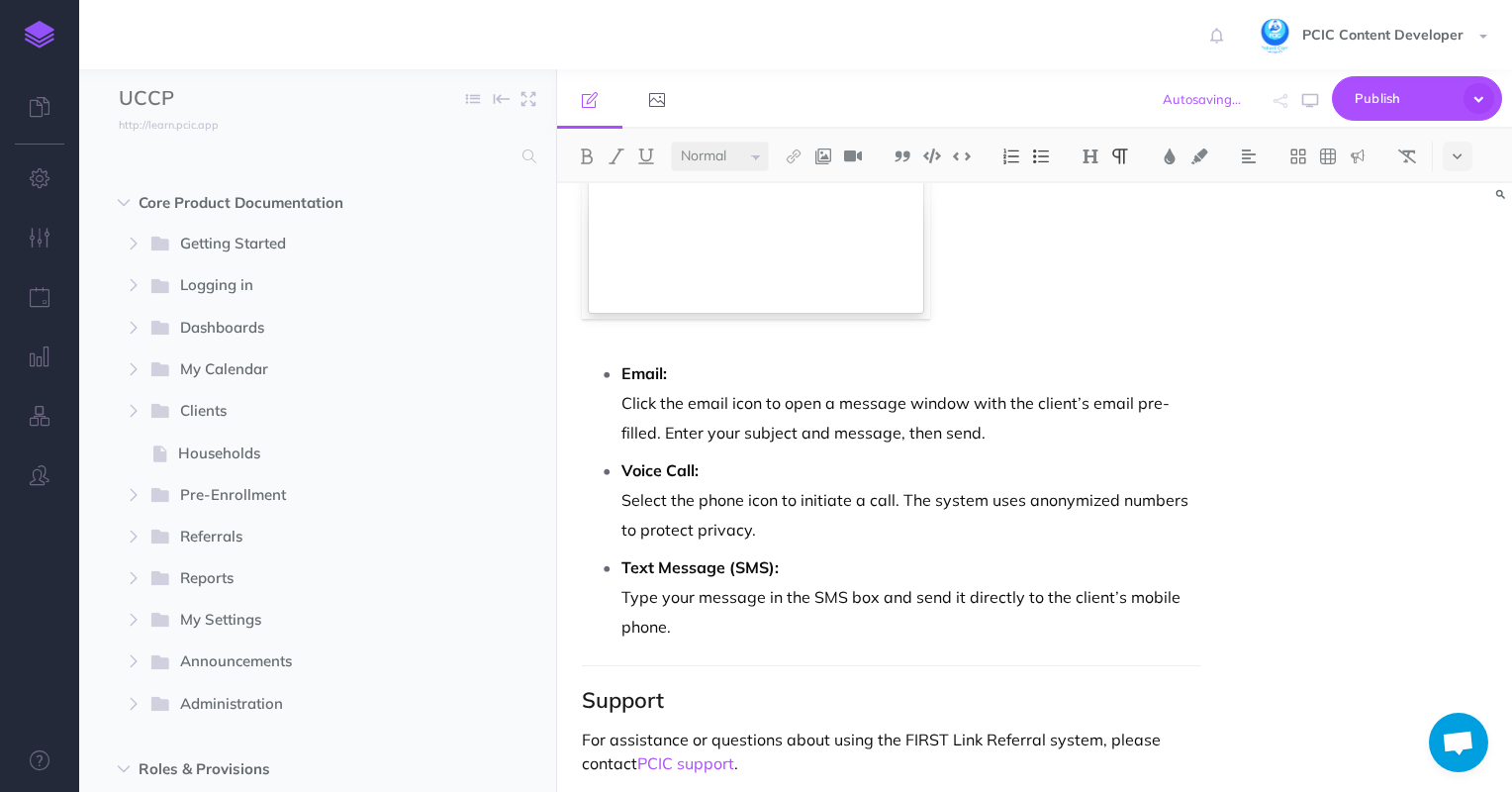 click on "Voice Call: Select the phone icon to initiate a call. The system uses anonymized numbers to protect privacy." at bounding box center [911, 500] 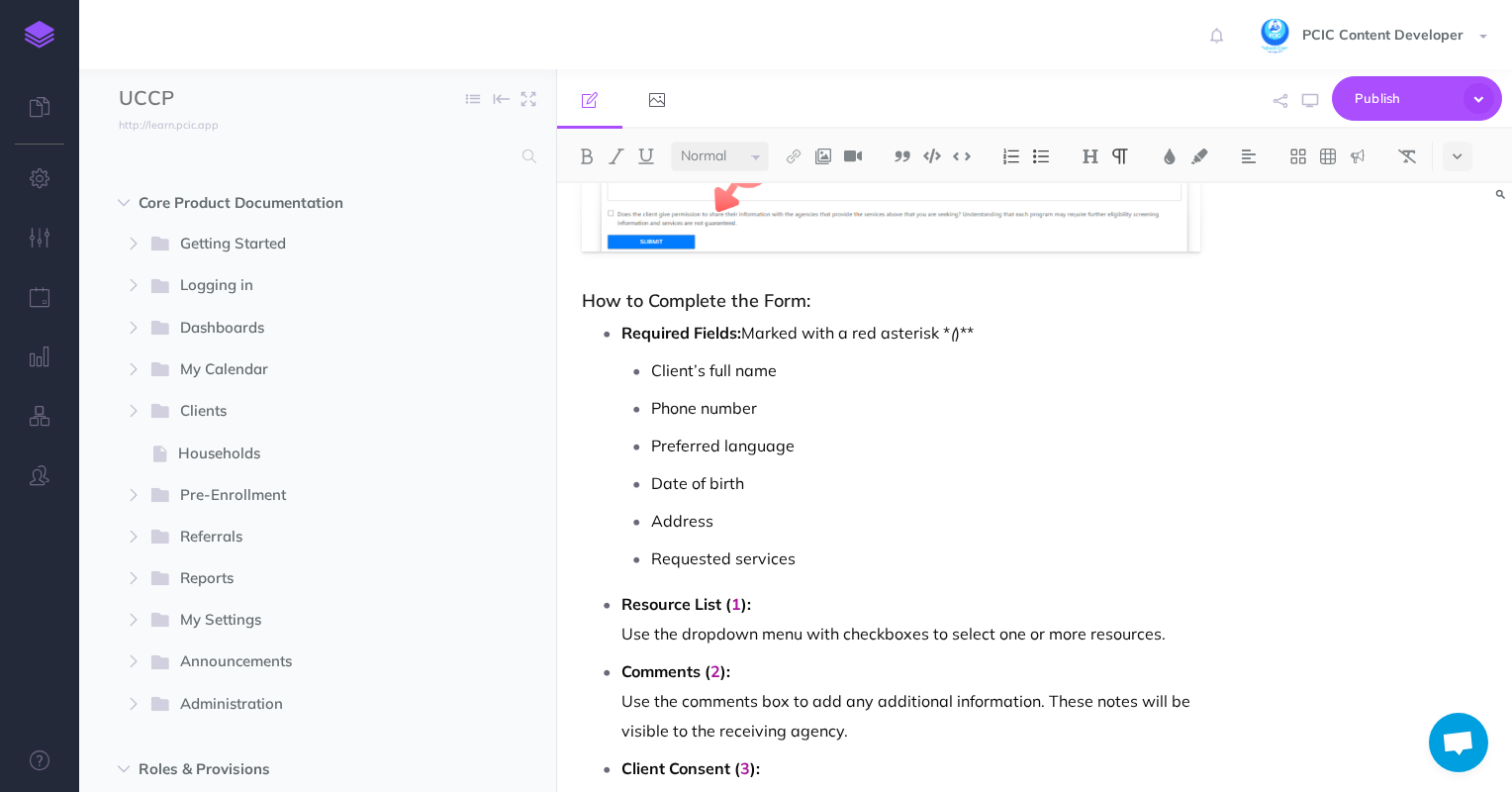 scroll, scrollTop: 501, scrollLeft: 0, axis: vertical 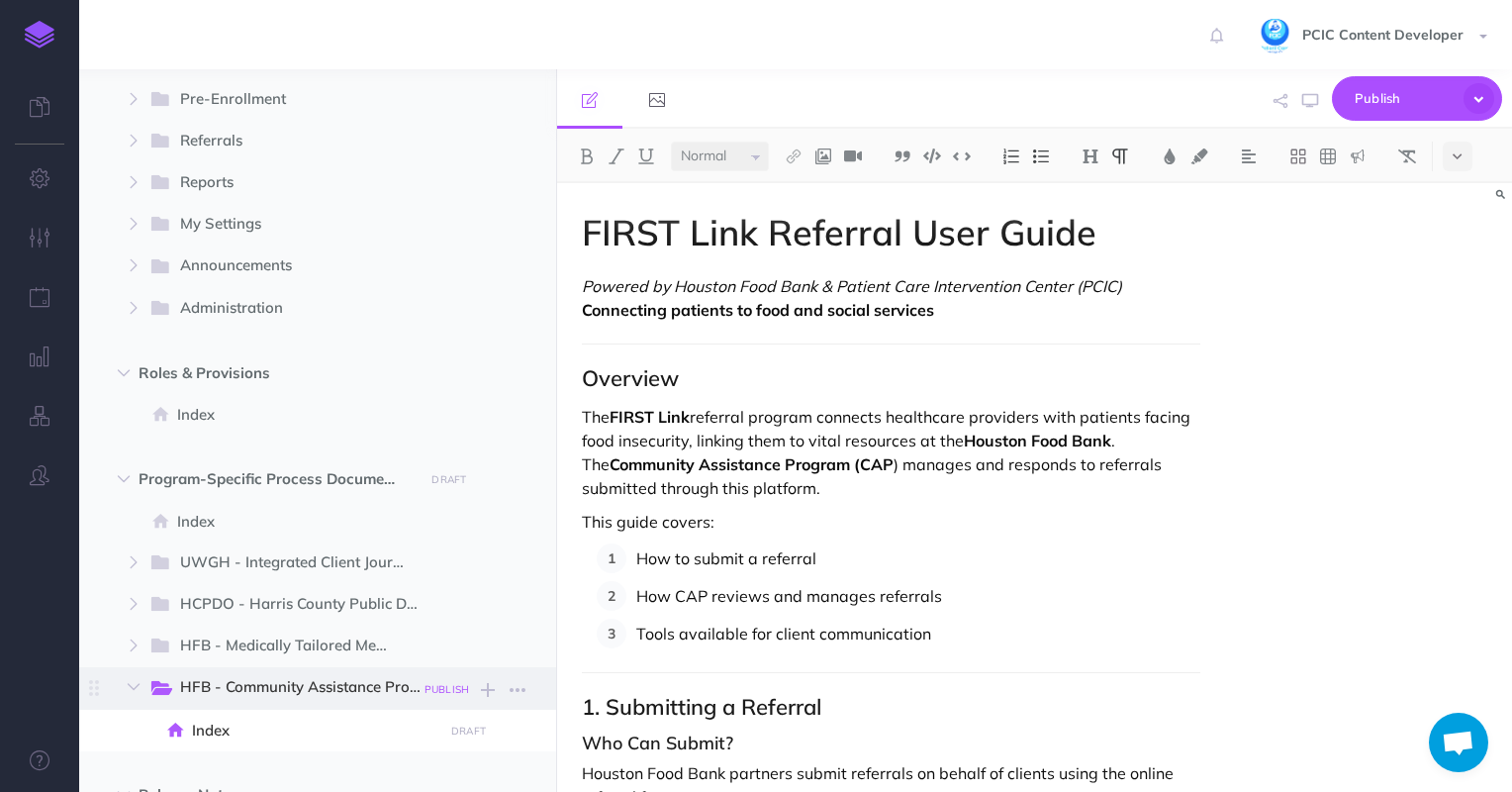 click on "PUBLISH" at bounding box center (447, 689) 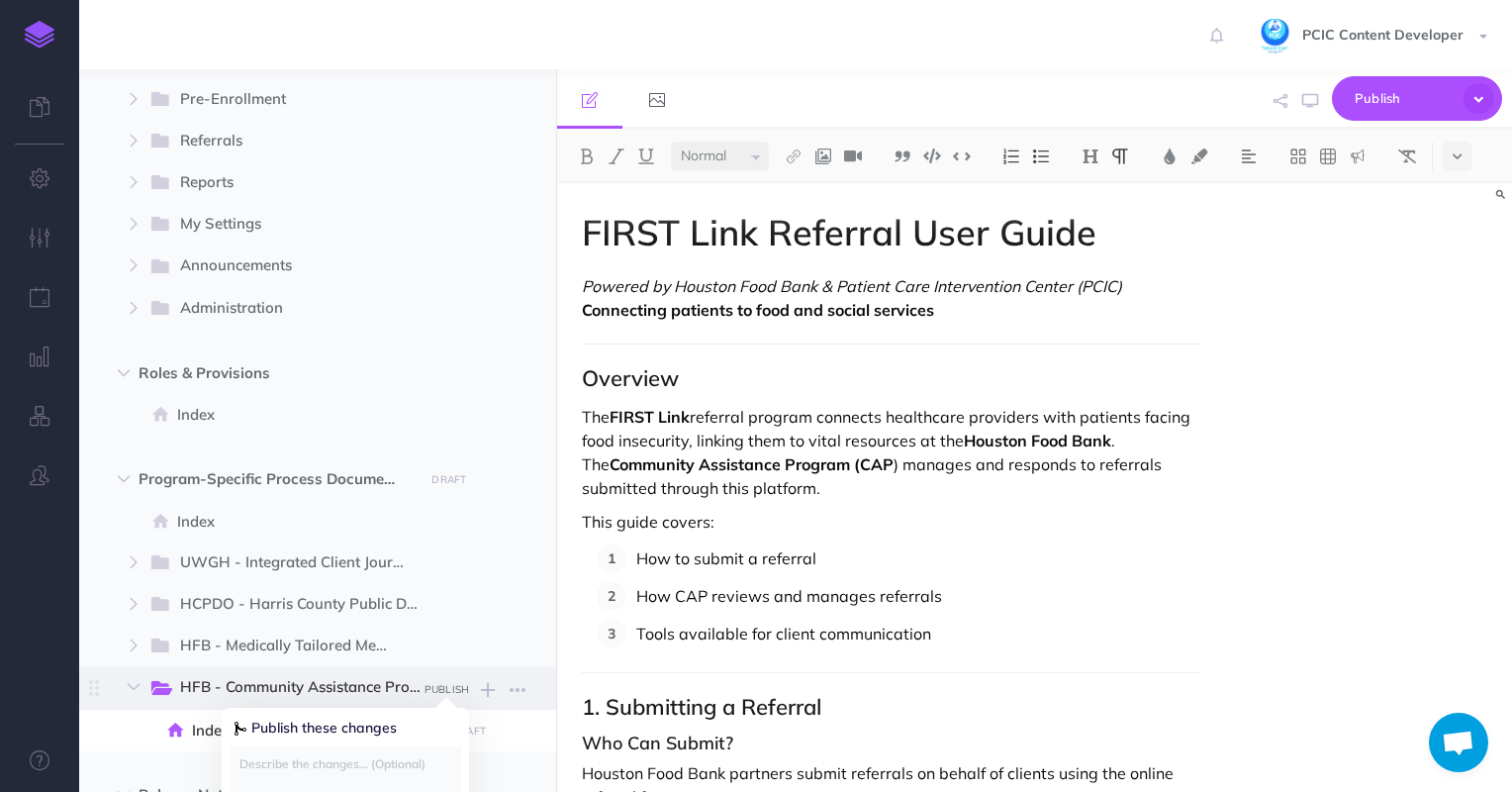 scroll, scrollTop: 594, scrollLeft: 0, axis: vertical 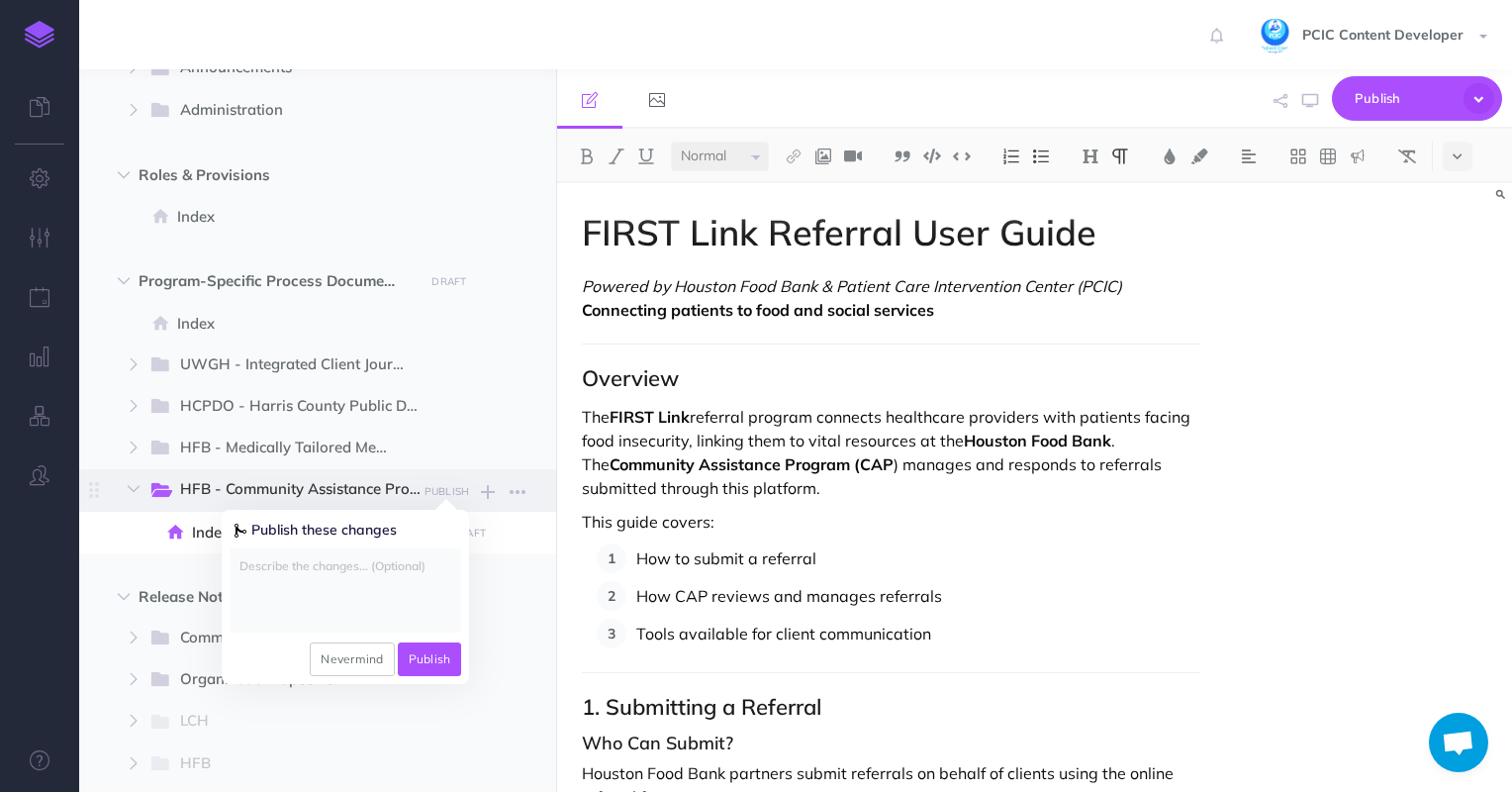click at bounding box center (345, 590) 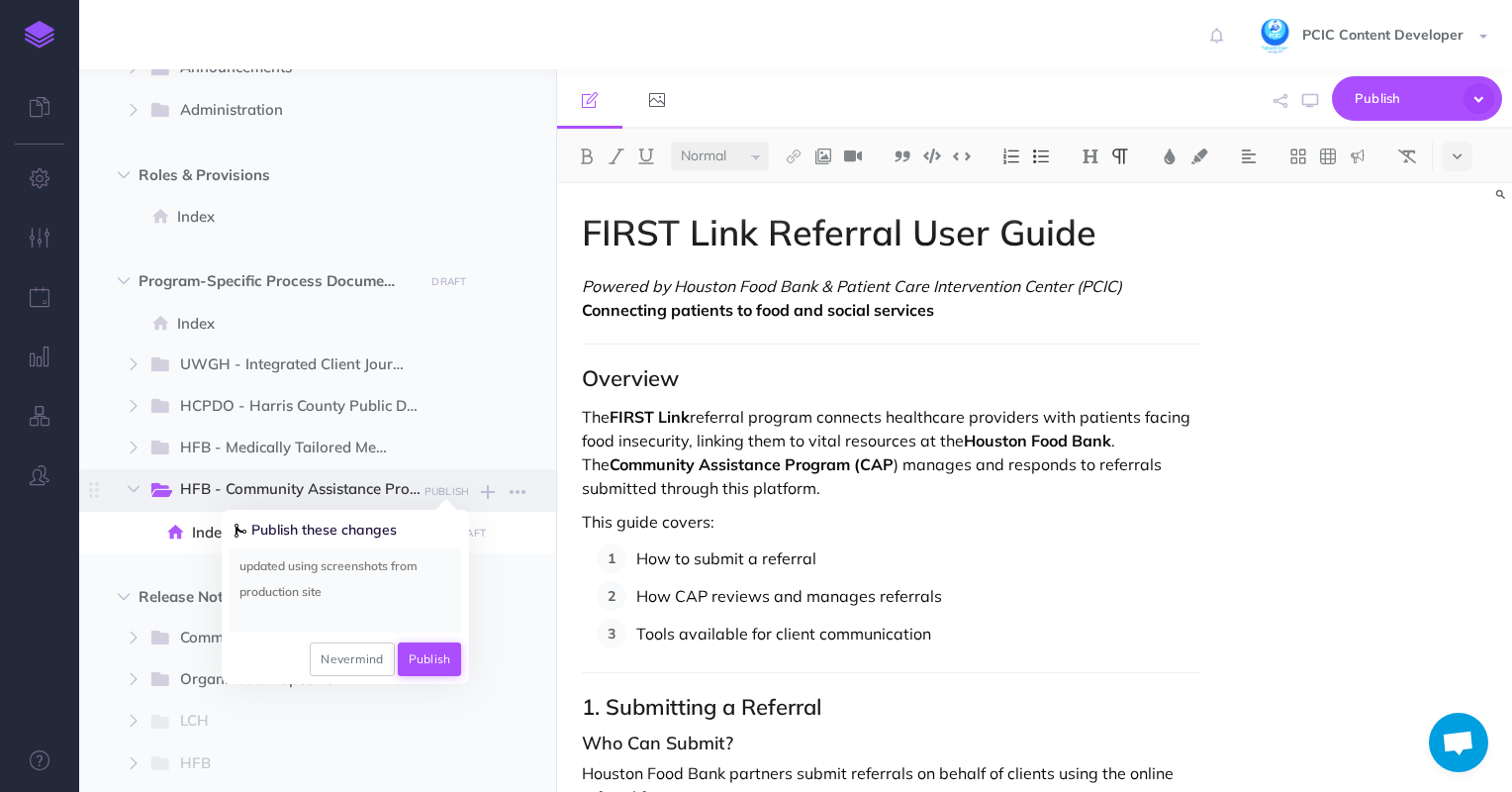 type on "updated using screenshots from production site" 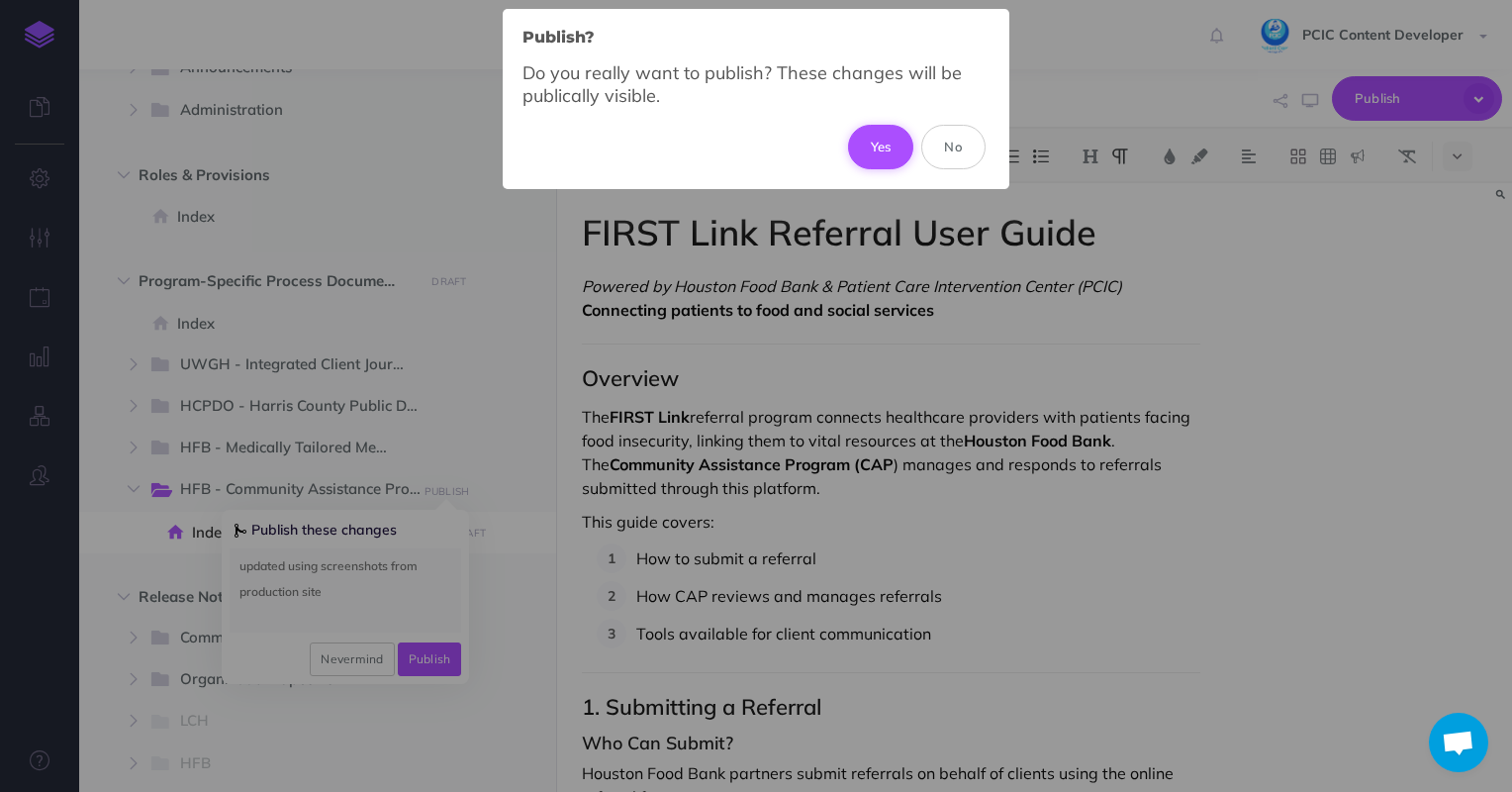 click on "Yes" at bounding box center (881, 147) 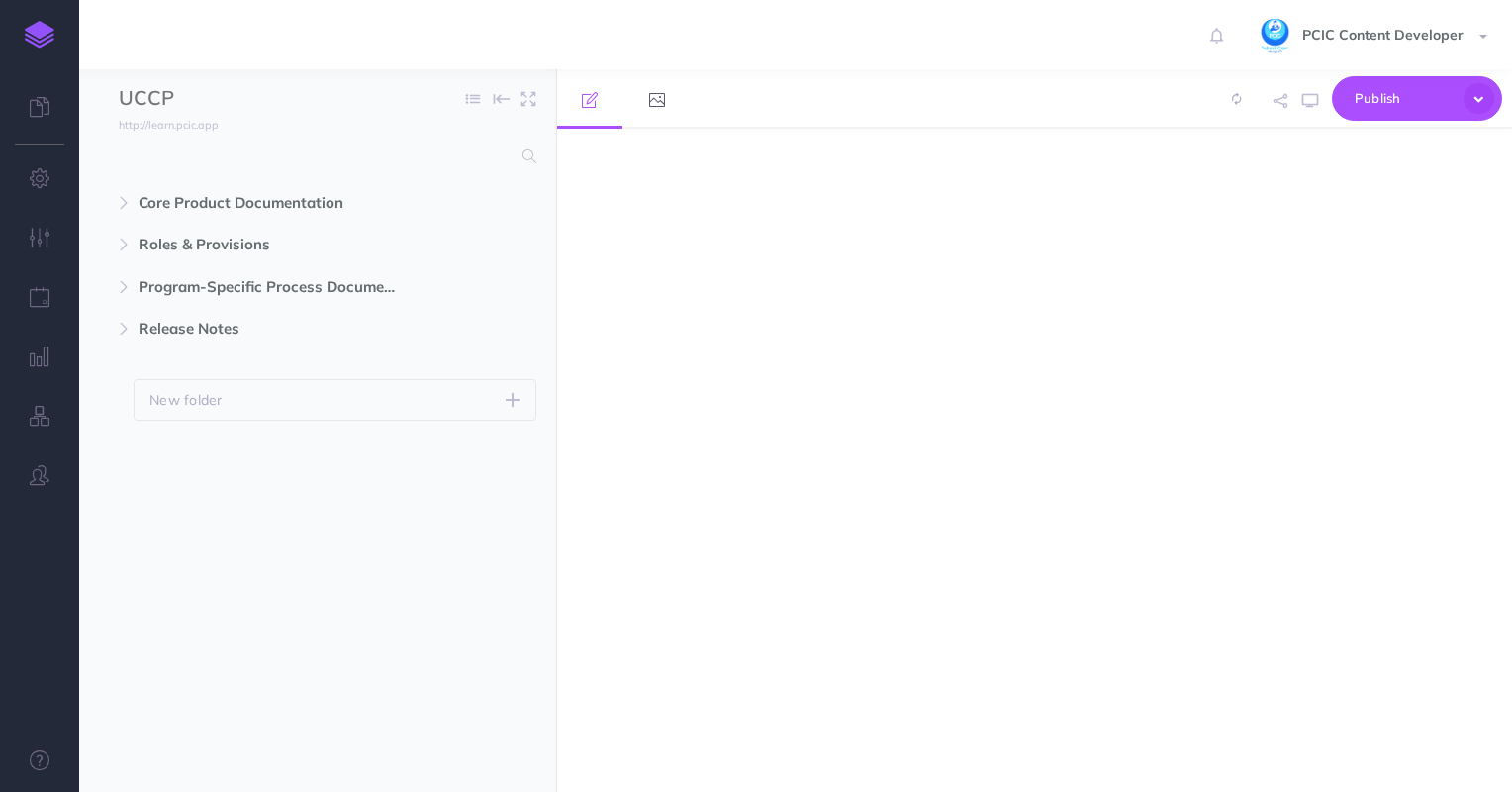 scroll, scrollTop: 0, scrollLeft: 0, axis: both 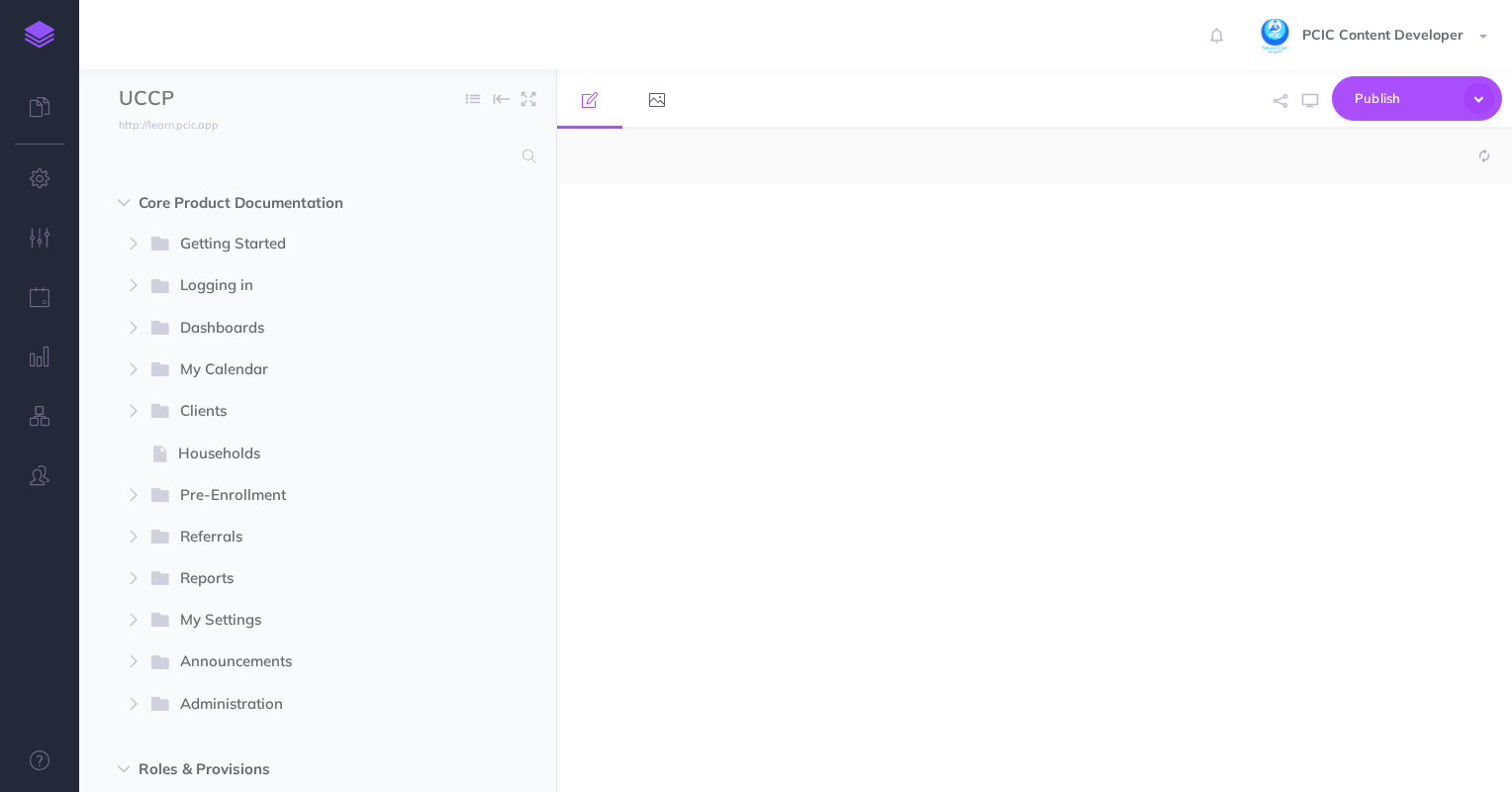 select on "null" 